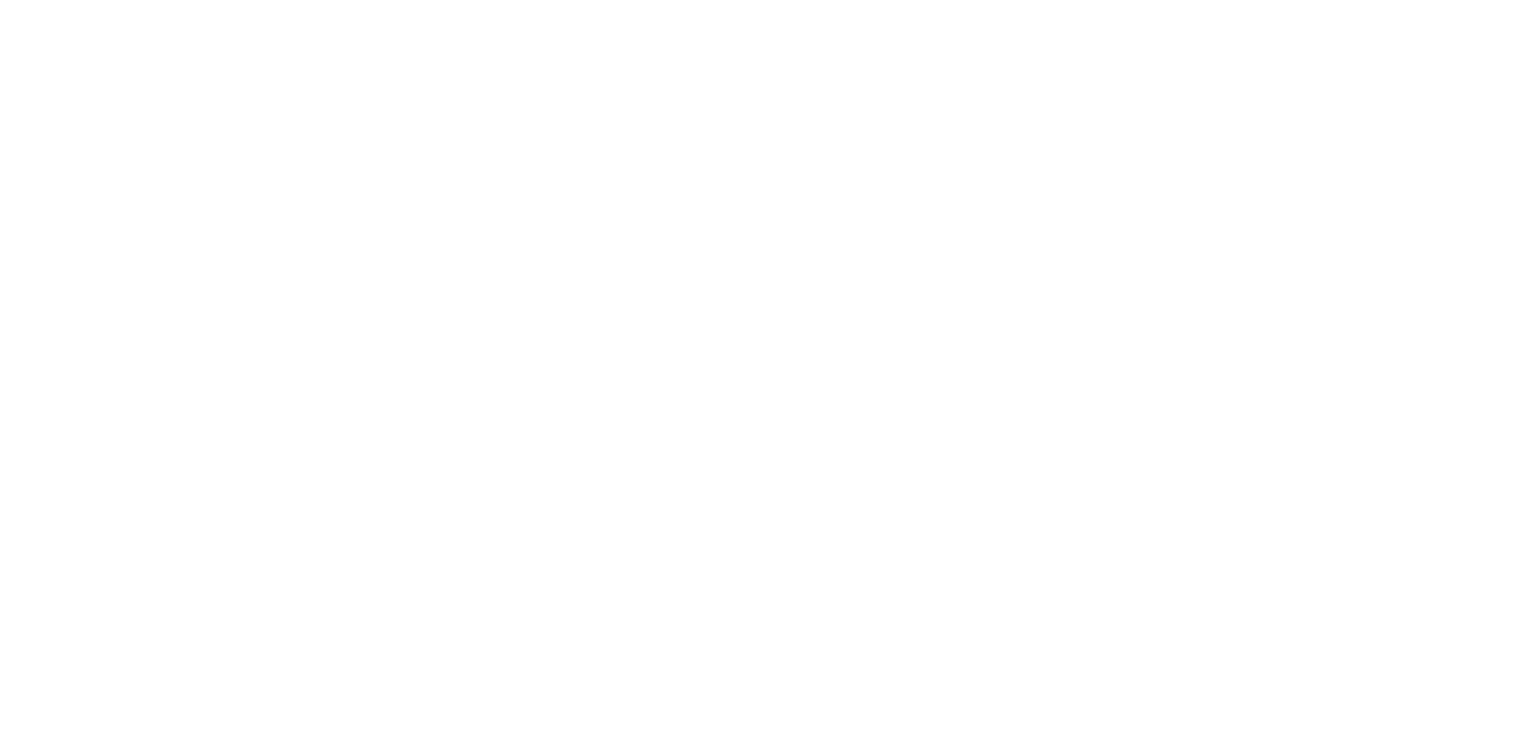 scroll, scrollTop: 0, scrollLeft: 0, axis: both 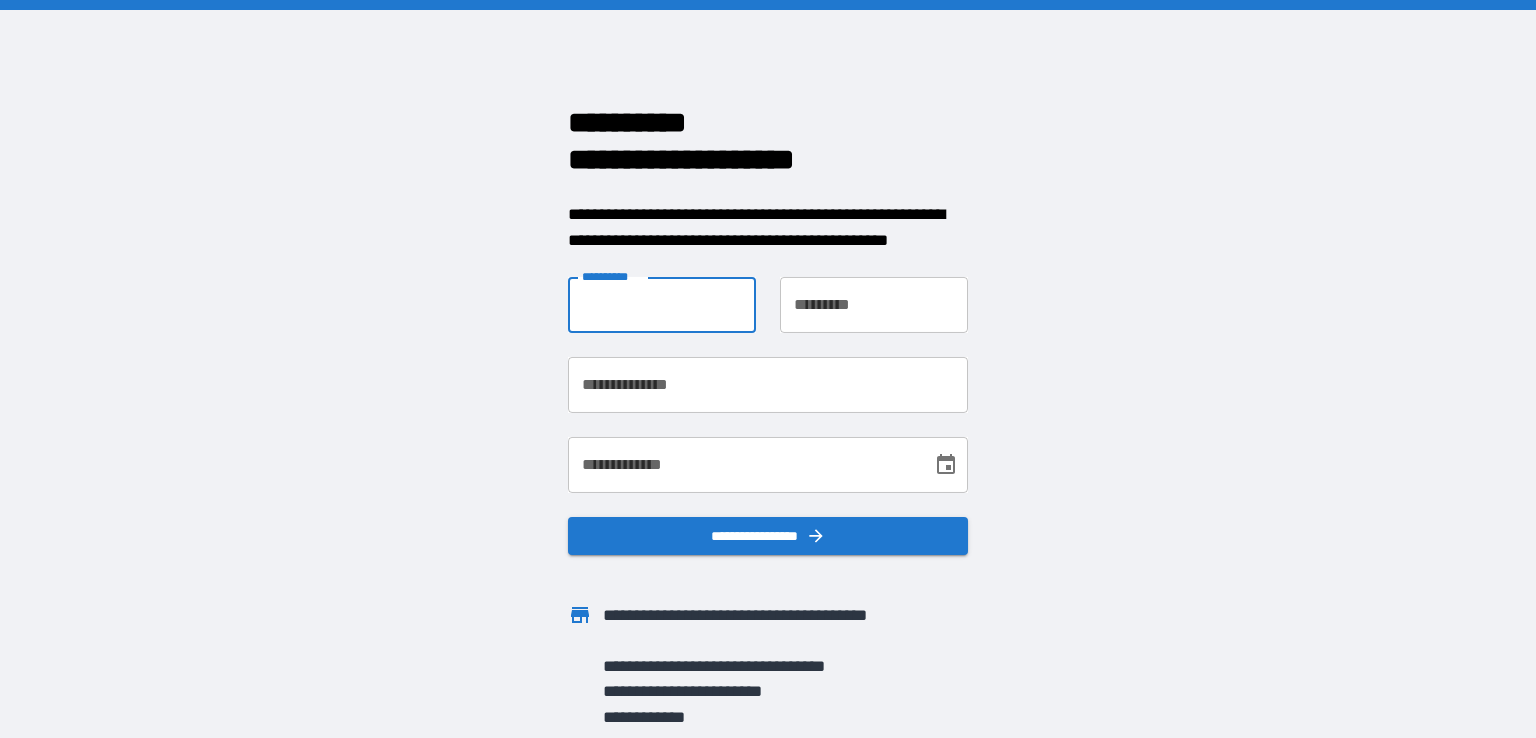 click on "**********" at bounding box center [662, 305] 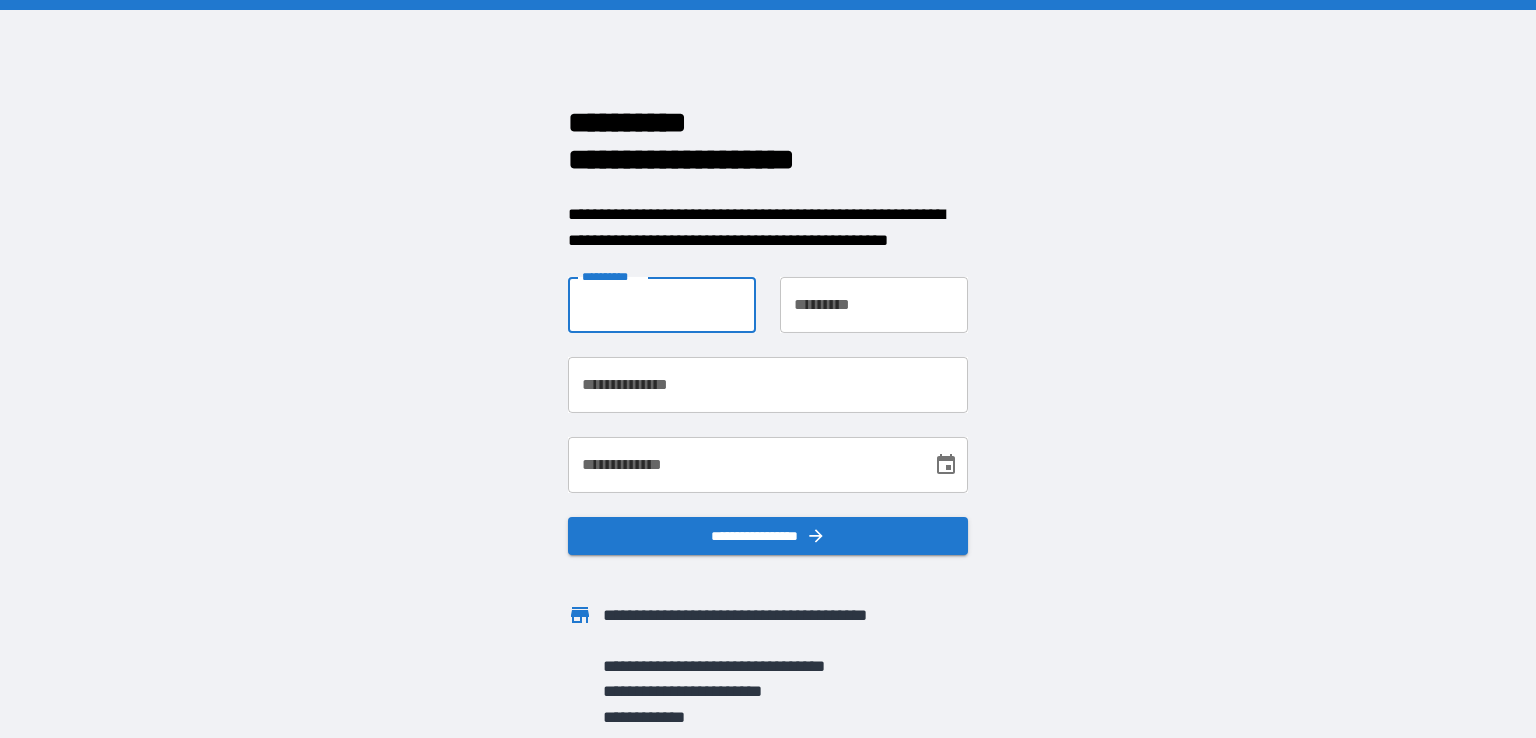 type on "*********" 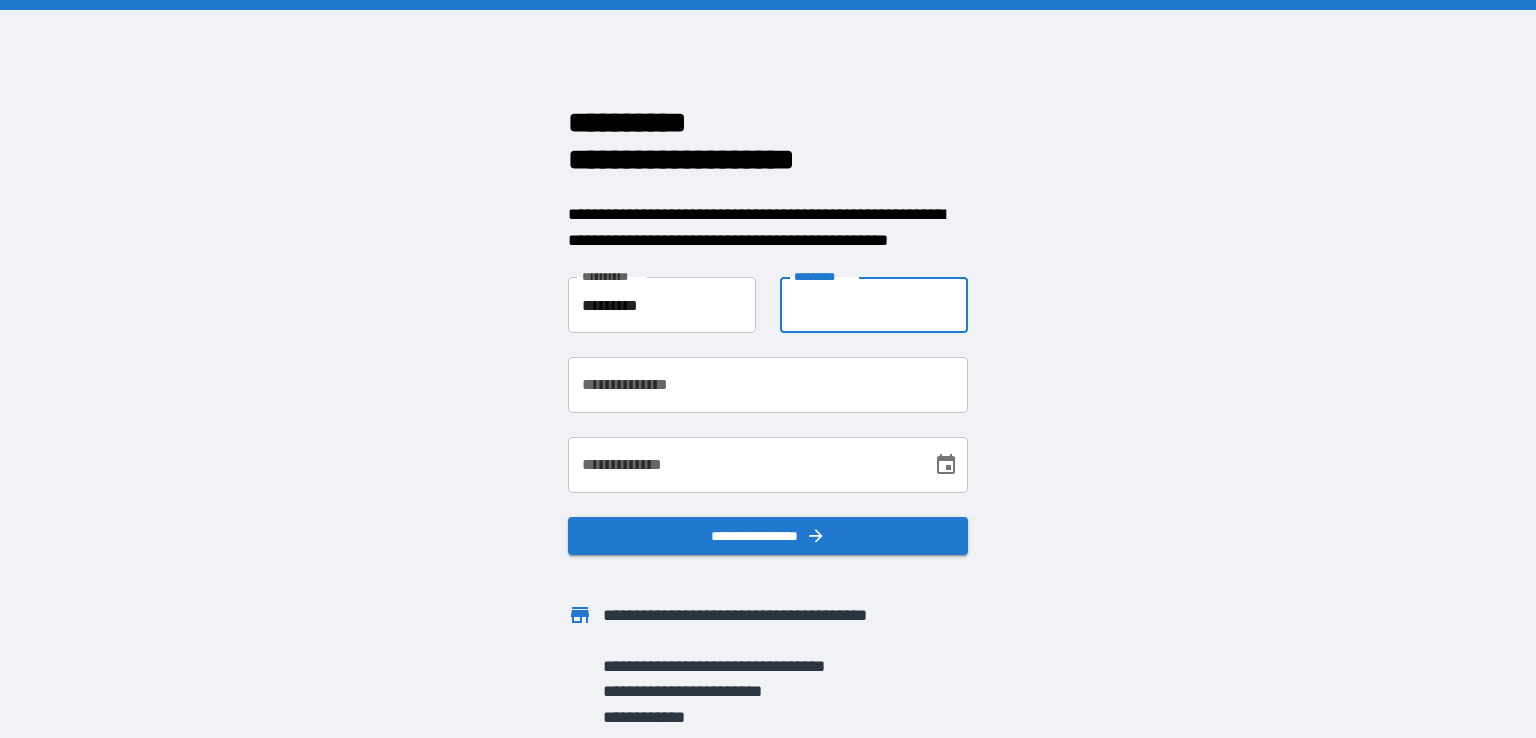 click on "**********" at bounding box center (874, 305) 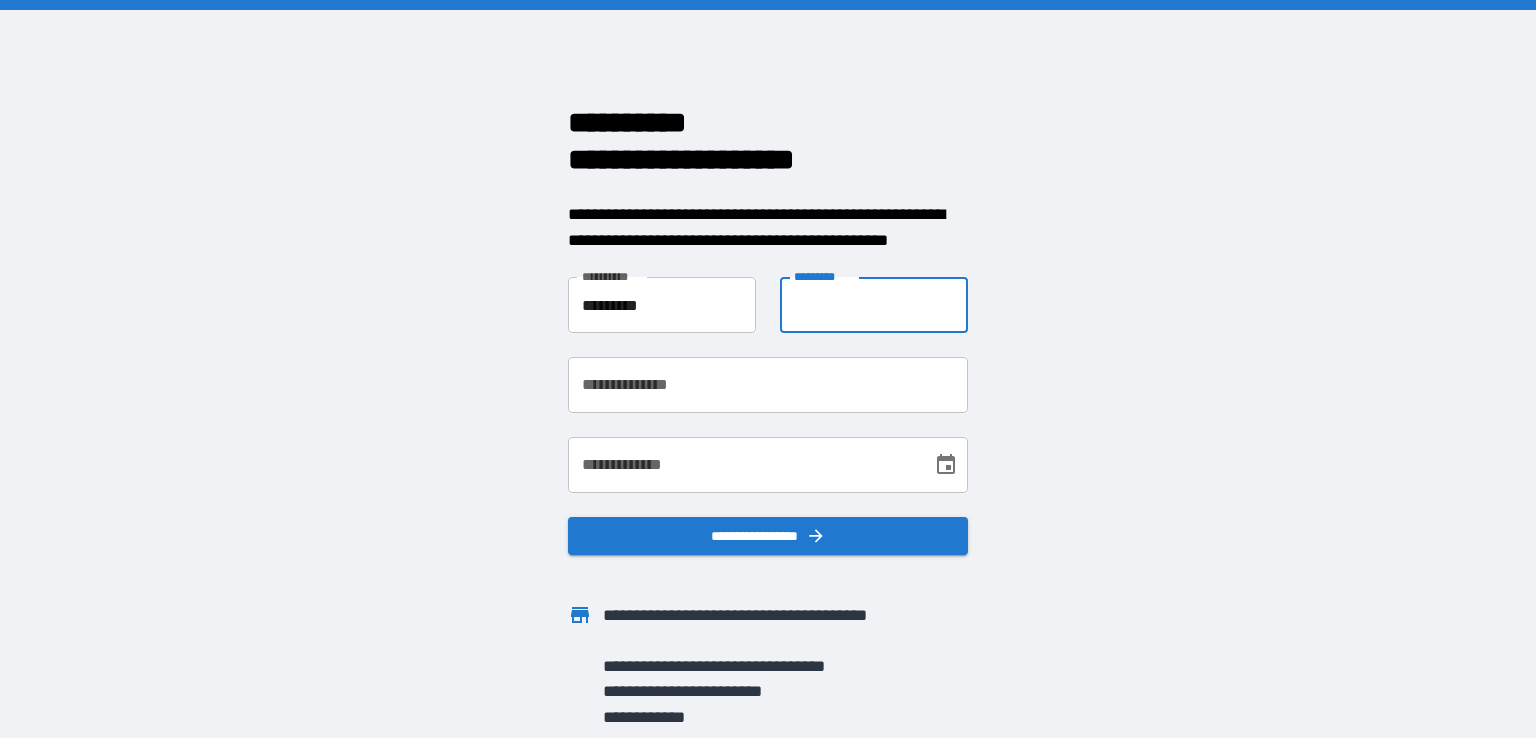 type on "********" 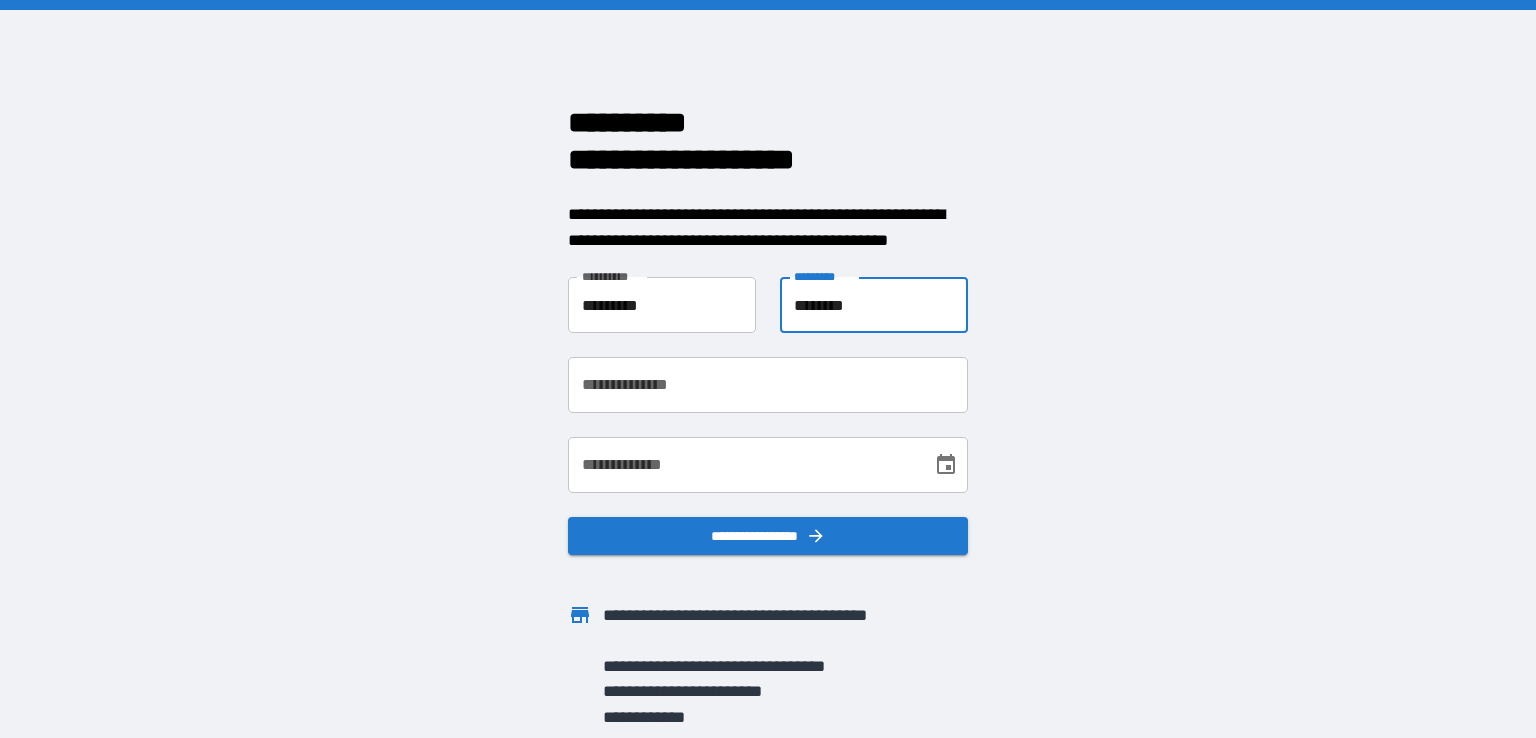 click on "**********" at bounding box center [768, 385] 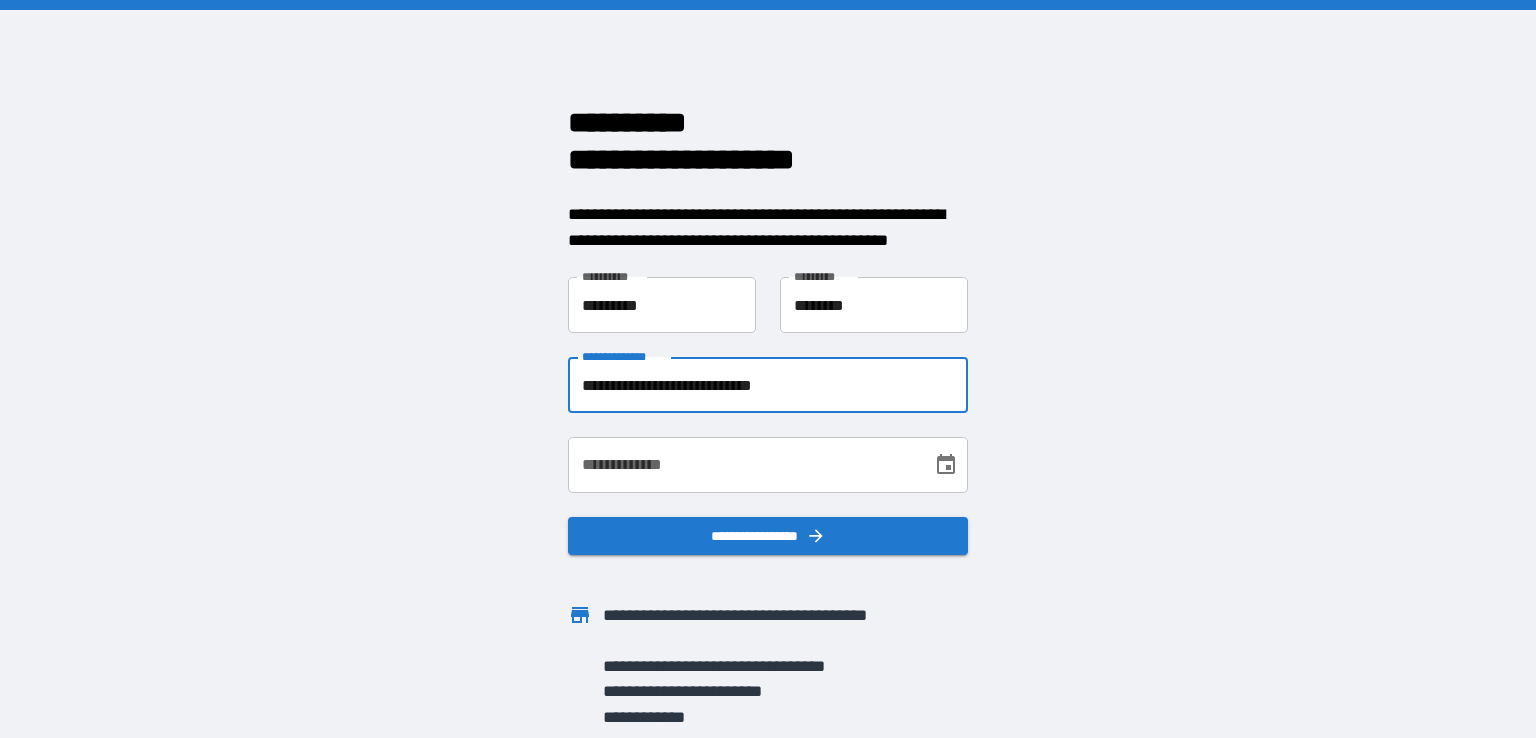 type on "**********" 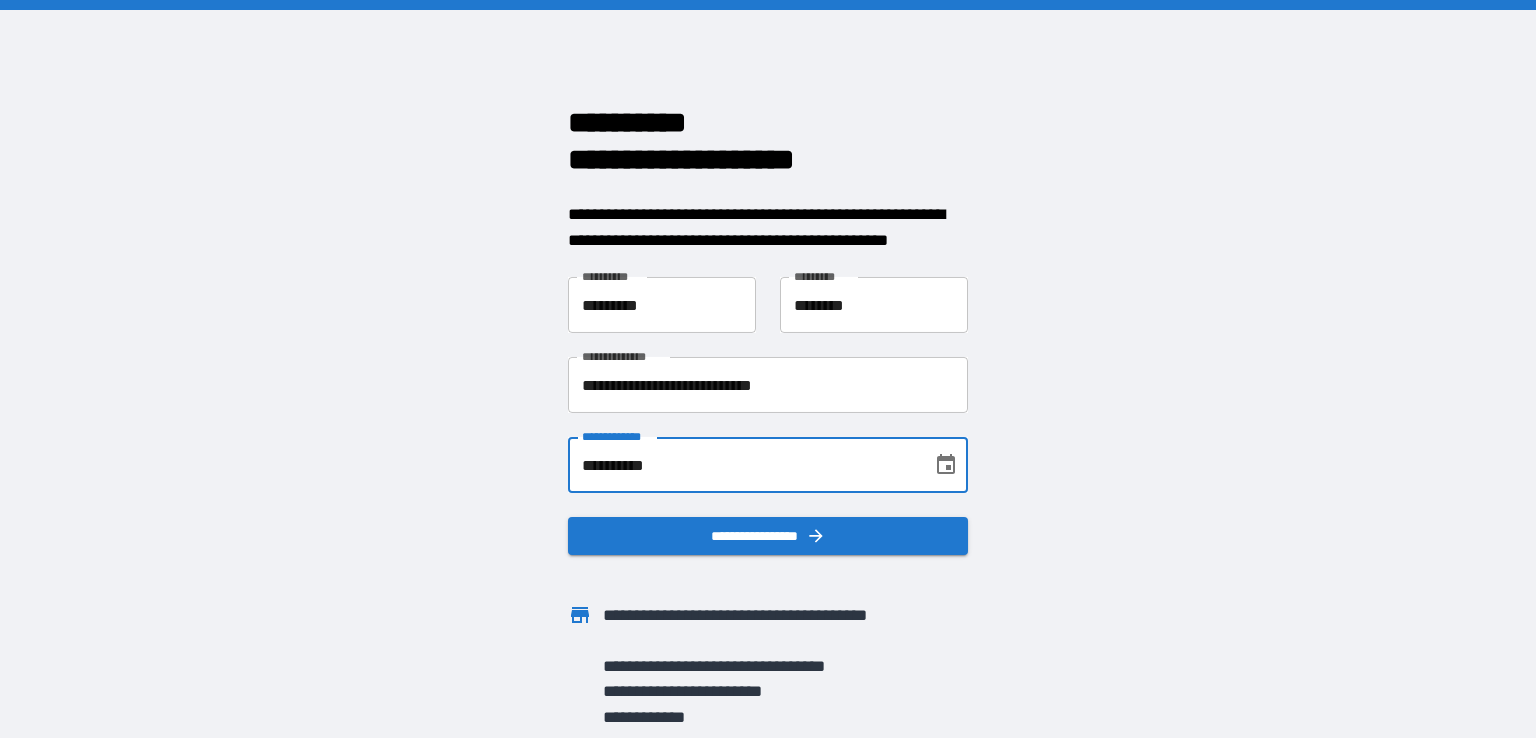 type on "**********" 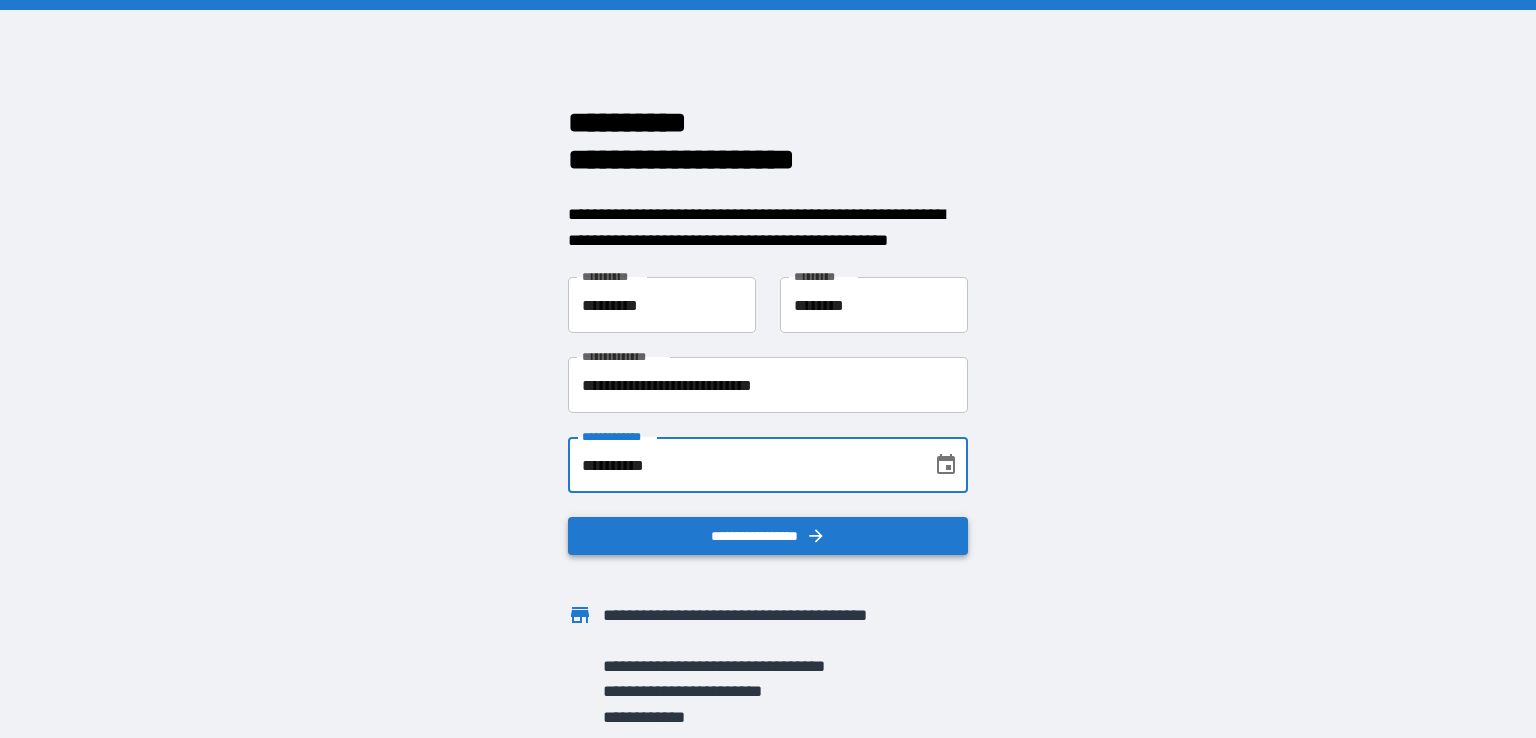 click on "**********" at bounding box center [768, 536] 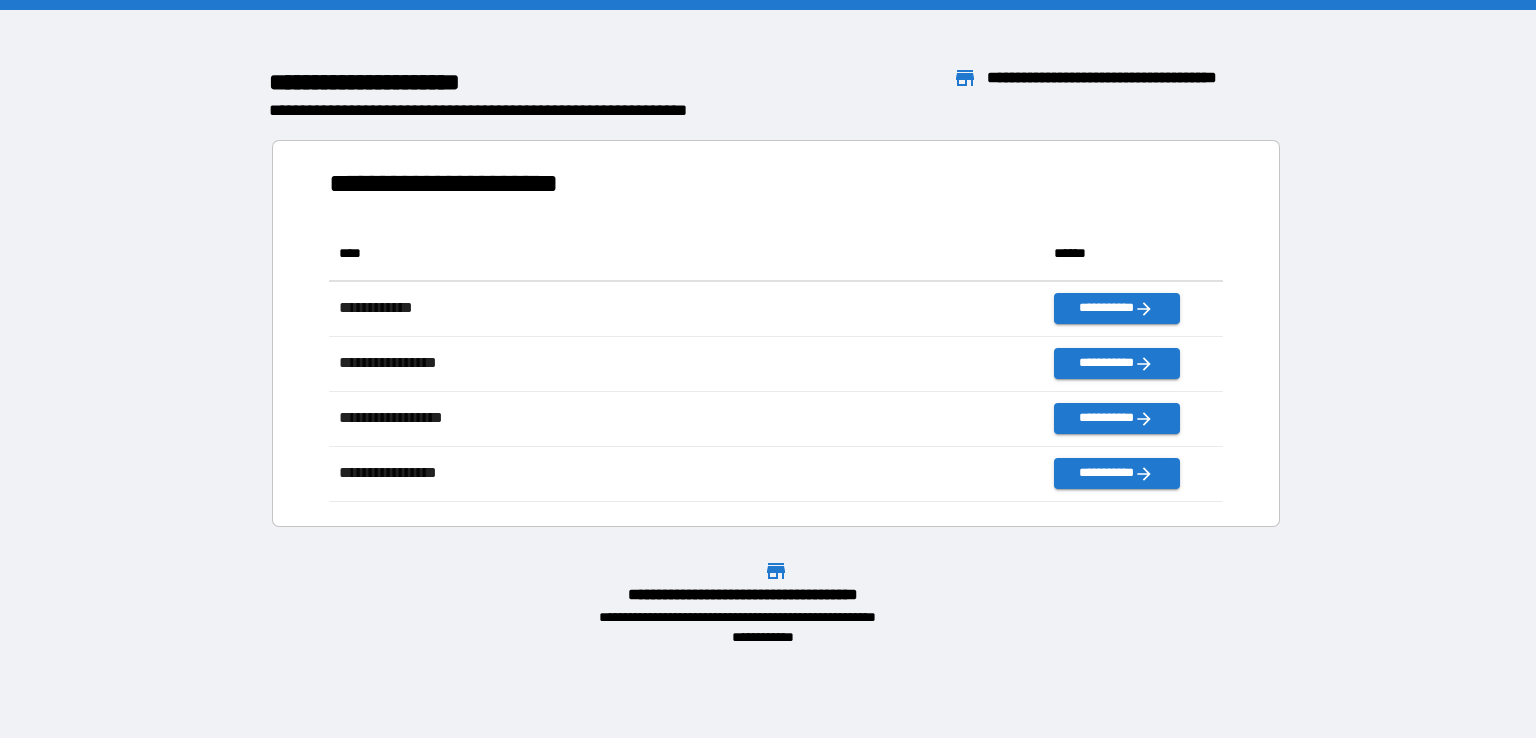 scroll, scrollTop: 16, scrollLeft: 16, axis: both 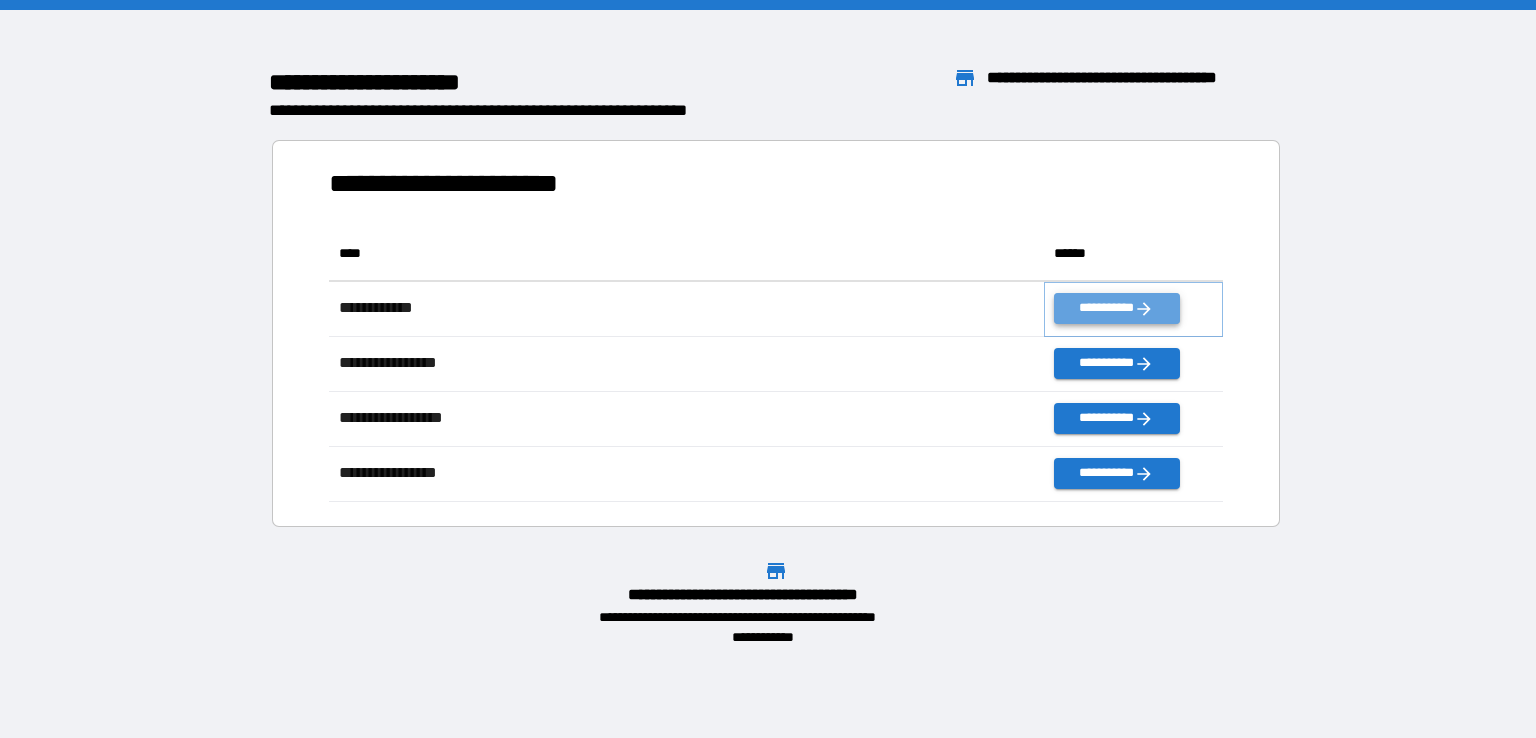 click on "**********" at bounding box center (1116, 308) 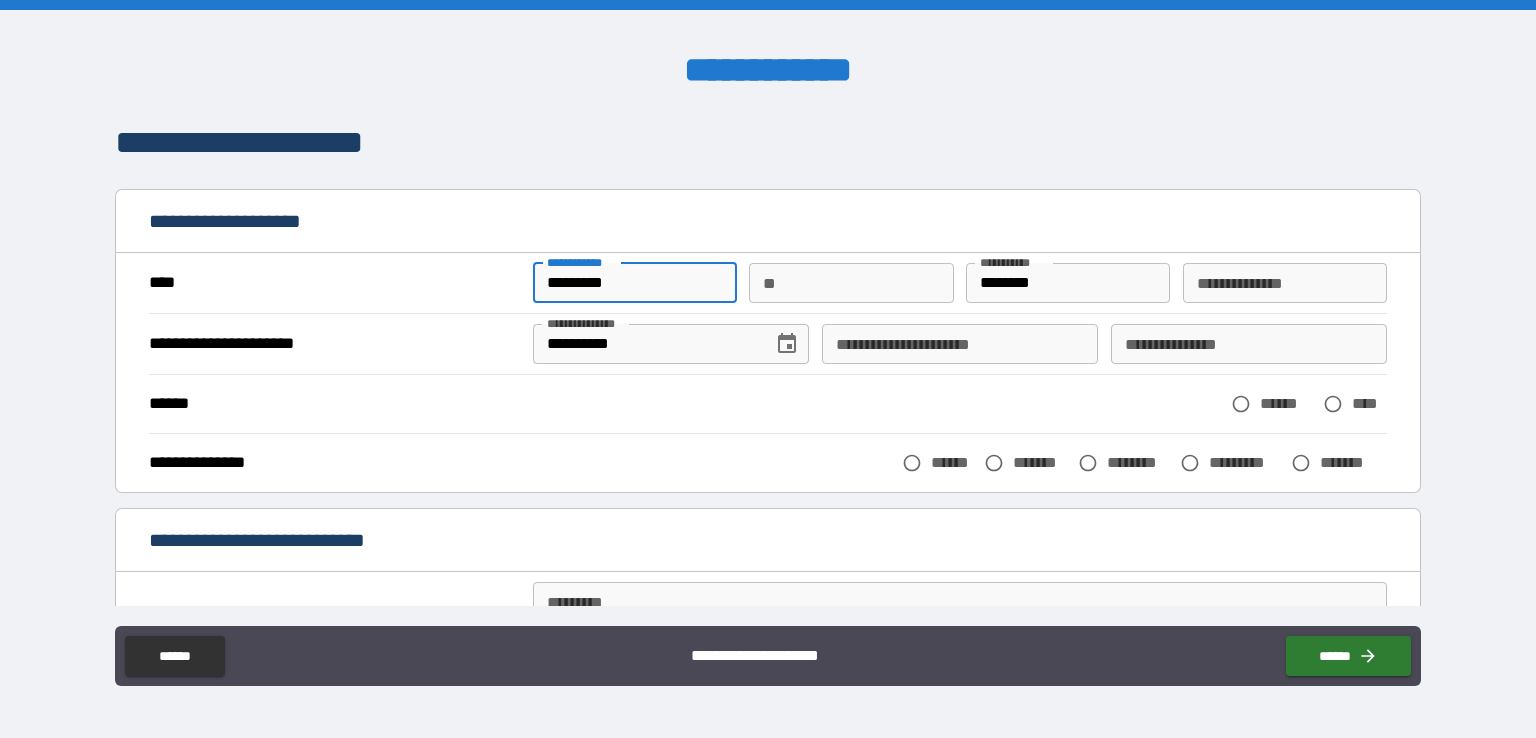 drag, startPoint x: 649, startPoint y: 293, endPoint x: 468, endPoint y: 299, distance: 181.09943 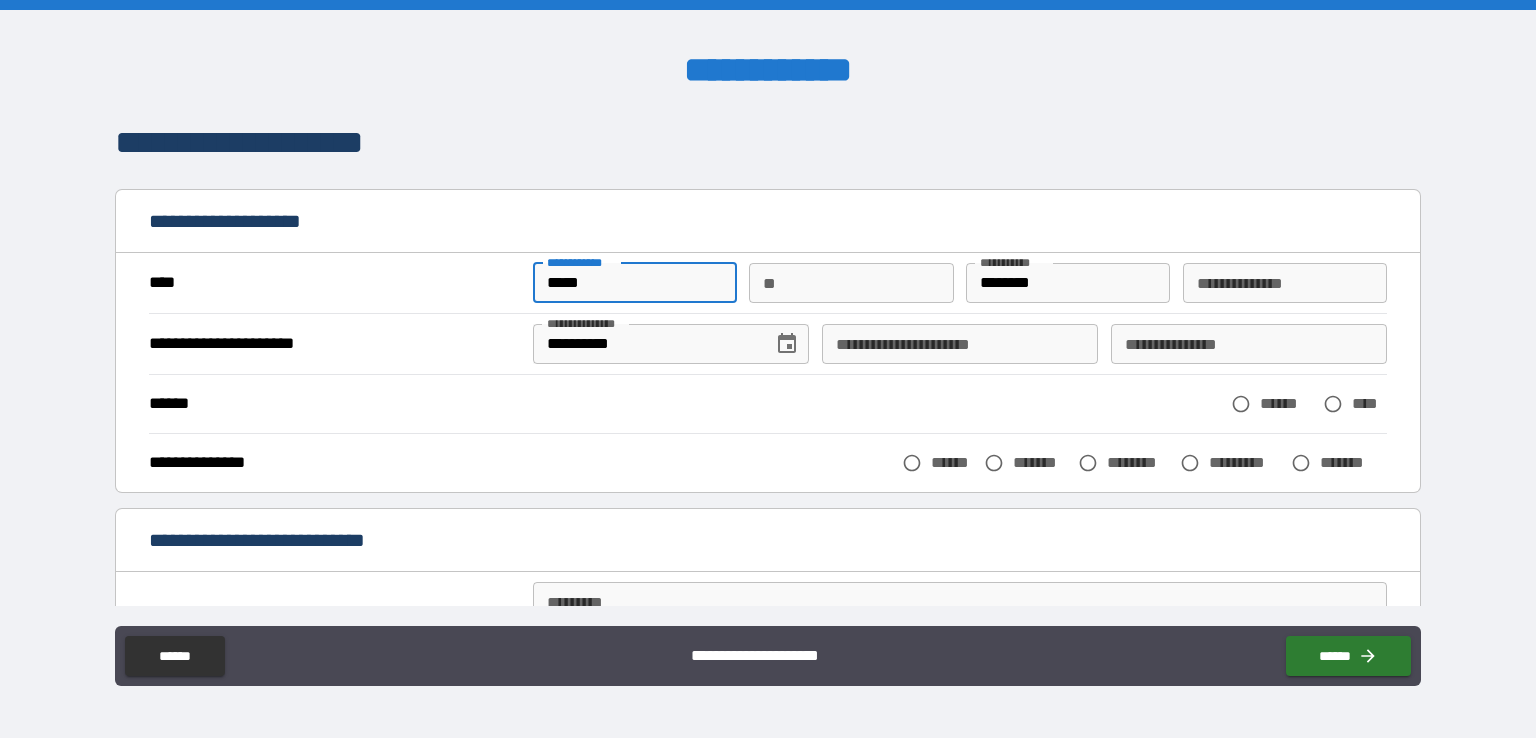 type on "*****" 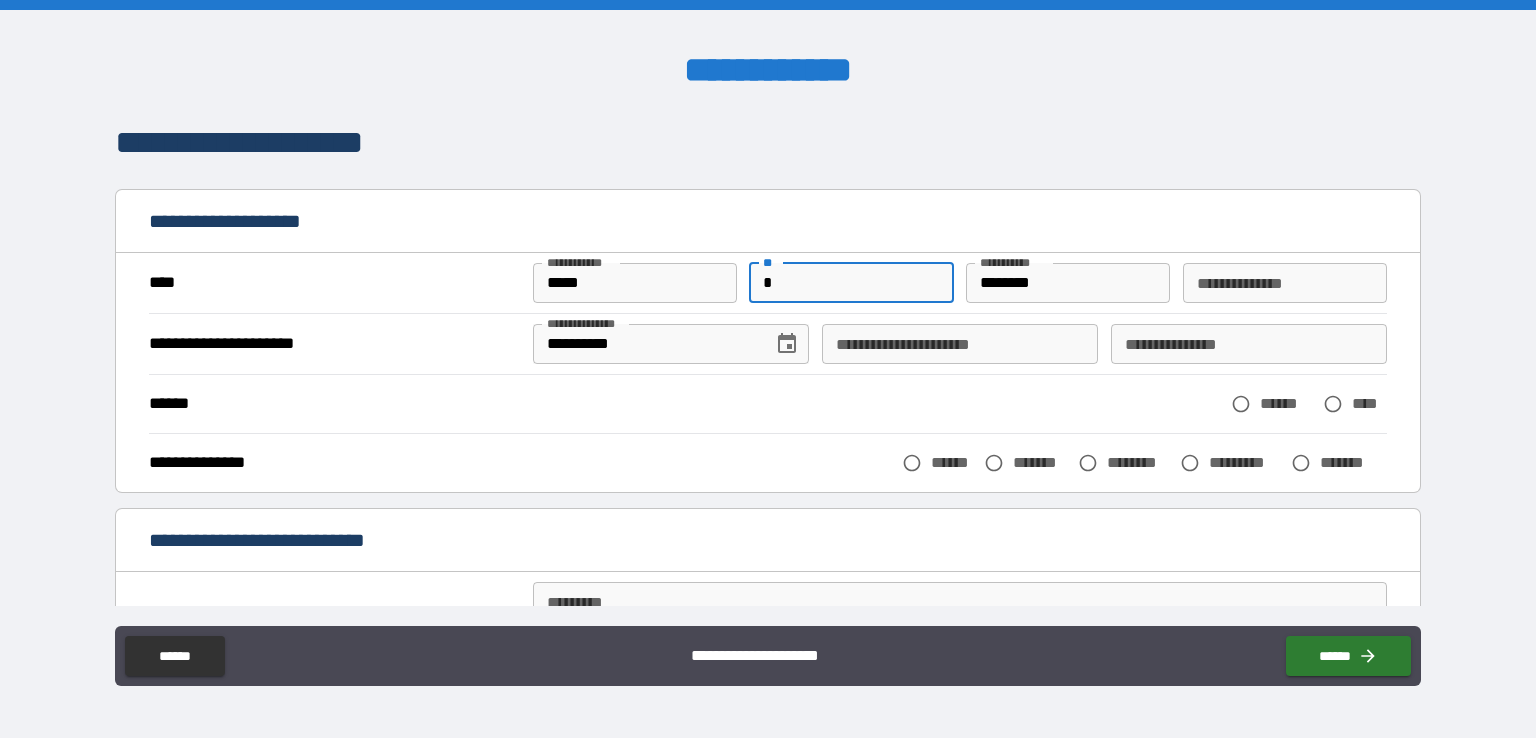 type on "*" 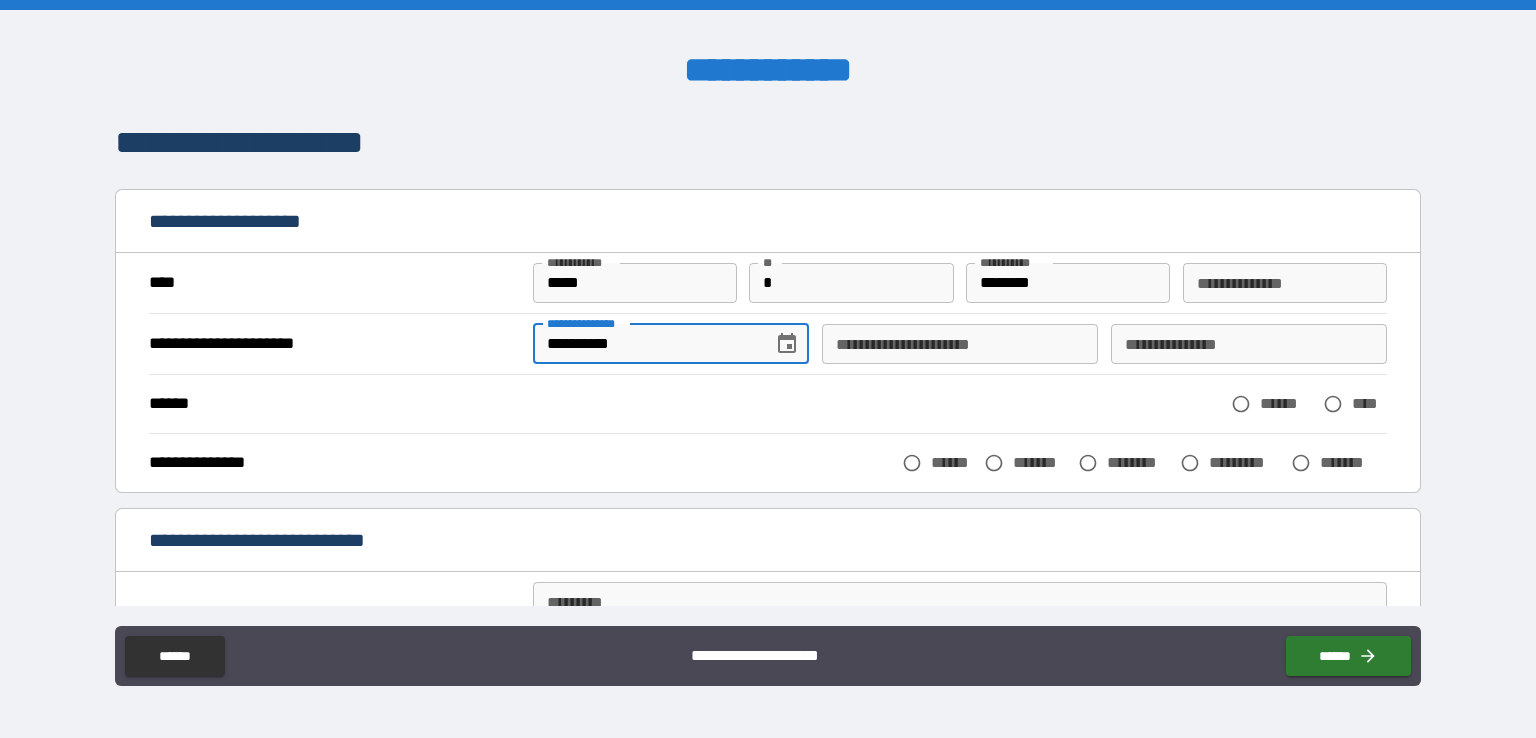 type 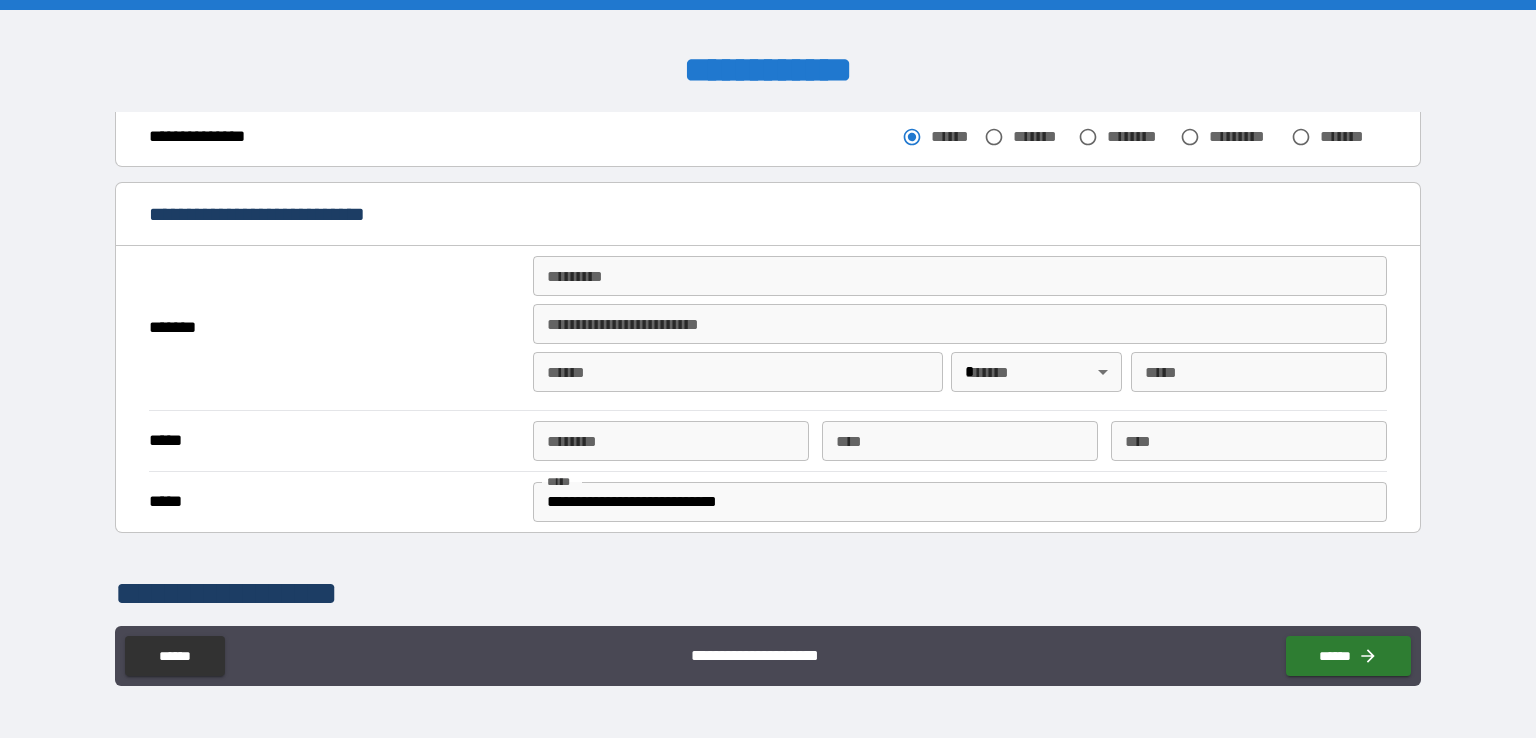 scroll, scrollTop: 328, scrollLeft: 0, axis: vertical 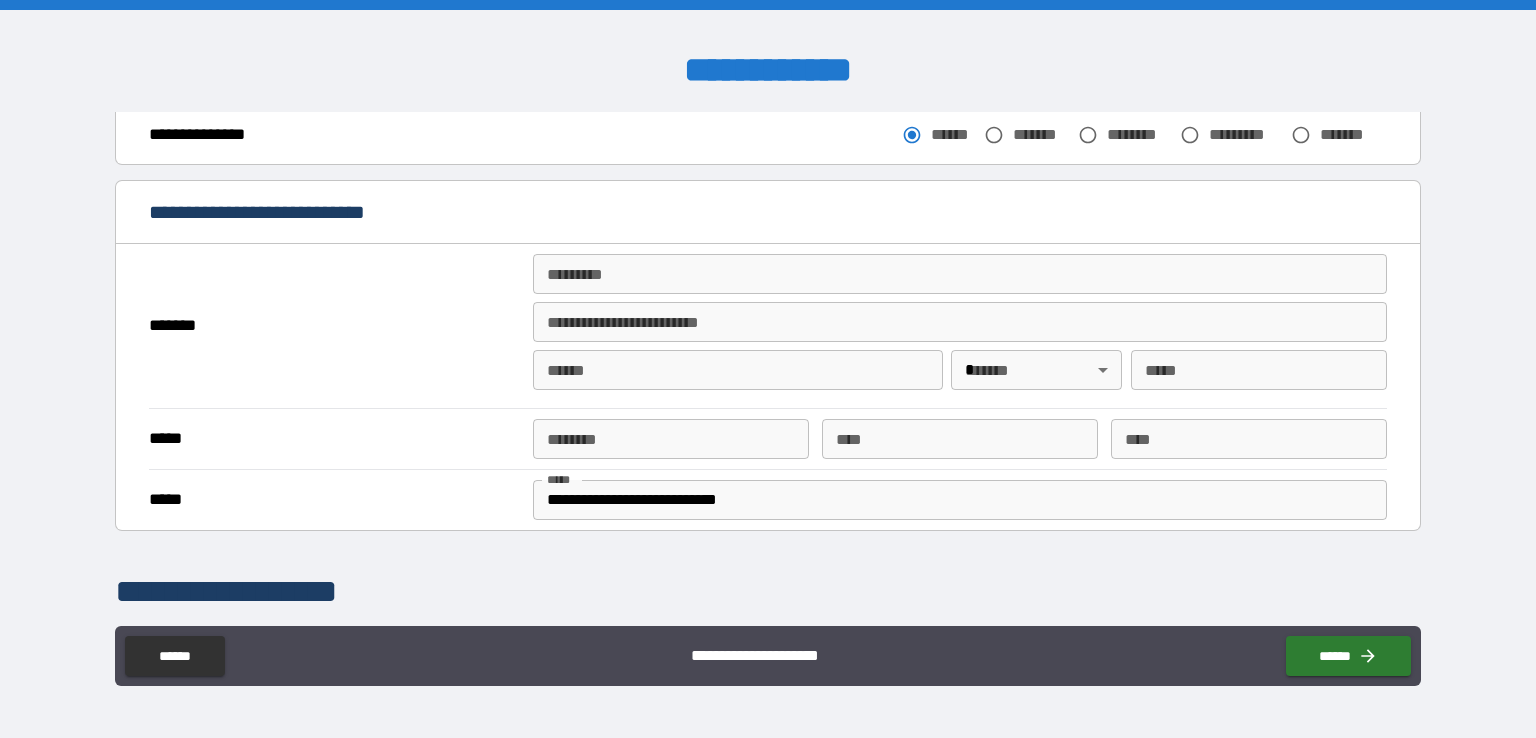 click on "*******   *" at bounding box center (960, 274) 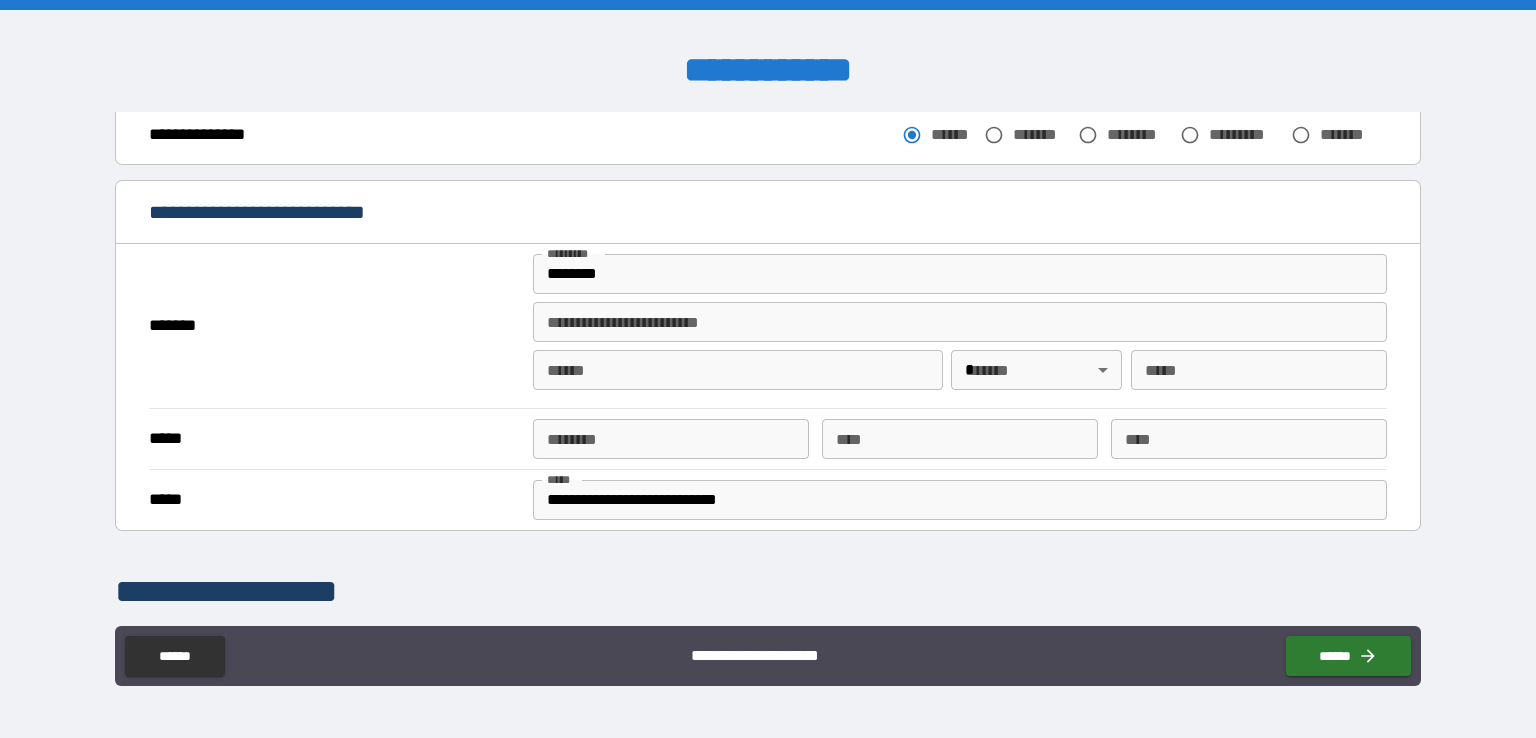 type on "**********" 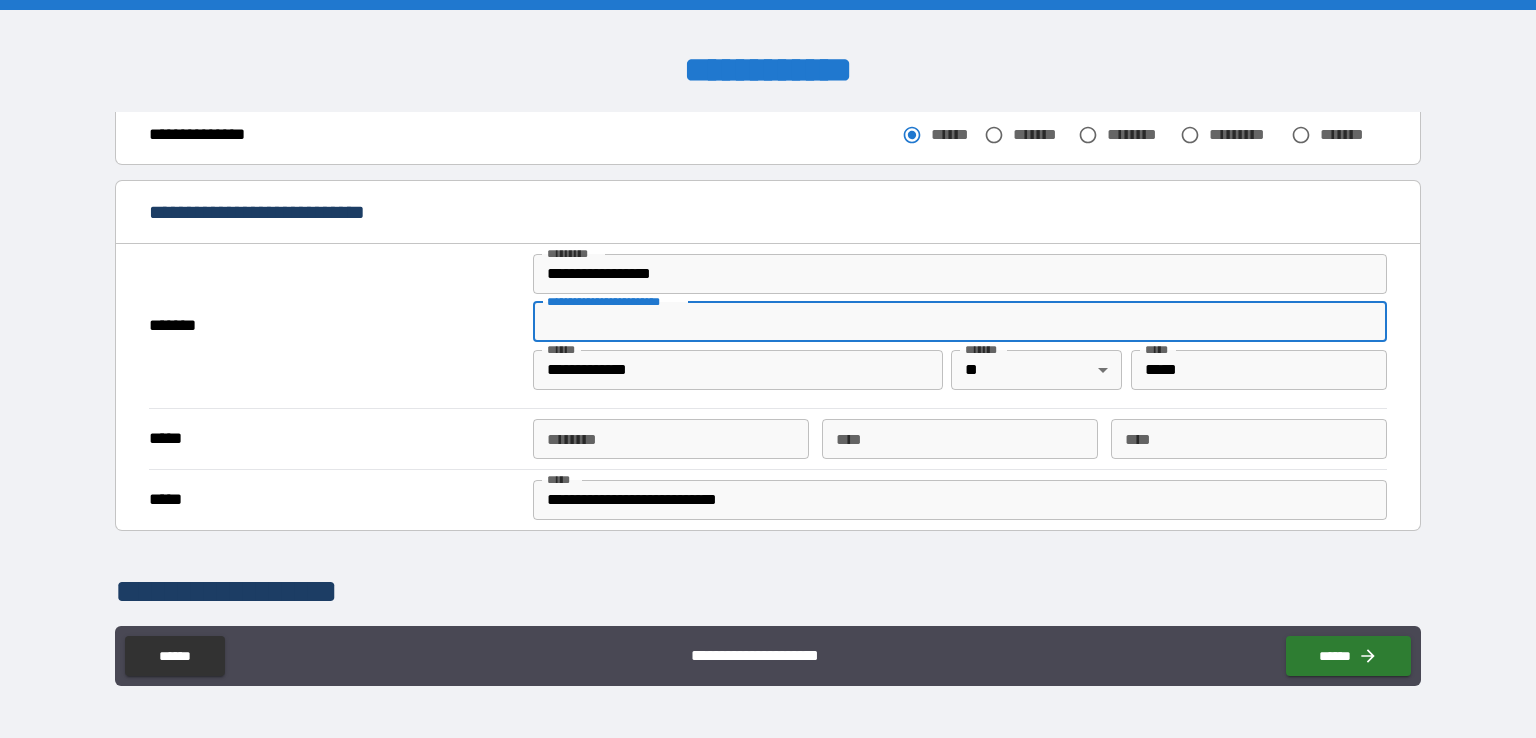 click on "**********" at bounding box center [960, 322] 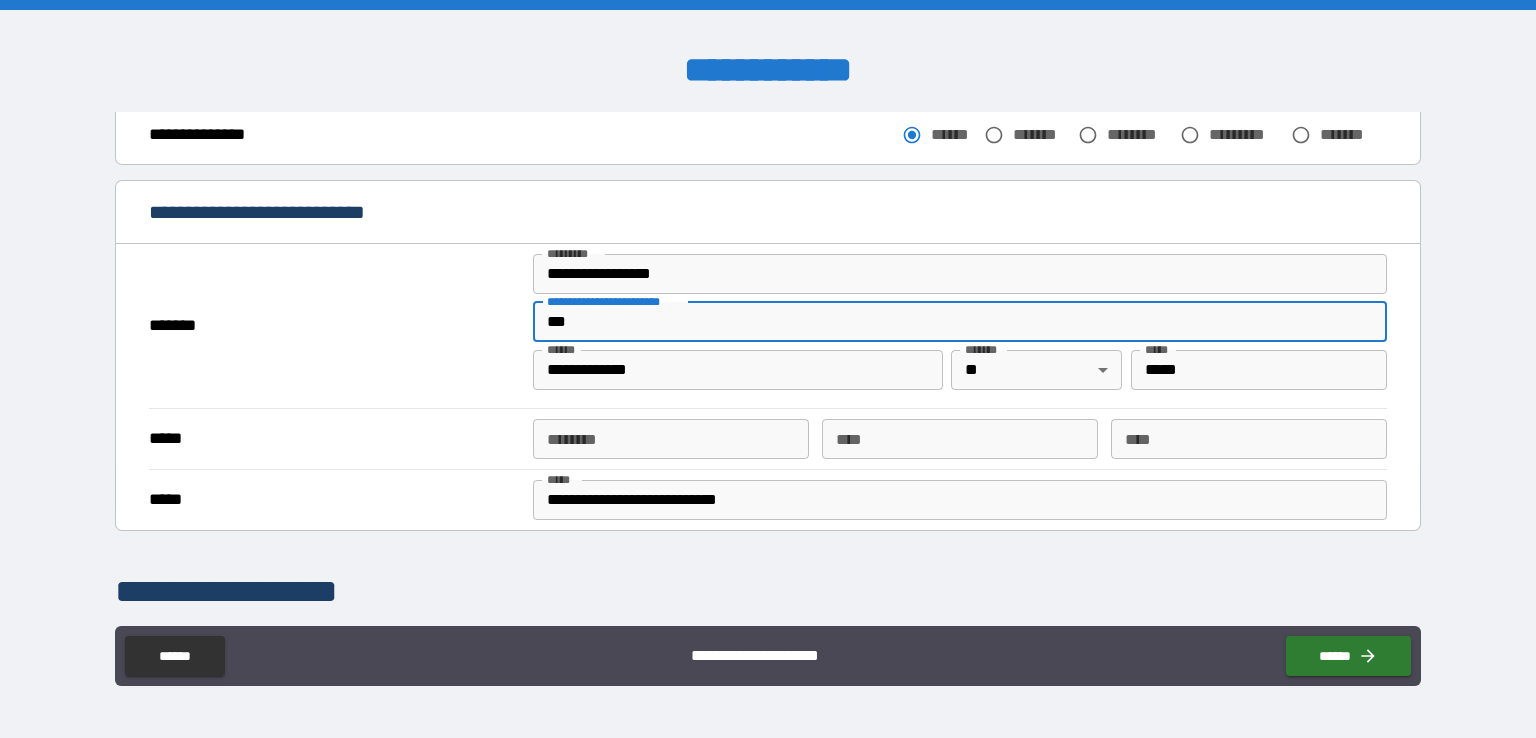 type on "***" 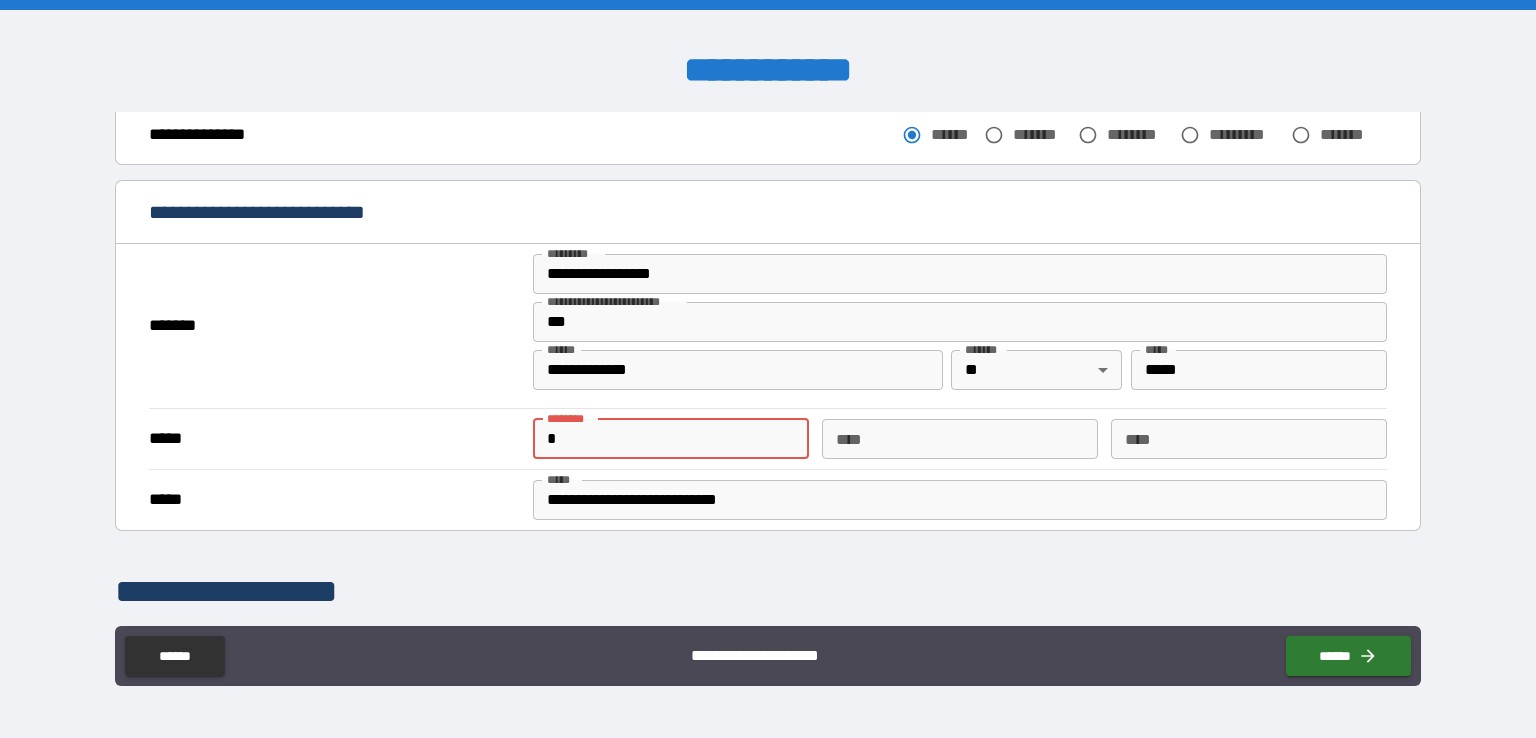 click on "*" at bounding box center (671, 439) 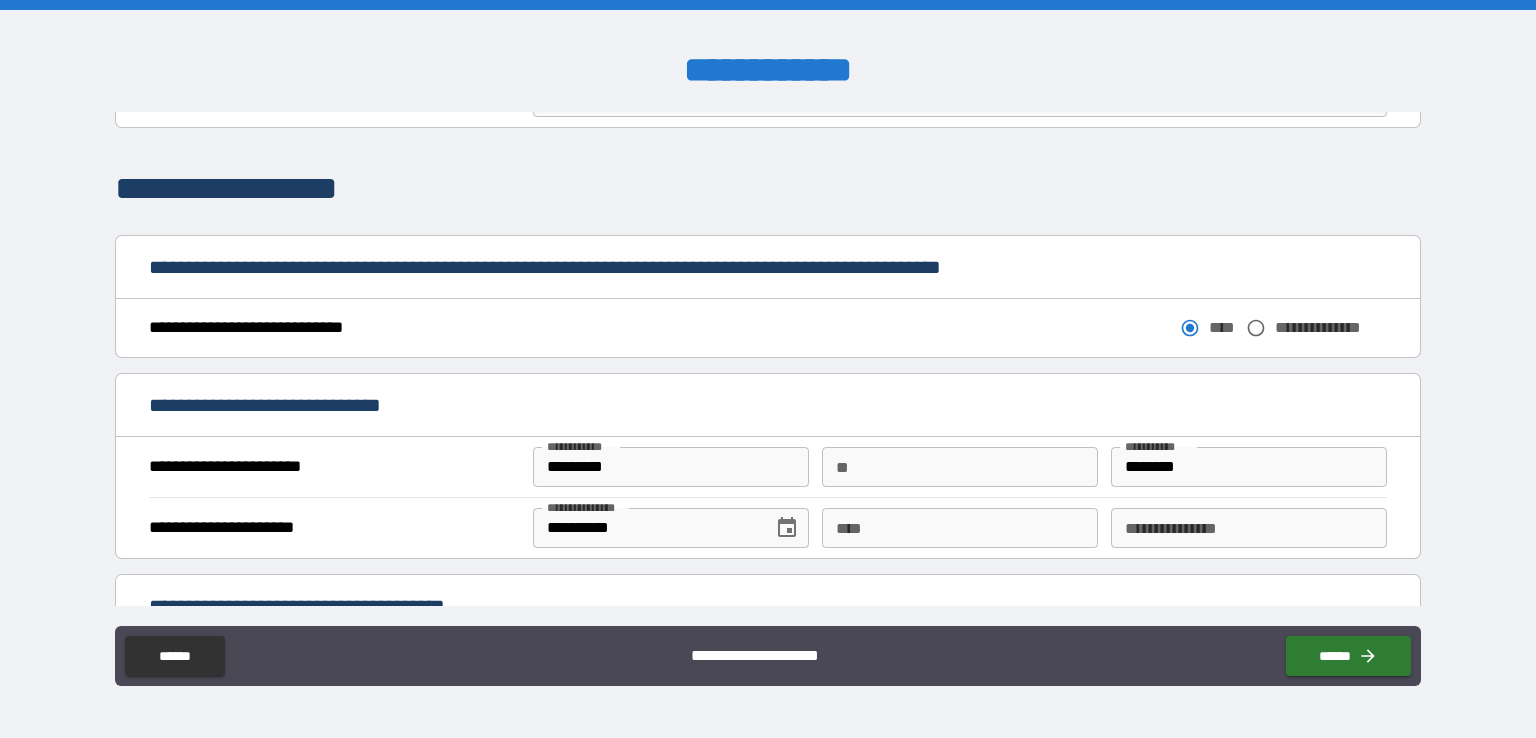 scroll, scrollTop: 732, scrollLeft: 0, axis: vertical 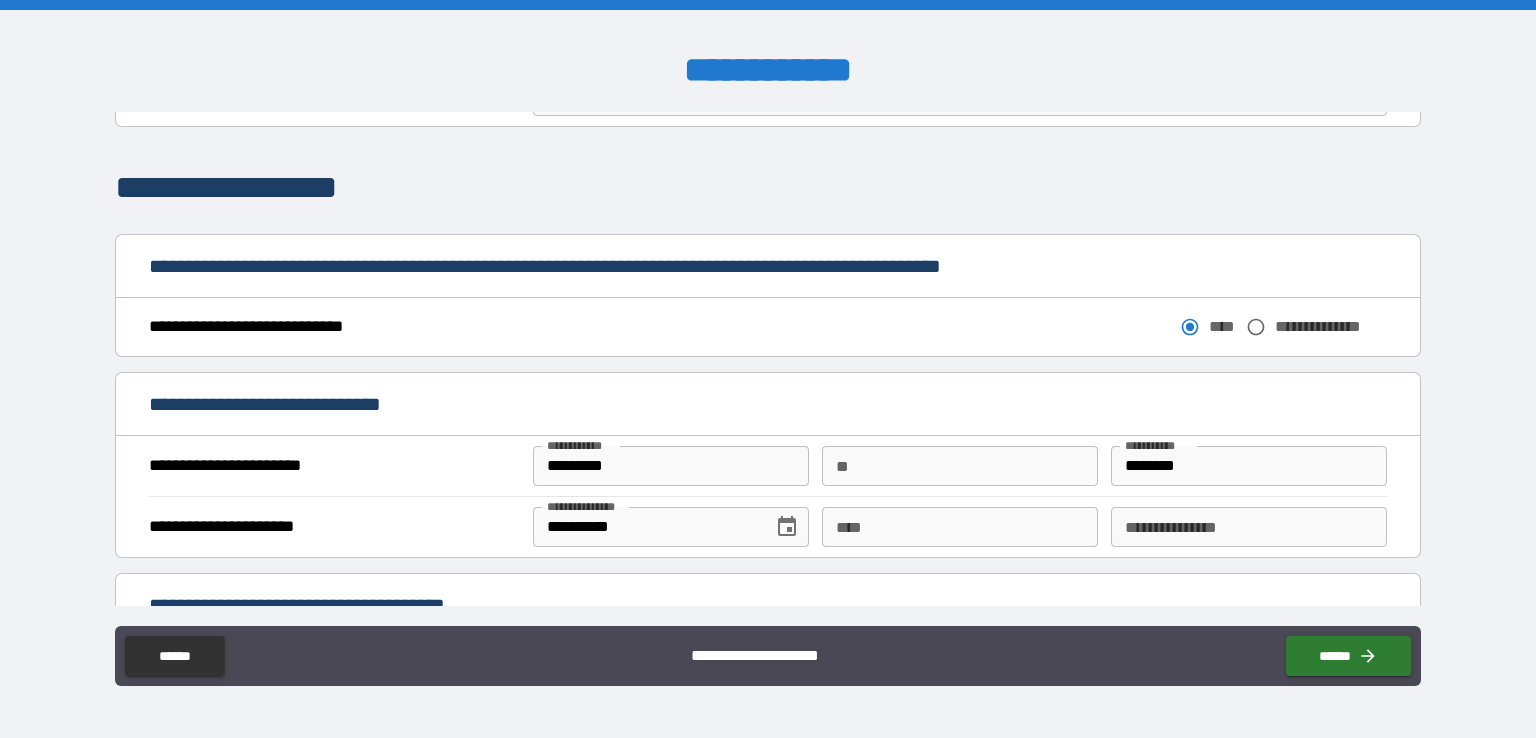 type on "**********" 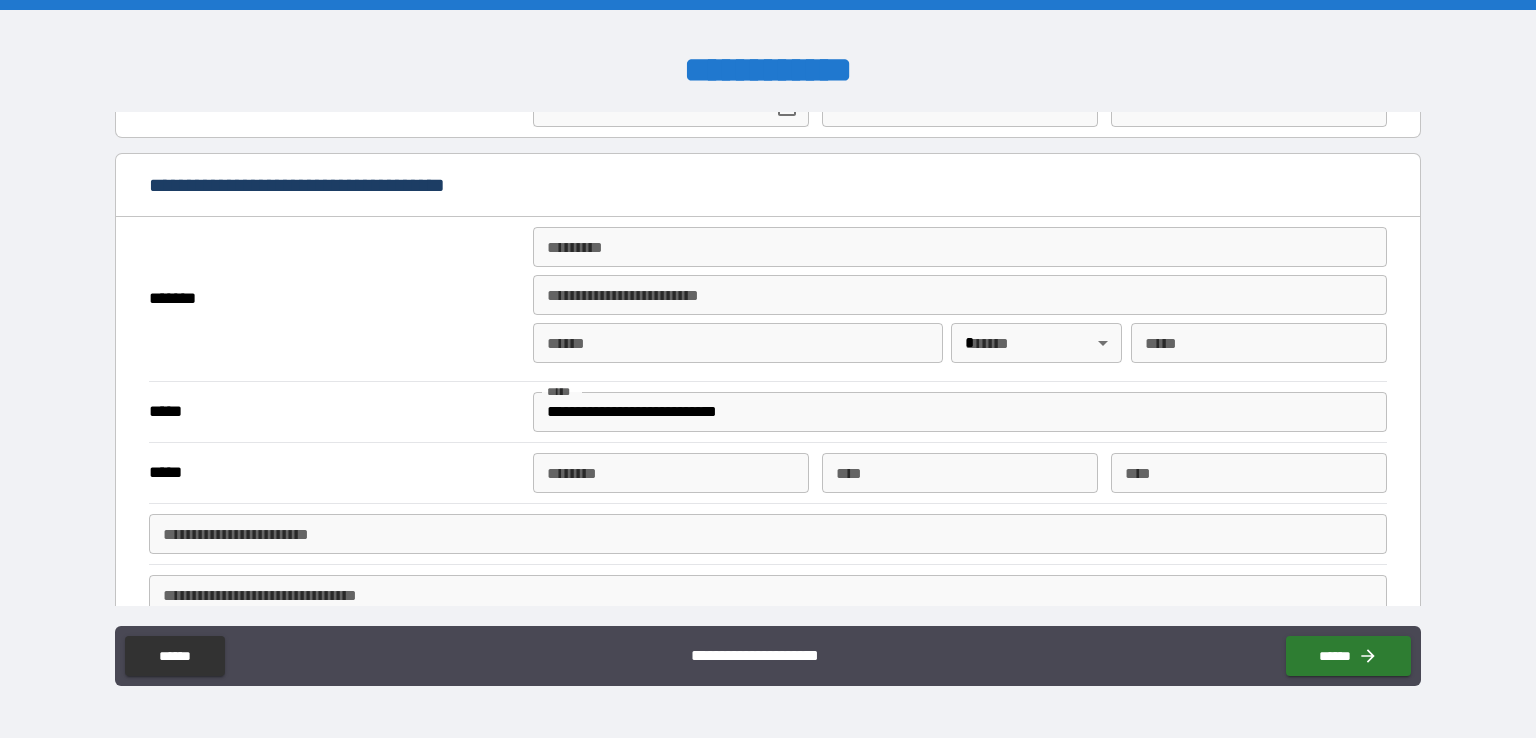 scroll, scrollTop: 1156, scrollLeft: 0, axis: vertical 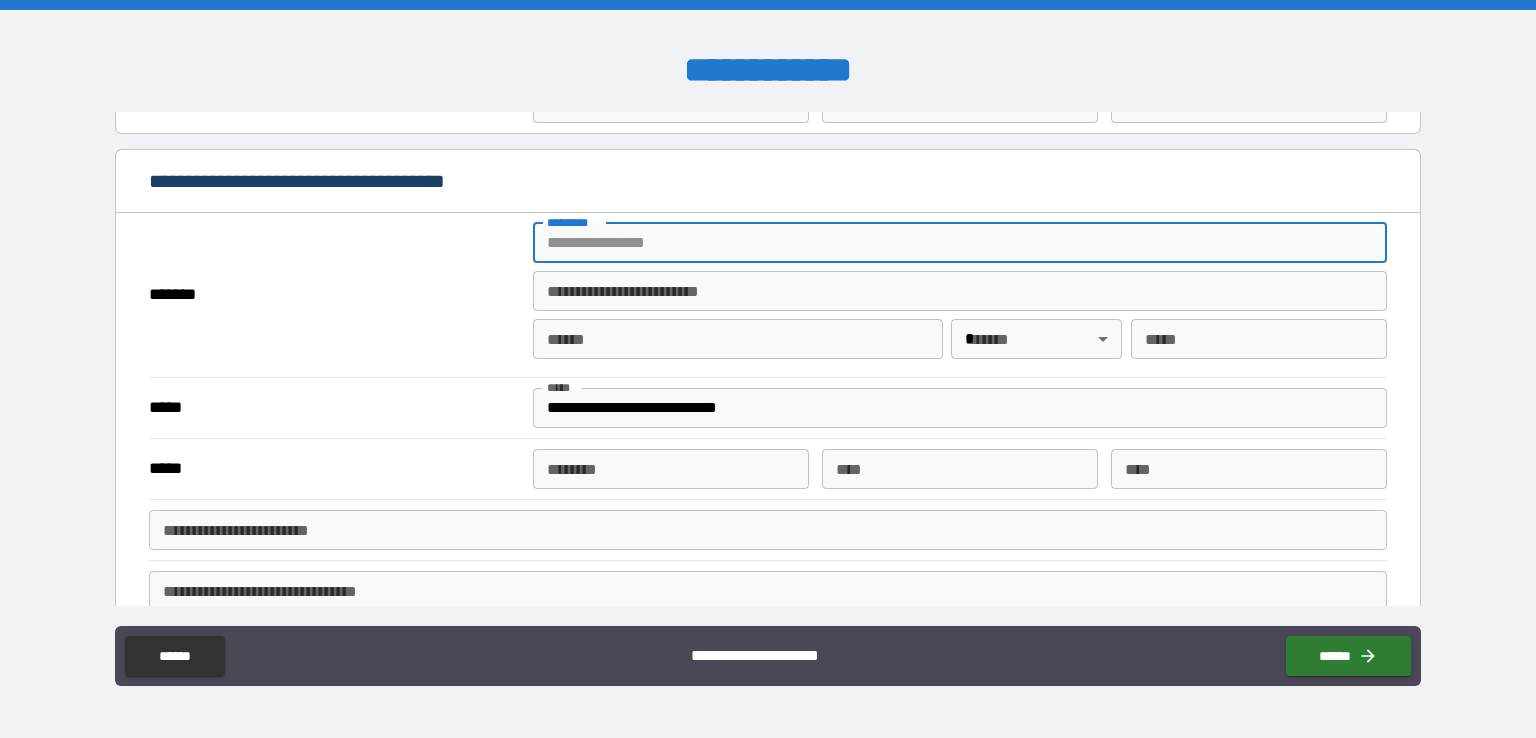 click on "*******   *" at bounding box center (960, 243) 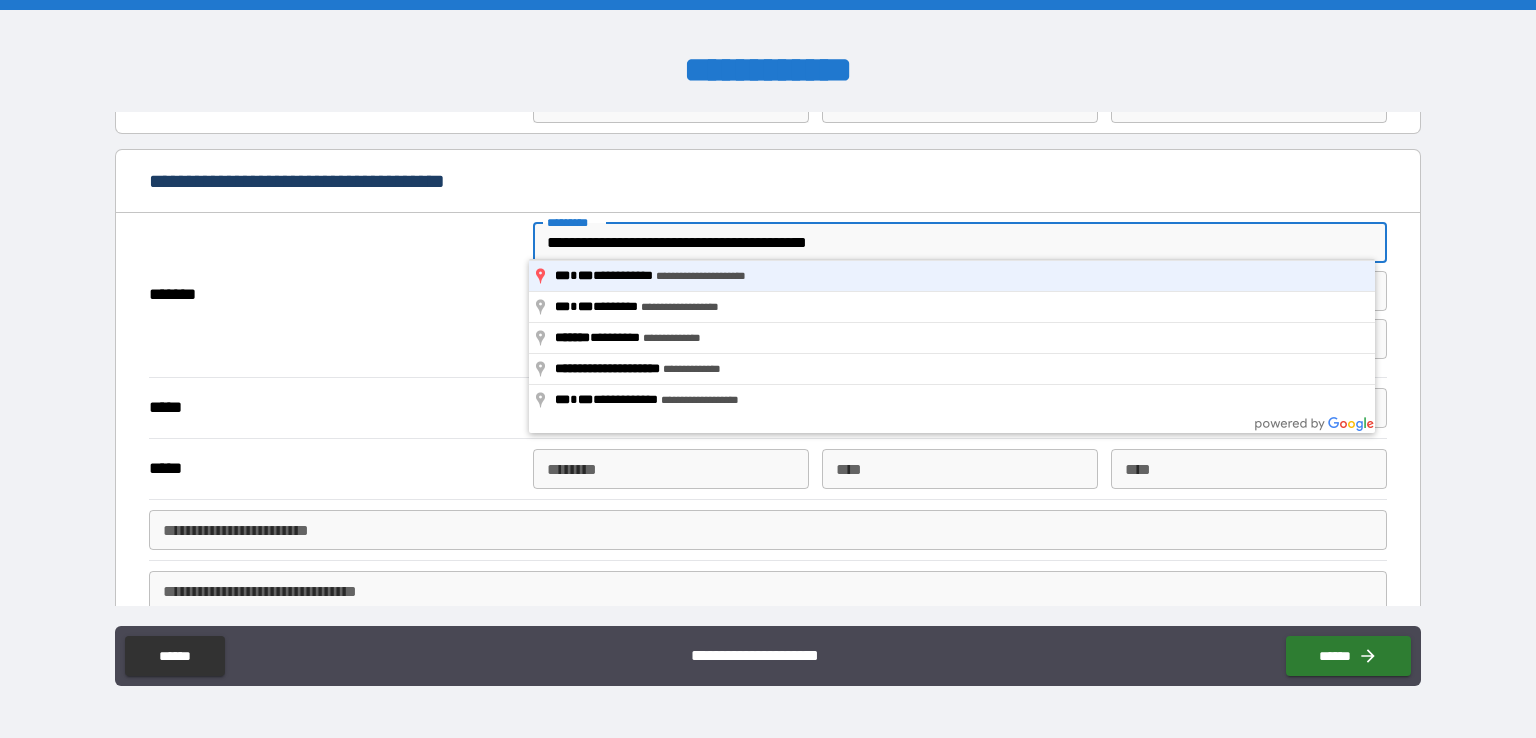 type on "**********" 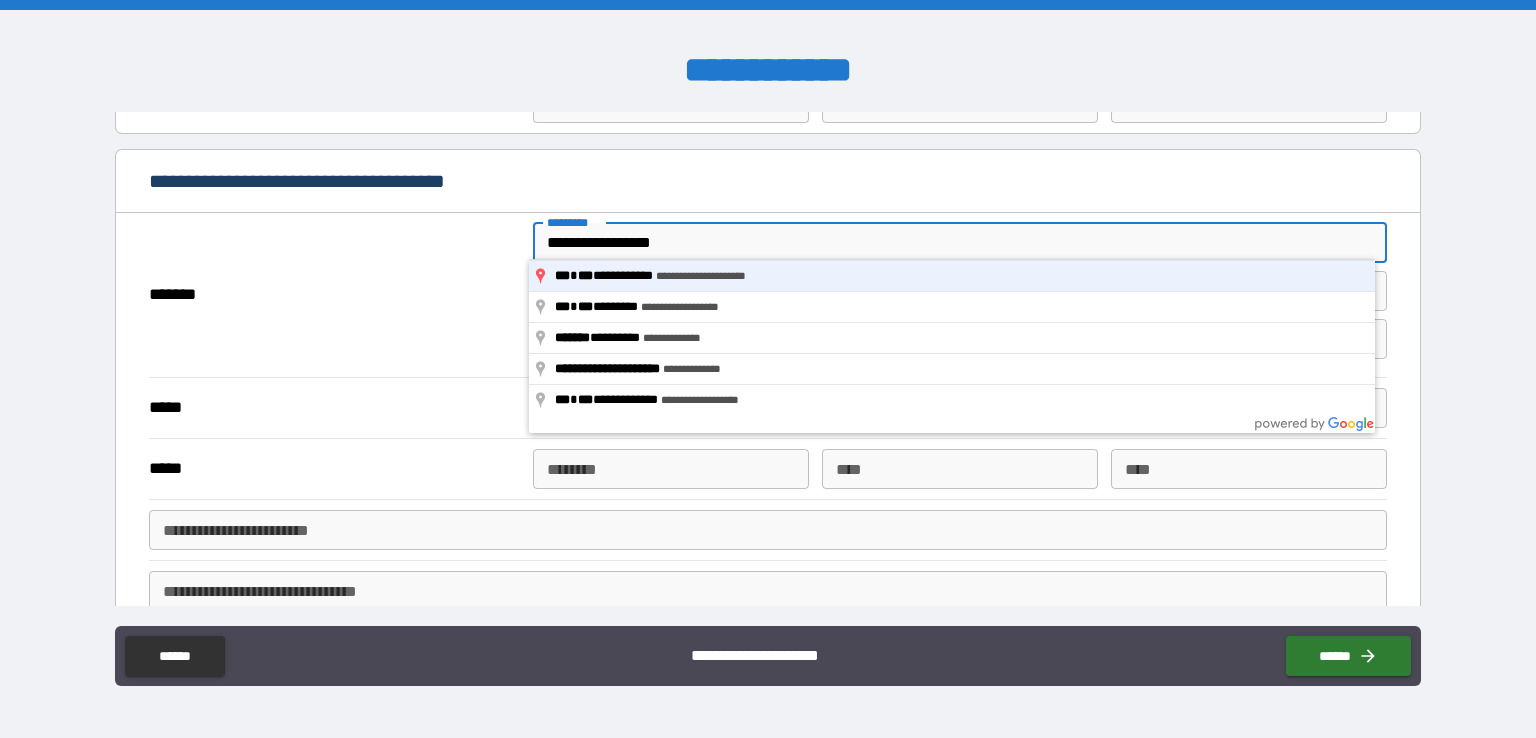 type on "**********" 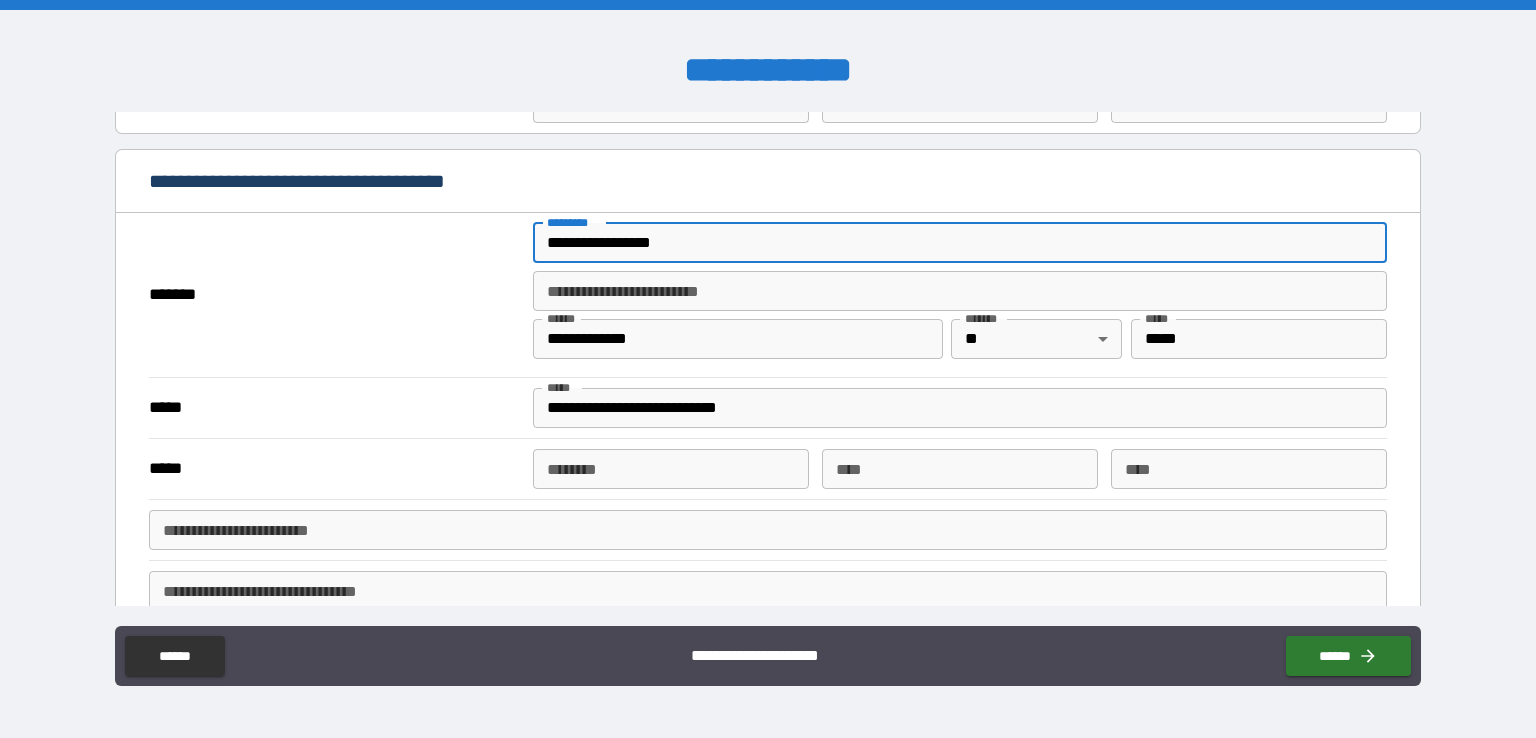 click on "**********" at bounding box center [960, 291] 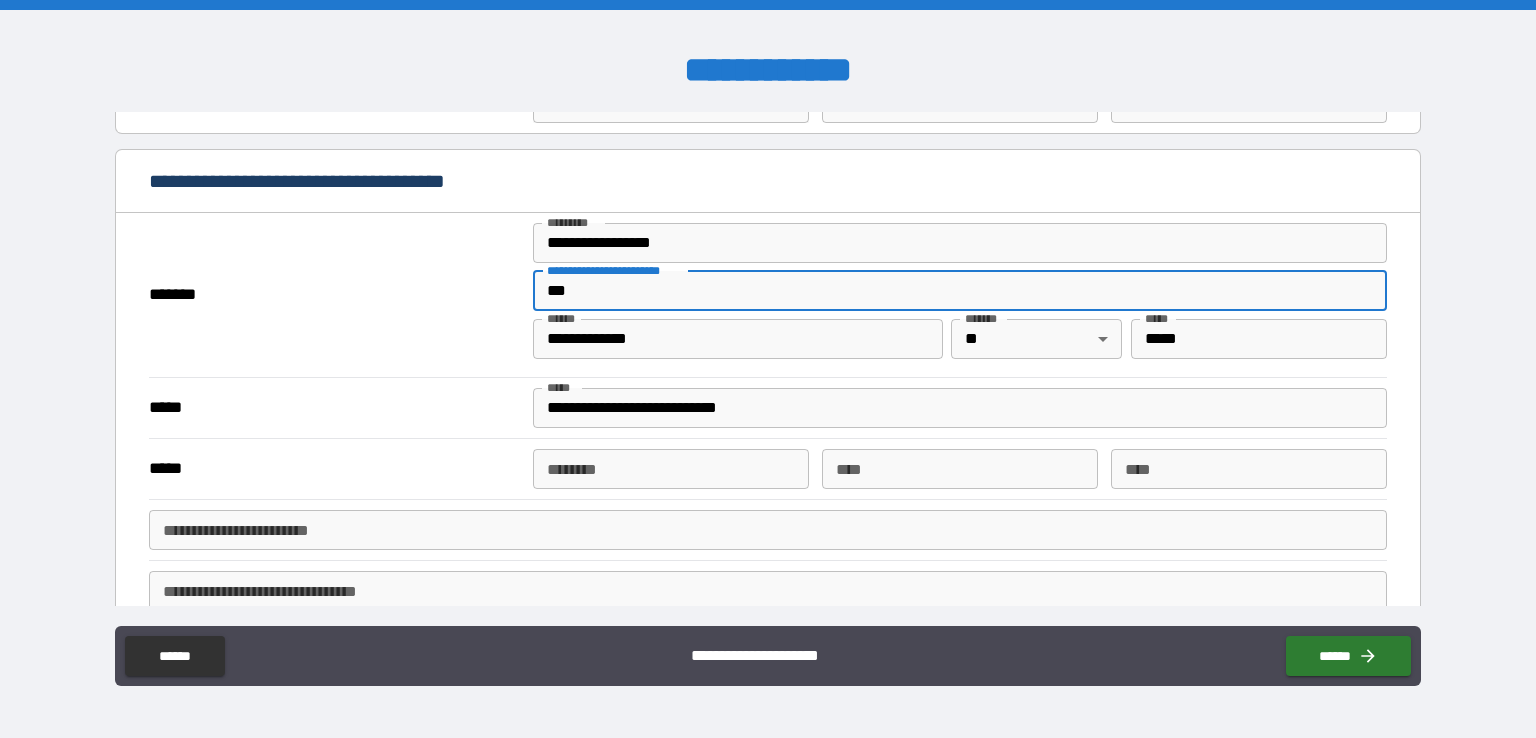 type on "***" 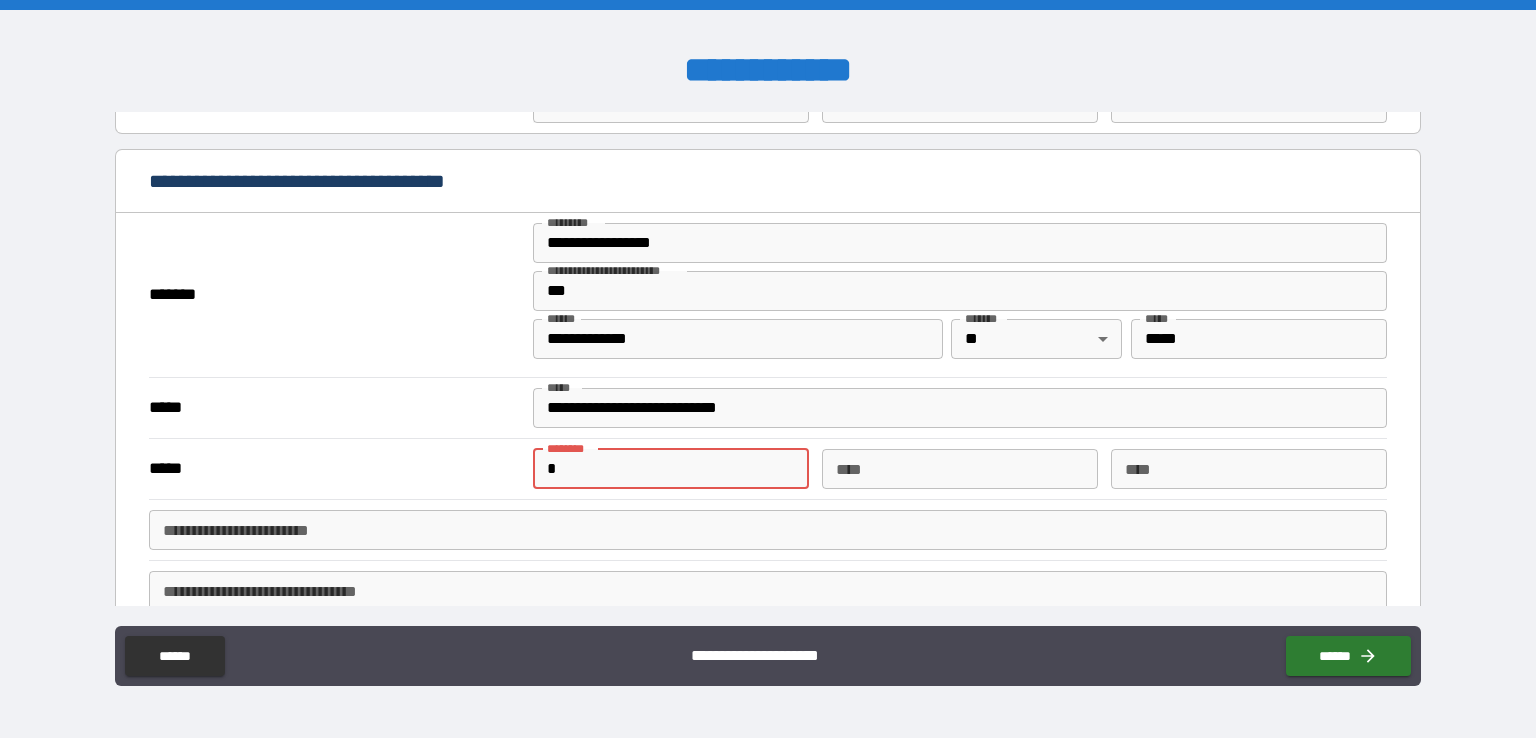 click on "*" at bounding box center [671, 469] 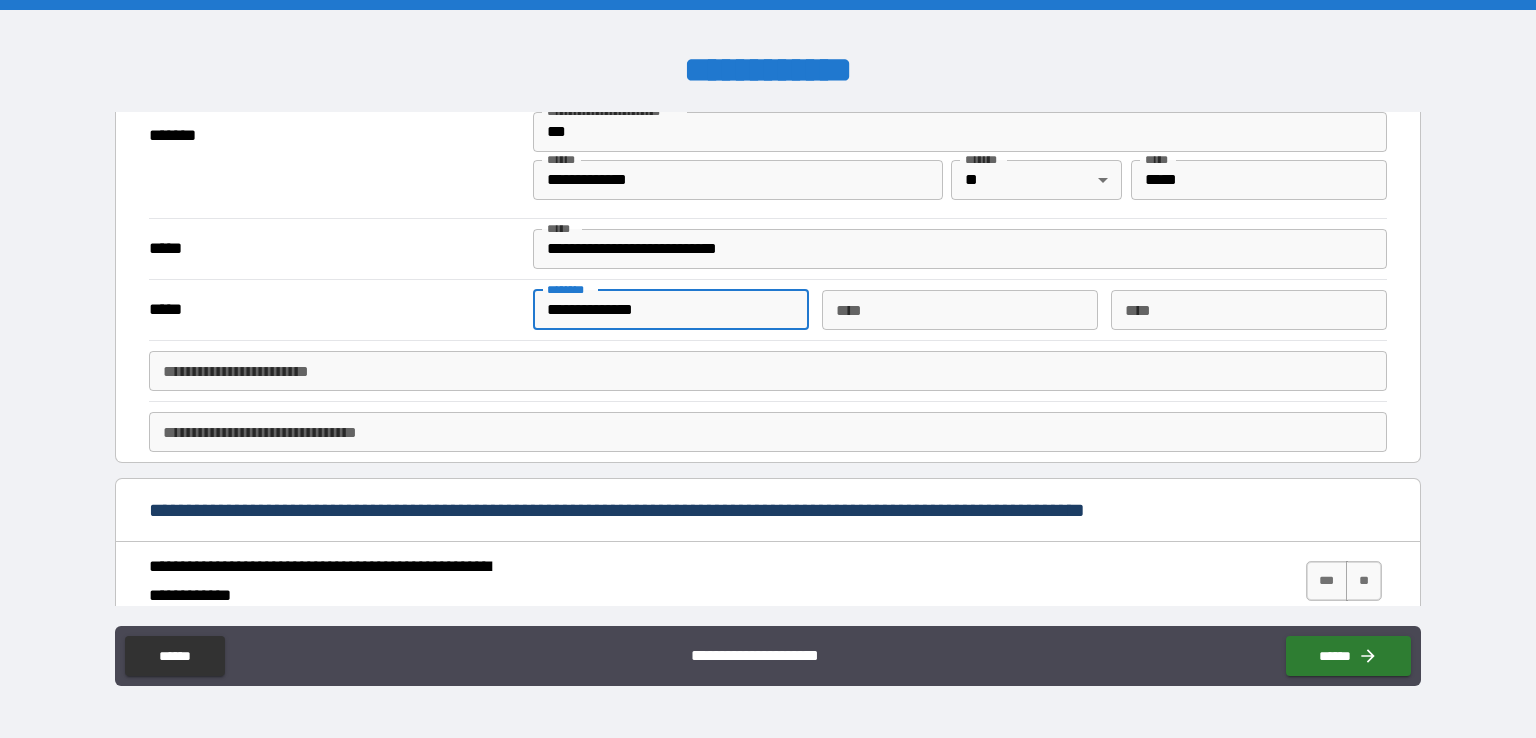 scroll, scrollTop: 1316, scrollLeft: 0, axis: vertical 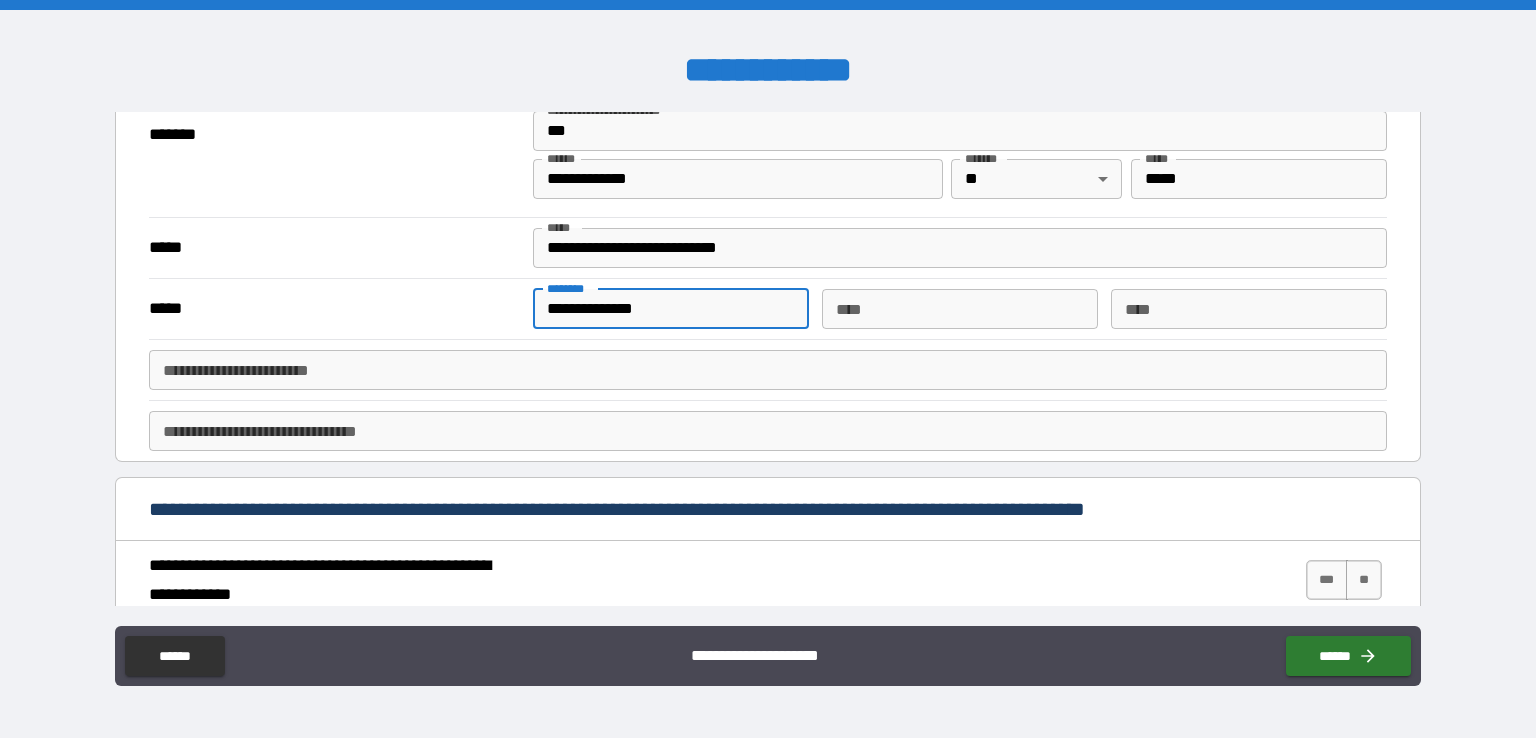 type on "**********" 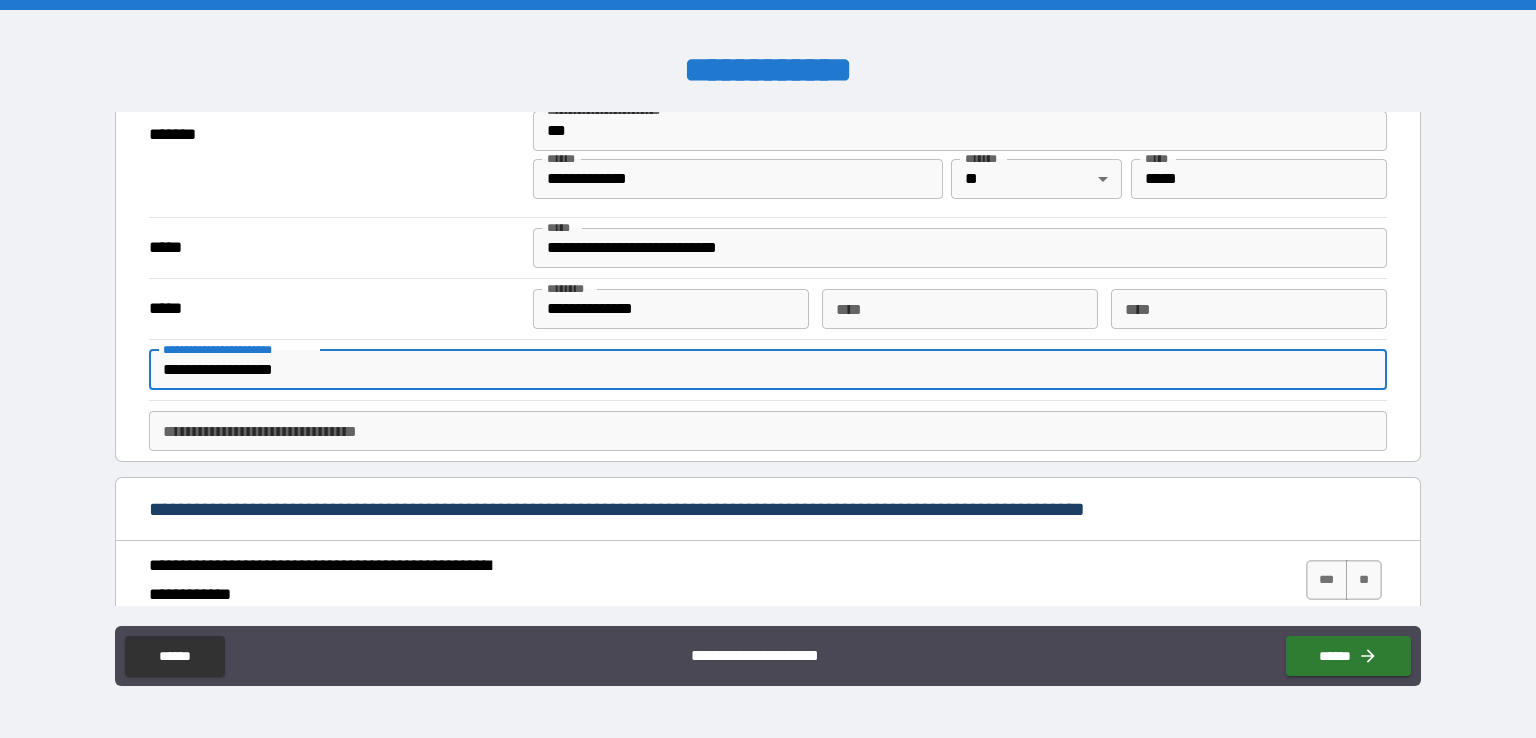 type on "**********" 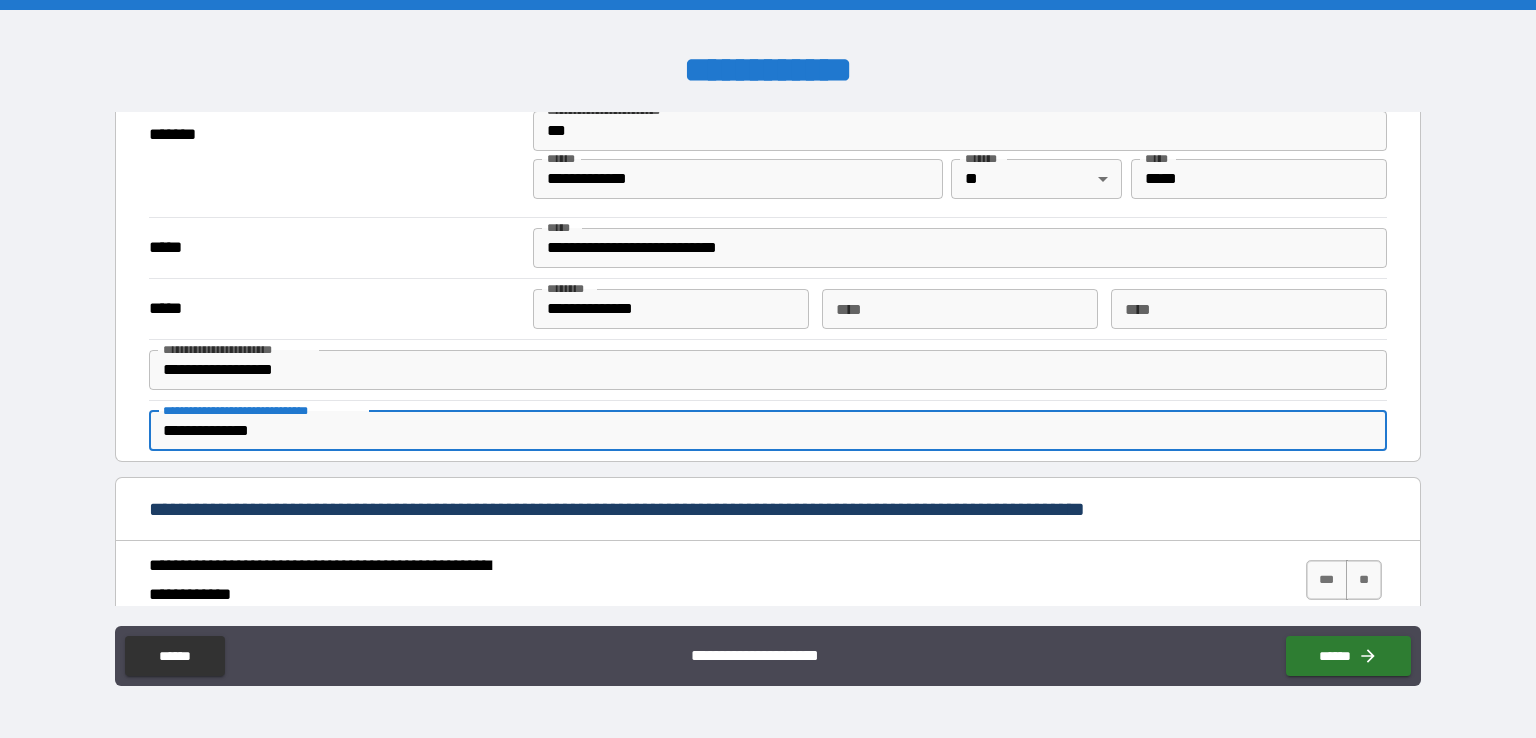 scroll, scrollTop: 1660, scrollLeft: 0, axis: vertical 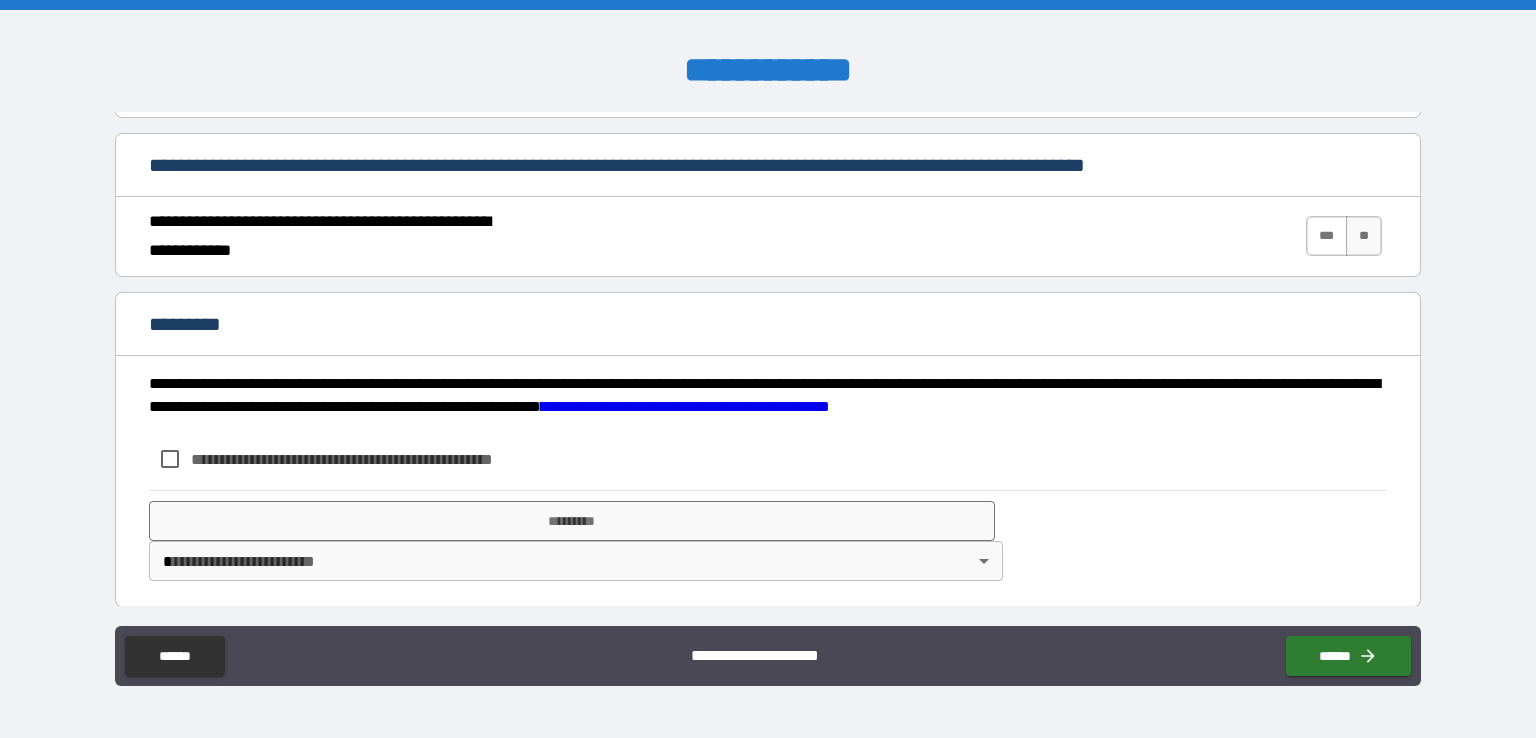 type on "**********" 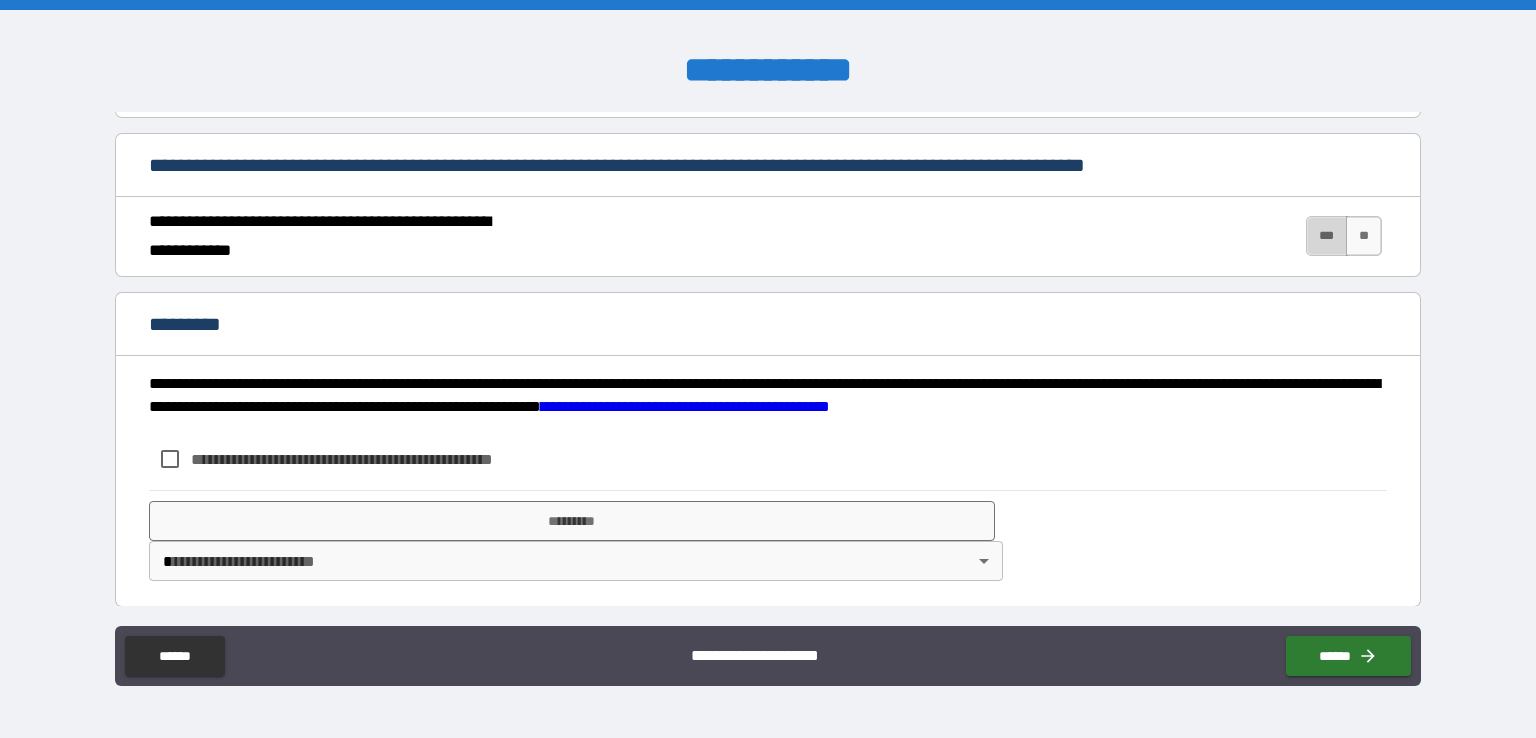 click on "***" at bounding box center [1327, 236] 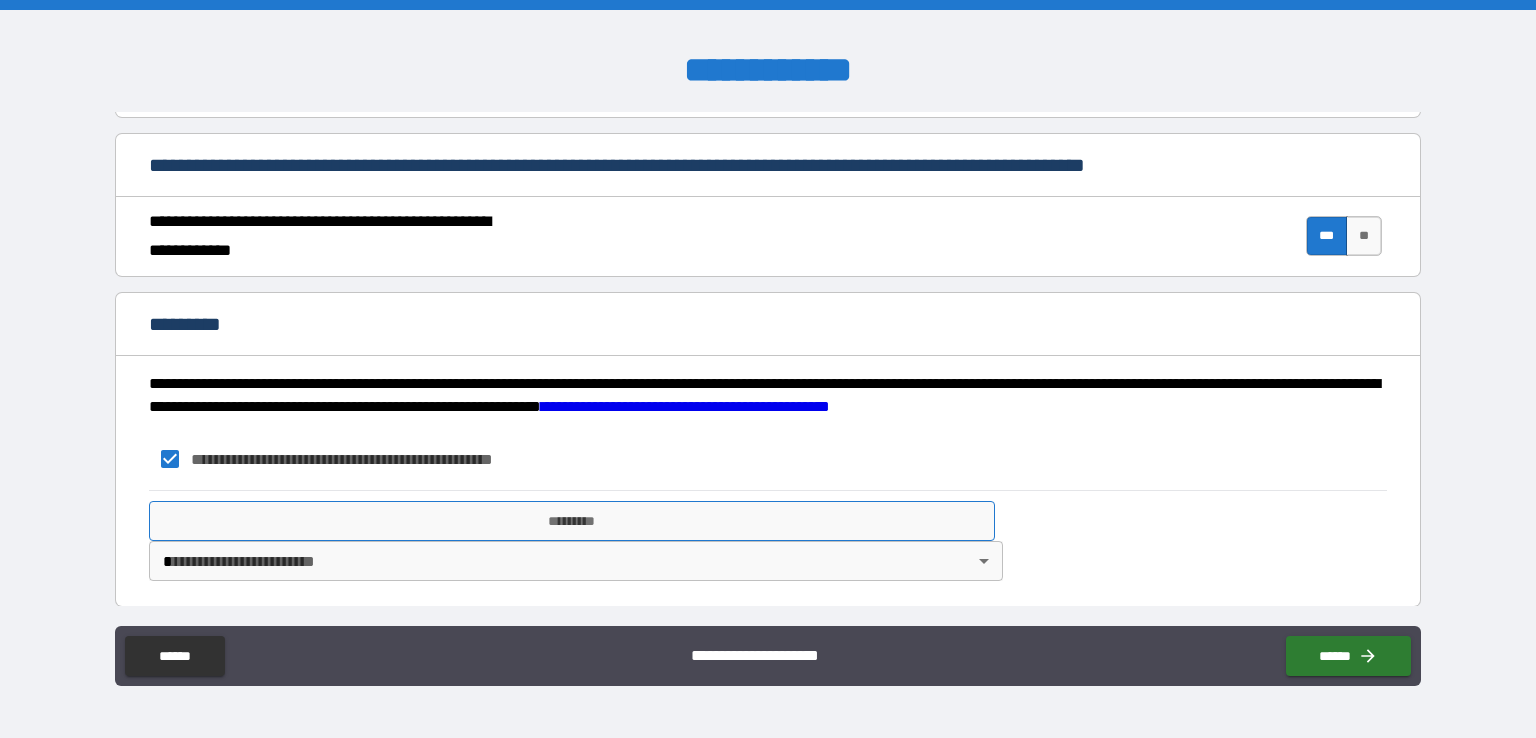 click on "*********" at bounding box center (572, 521) 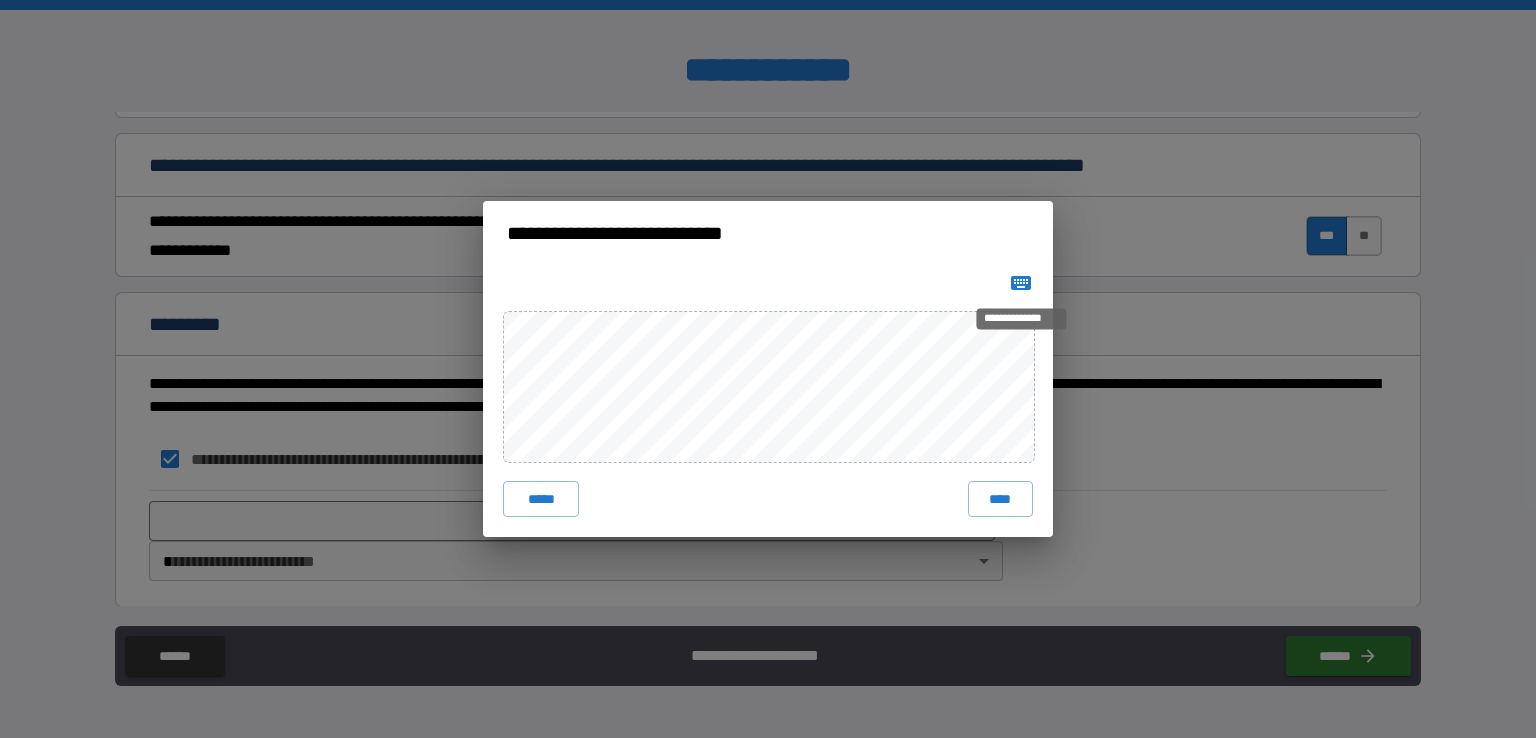 click 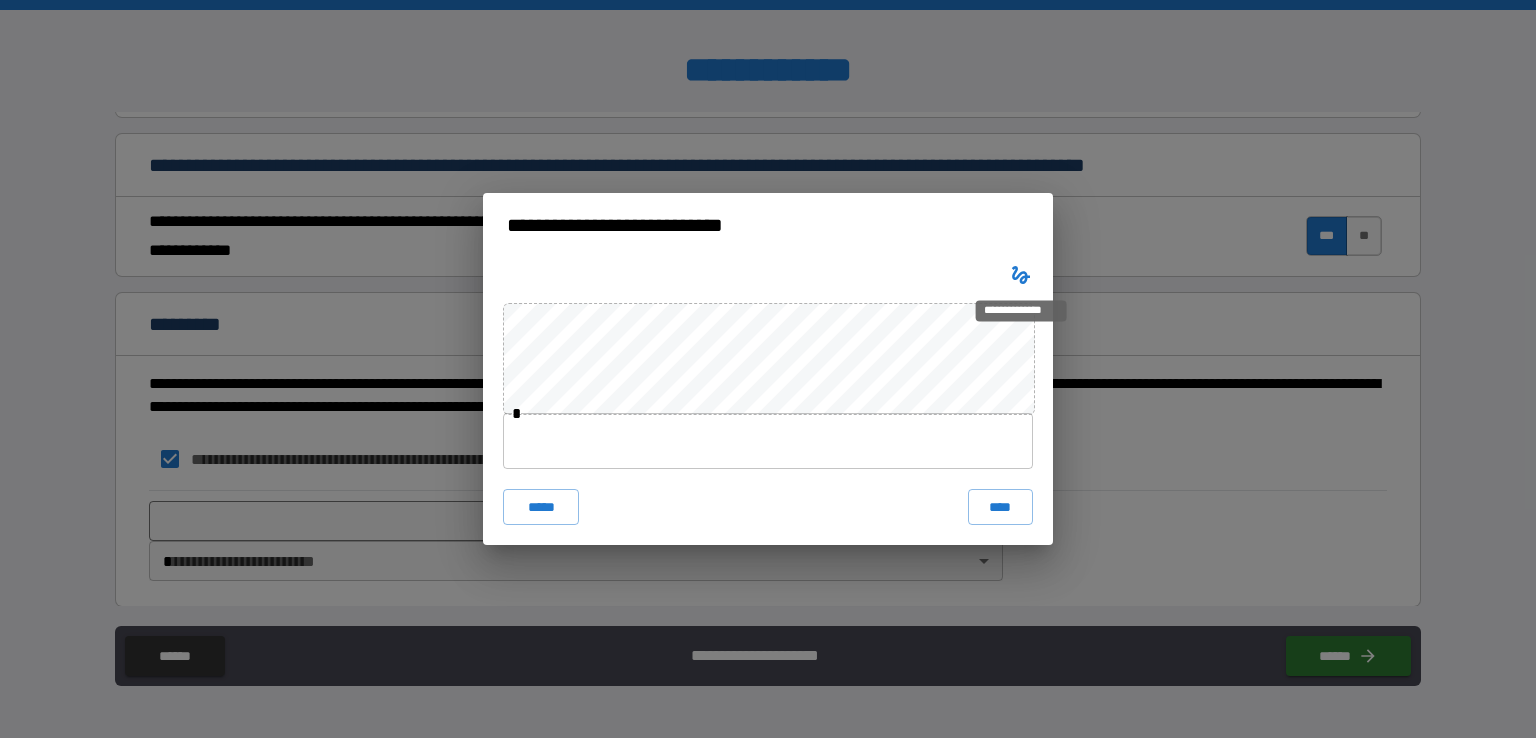 type 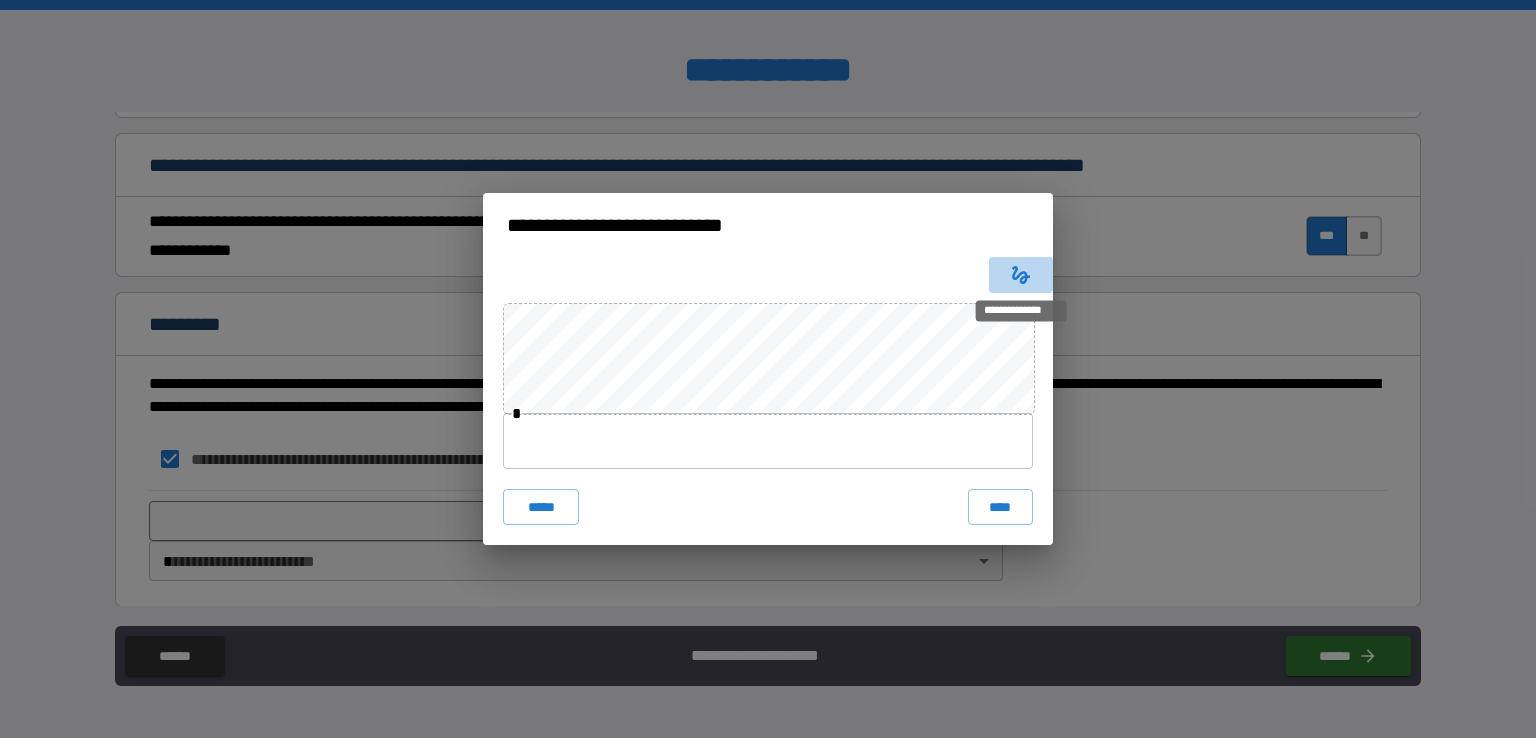 click 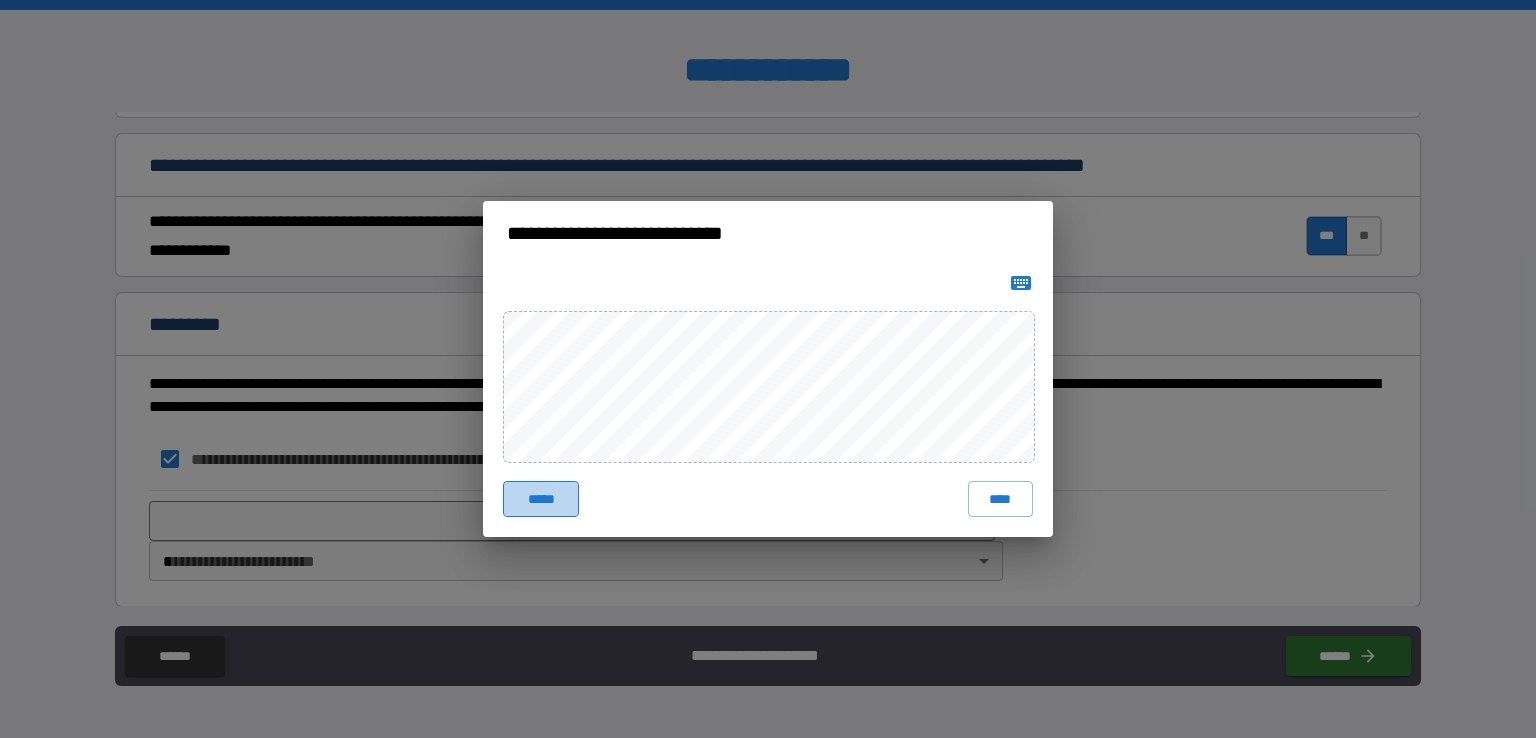 click on "*****" at bounding box center (541, 499) 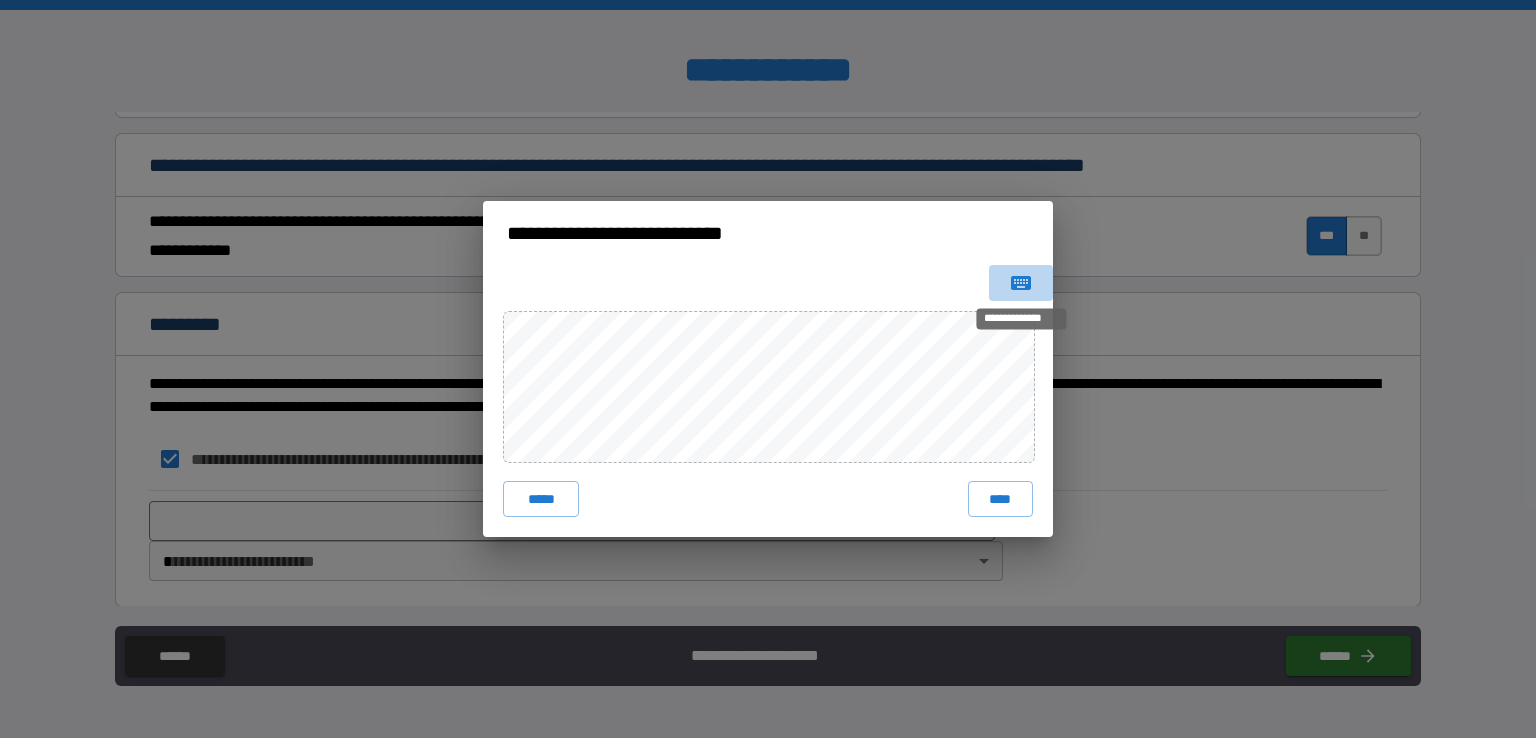 click 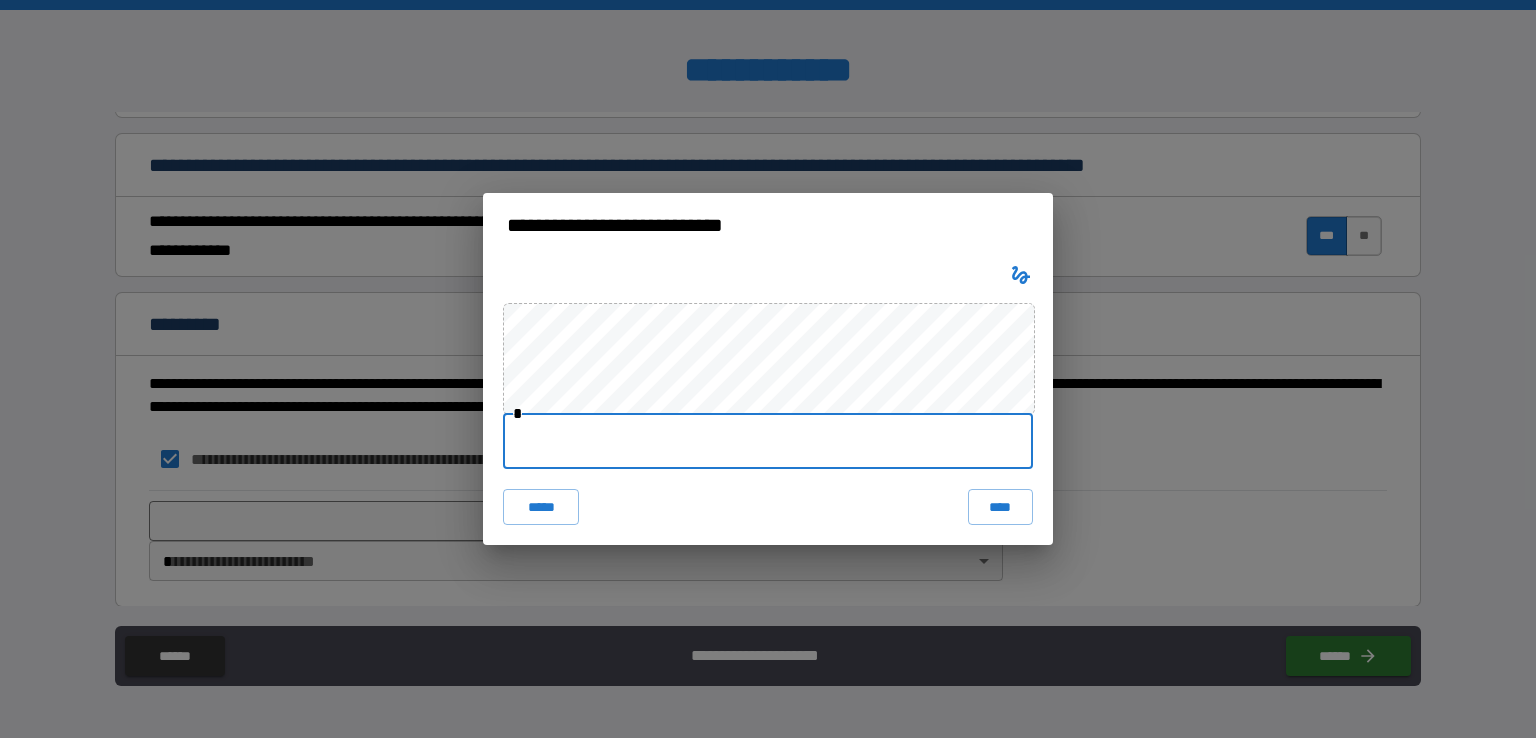 click at bounding box center (768, 441) 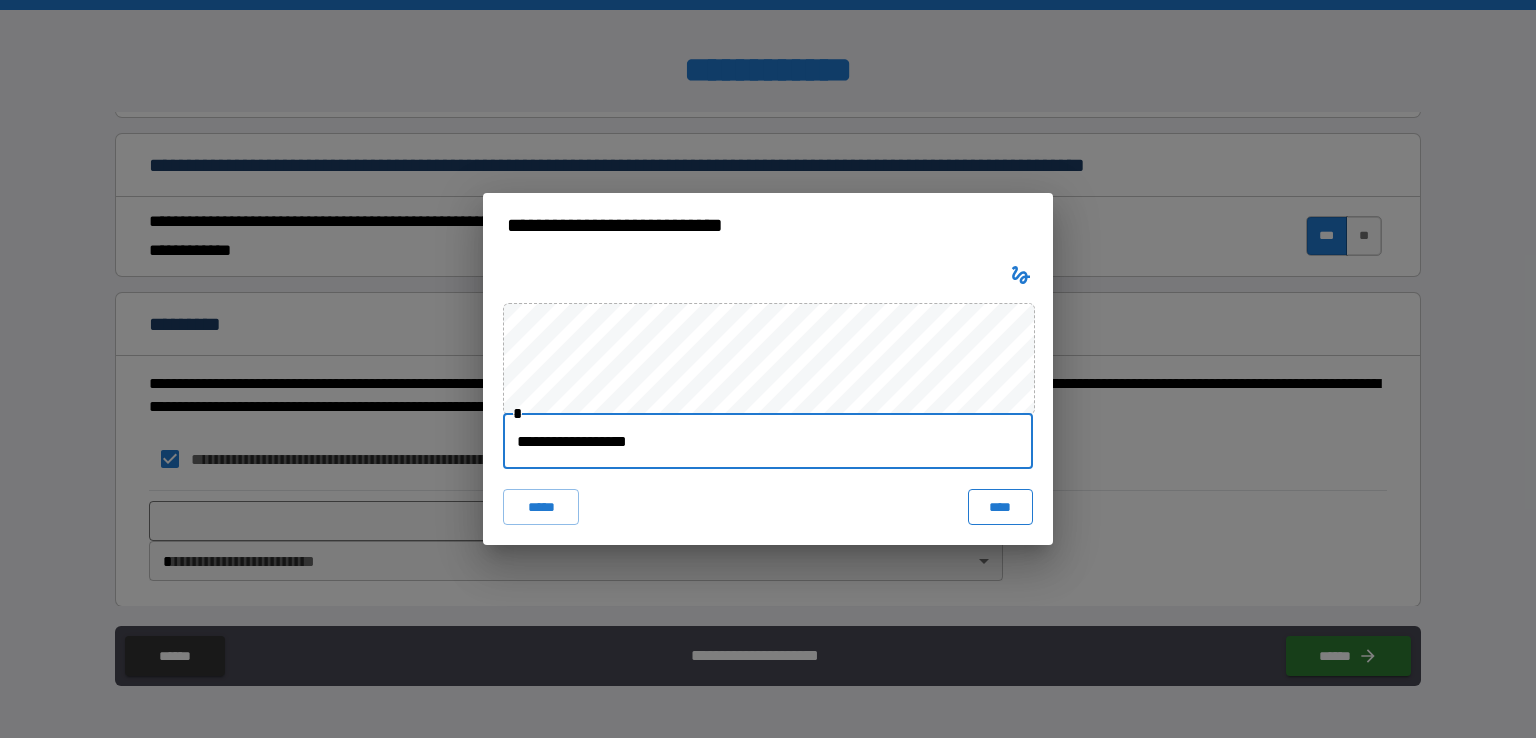 type on "**********" 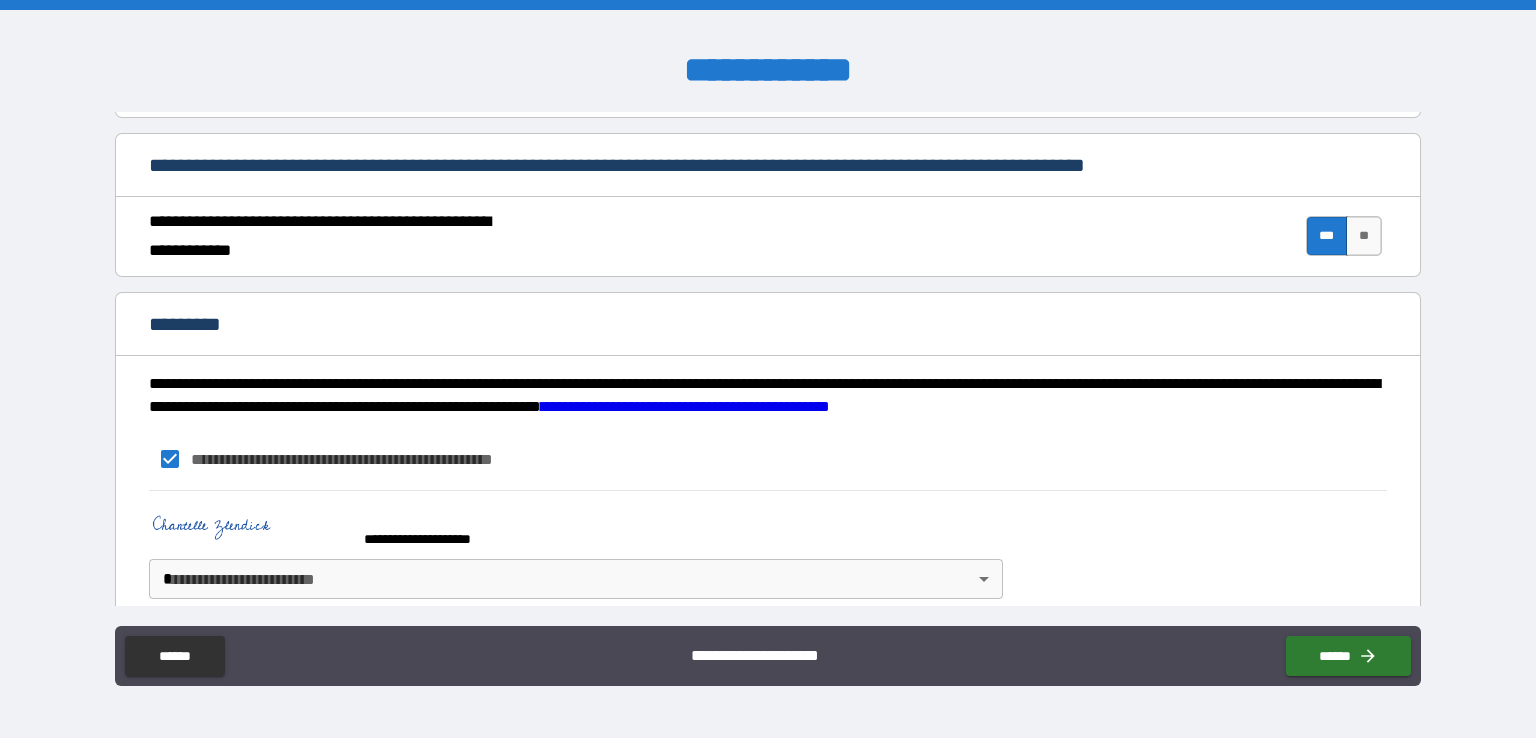 scroll, scrollTop: 1677, scrollLeft: 0, axis: vertical 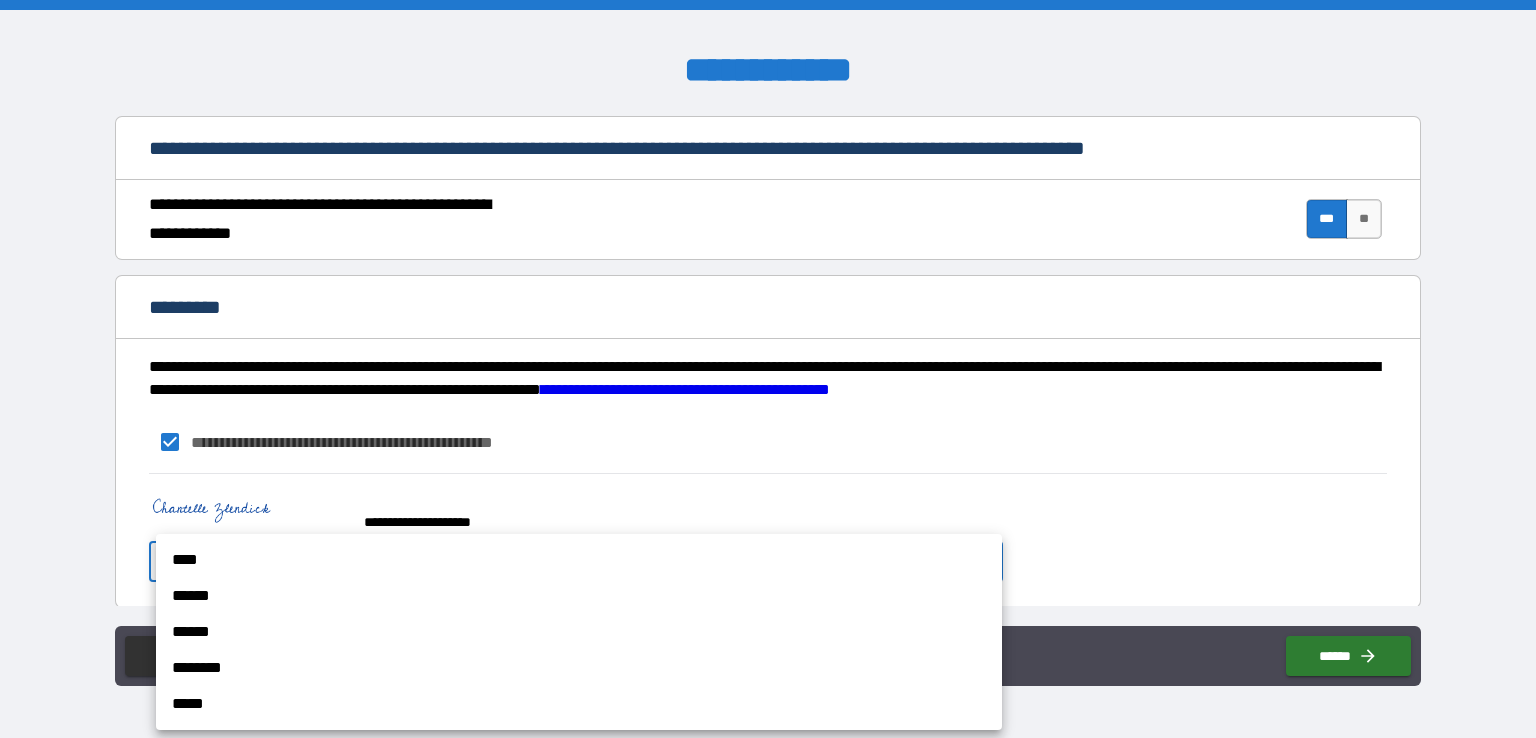 click on "[FIRST] [LAST] [CITY] [STATE] [POSTAL_CODE] [COUNTRY] [STREET_ADDRESS] [APT_SUITE] [PHONE] [EMAIL]" at bounding box center [768, 369] 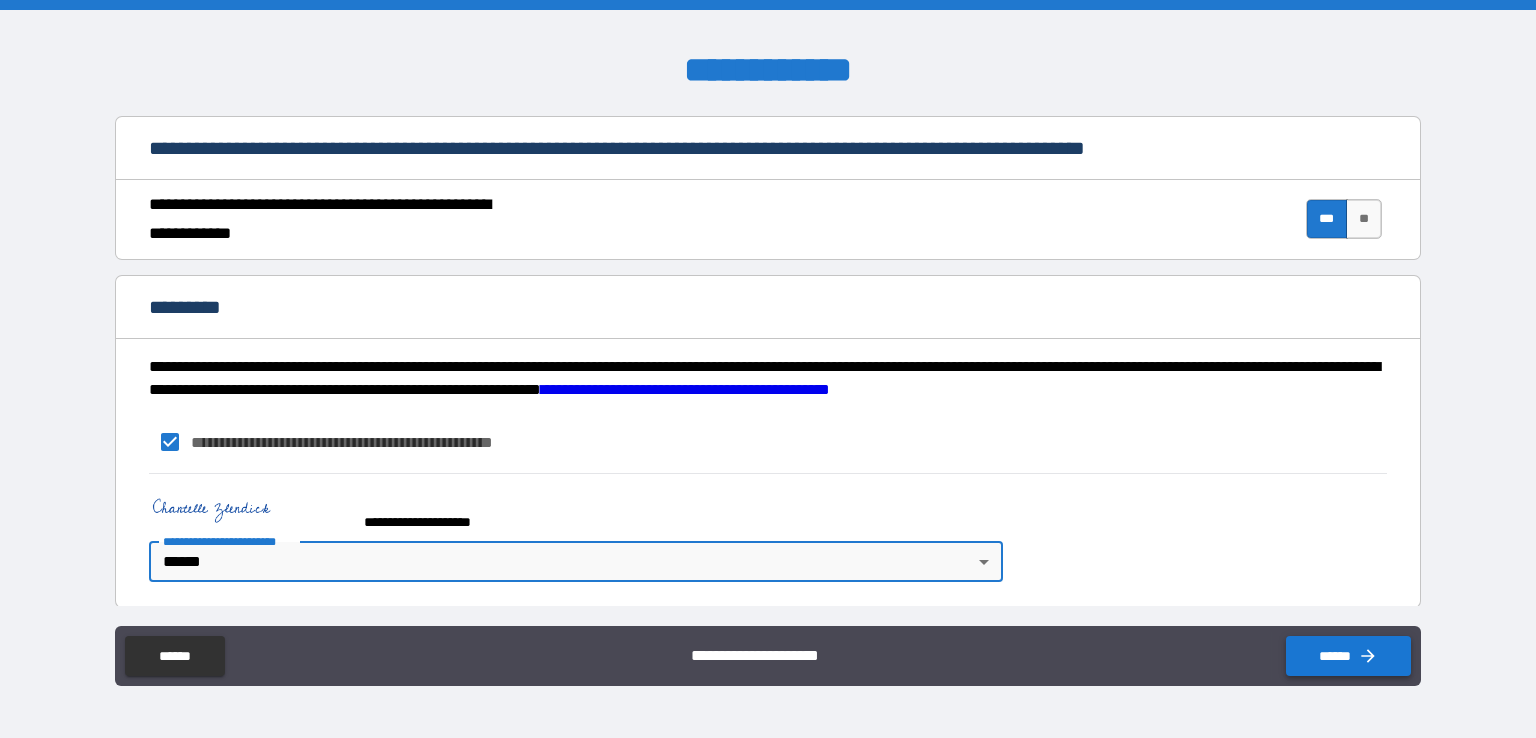 click on "******" at bounding box center [1348, 656] 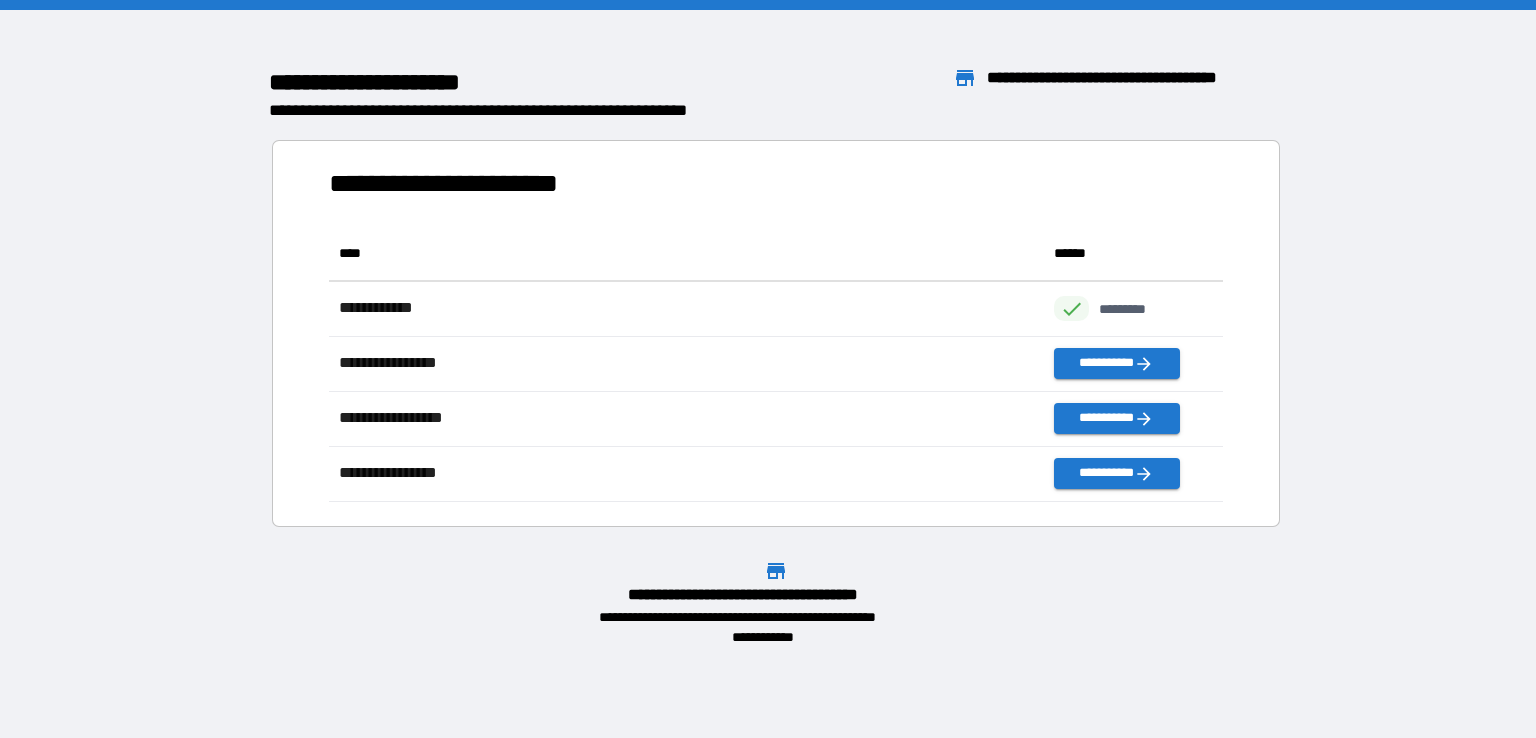 scroll, scrollTop: 16, scrollLeft: 16, axis: both 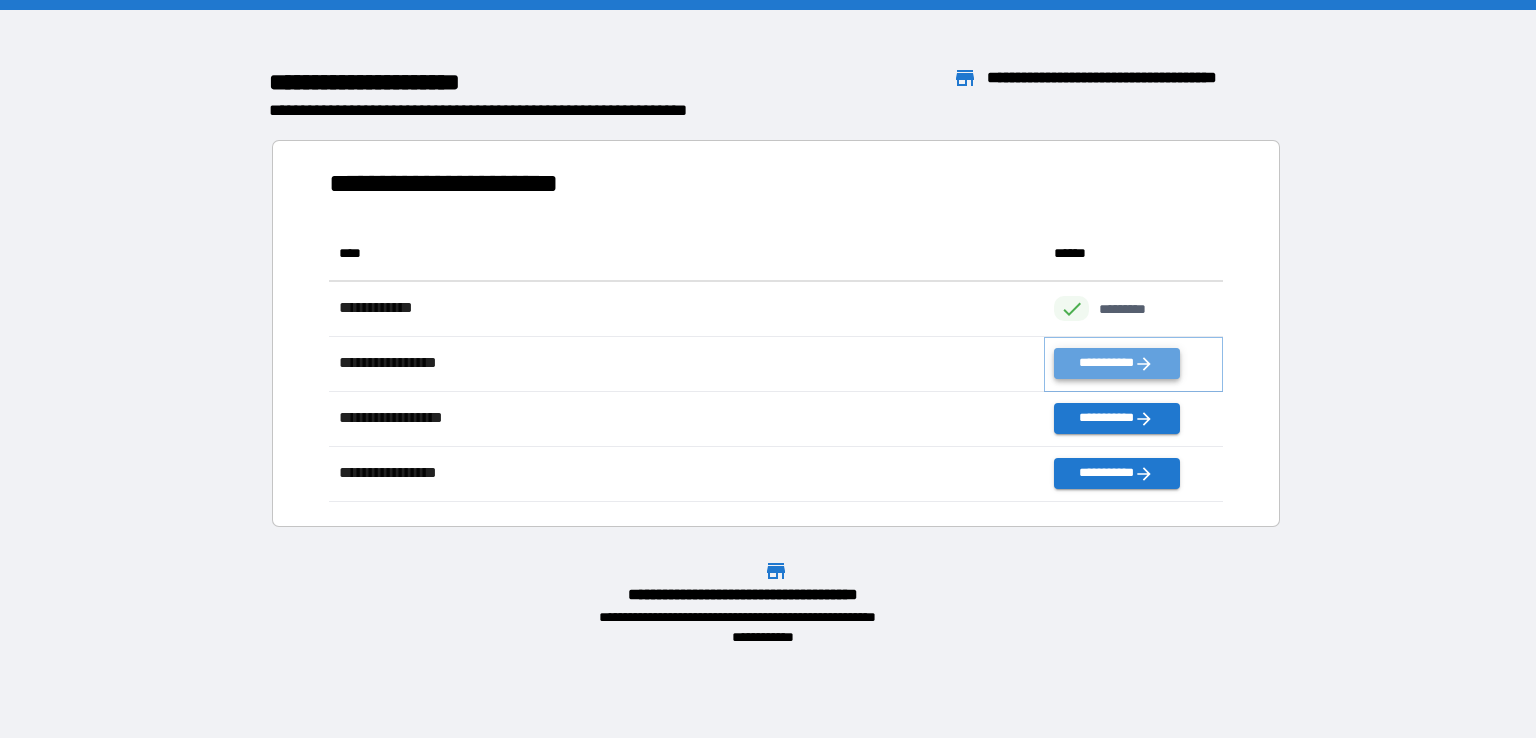 click on "**********" at bounding box center [1116, 363] 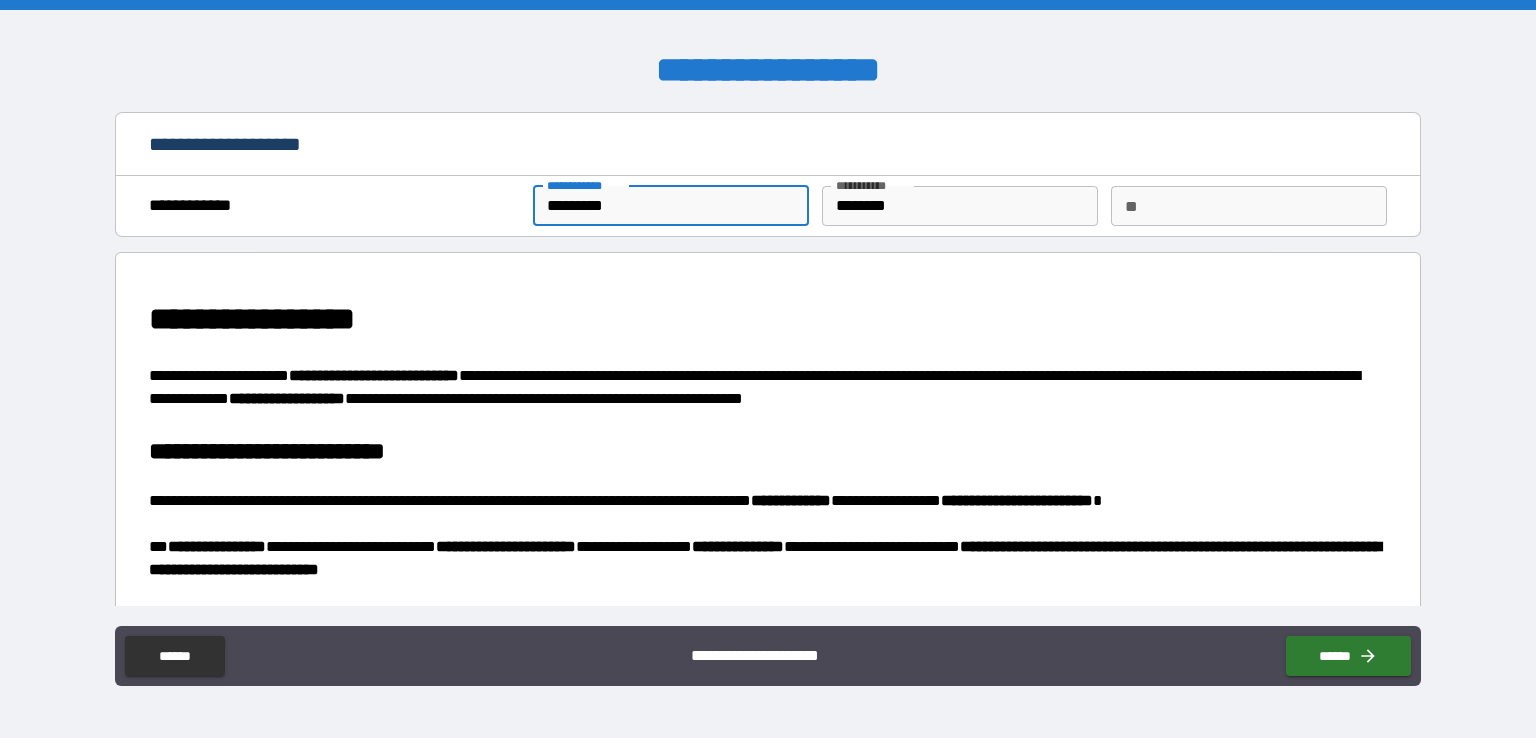 drag, startPoint x: 616, startPoint y: 198, endPoint x: 492, endPoint y: 209, distance: 124.486946 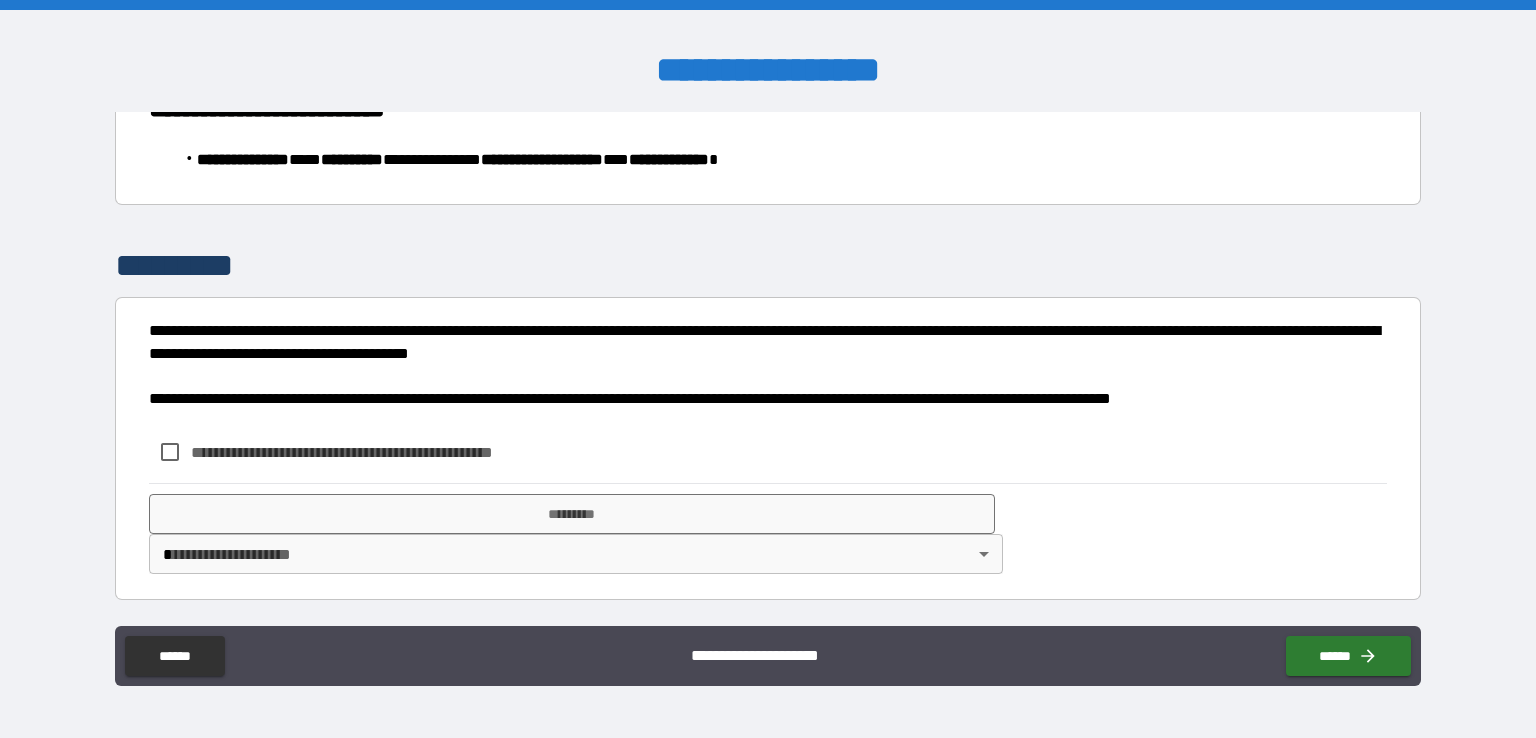 scroll, scrollTop: 1554, scrollLeft: 0, axis: vertical 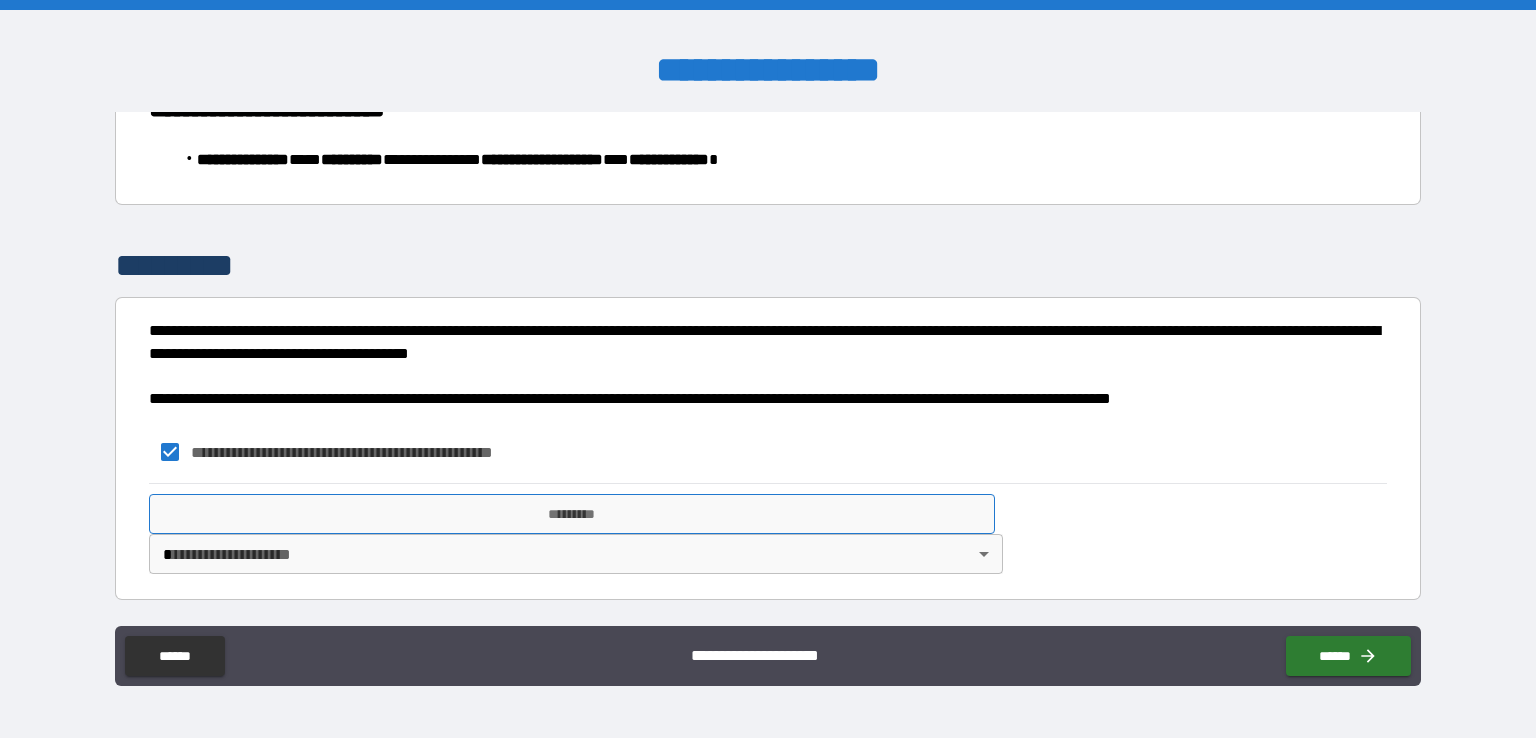 click on "*********" at bounding box center (572, 514) 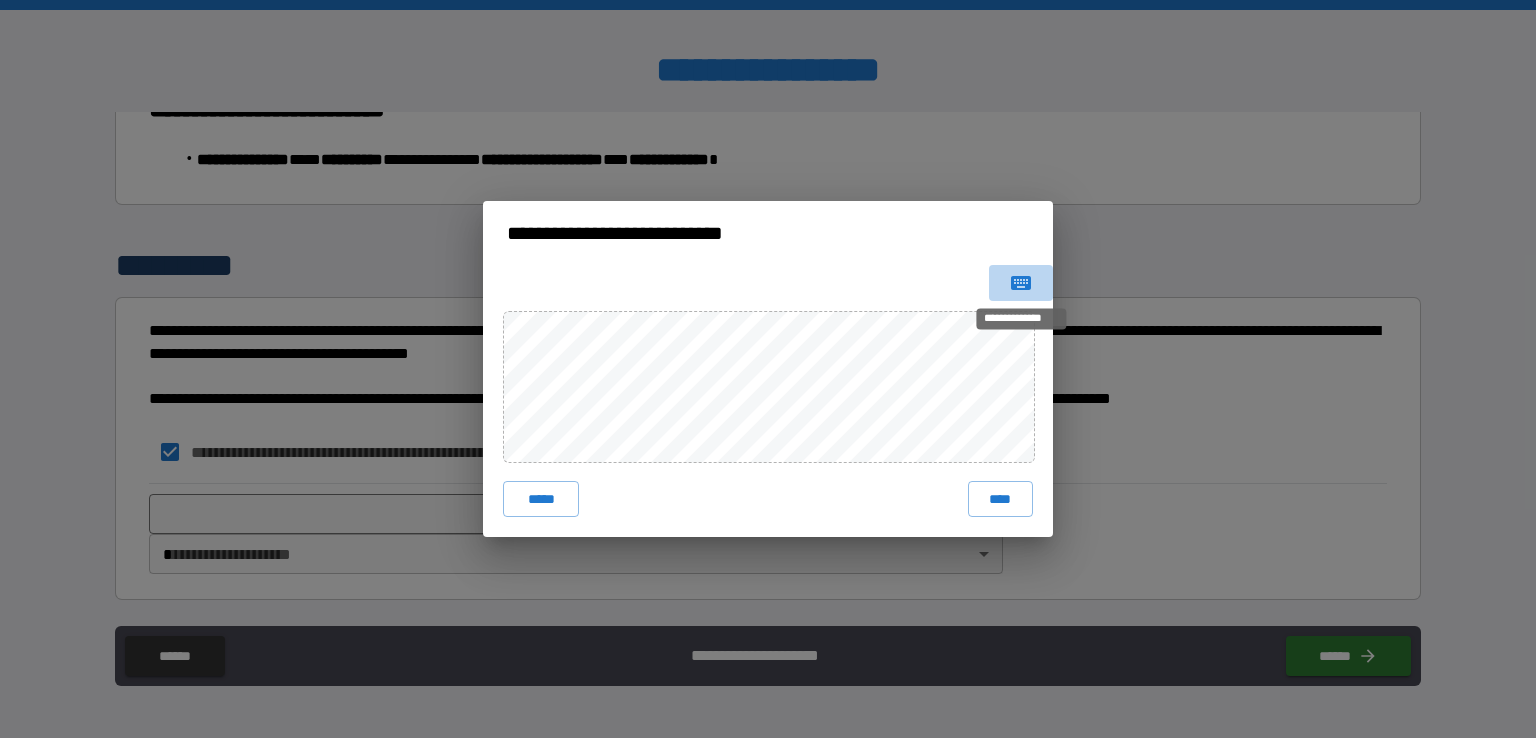 click 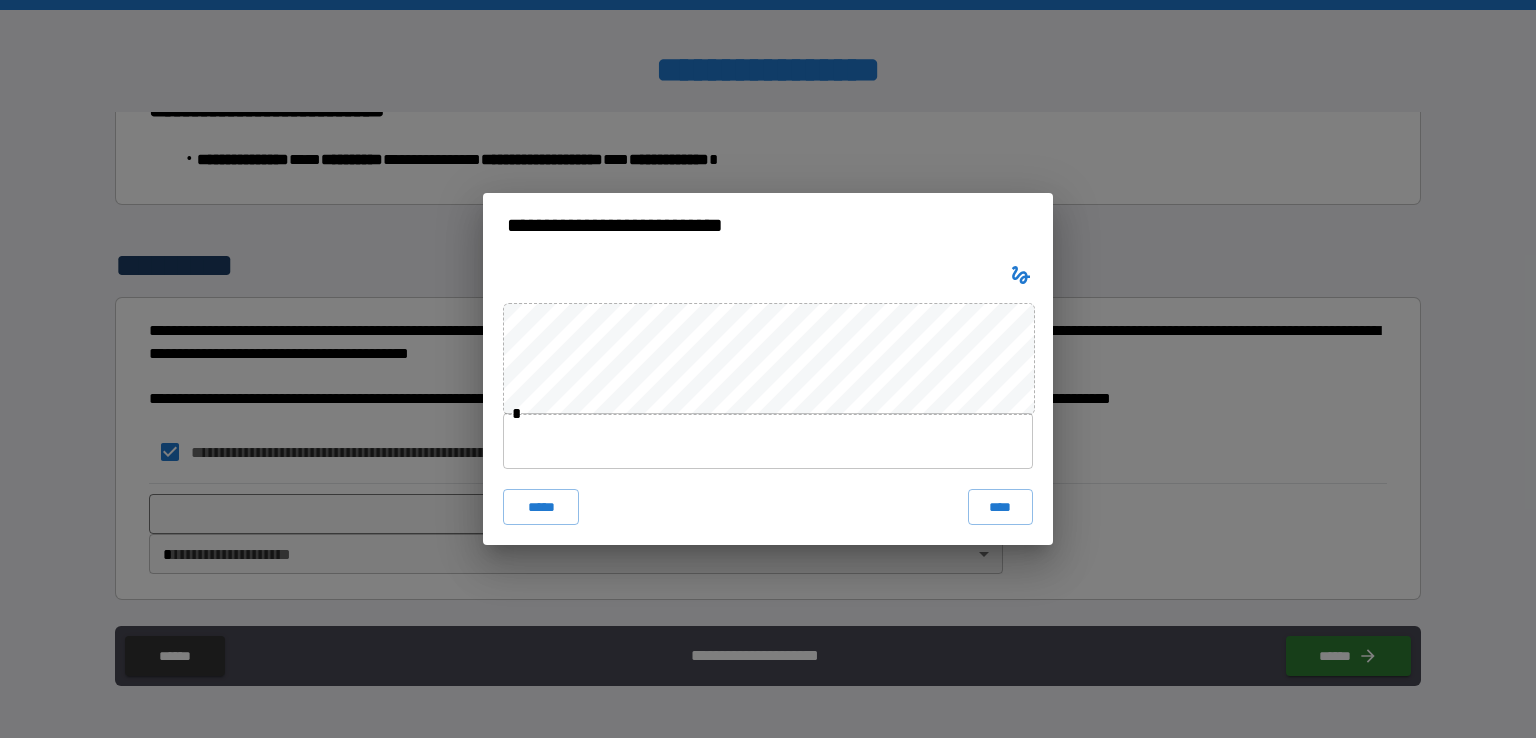 click at bounding box center [768, 441] 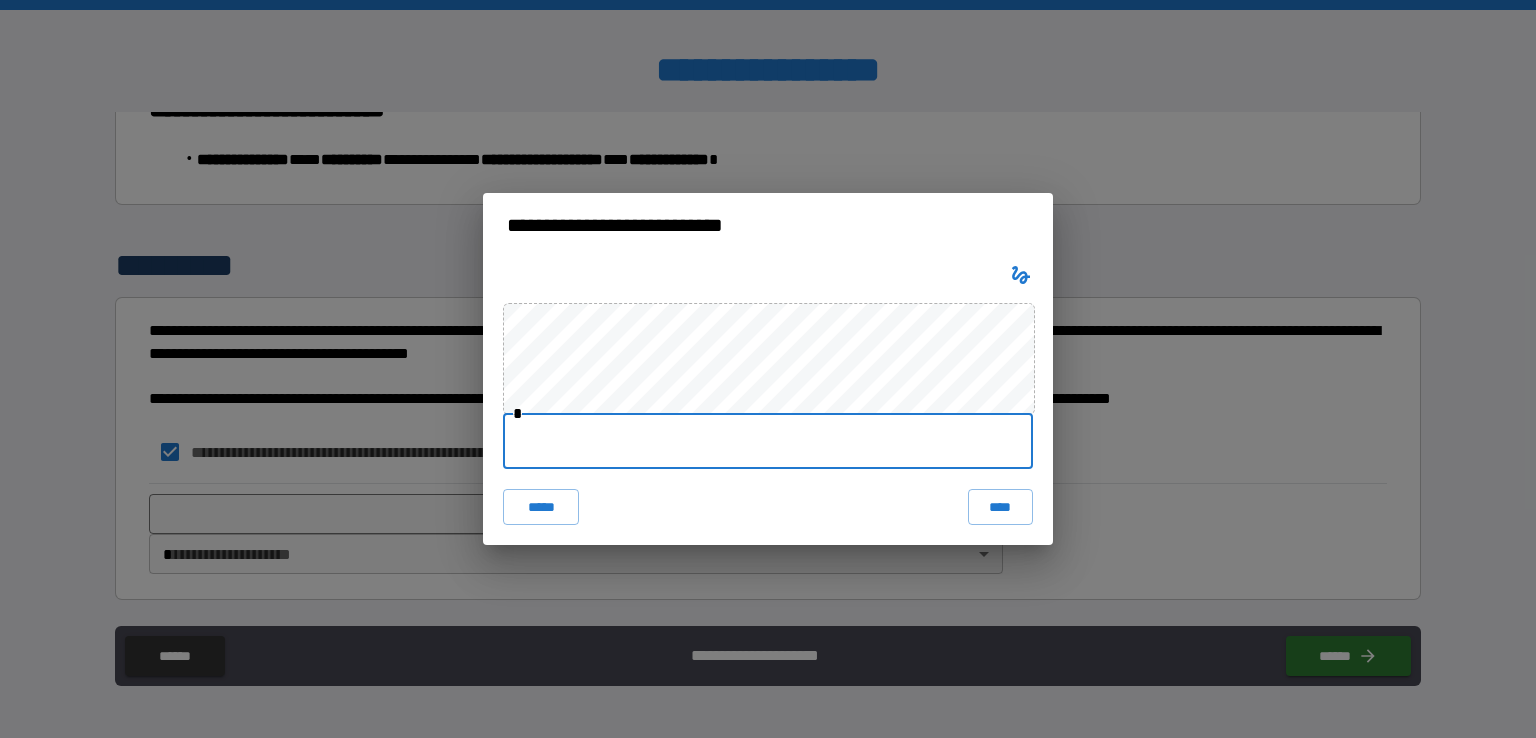 type on "**********" 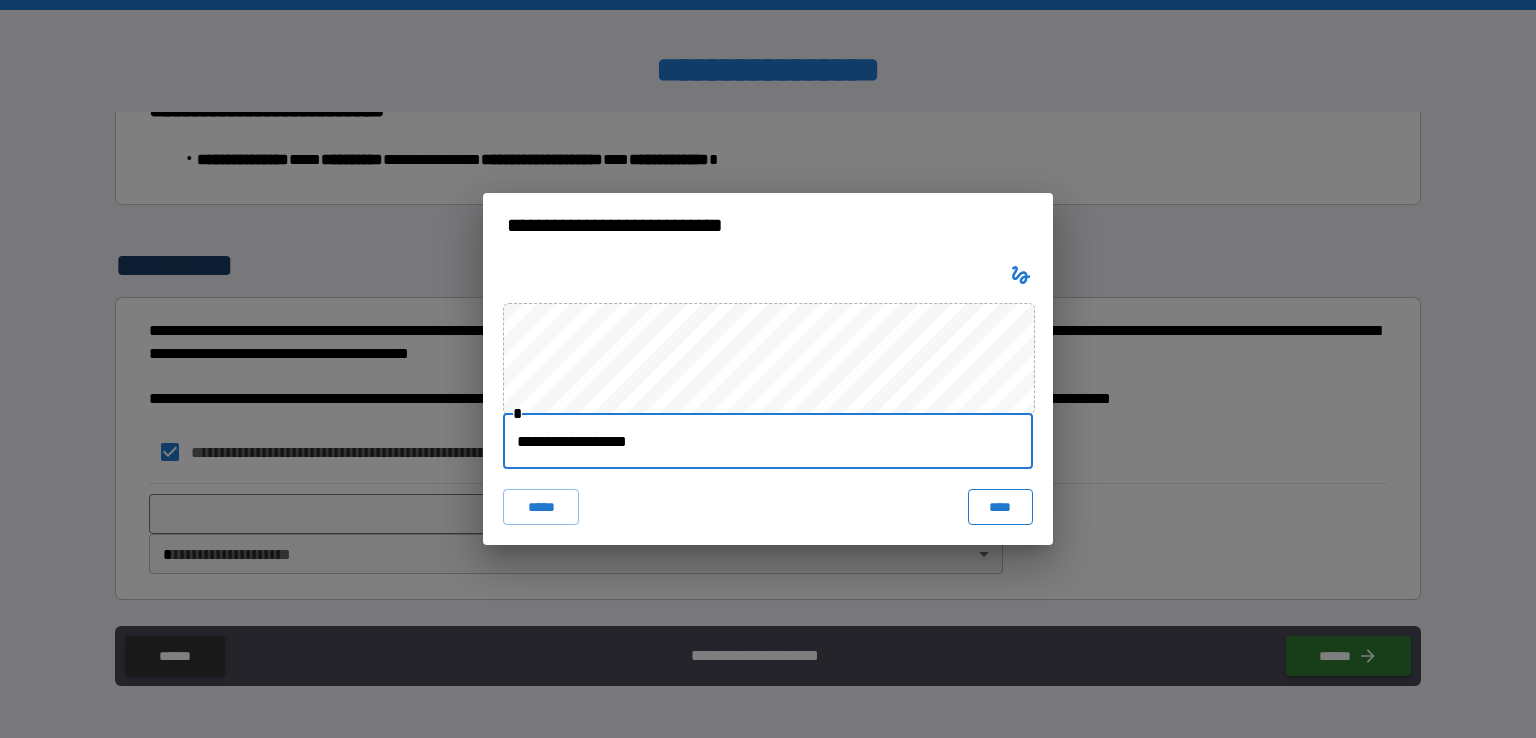 click on "****" at bounding box center [1000, 507] 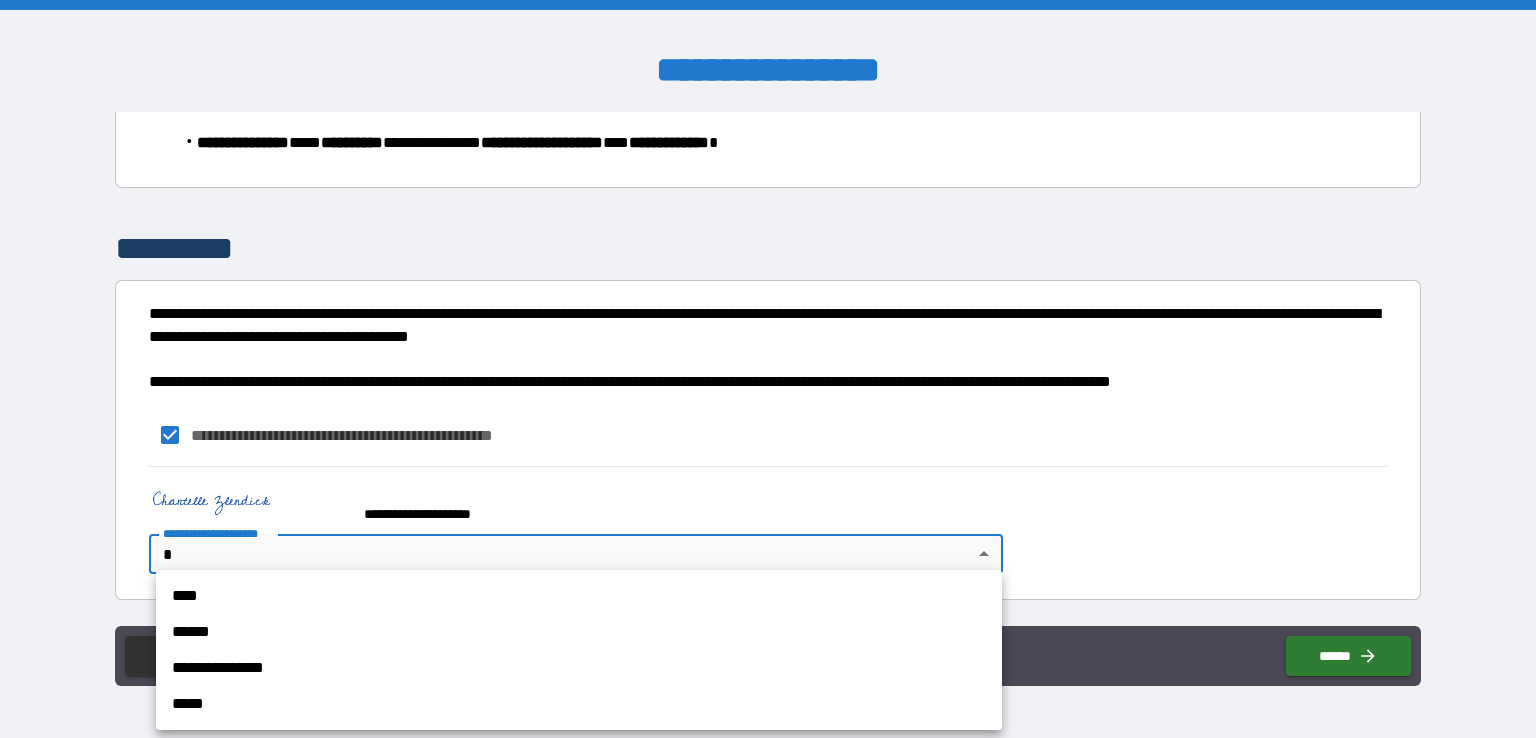 click on "[FIRST] [LAST] [CITY] [STATE] [POSTAL_CODE] [COUNTRY] [STREET_ADDRESS] [APT_SUITE] [PHONE] [EMAIL]" at bounding box center (768, 369) 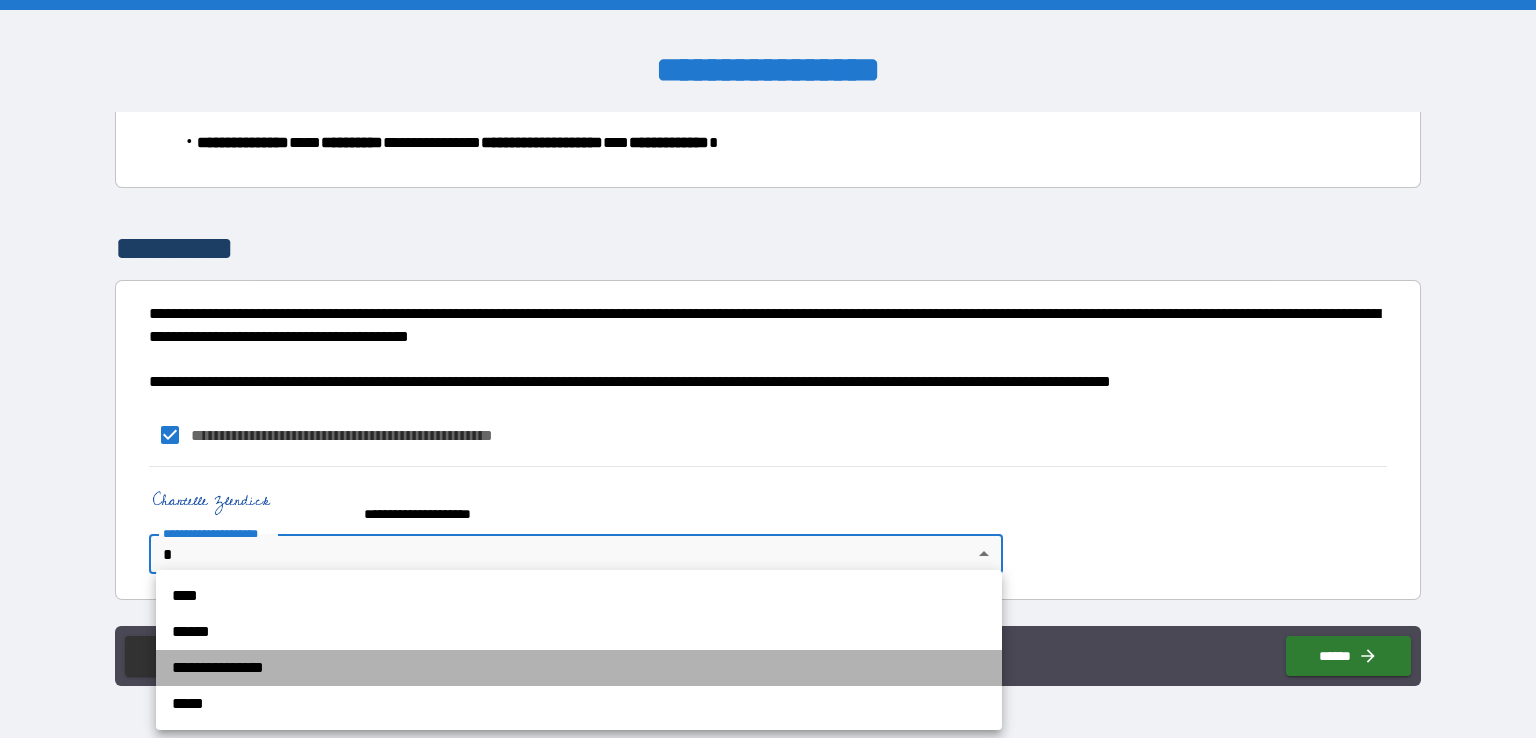click on "**********" at bounding box center [579, 668] 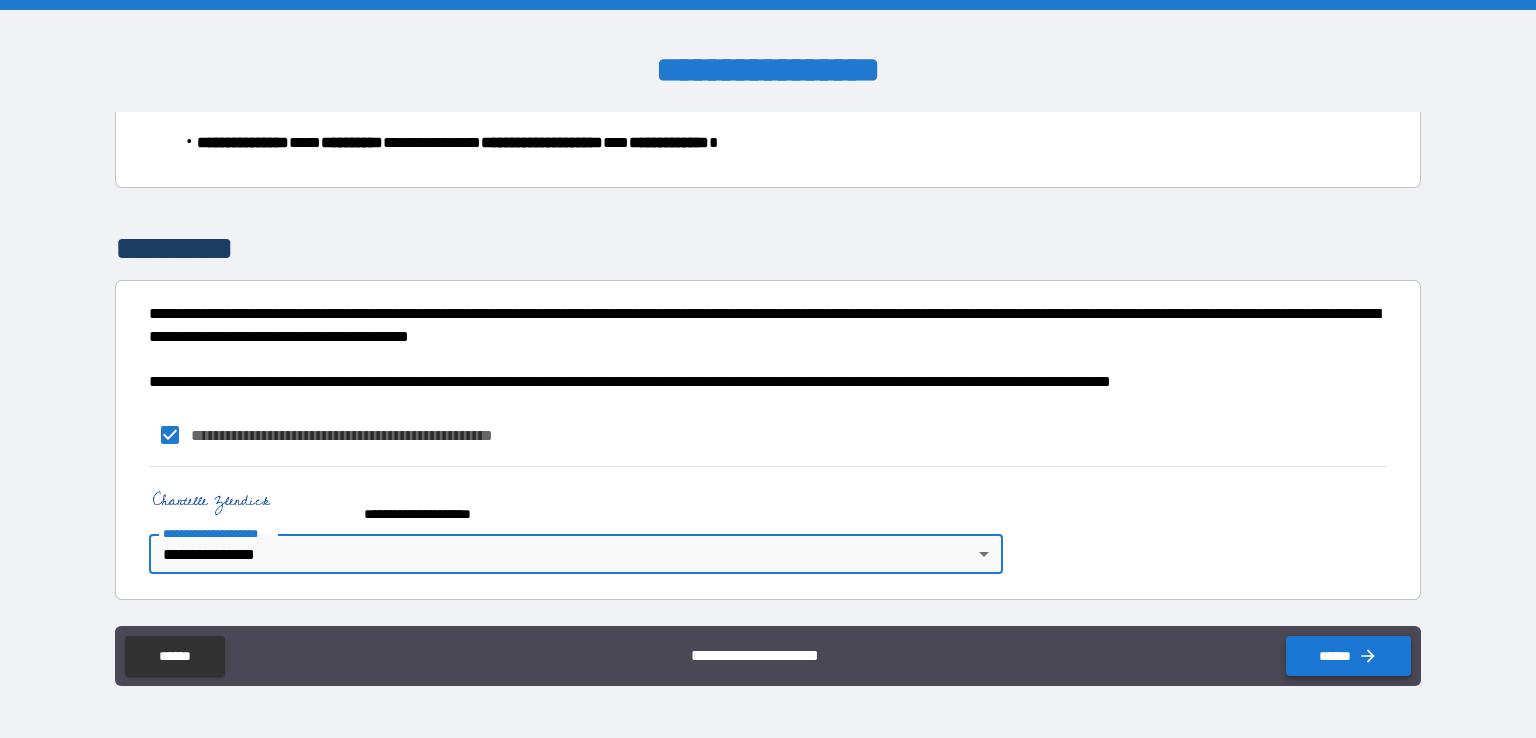 click 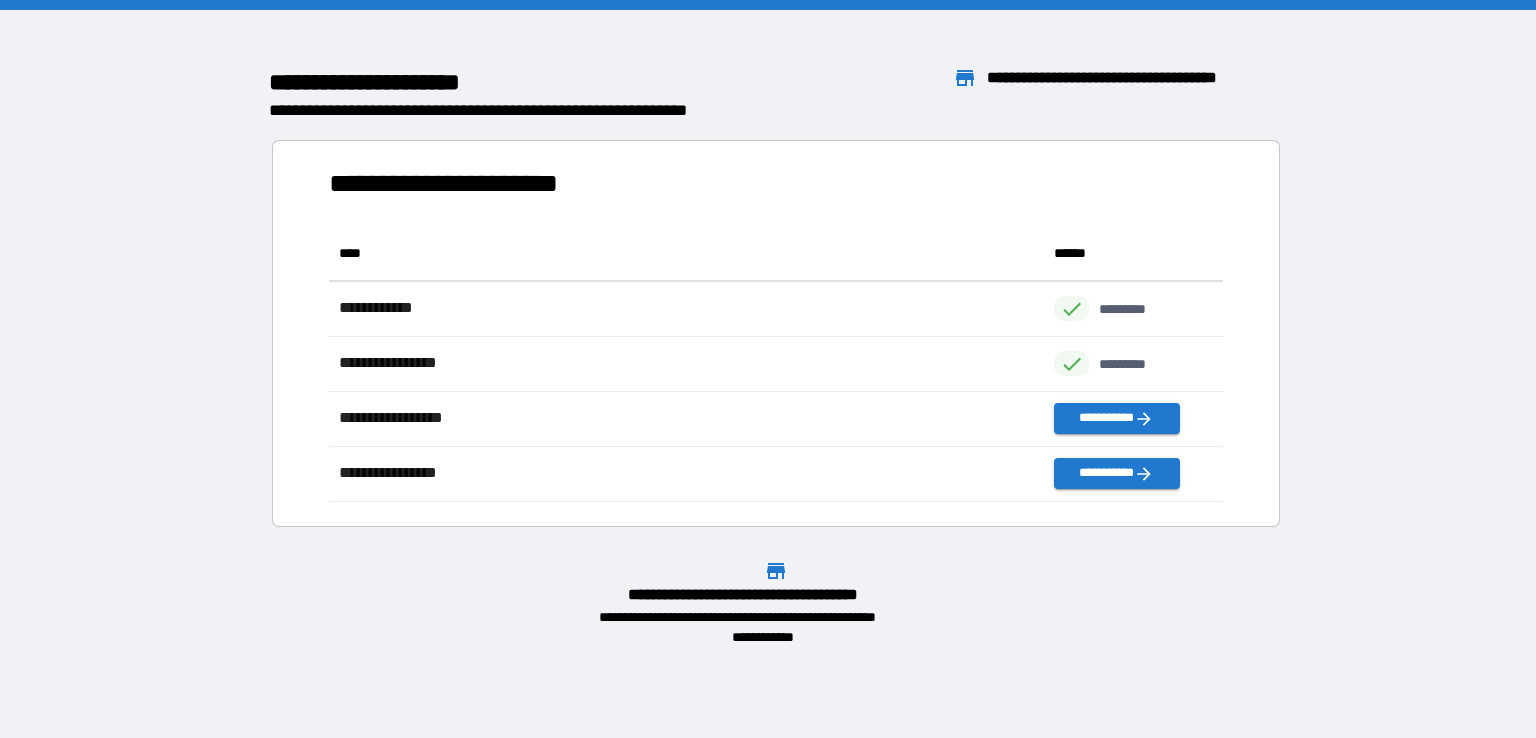scroll, scrollTop: 16, scrollLeft: 16, axis: both 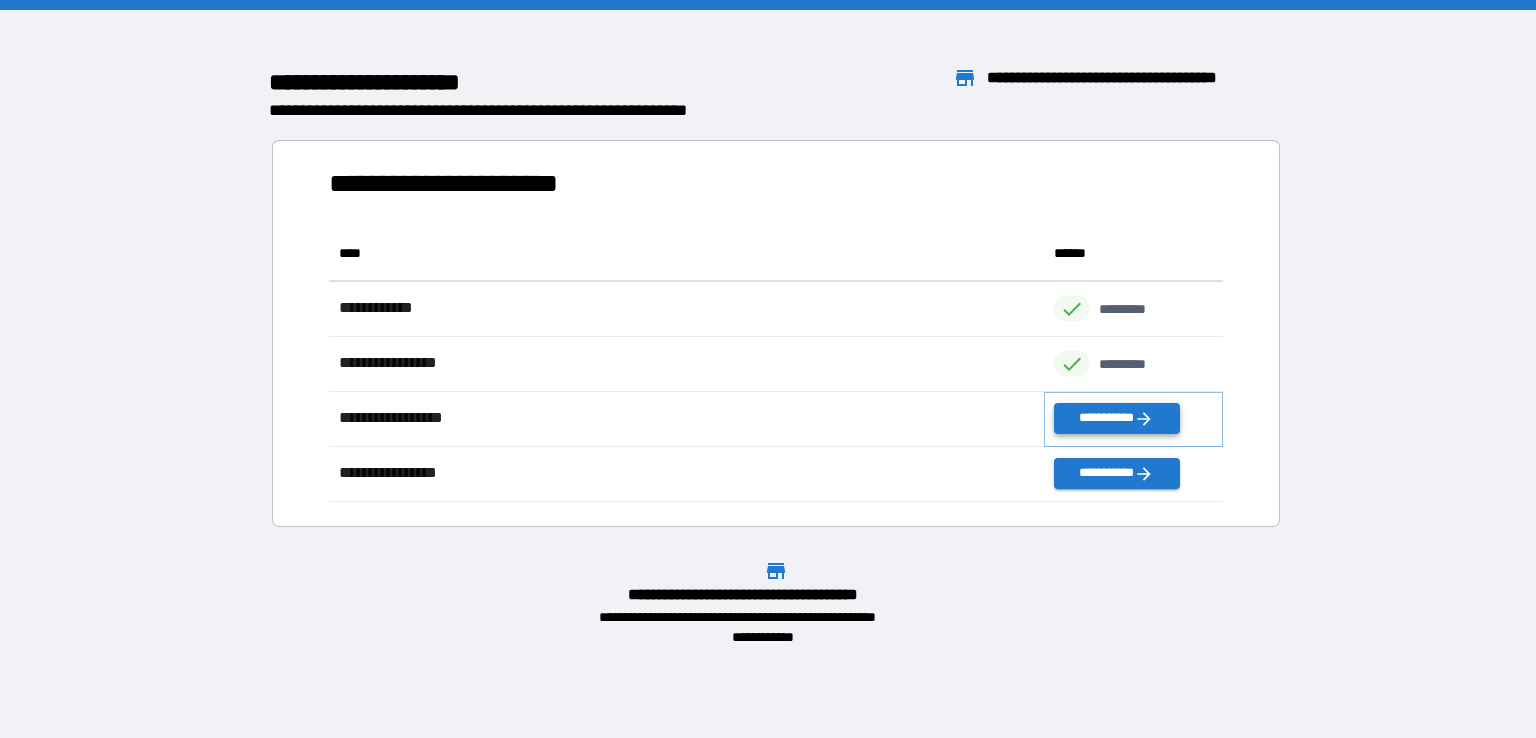 click on "**********" at bounding box center [1116, 418] 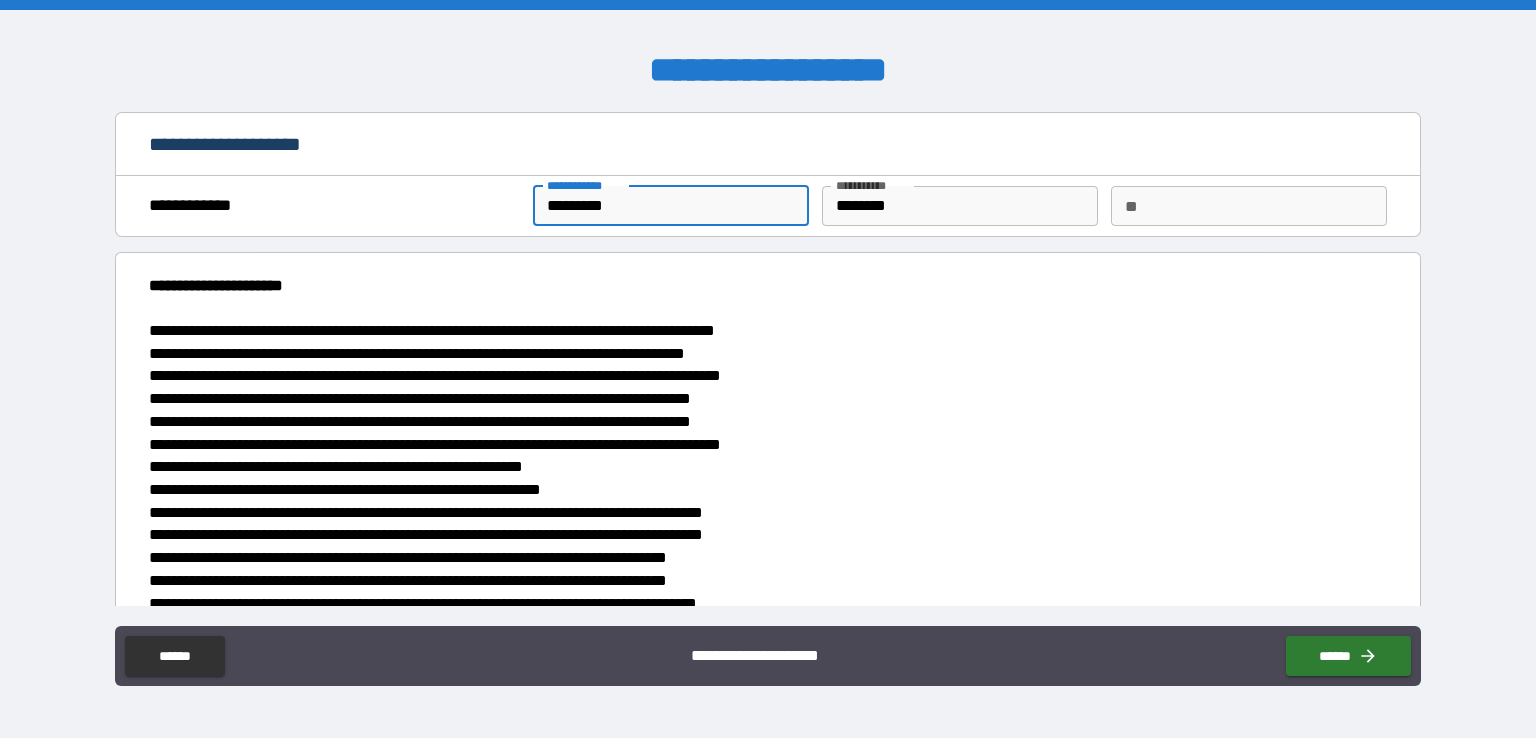 drag, startPoint x: 643, startPoint y: 204, endPoint x: 414, endPoint y: 177, distance: 230.58621 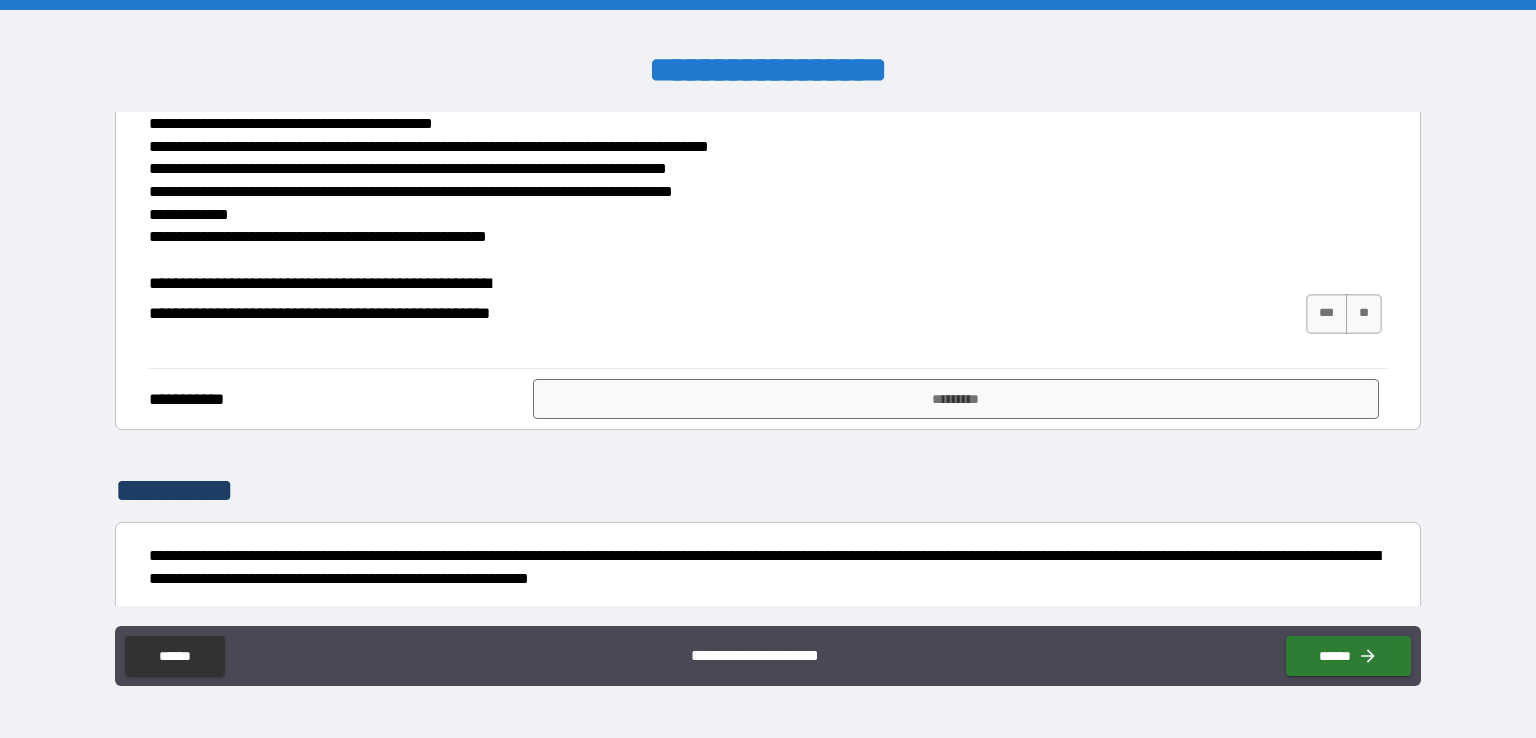 scroll, scrollTop: 1020, scrollLeft: 0, axis: vertical 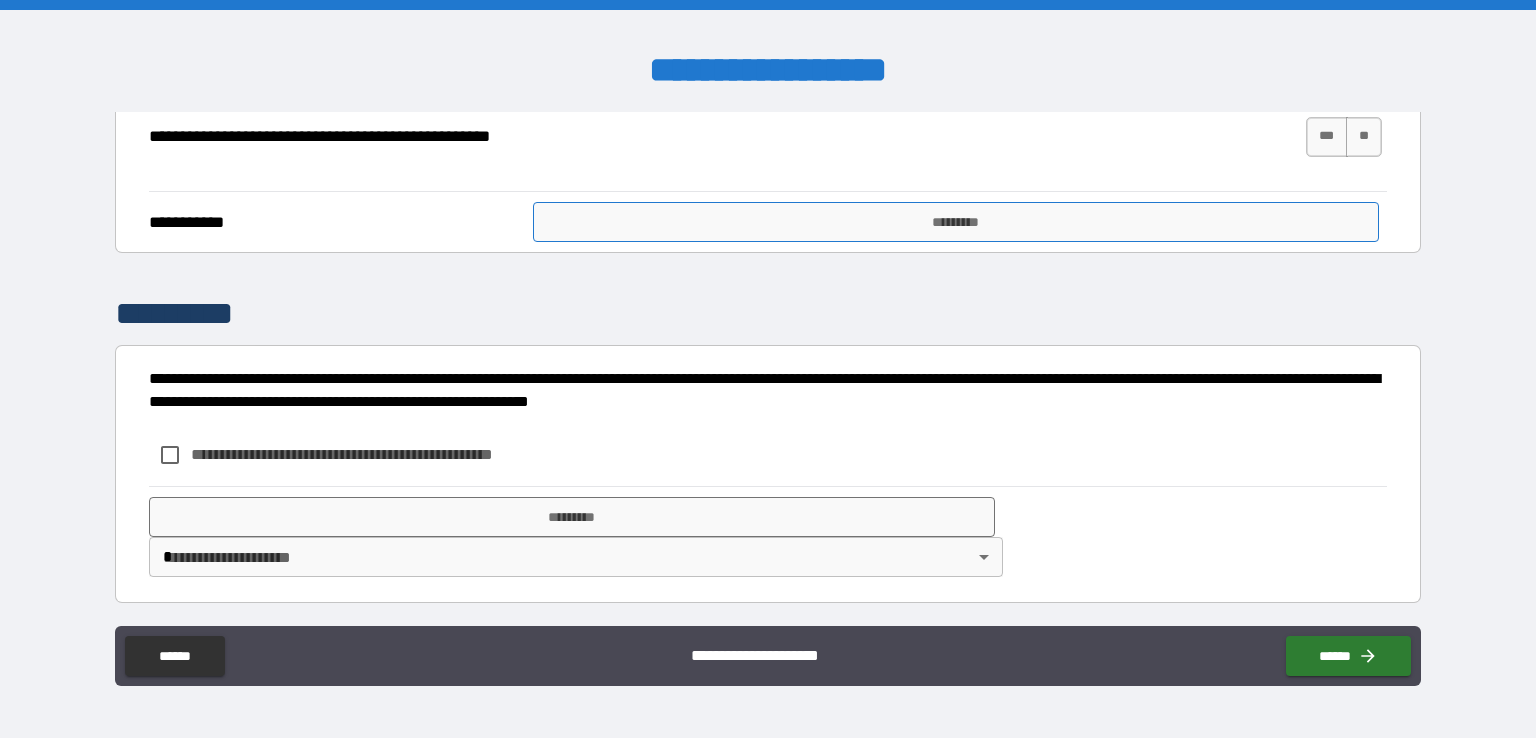 type on "*****" 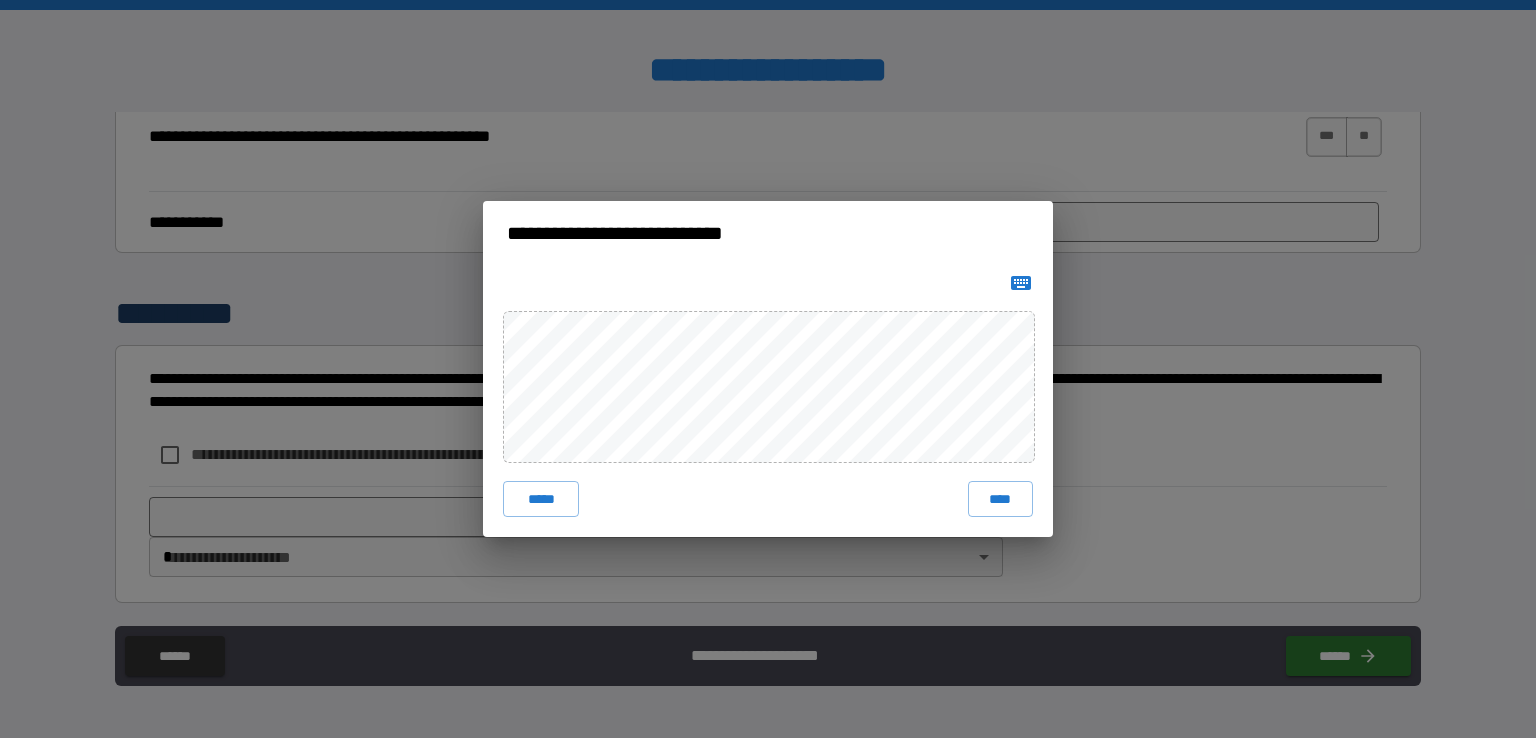 click at bounding box center [1021, 283] 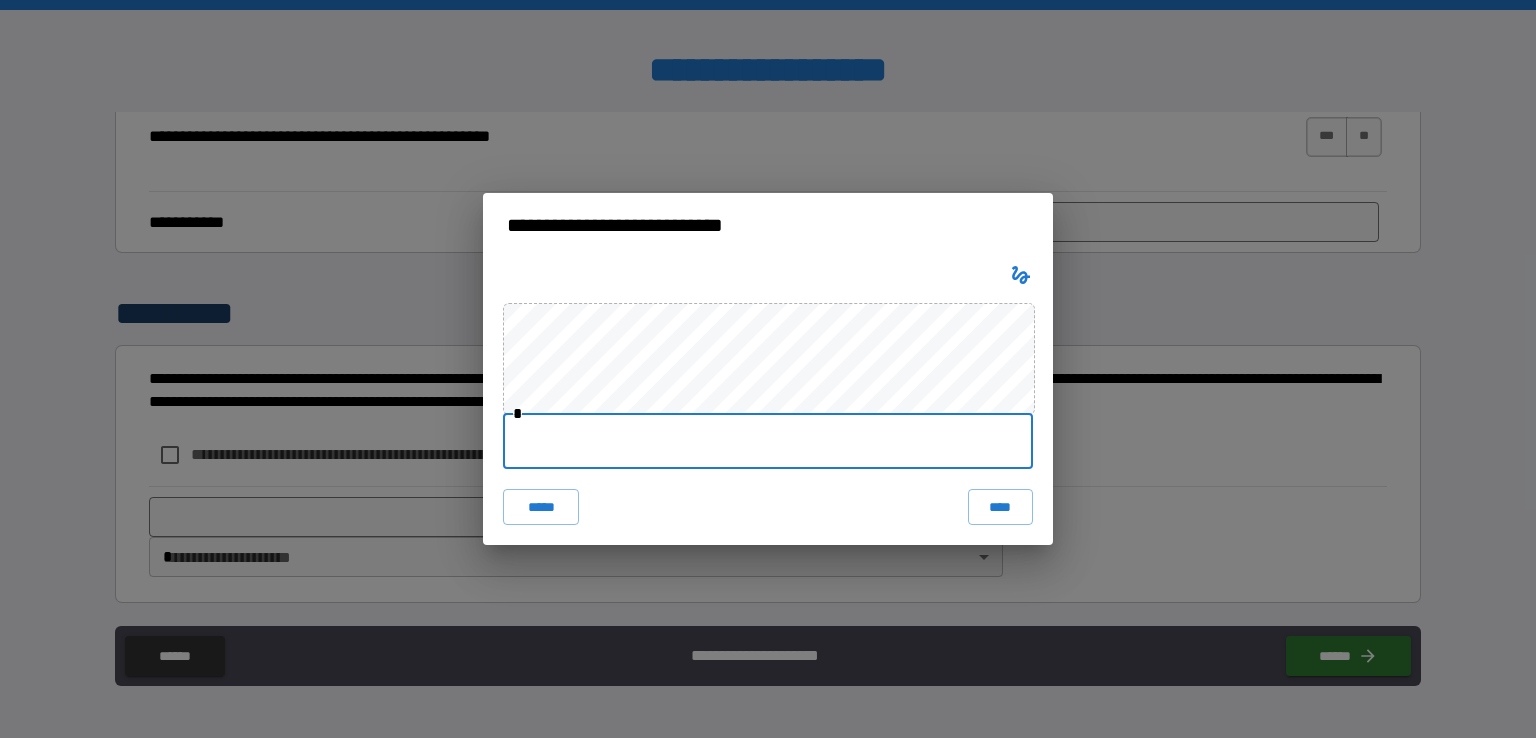 click at bounding box center (768, 441) 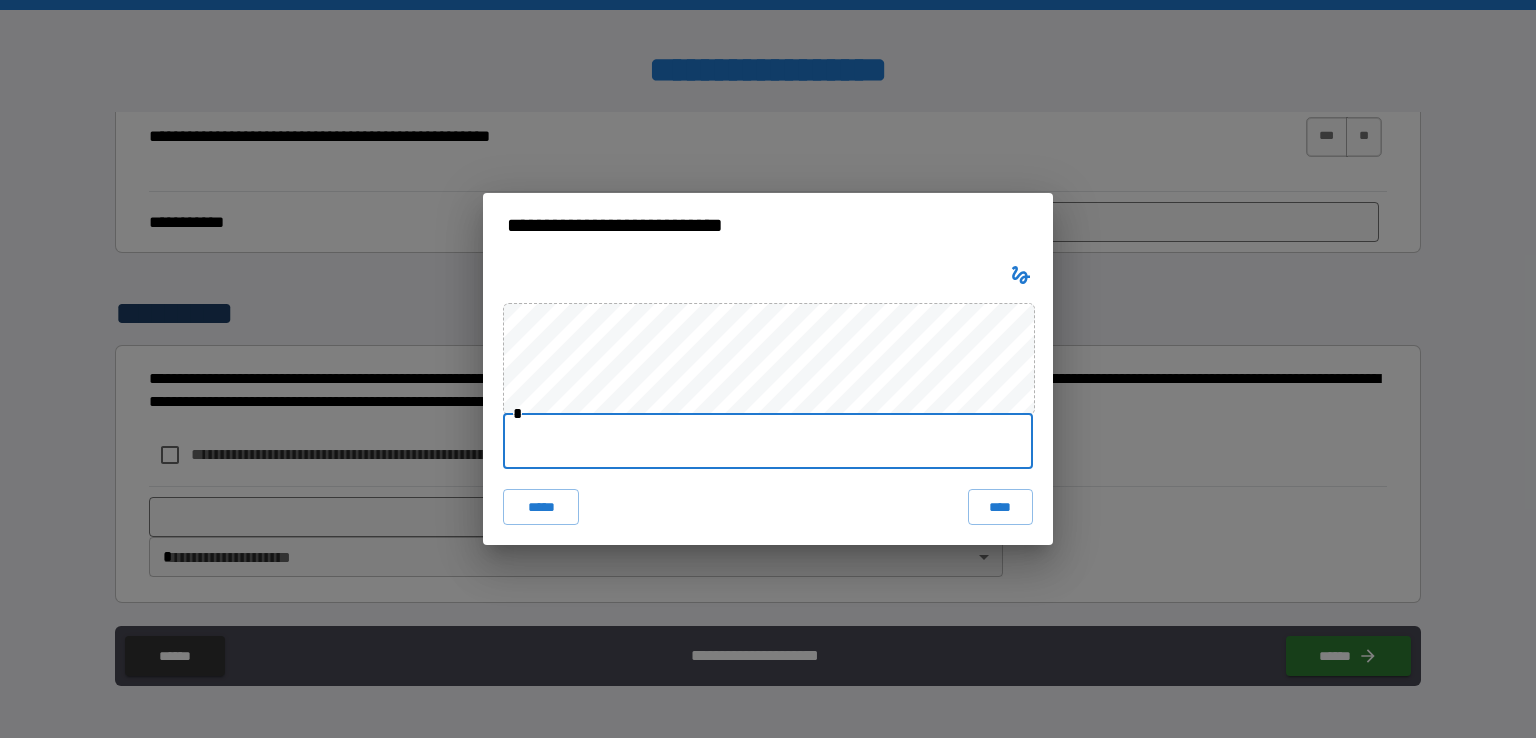 type on "**********" 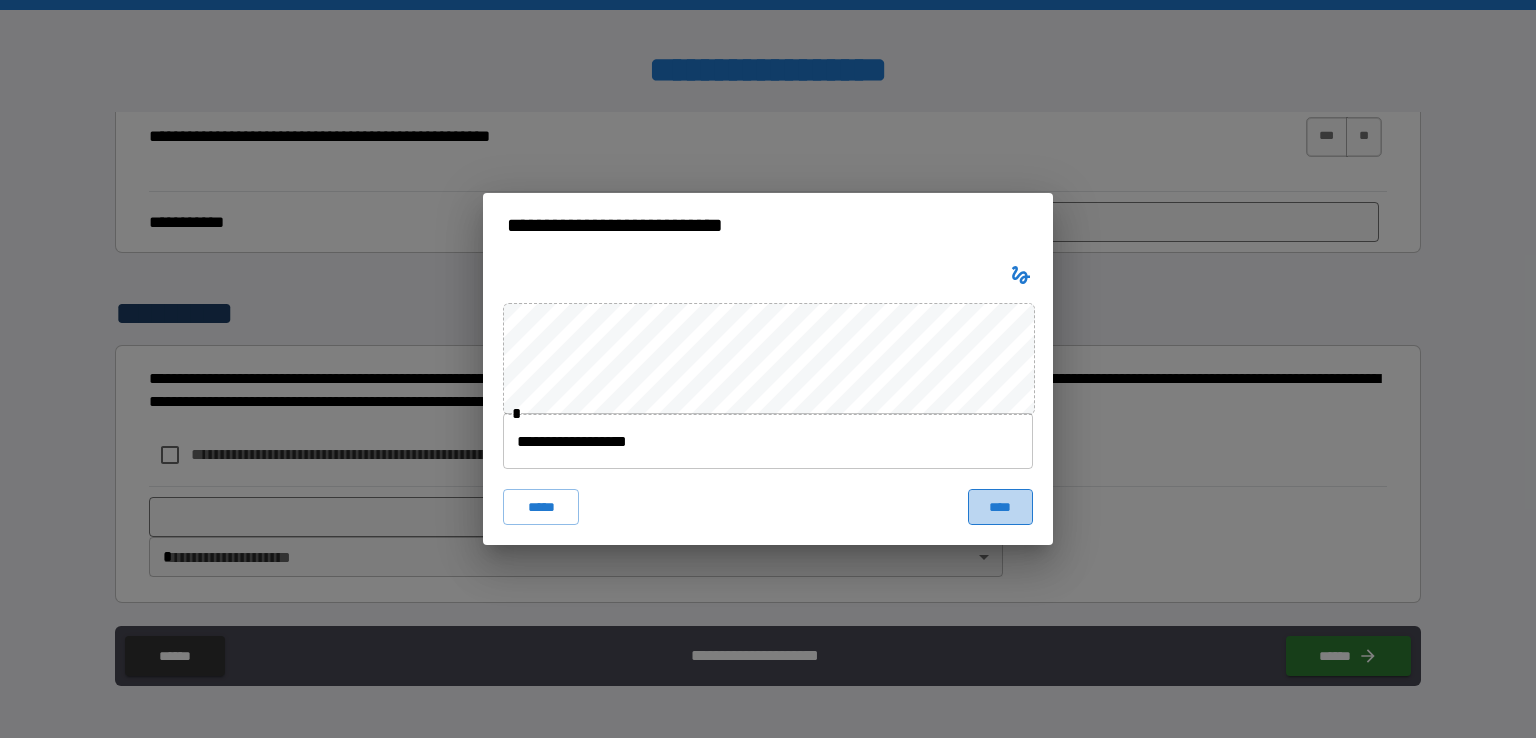 click on "****" at bounding box center [1000, 507] 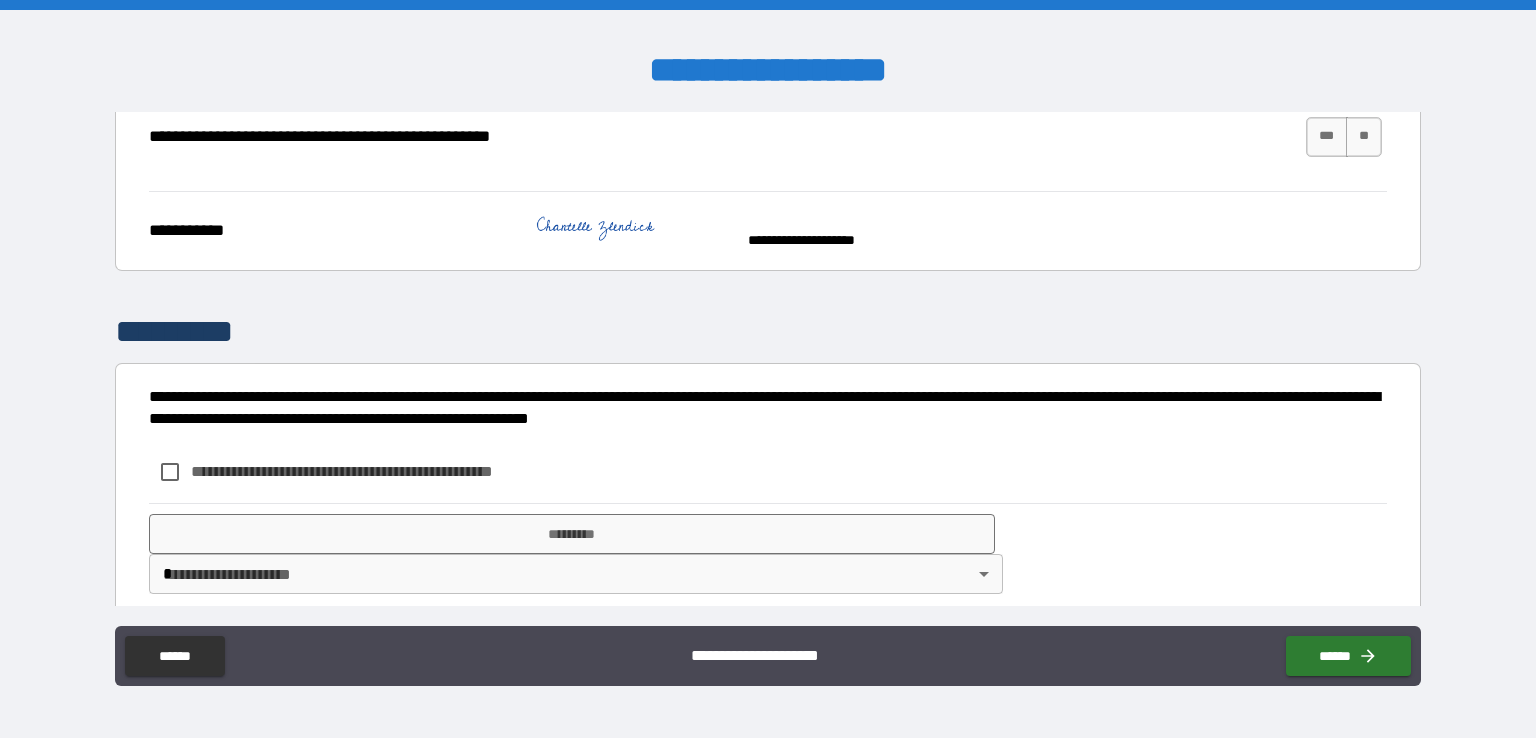 click on "**********" at bounding box center (375, 471) 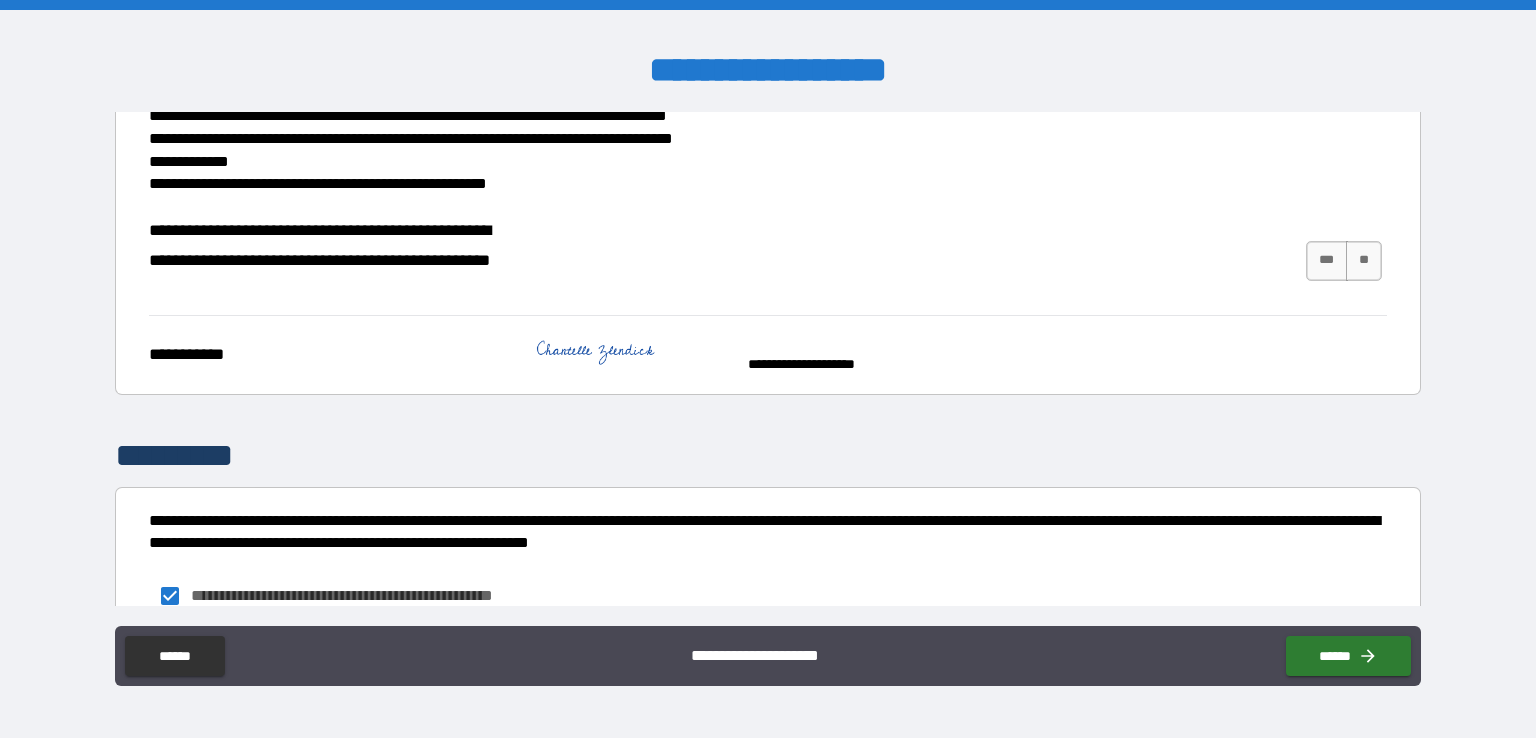 scroll, scrollTop: 843, scrollLeft: 0, axis: vertical 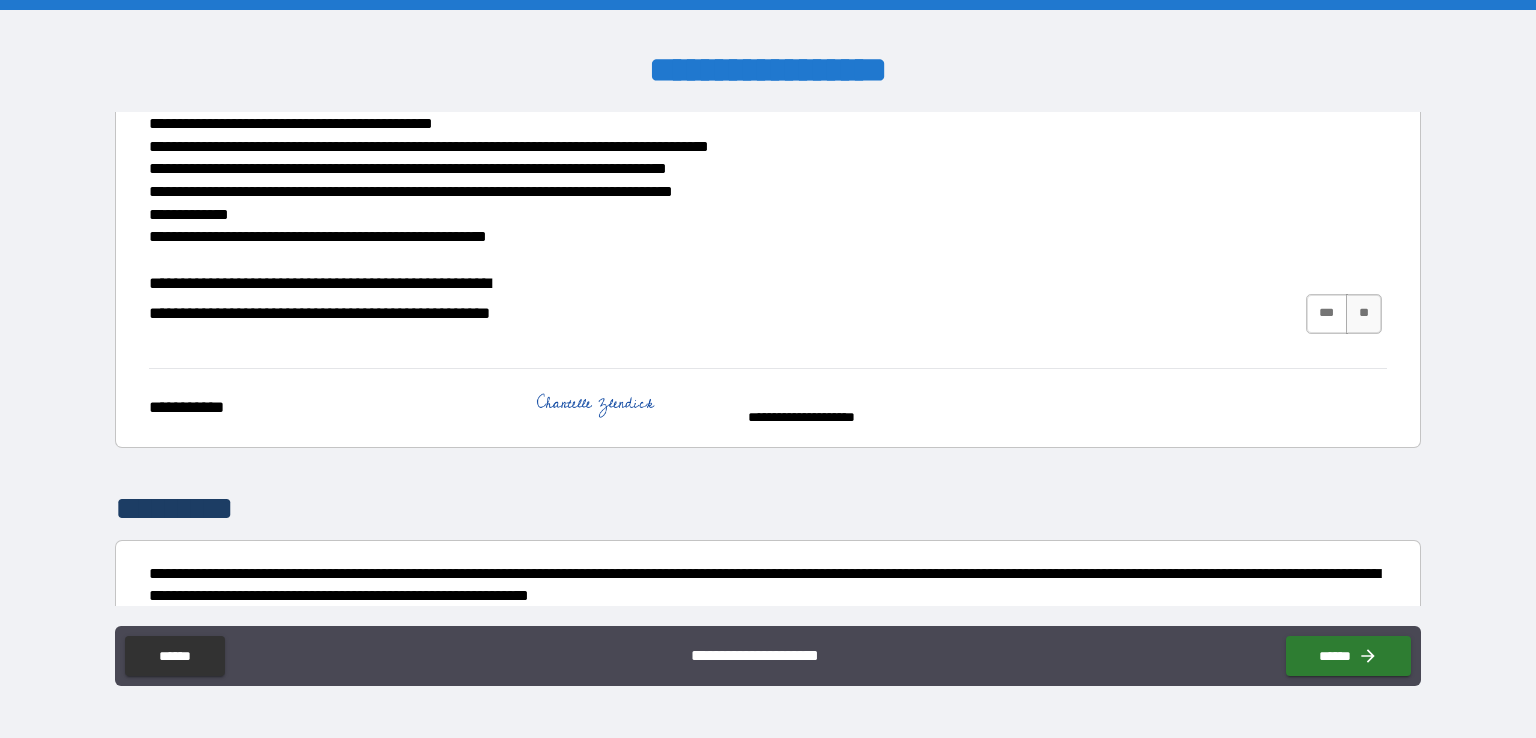 click on "***" at bounding box center (1327, 314) 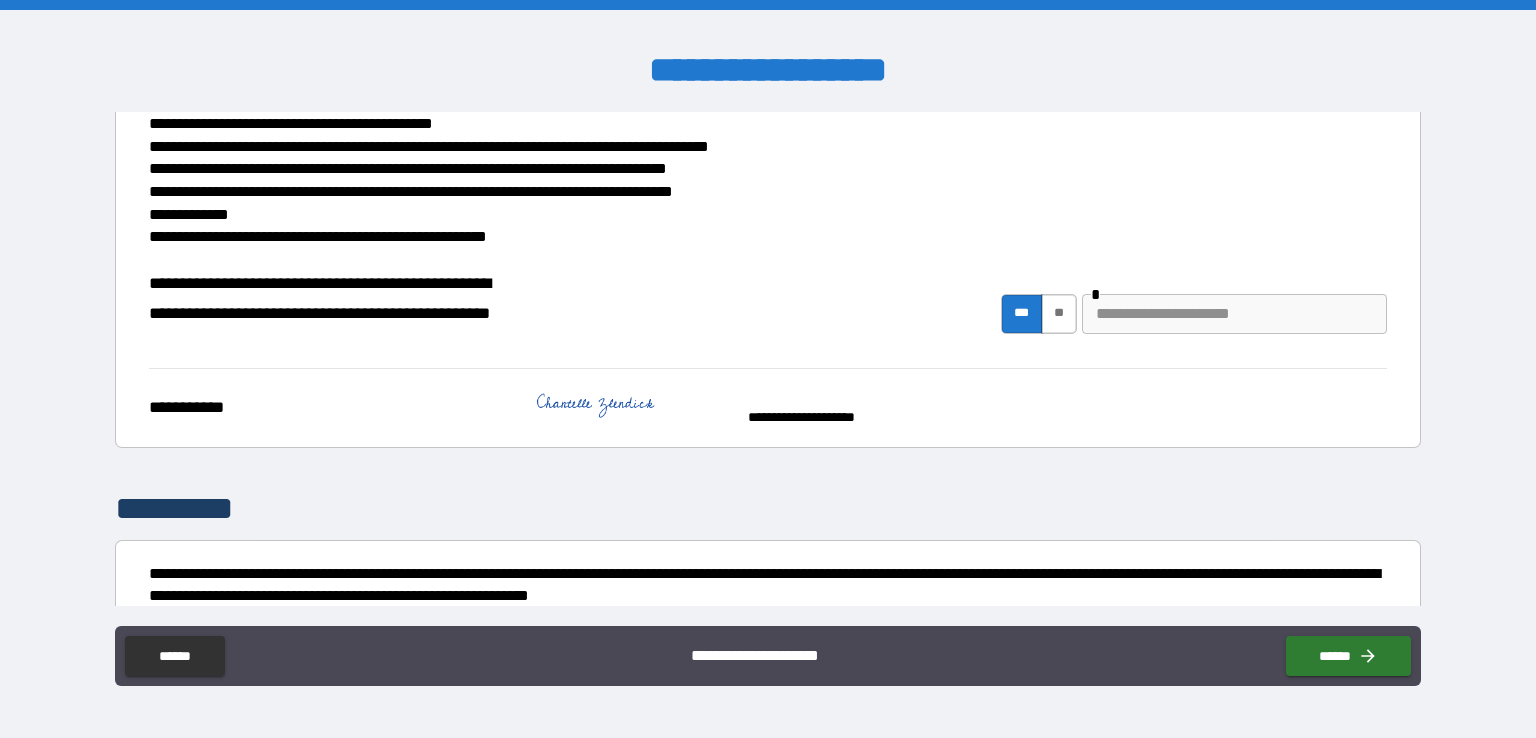 click on "**" at bounding box center (1059, 314) 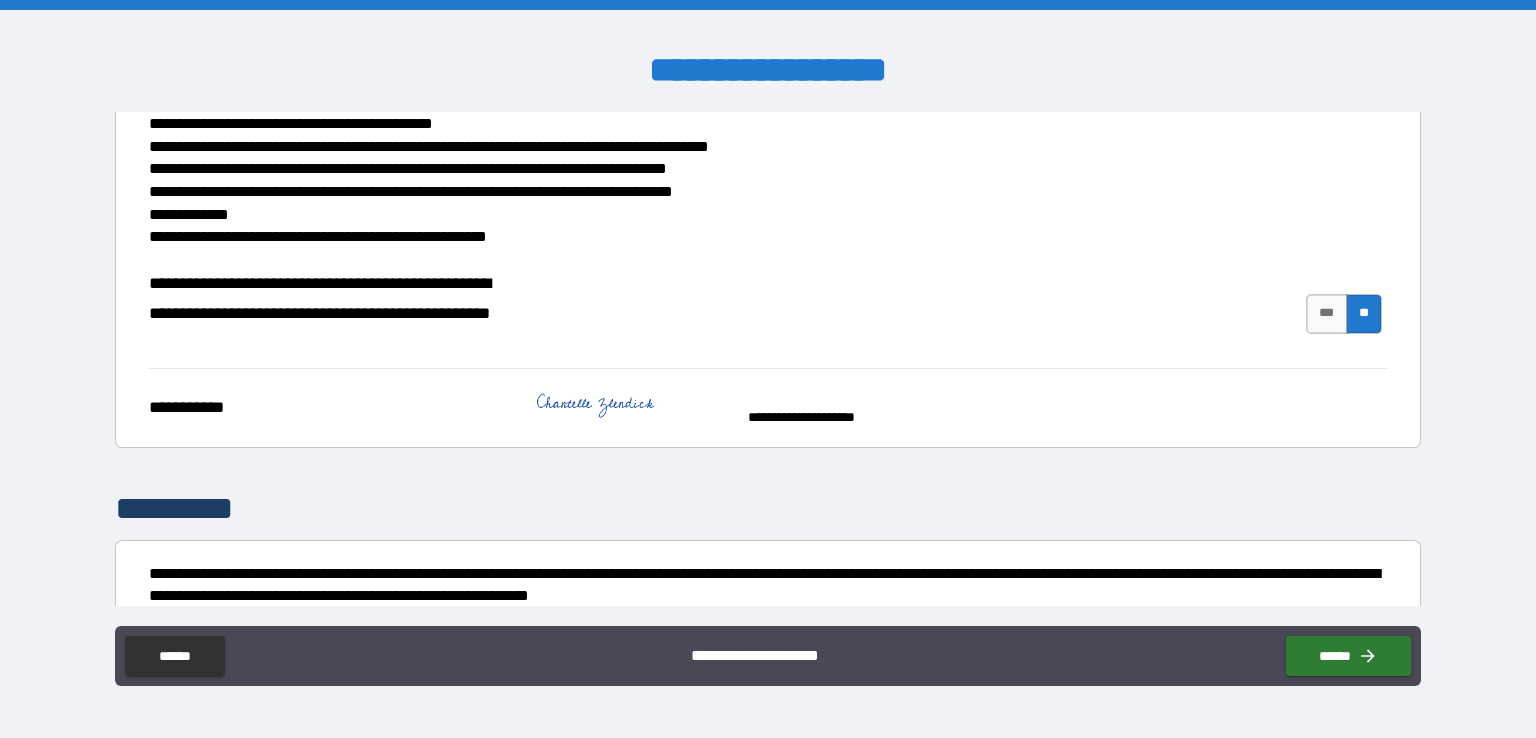 scroll, scrollTop: 1037, scrollLeft: 0, axis: vertical 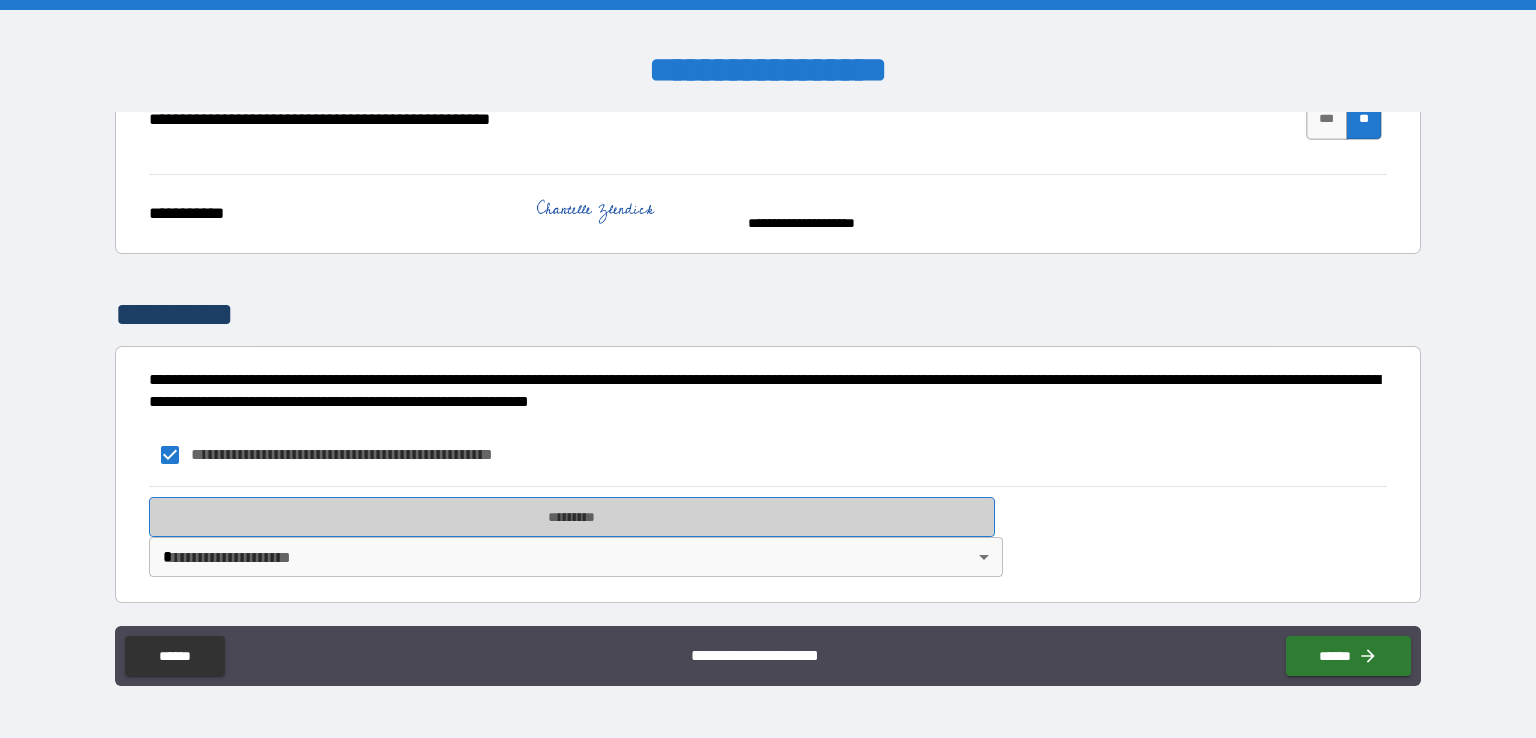 click on "*********" at bounding box center [572, 517] 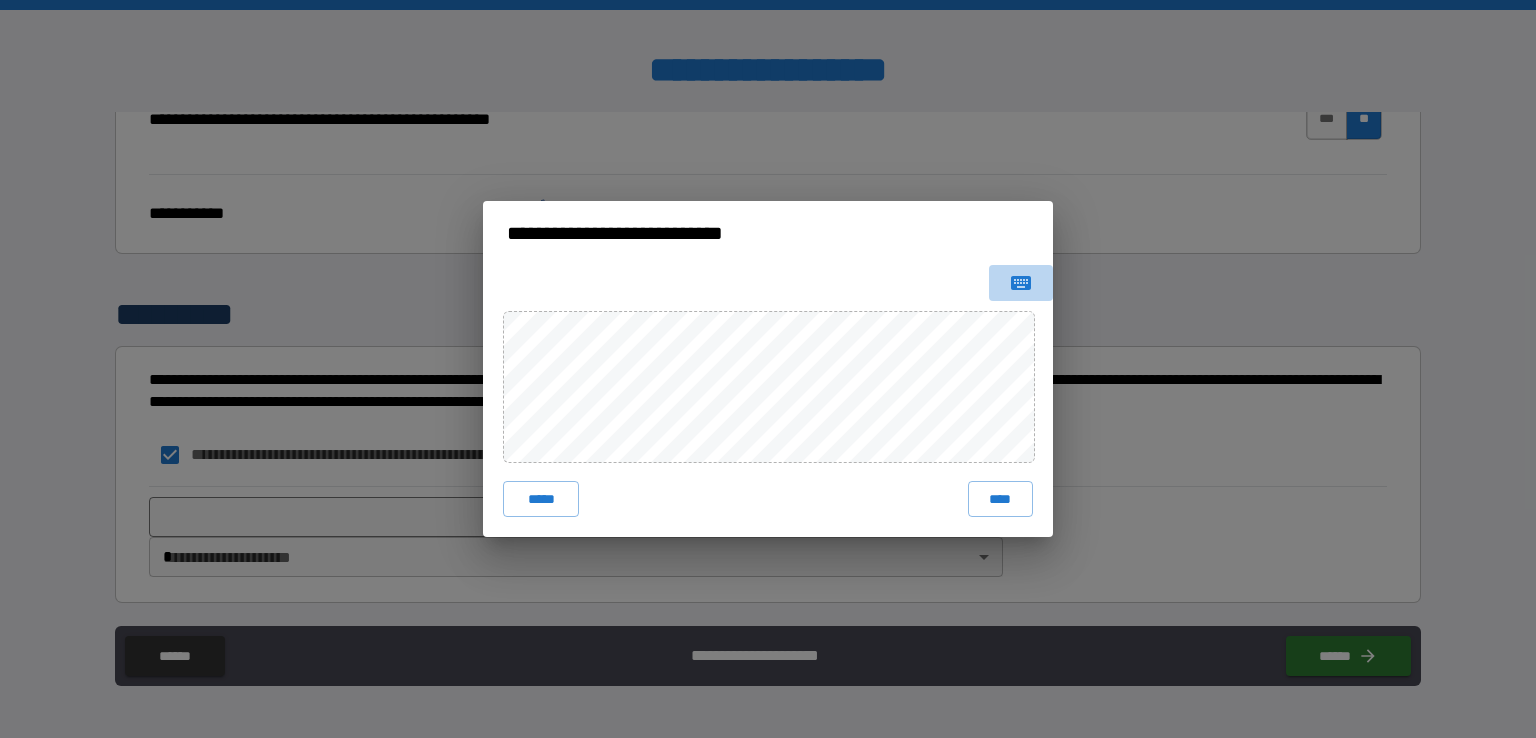 click 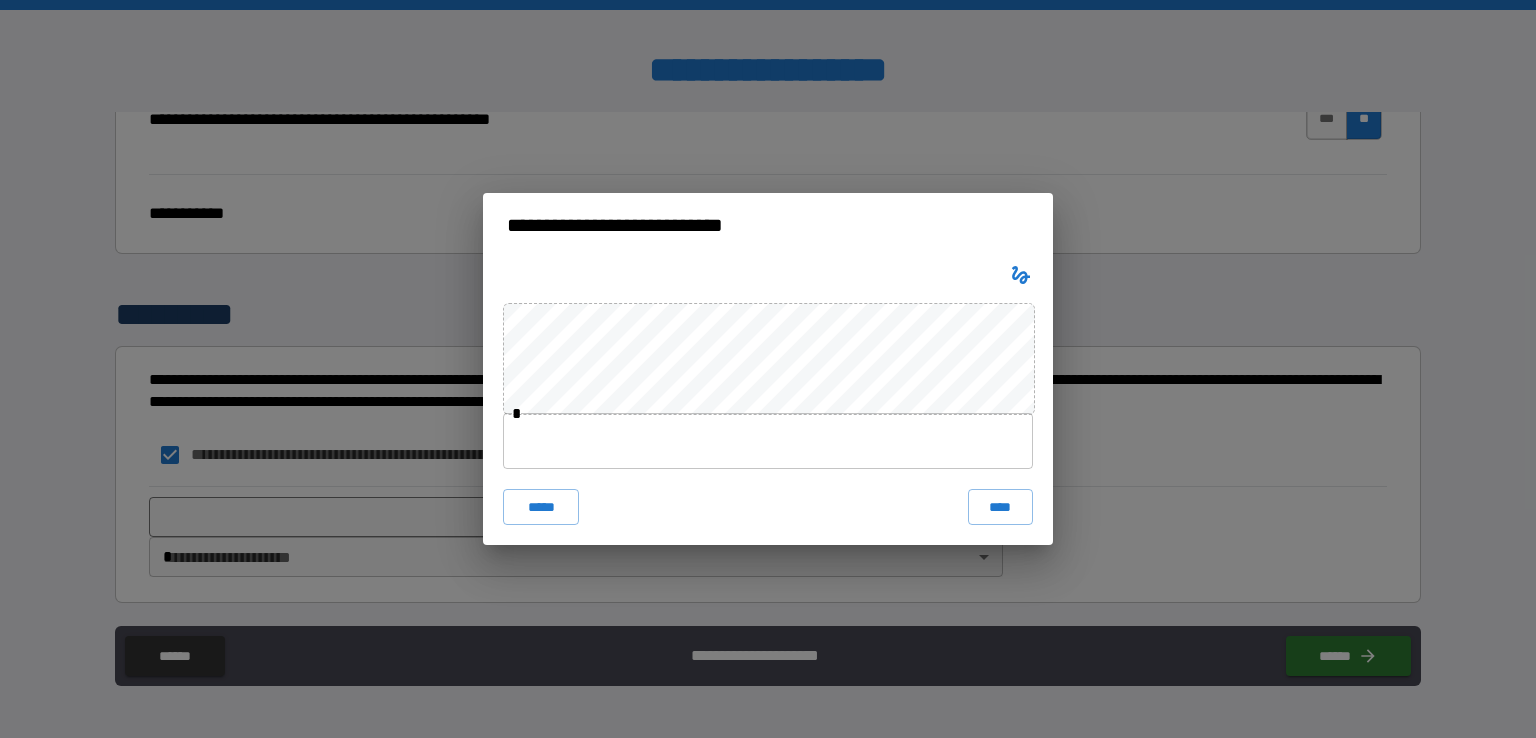 click at bounding box center [768, 441] 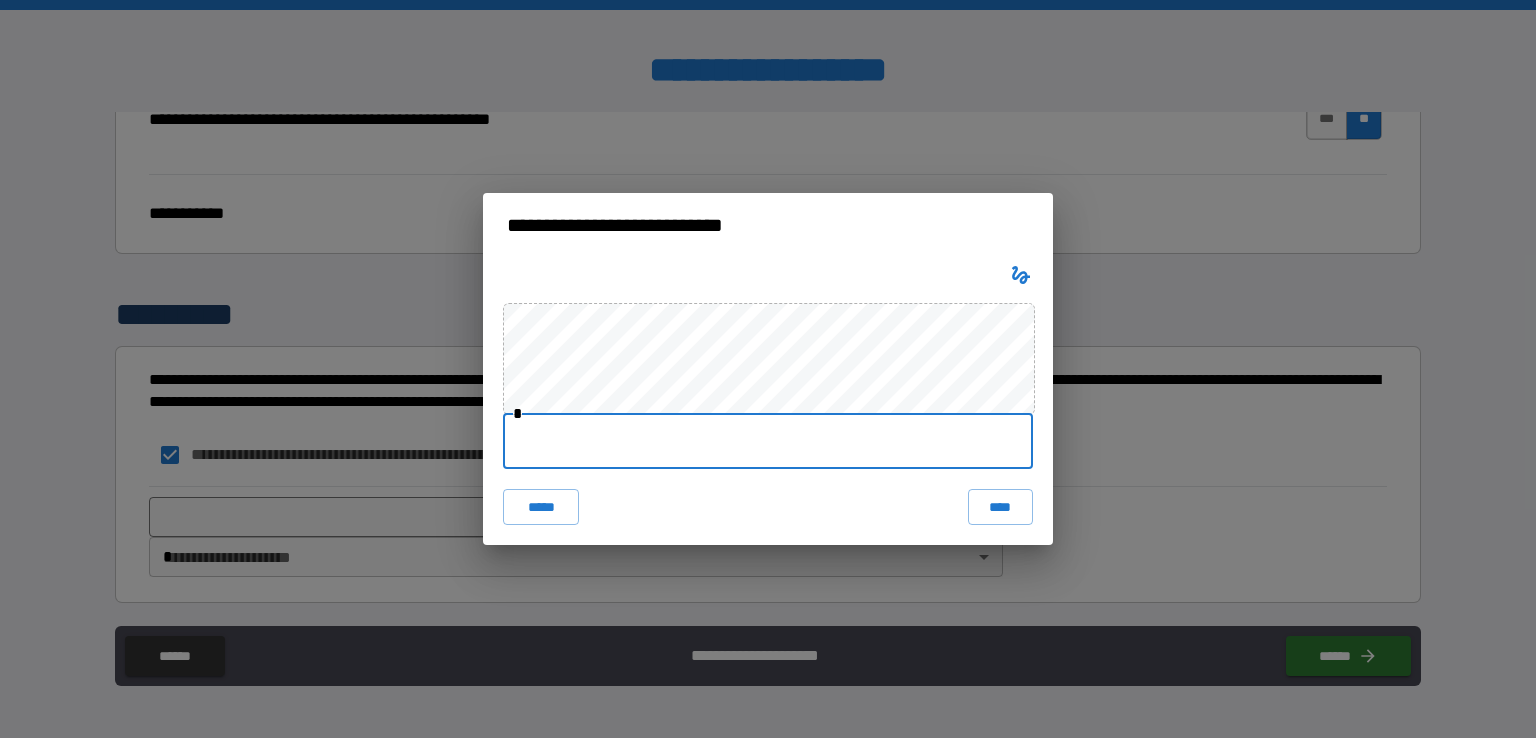 click at bounding box center (768, 441) 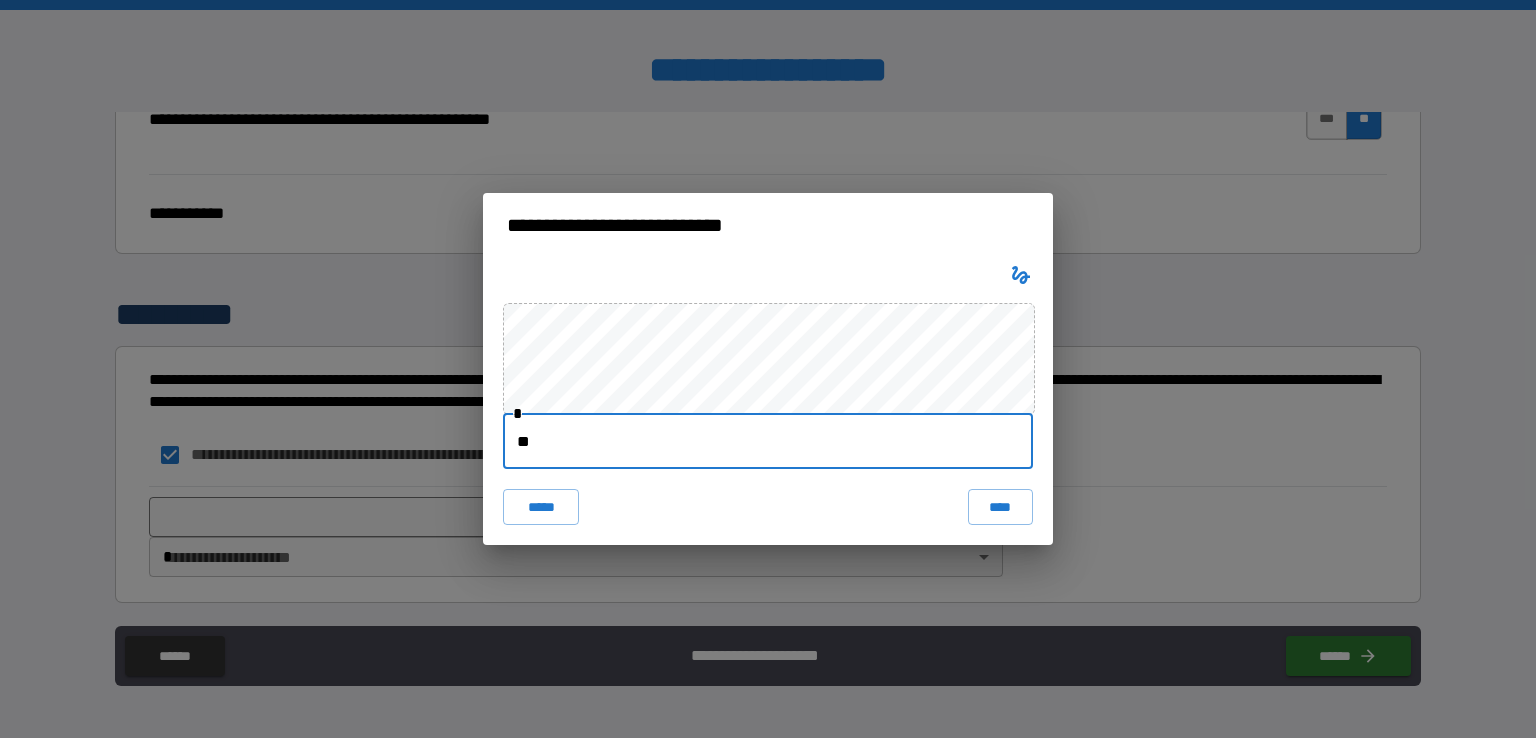 type on "*" 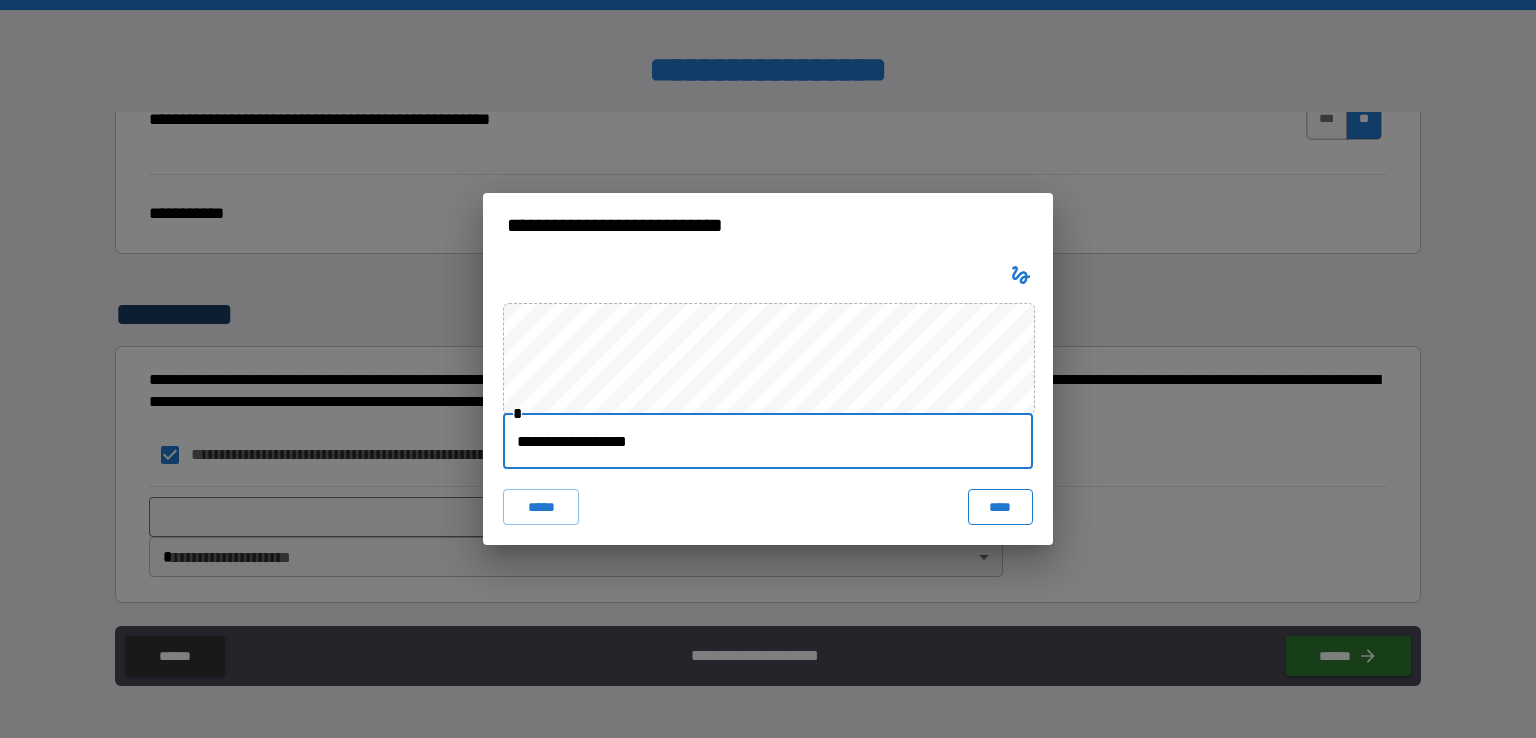 type on "**********" 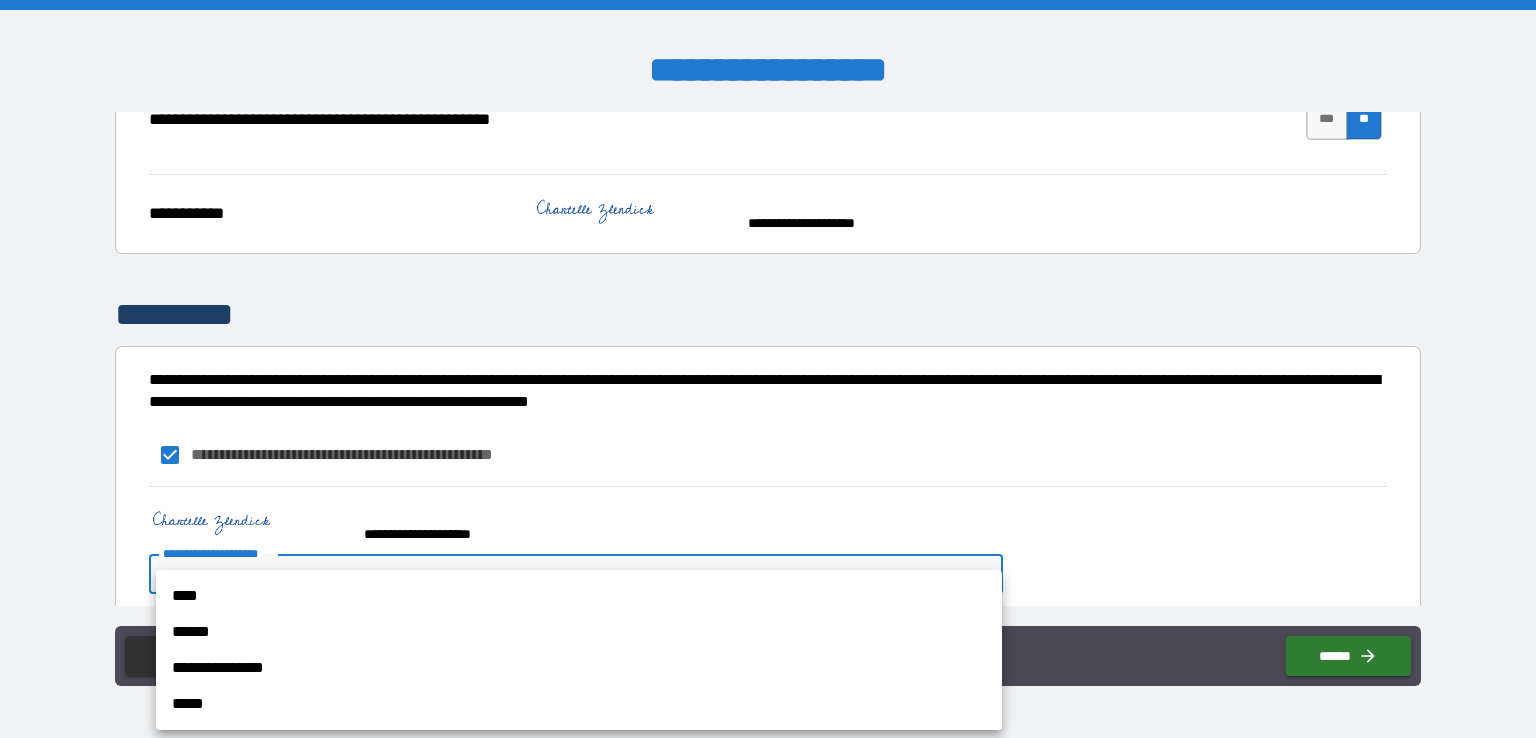 click on "[FIRST] [LAST] [CITY] [STATE] [POSTAL_CODE] [COUNTRY] [STREET_ADDRESS] [APT_SUITE] [PHONE] [EMAIL]" at bounding box center [768, 369] 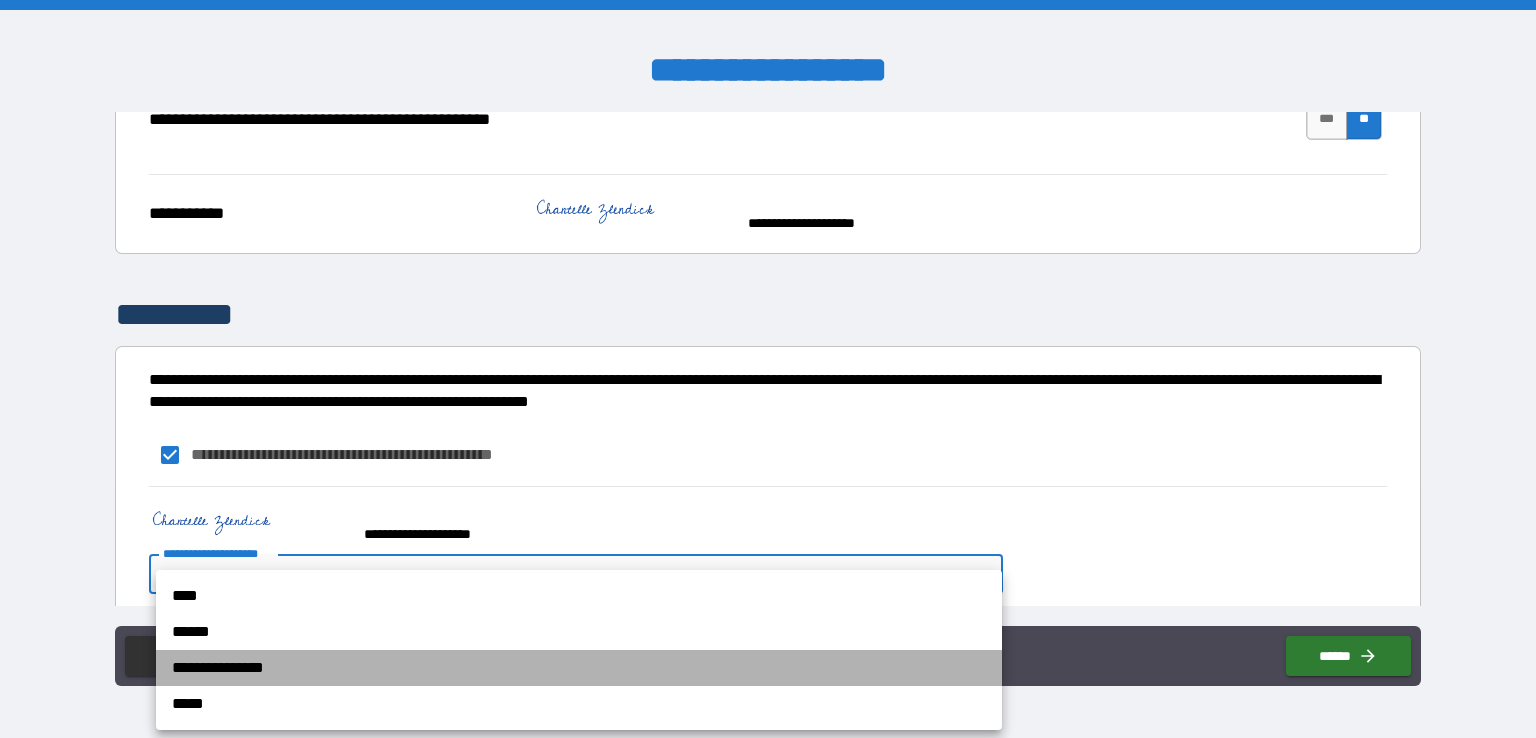 click on "**********" at bounding box center (579, 668) 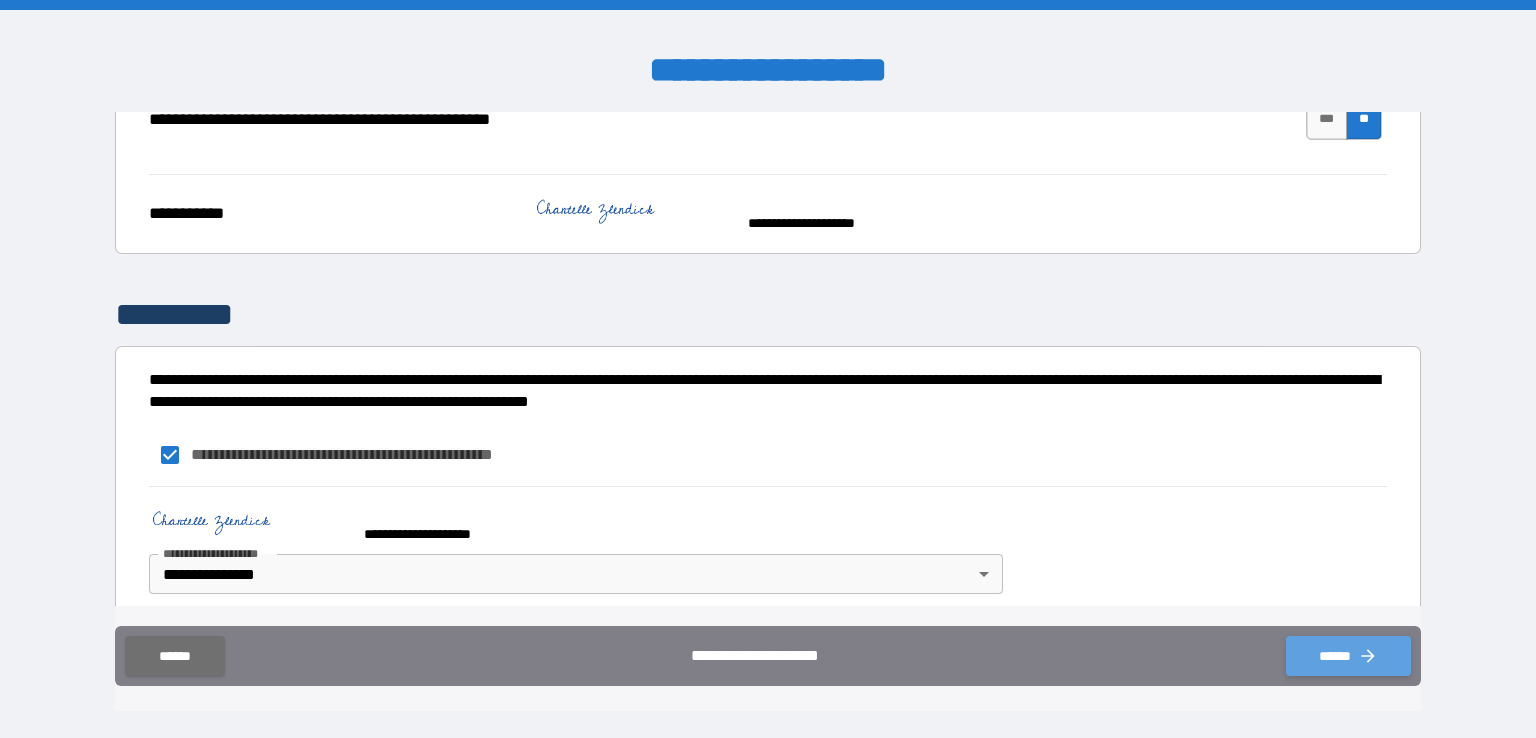 click on "******" at bounding box center (1348, 656) 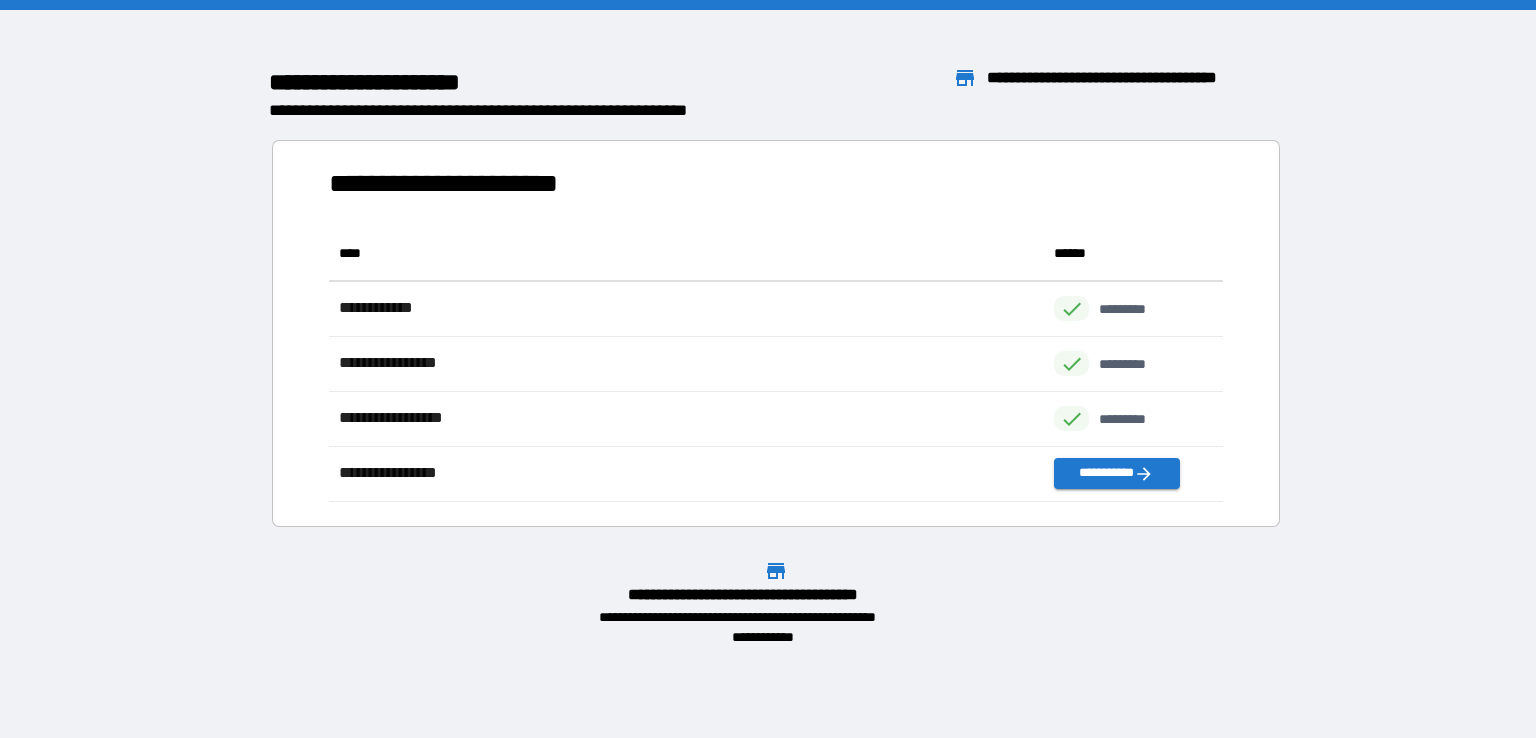scroll, scrollTop: 16, scrollLeft: 16, axis: both 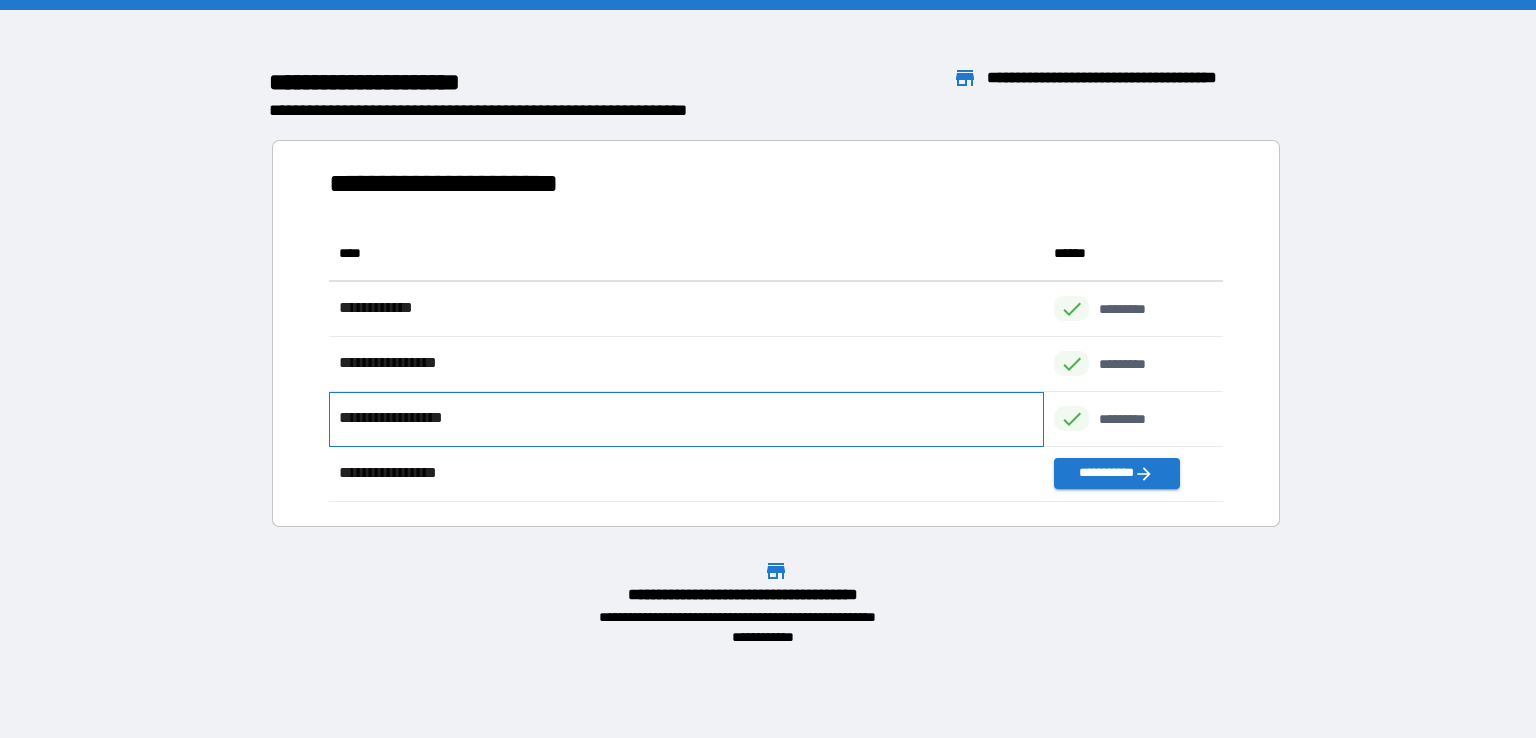 click on "**********" at bounding box center (686, 419) 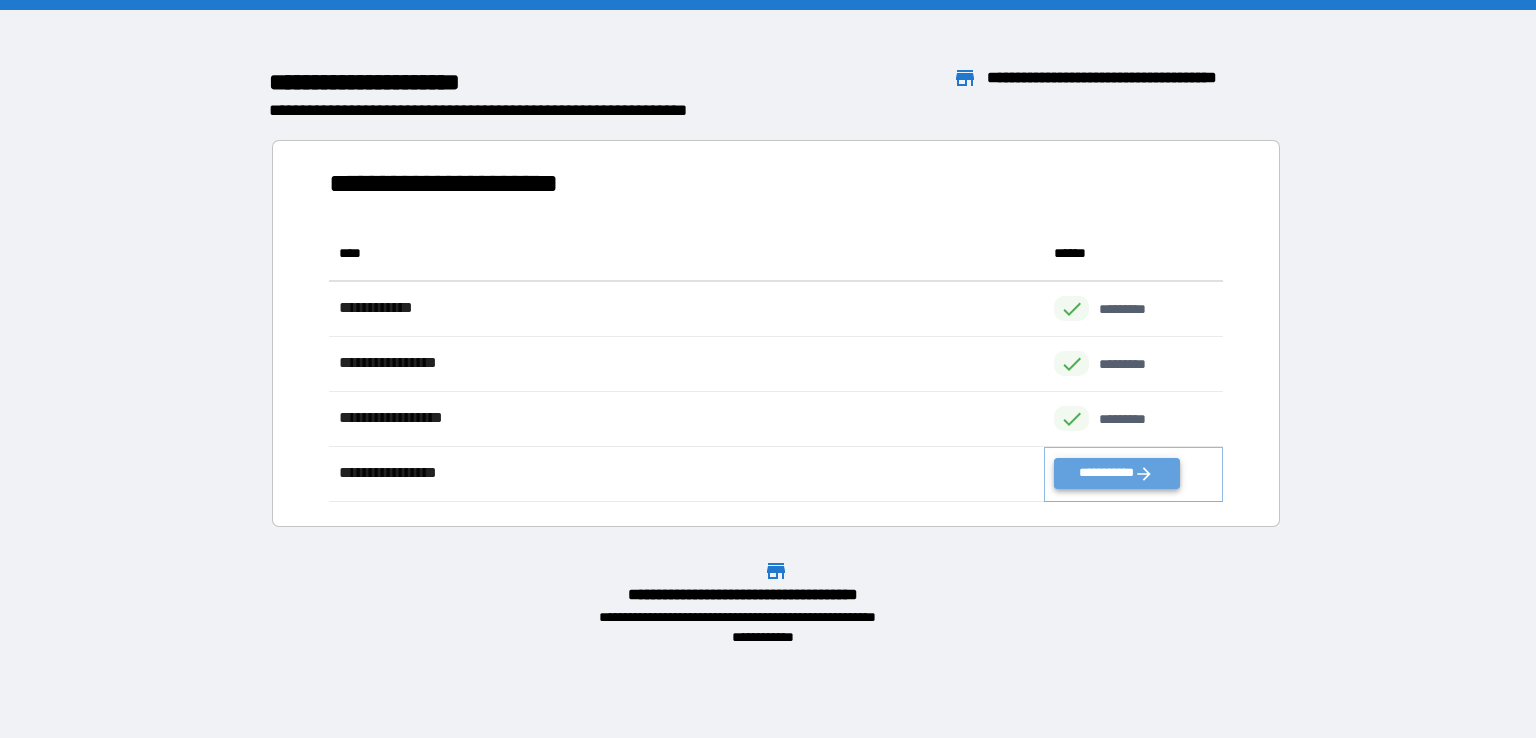 click on "**********" at bounding box center (1116, 473) 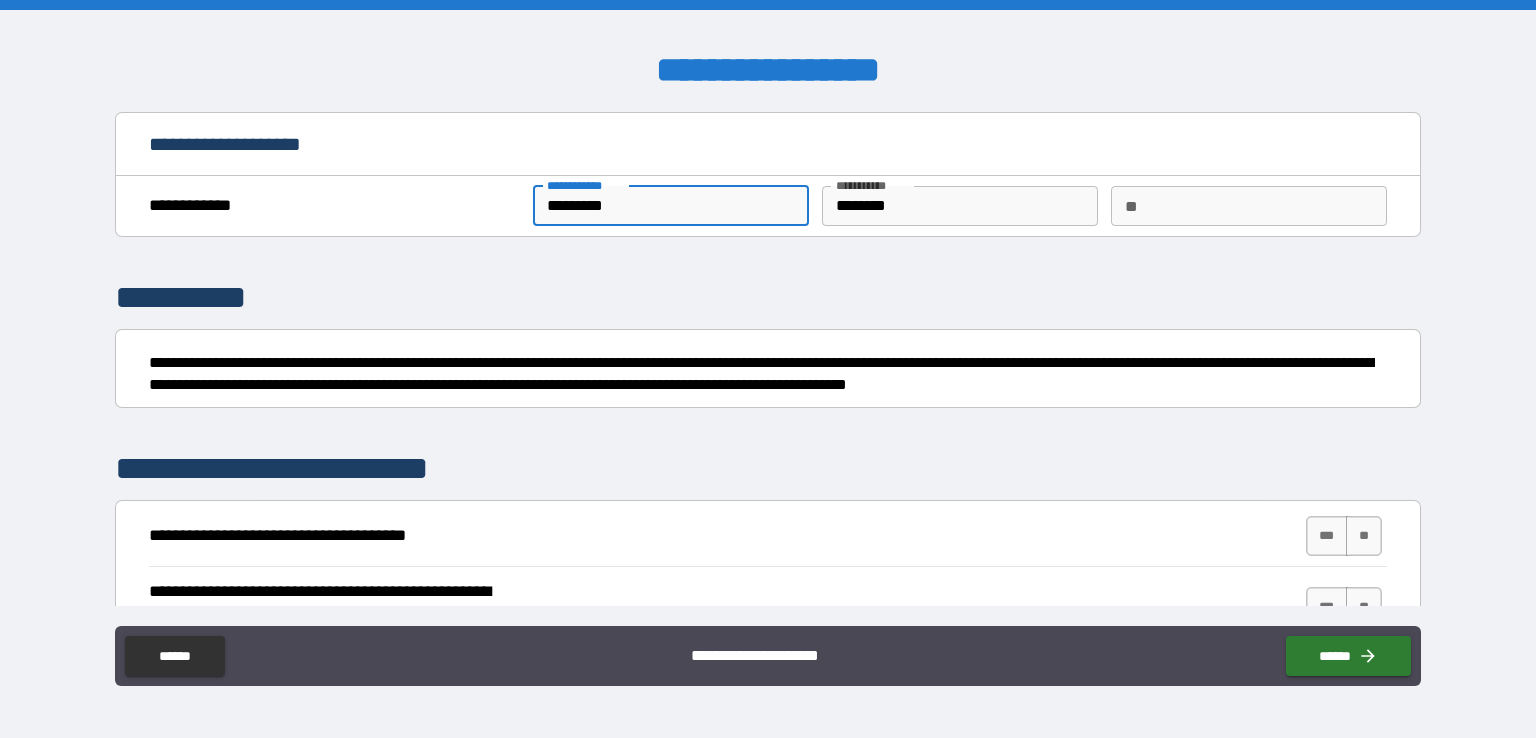 drag, startPoint x: 628, startPoint y: 203, endPoint x: 403, endPoint y: 213, distance: 225.2221 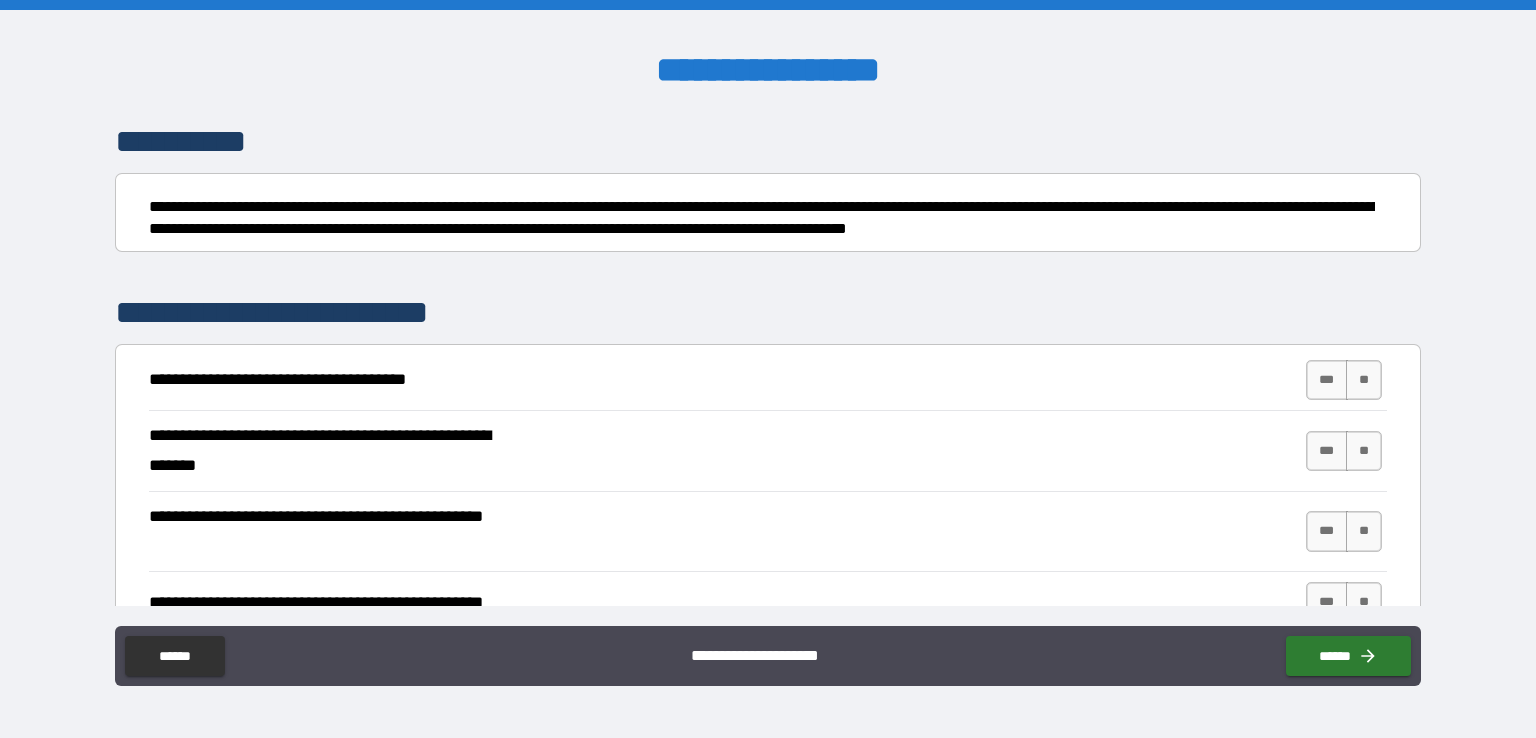 scroll, scrollTop: 290, scrollLeft: 0, axis: vertical 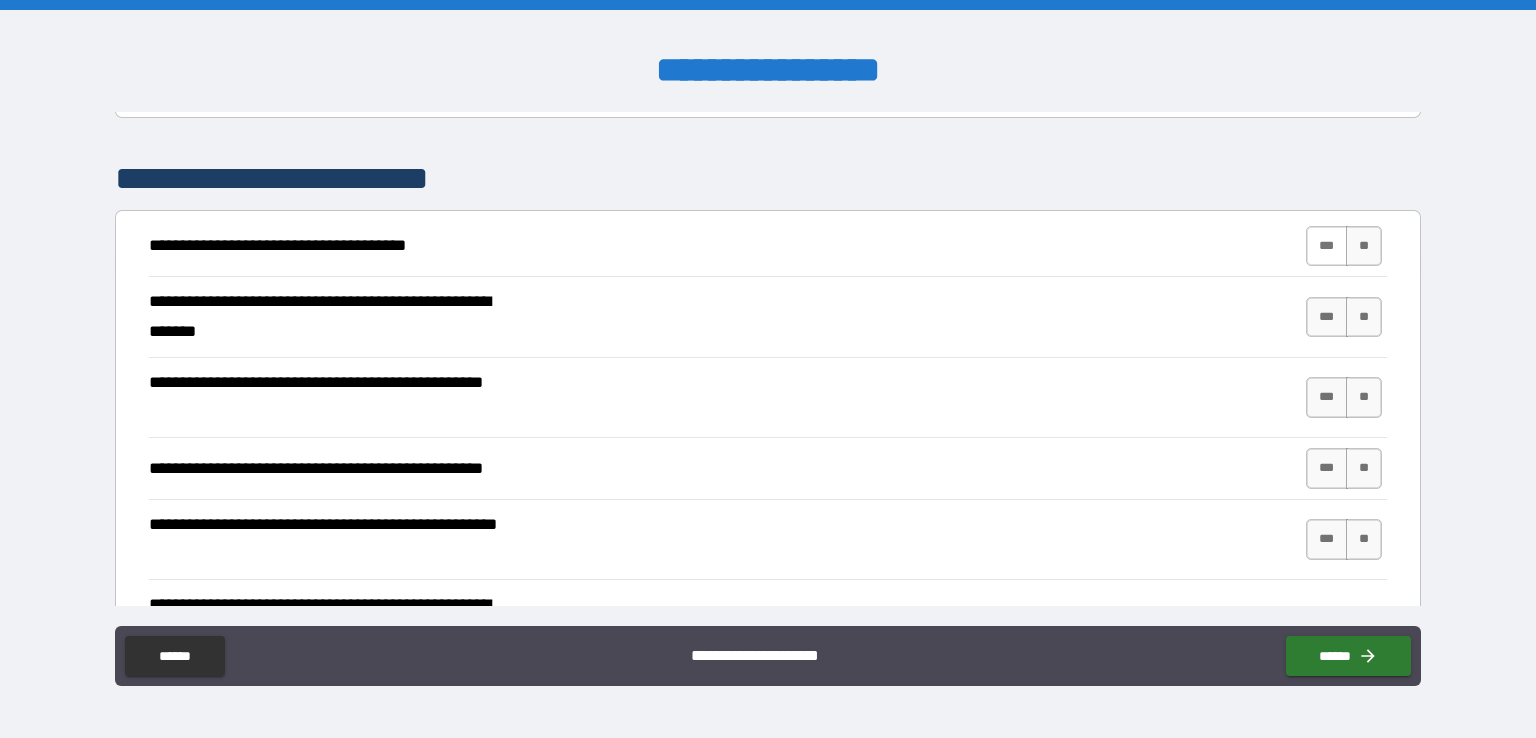 type on "*****" 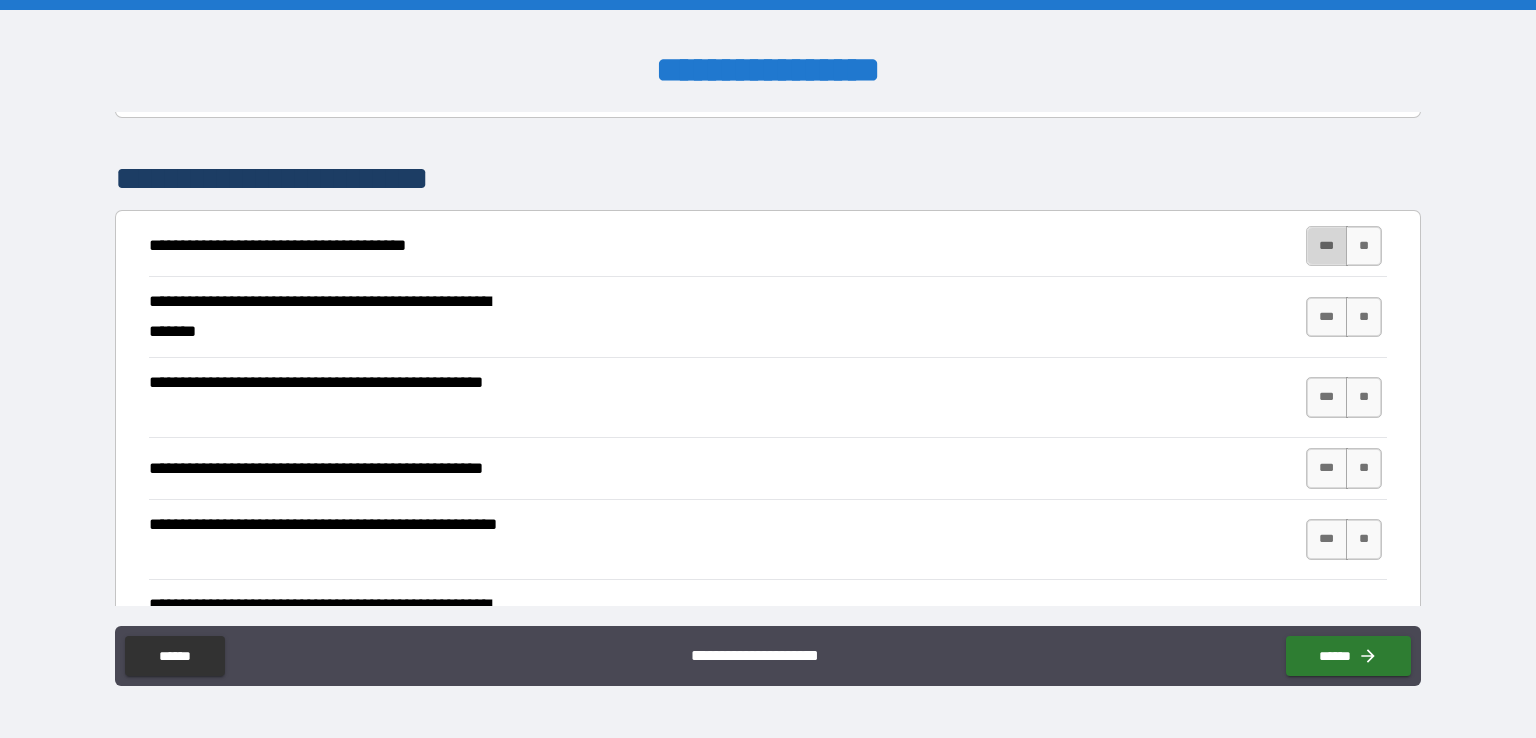 click on "***" at bounding box center [1327, 246] 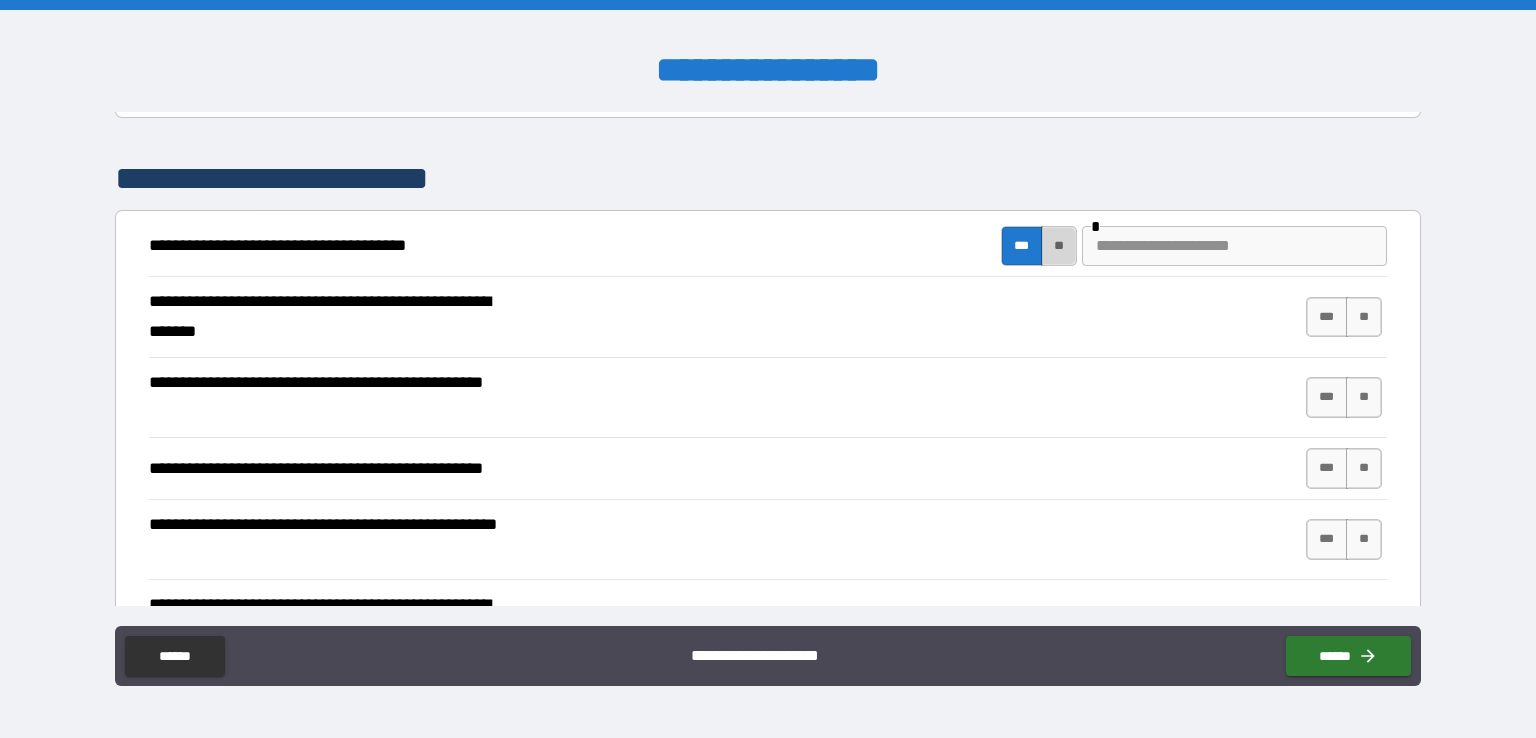click on "**" at bounding box center (1059, 246) 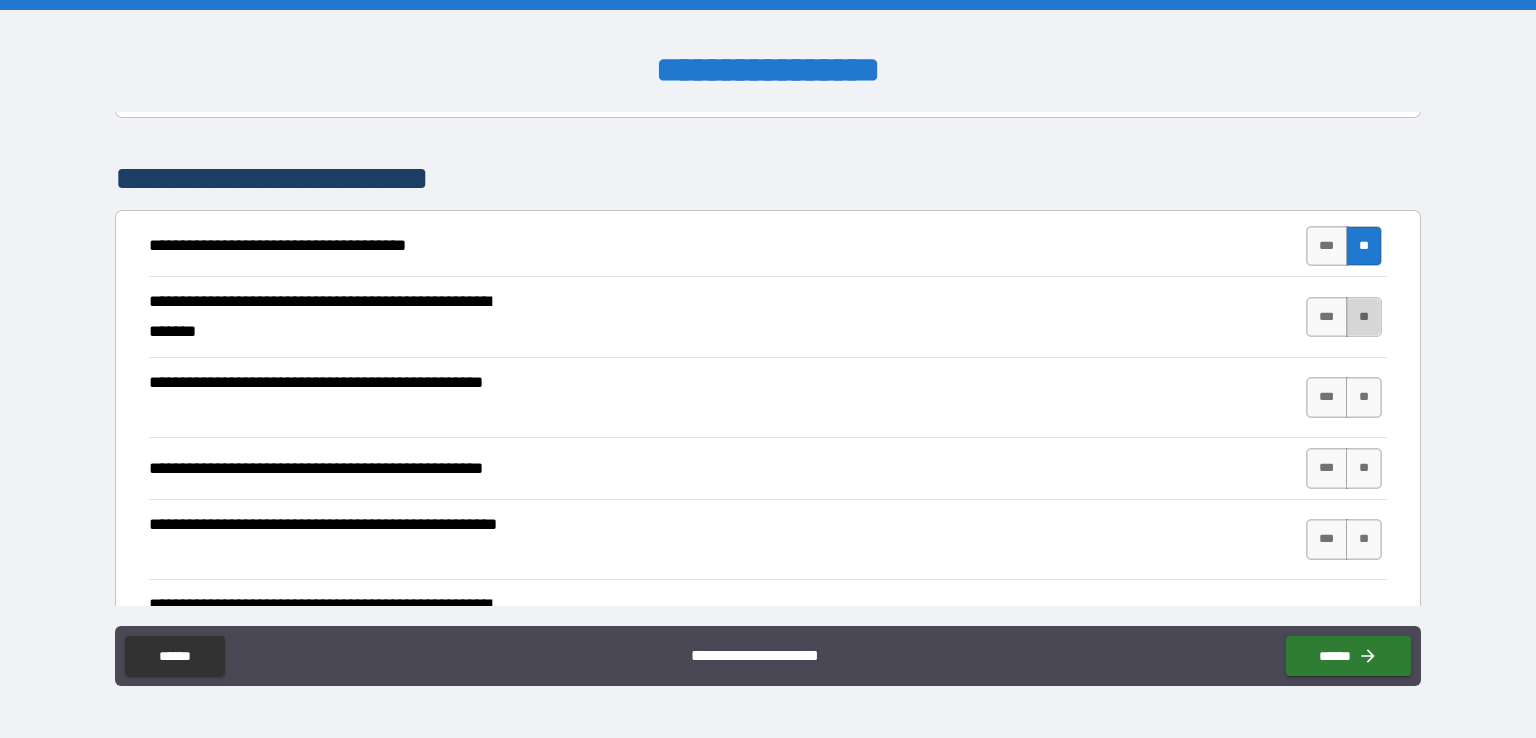 click on "**" at bounding box center (1364, 317) 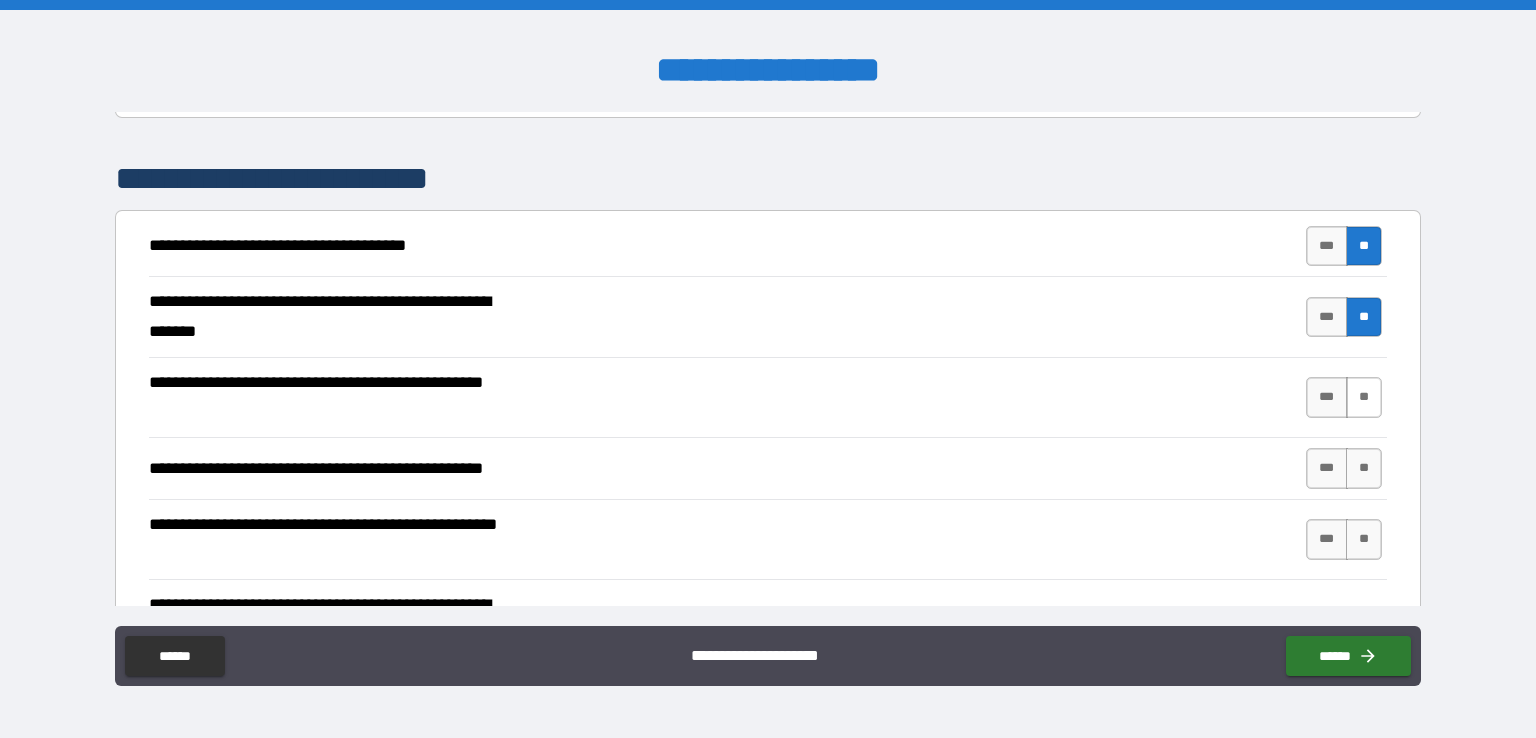 click on "**" at bounding box center [1364, 397] 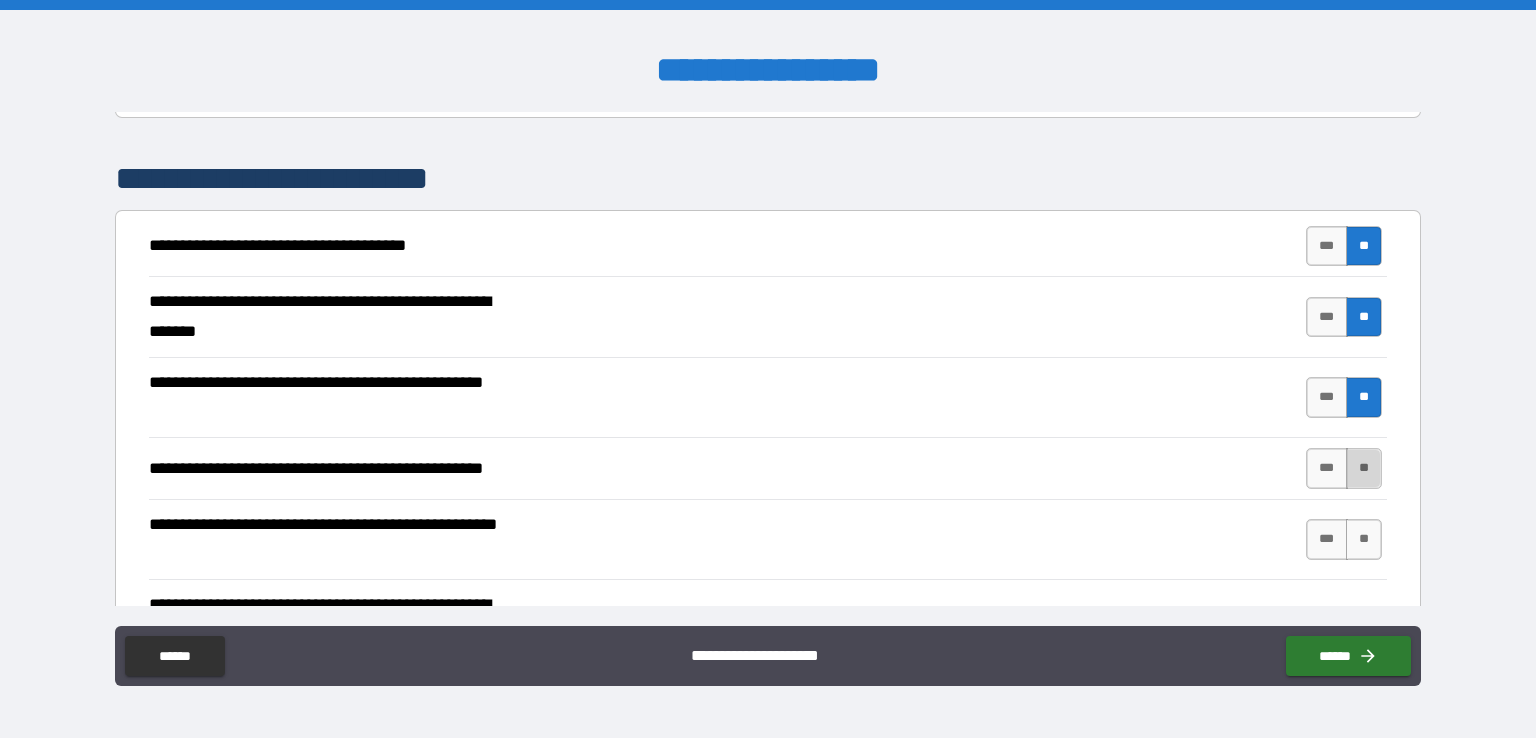 click on "**" at bounding box center [1364, 468] 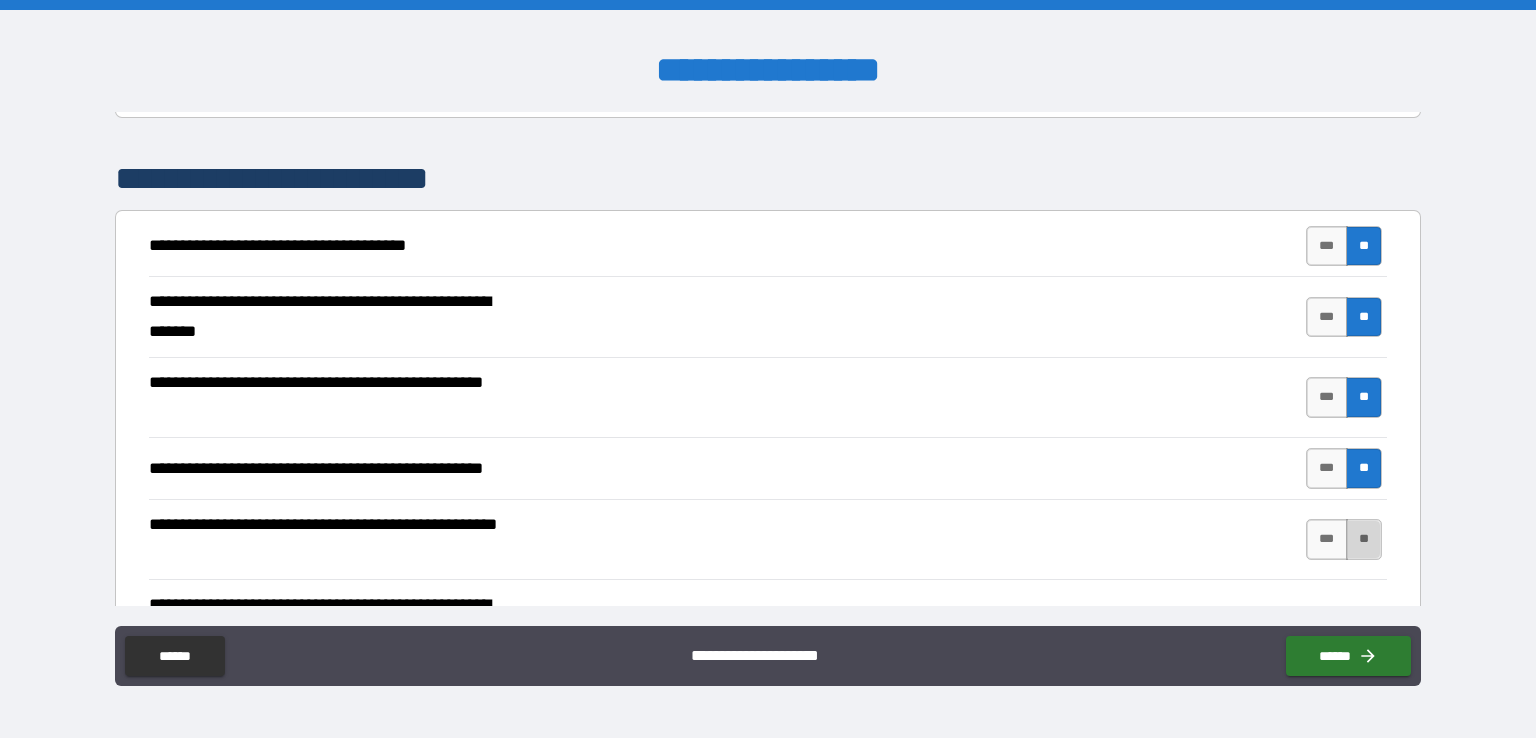 click on "**" at bounding box center [1364, 539] 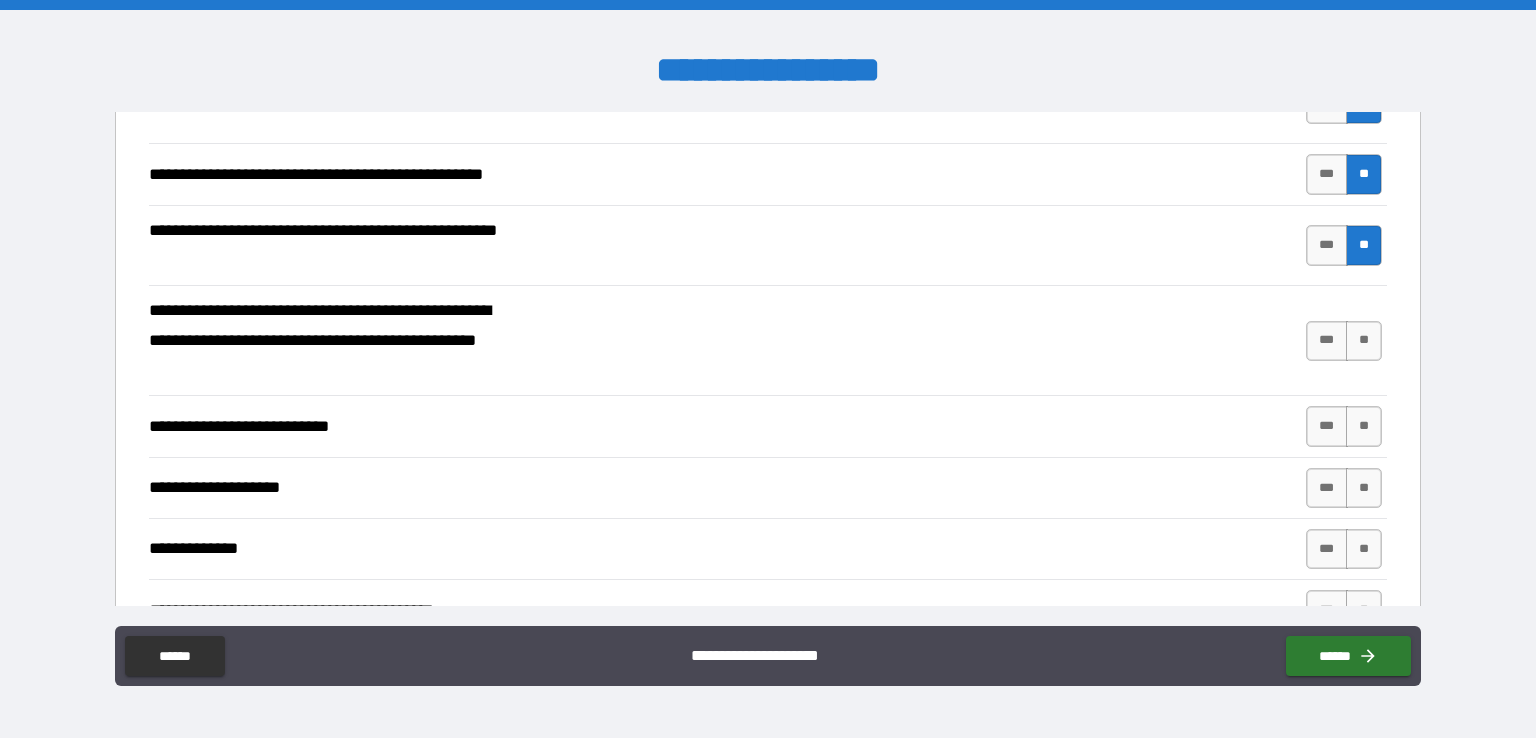 scroll, scrollTop: 584, scrollLeft: 0, axis: vertical 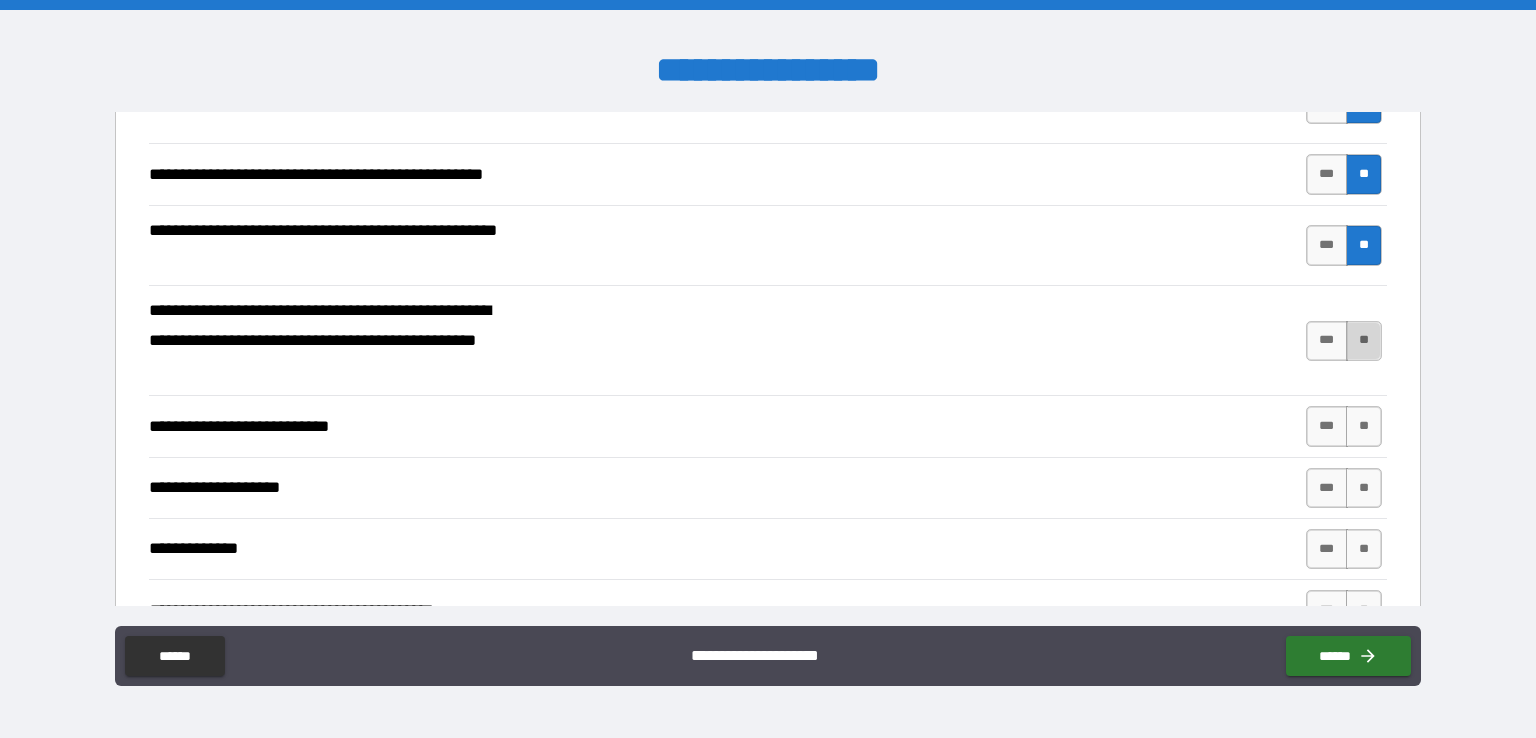 click on "**" at bounding box center (1364, 341) 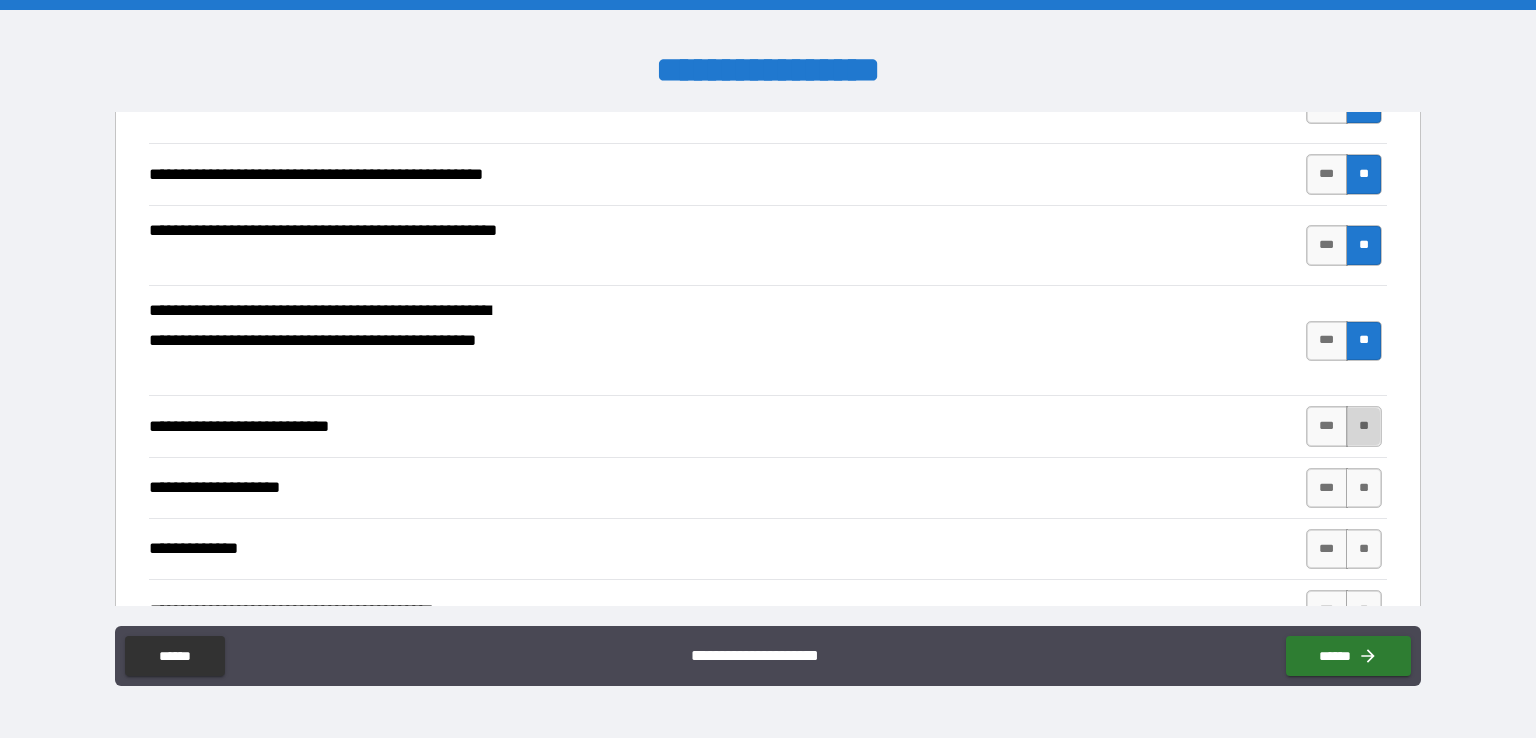 click on "**" at bounding box center [1364, 426] 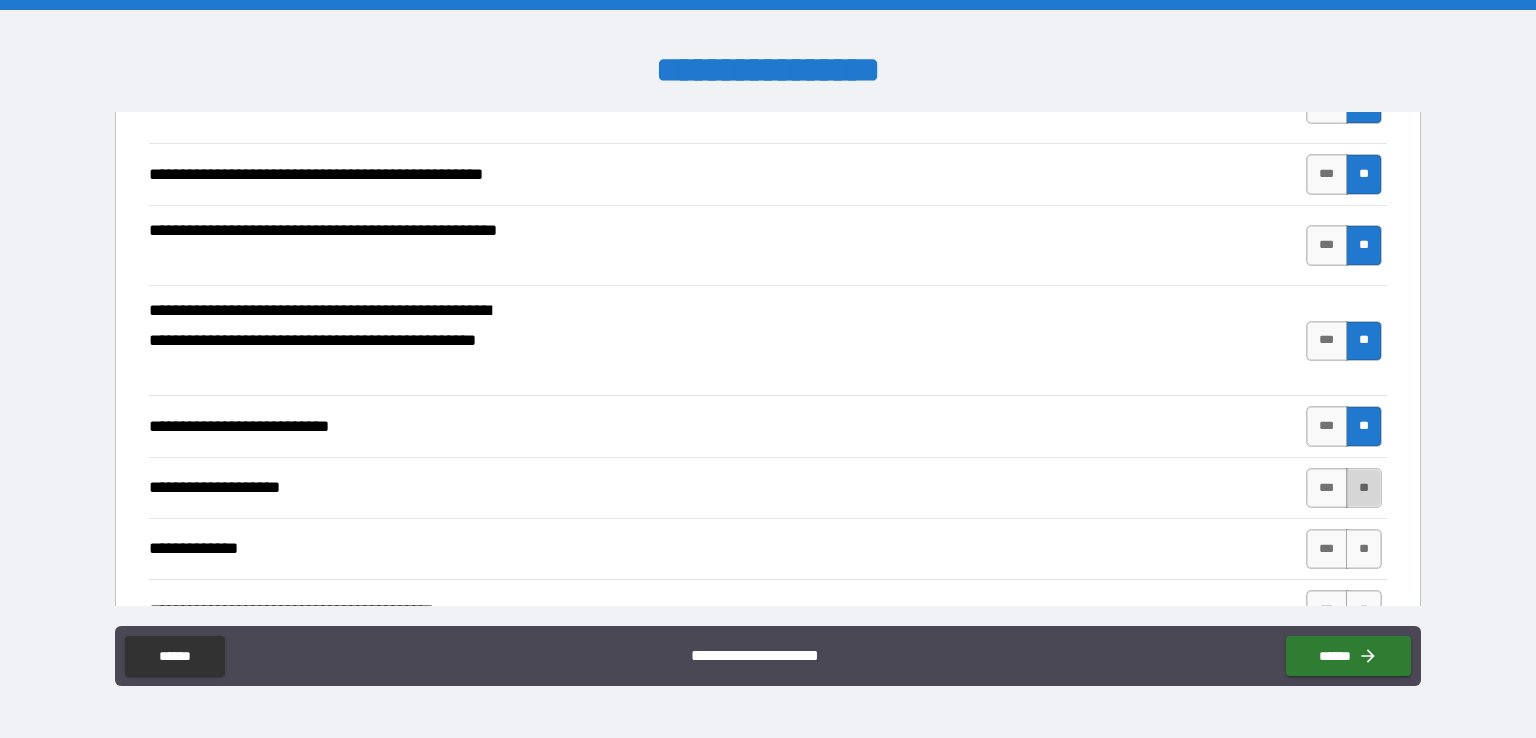 click on "**" at bounding box center [1364, 488] 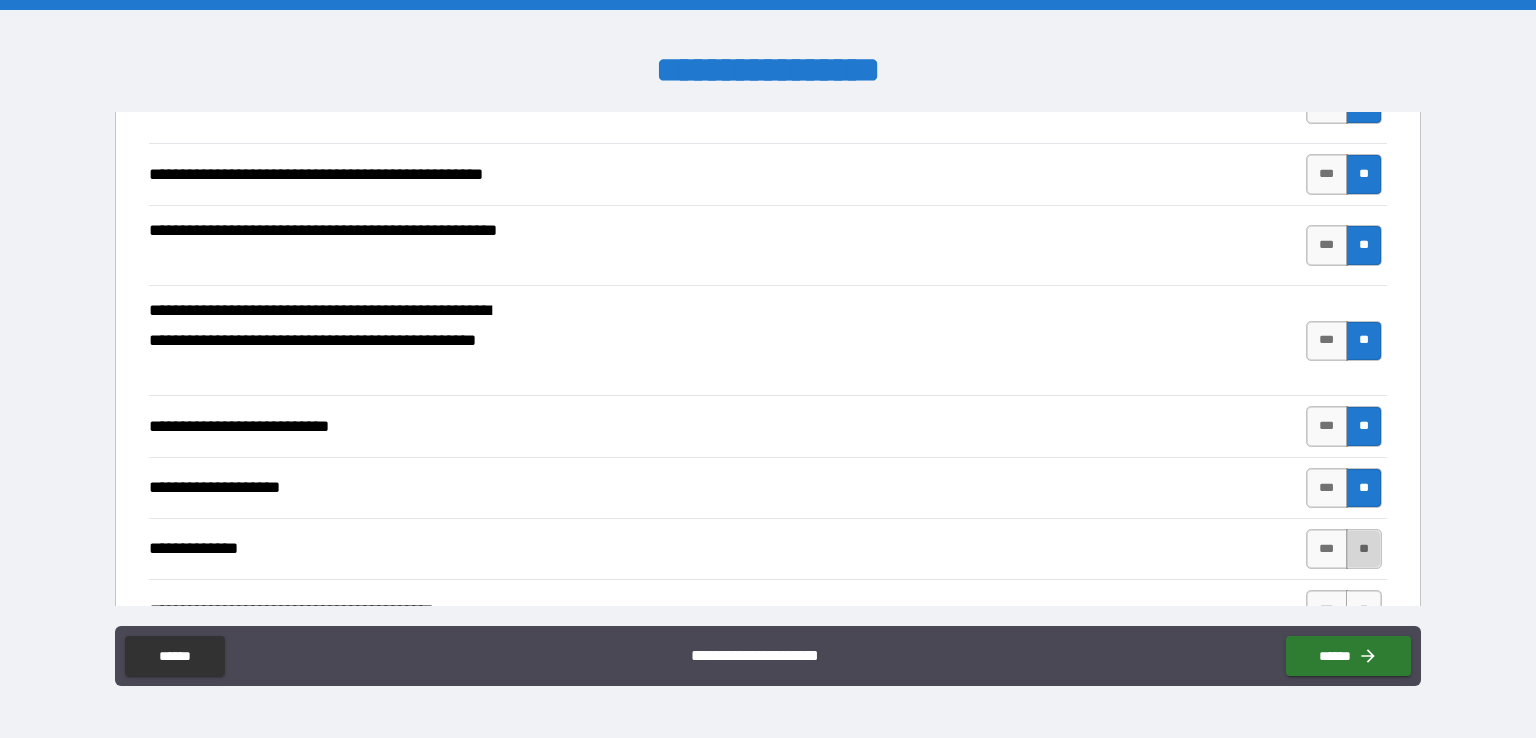click on "**" at bounding box center [1364, 549] 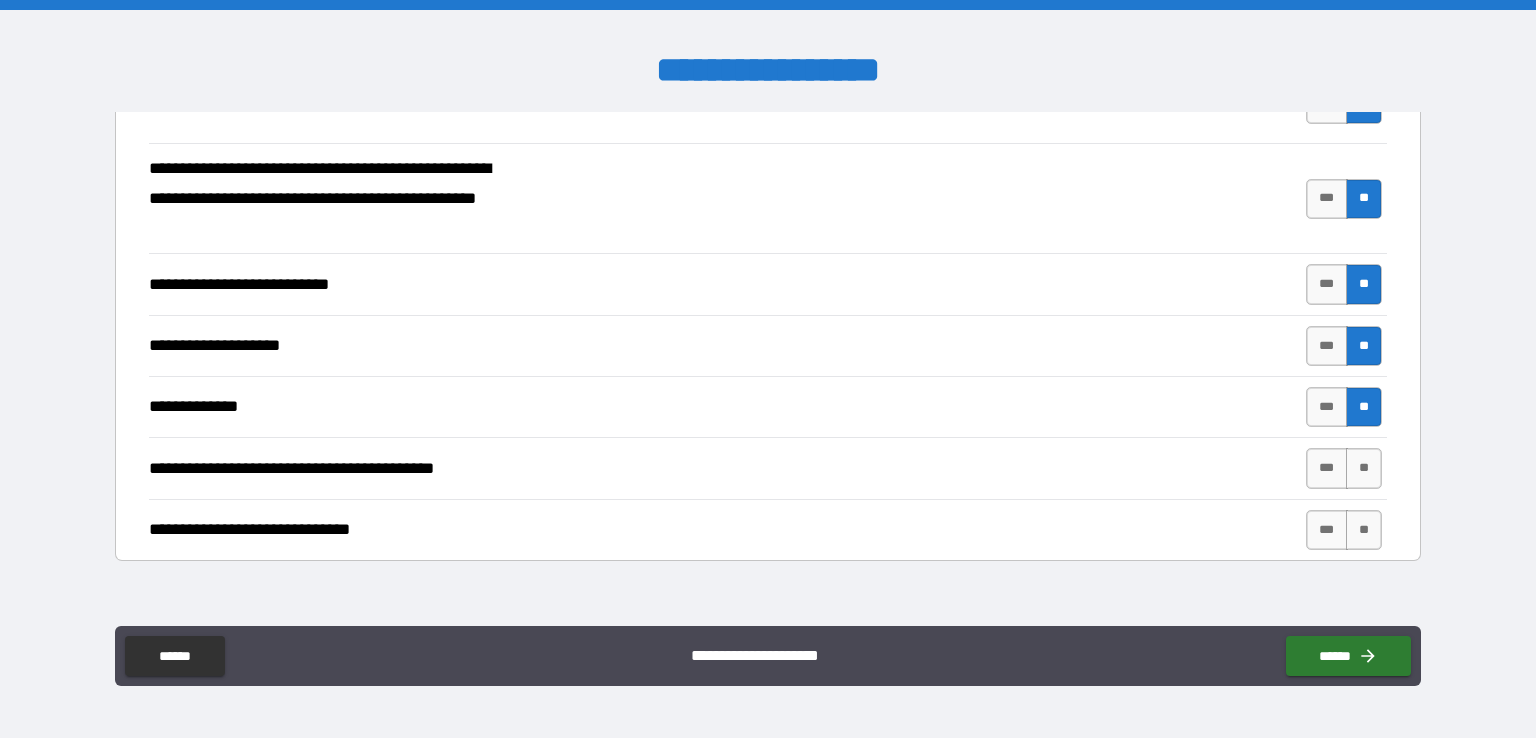 scroll, scrollTop: 764, scrollLeft: 0, axis: vertical 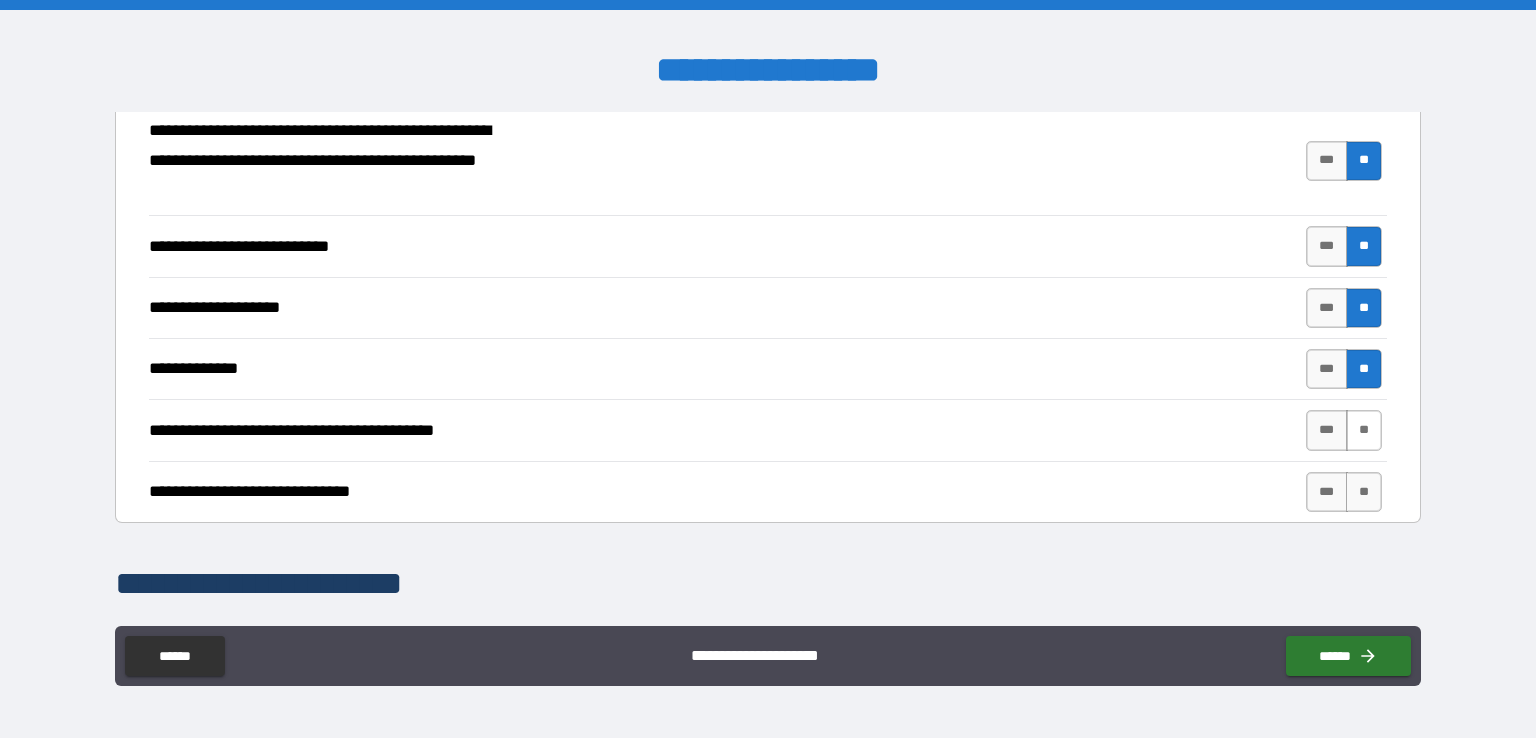 click on "**" at bounding box center [1364, 430] 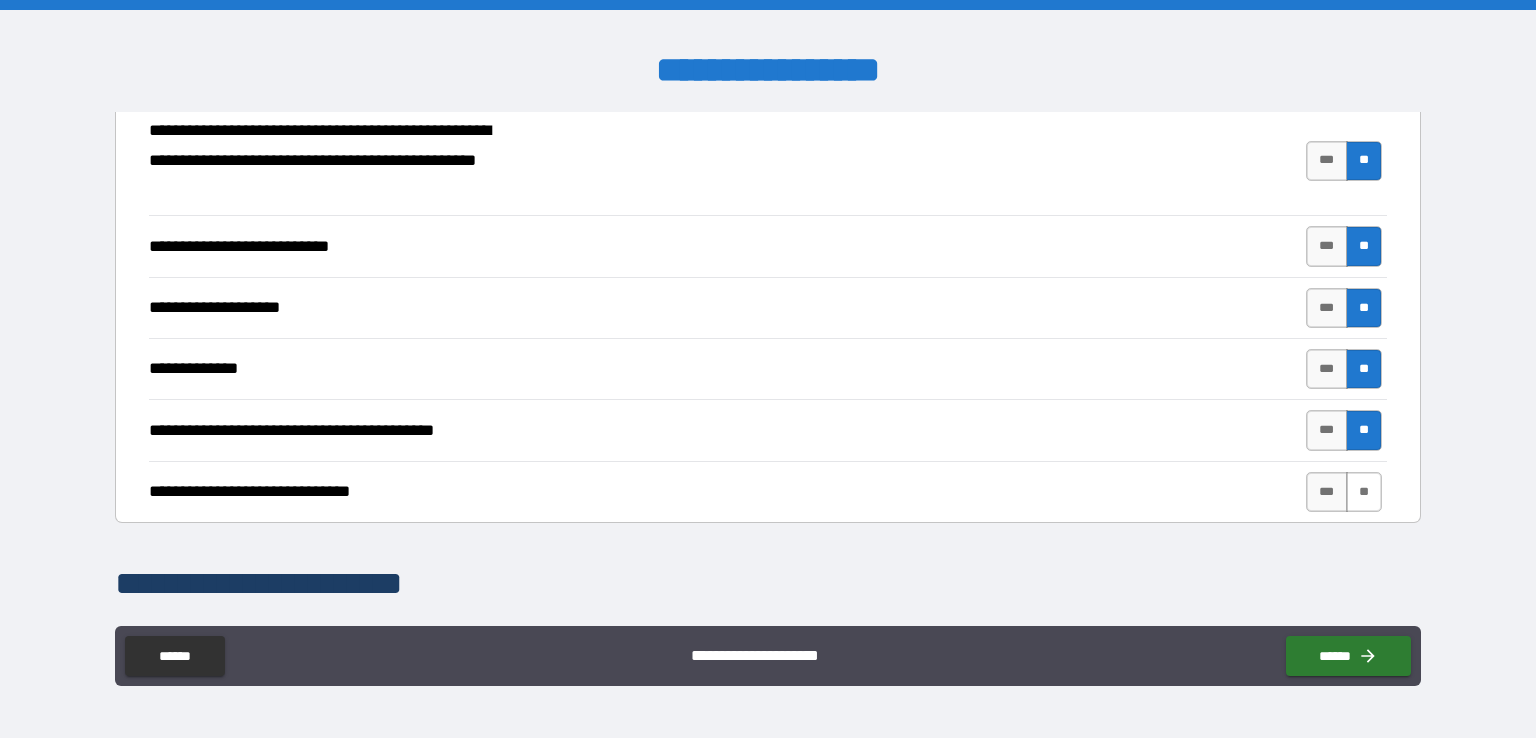 click on "**" at bounding box center (1364, 492) 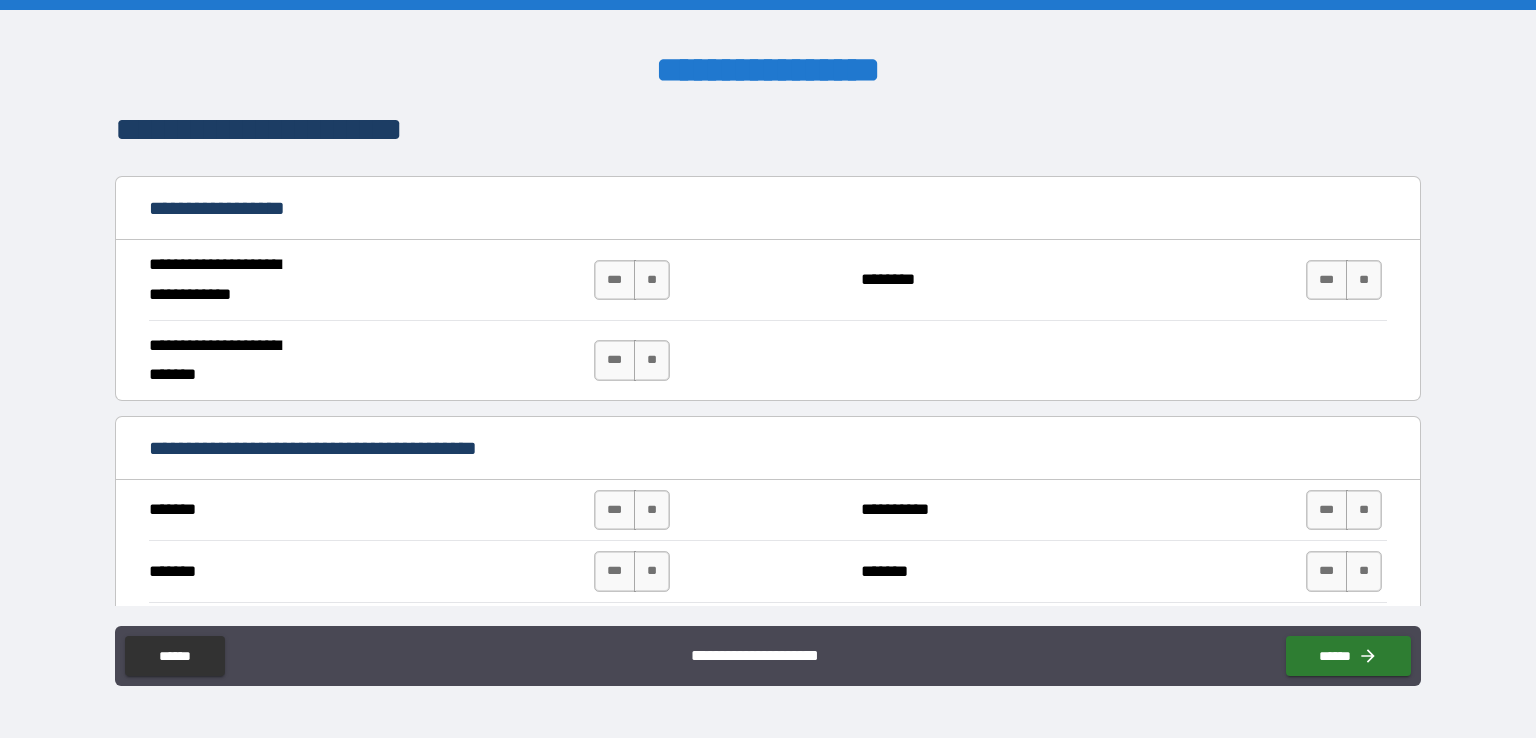 scroll, scrollTop: 1220, scrollLeft: 0, axis: vertical 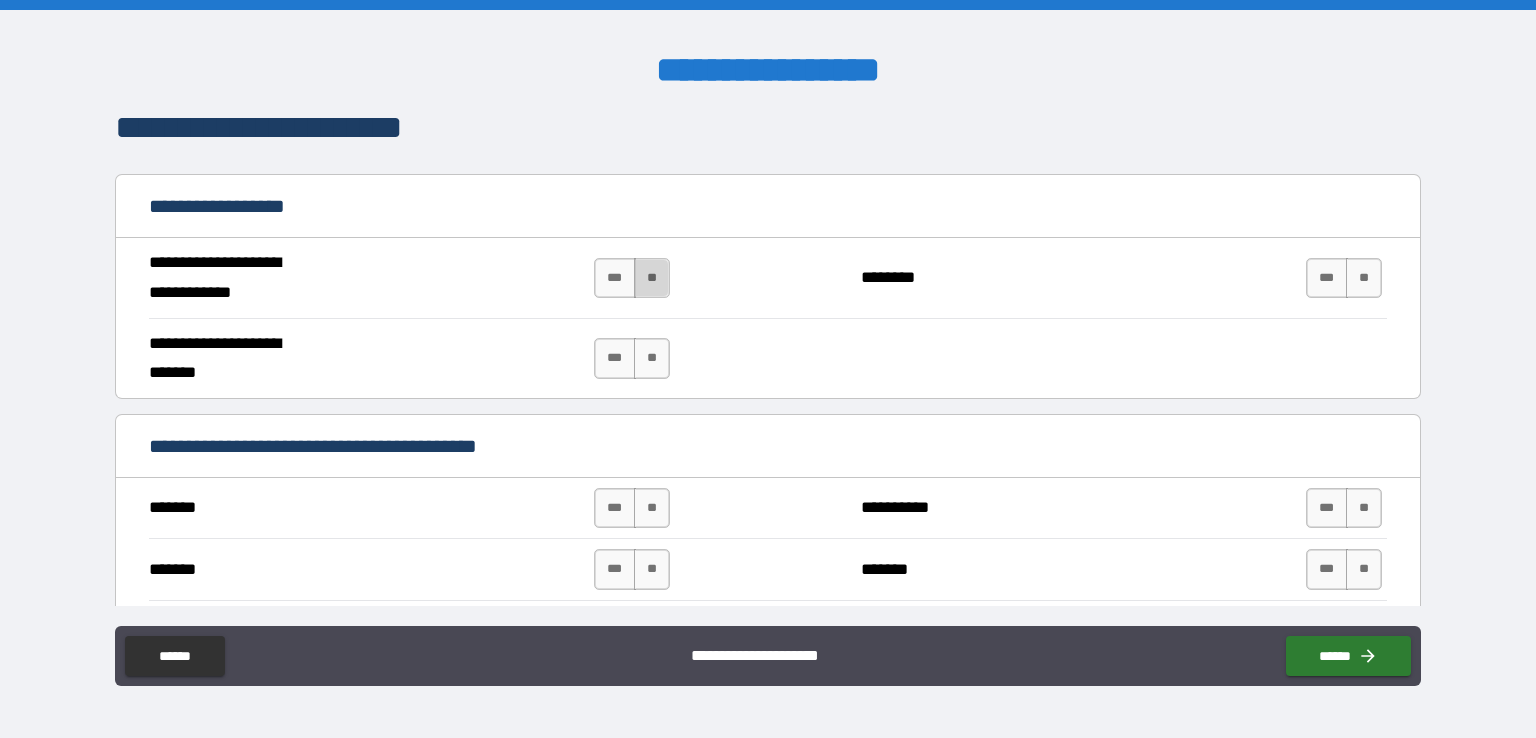 click on "**" at bounding box center (652, 278) 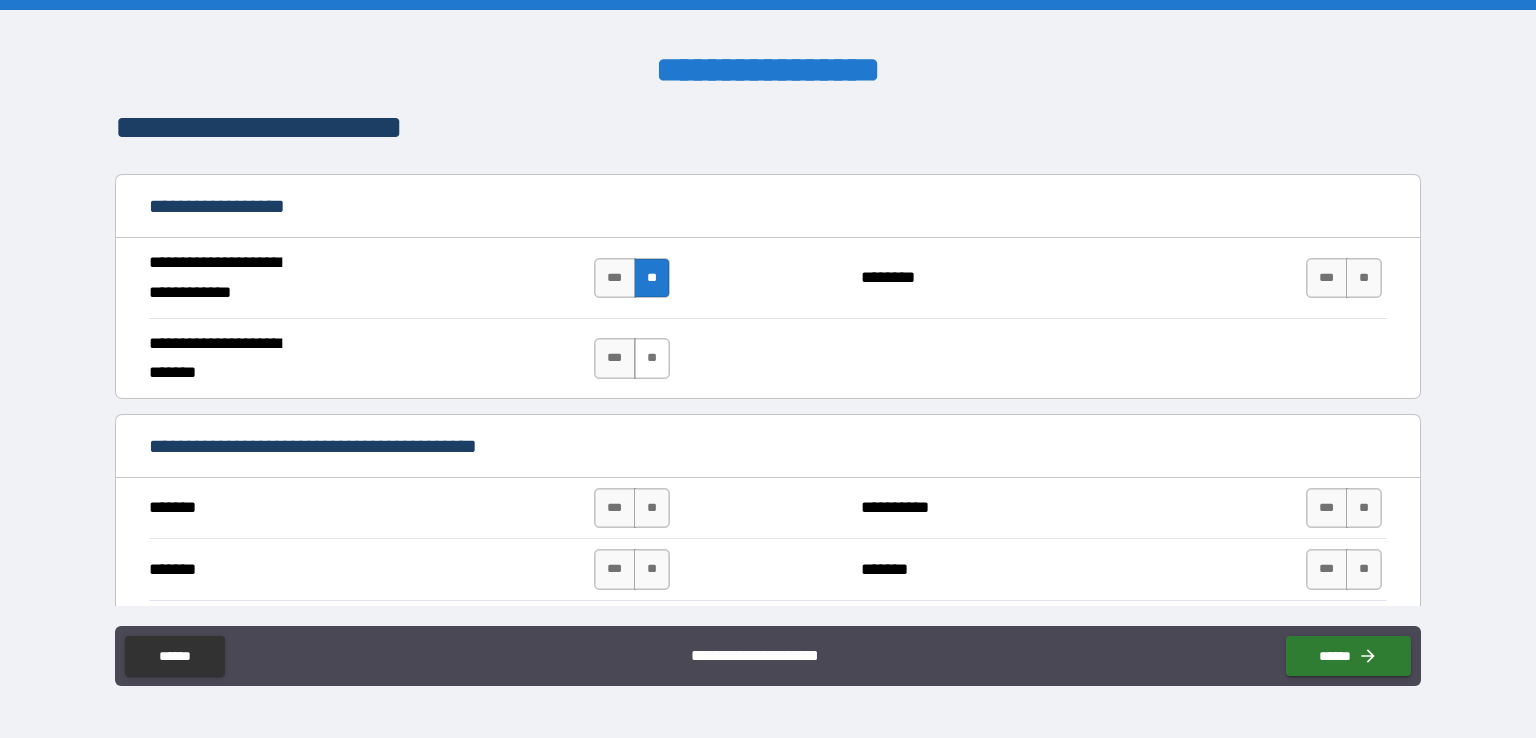 click on "**" at bounding box center [652, 358] 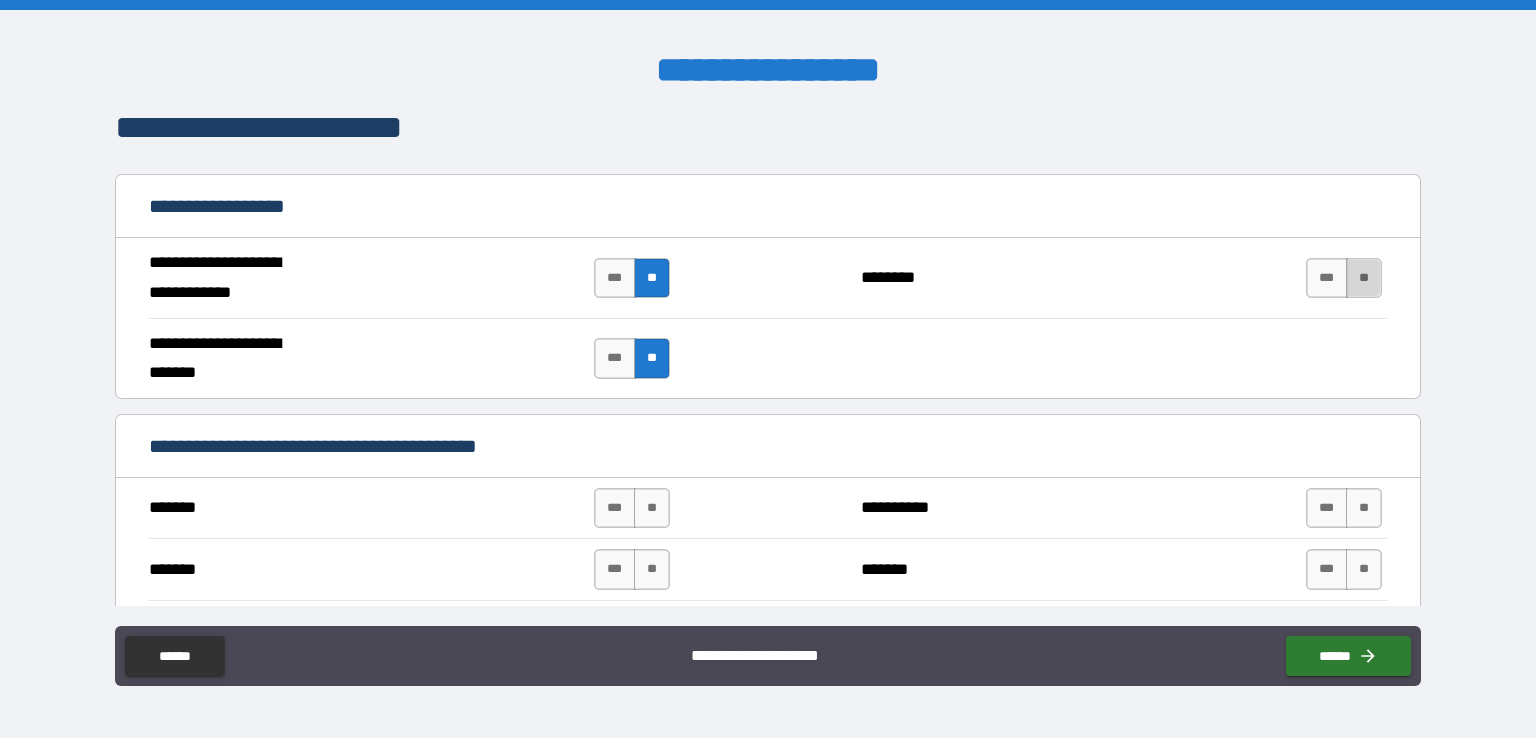 click on "**" at bounding box center [1364, 278] 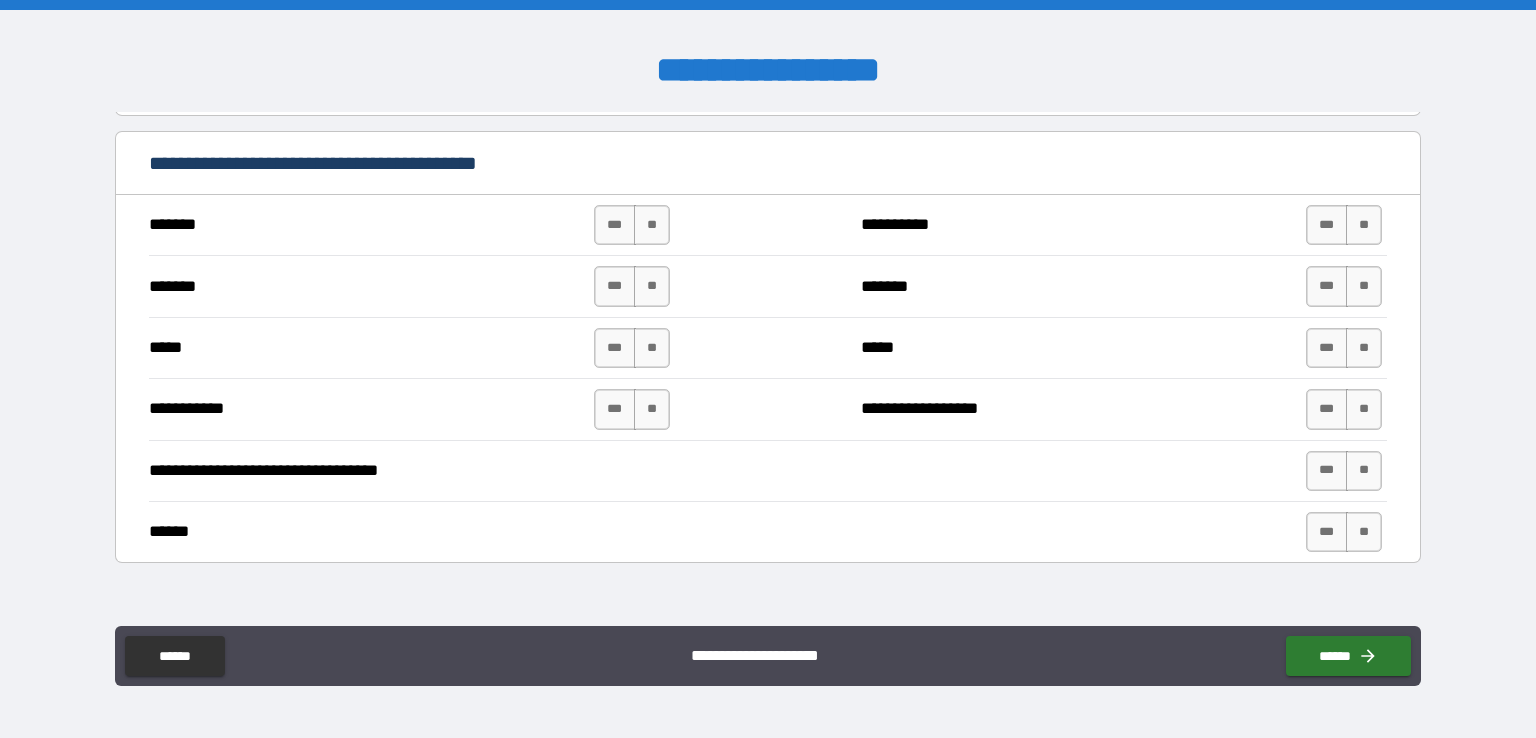scroll, scrollTop: 1504, scrollLeft: 0, axis: vertical 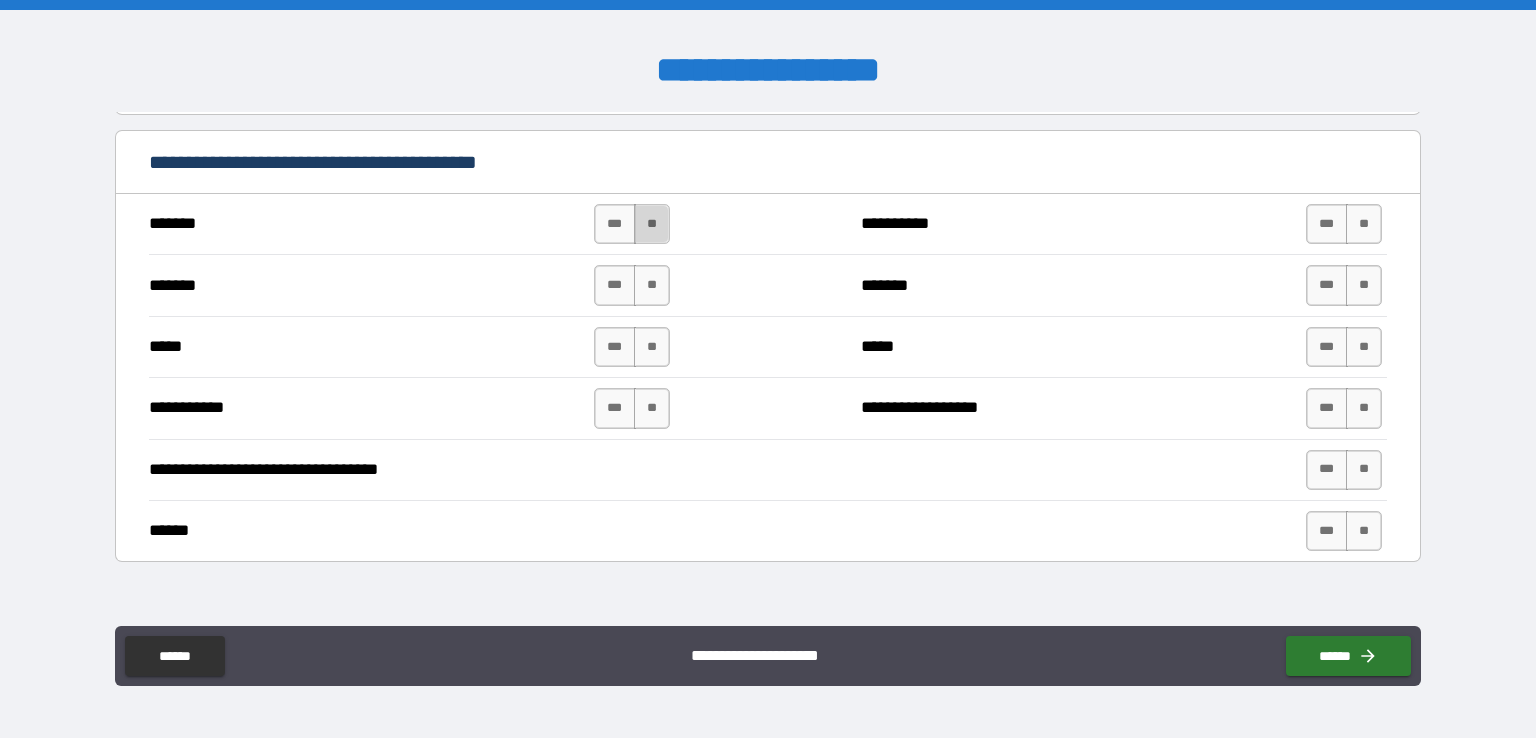 click on "**" at bounding box center [652, 224] 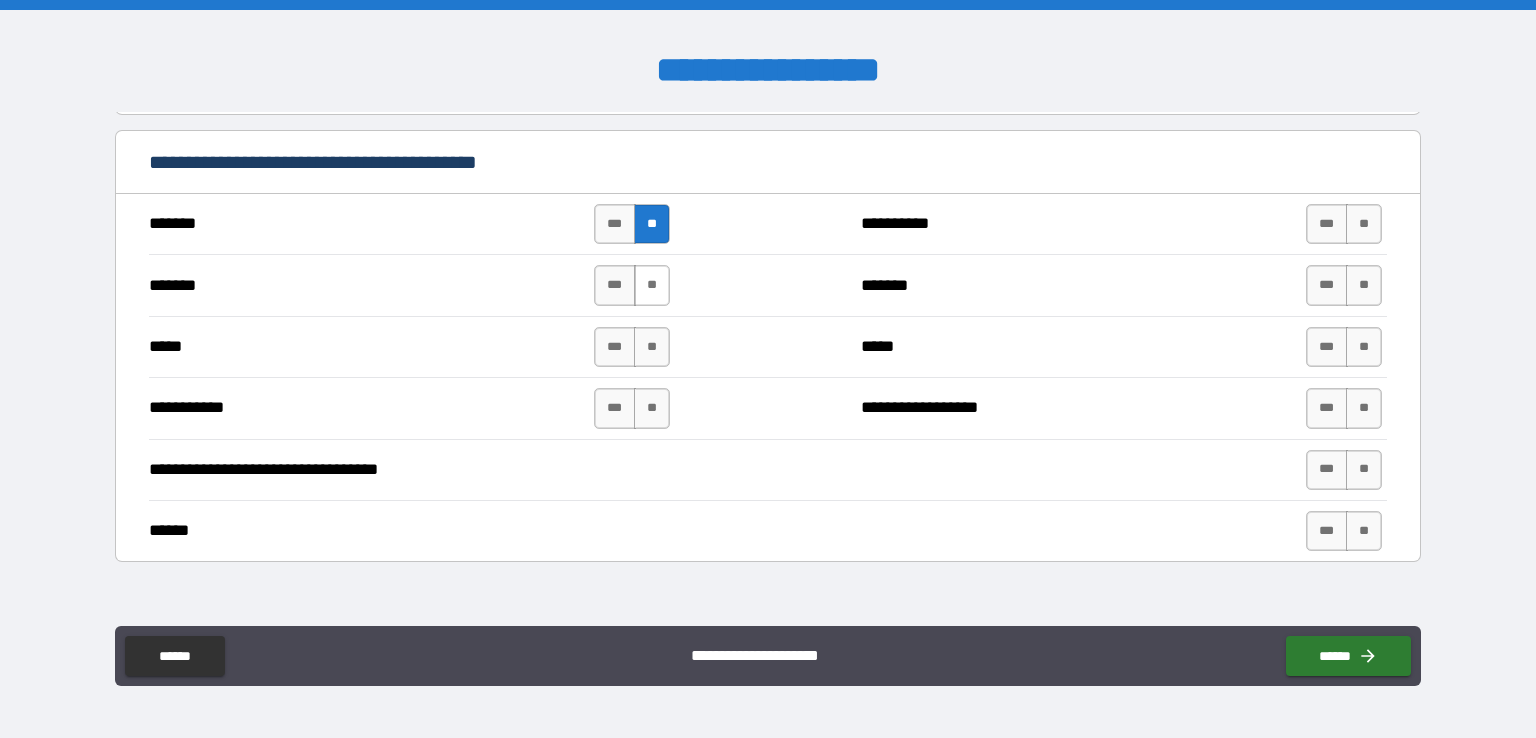 click on "**" at bounding box center [652, 285] 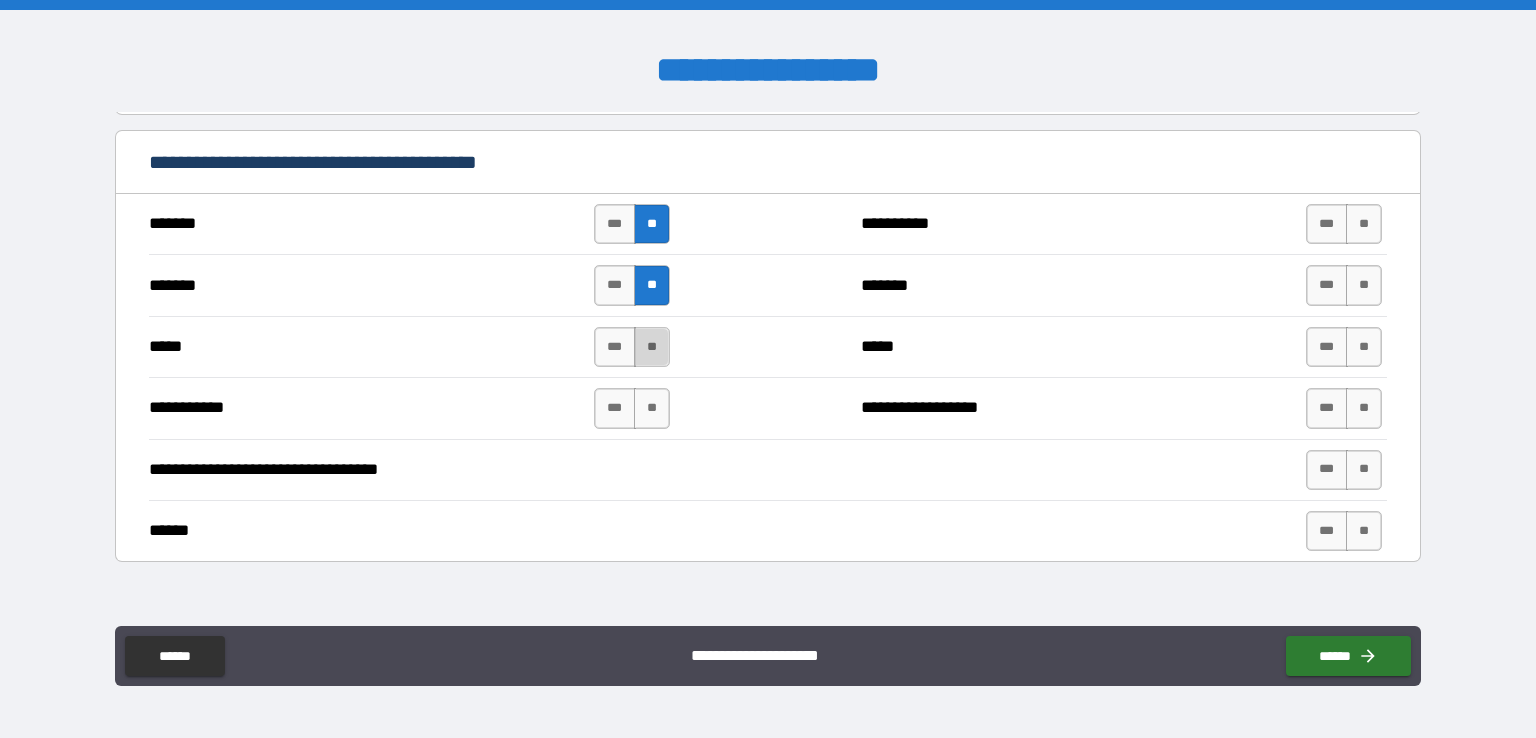 click on "**" at bounding box center (652, 347) 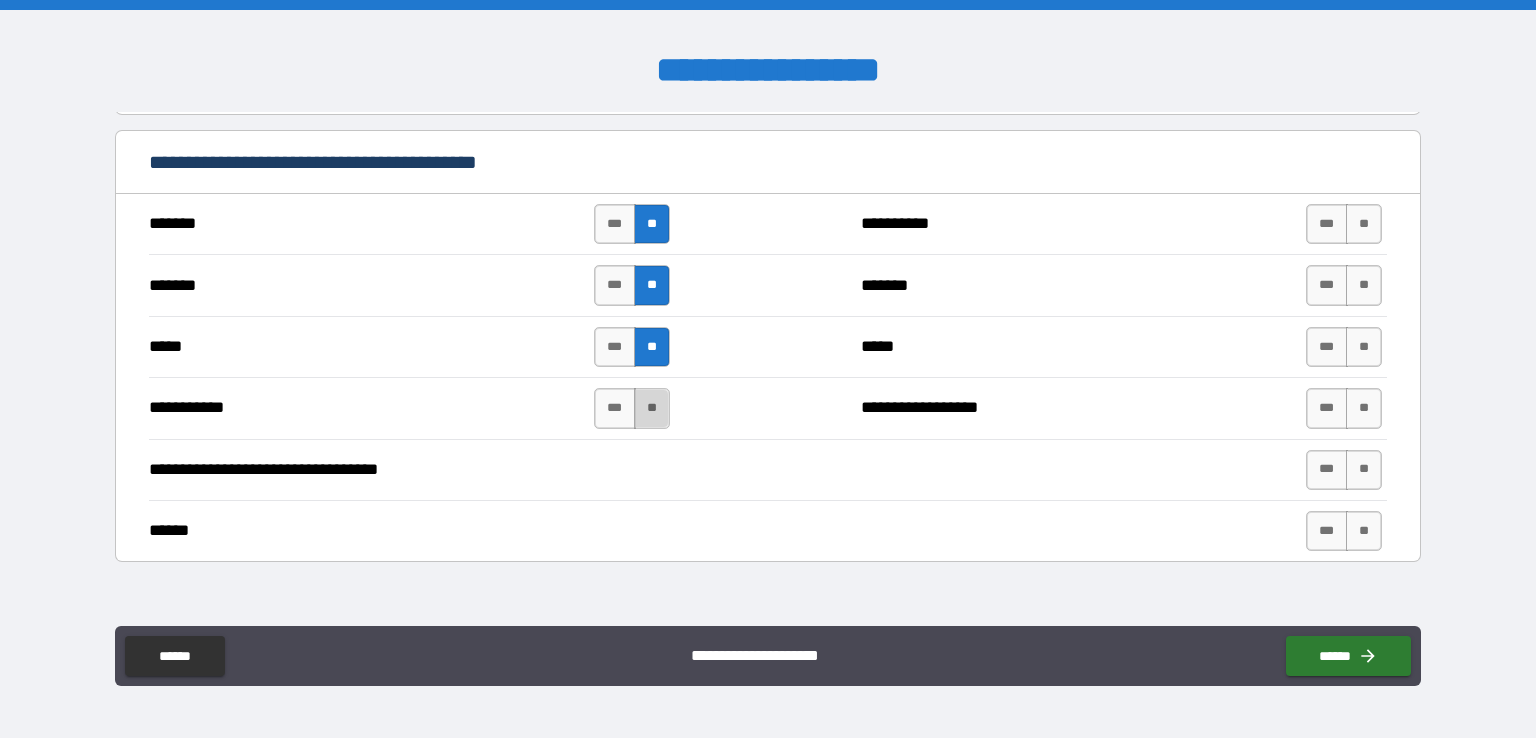 click on "**" at bounding box center (652, 408) 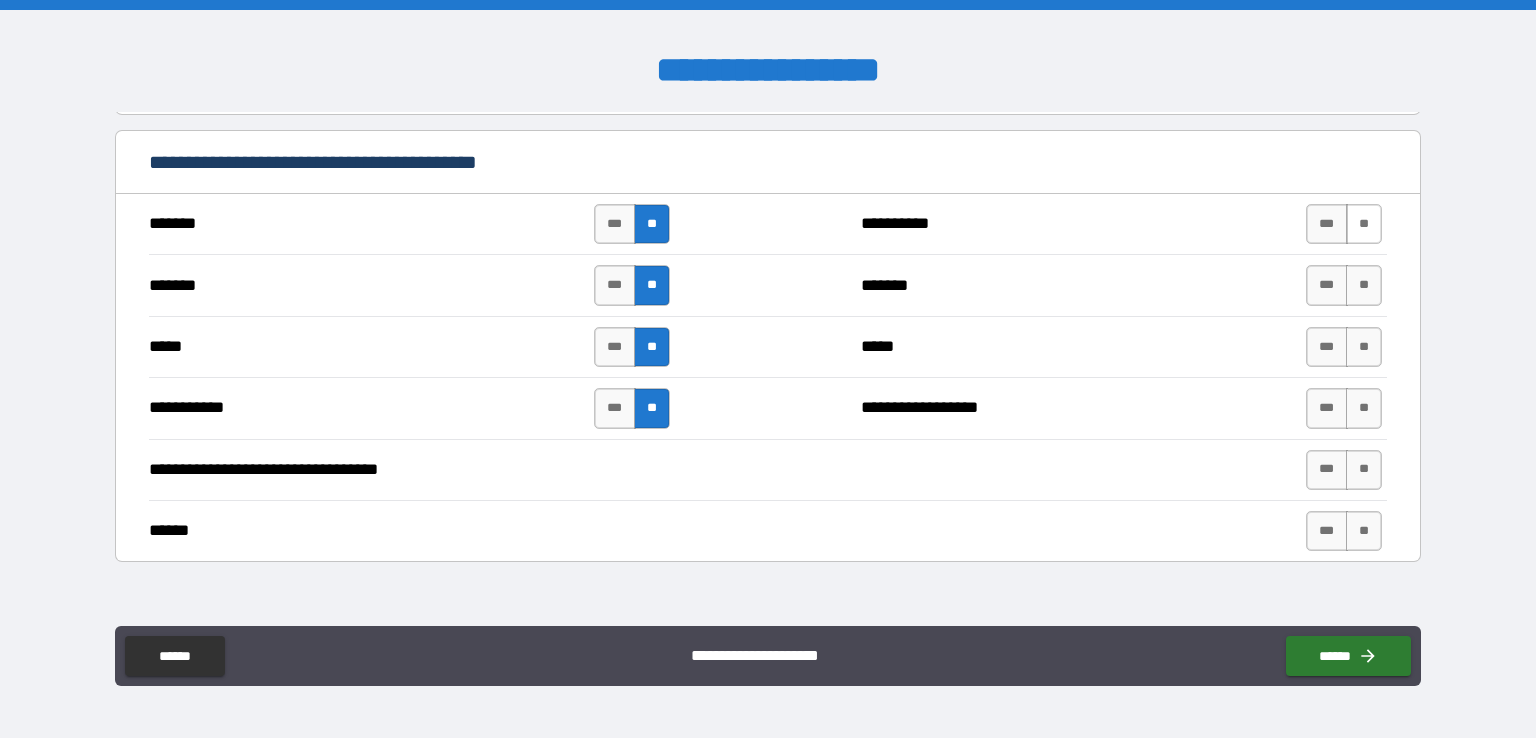 click on "**" at bounding box center [1364, 224] 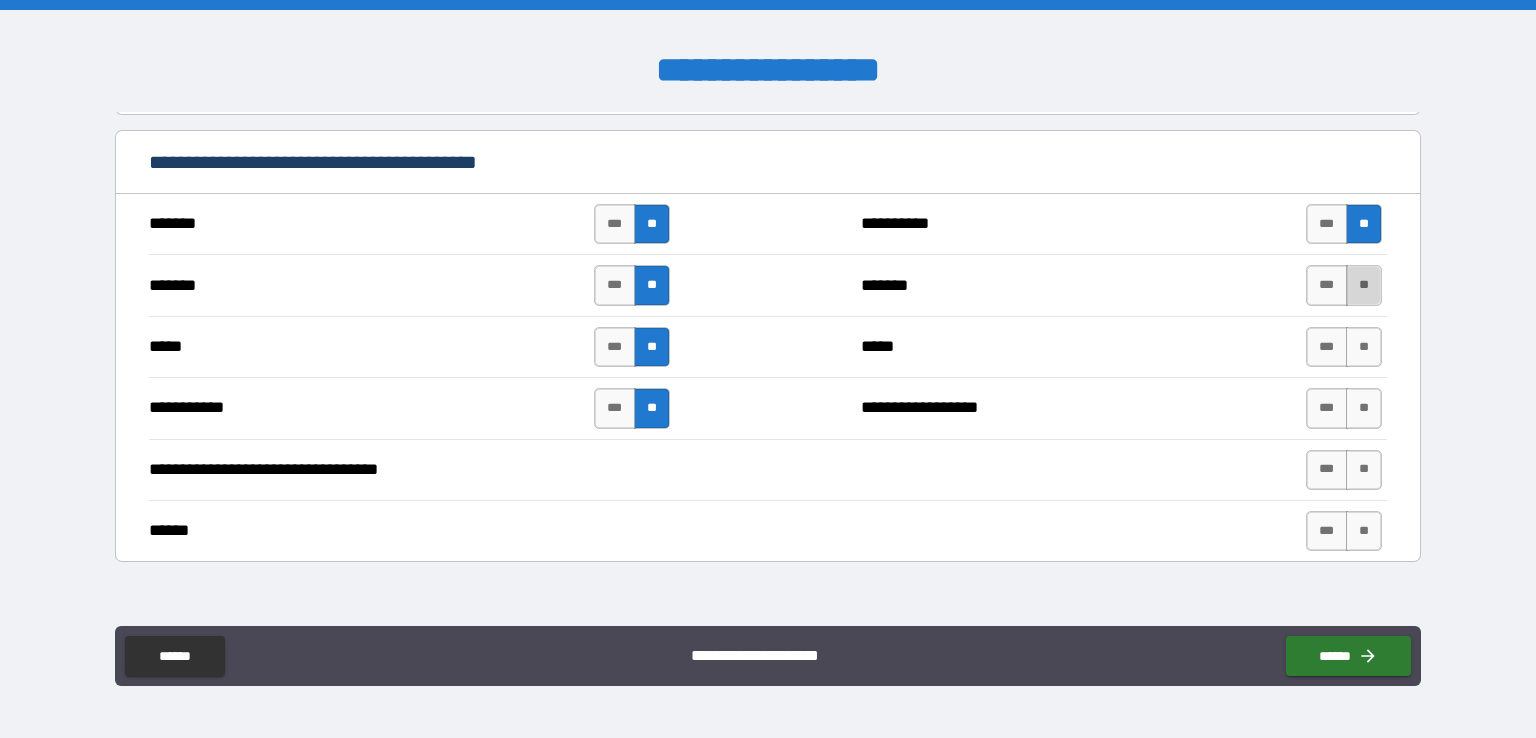 click on "**" at bounding box center [1364, 285] 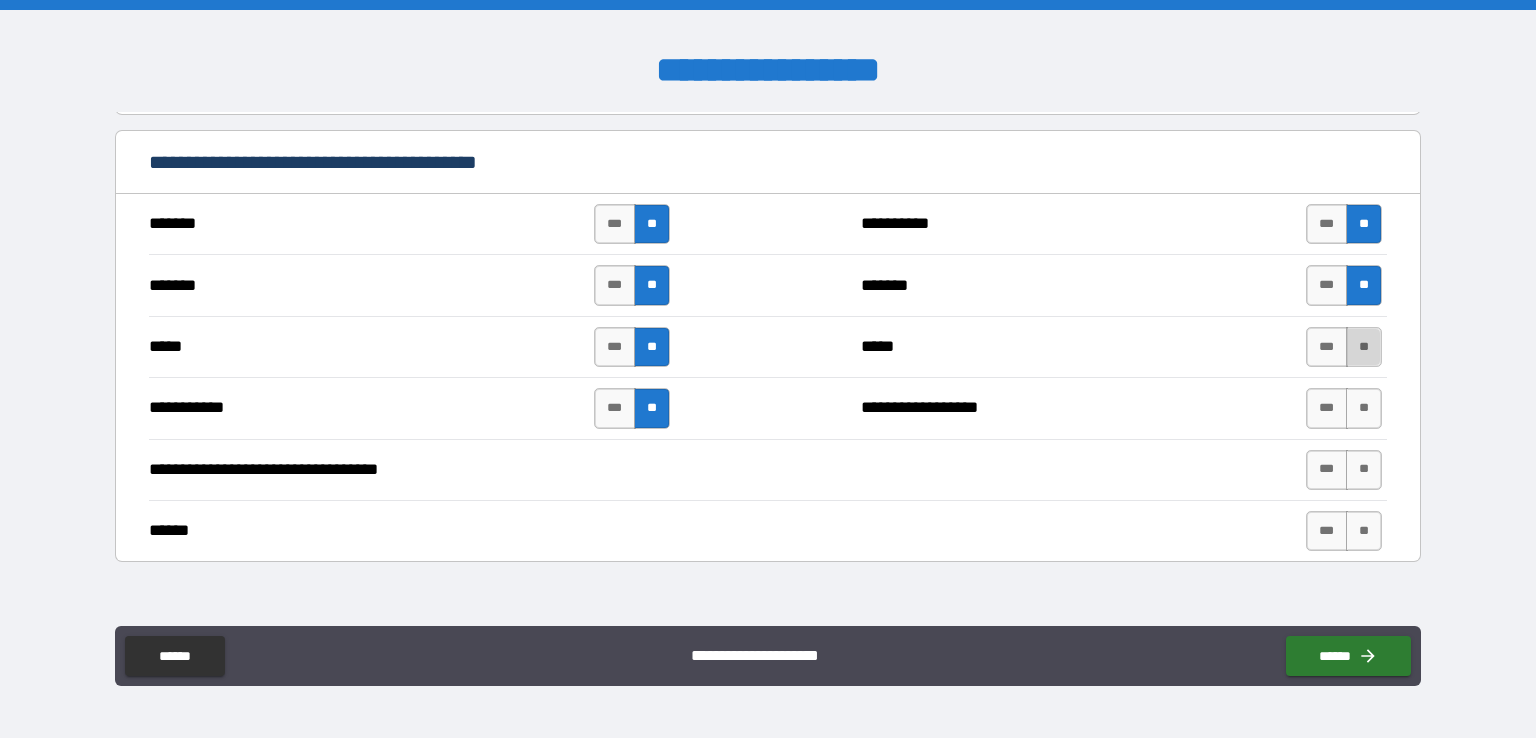 click on "**" at bounding box center [1364, 347] 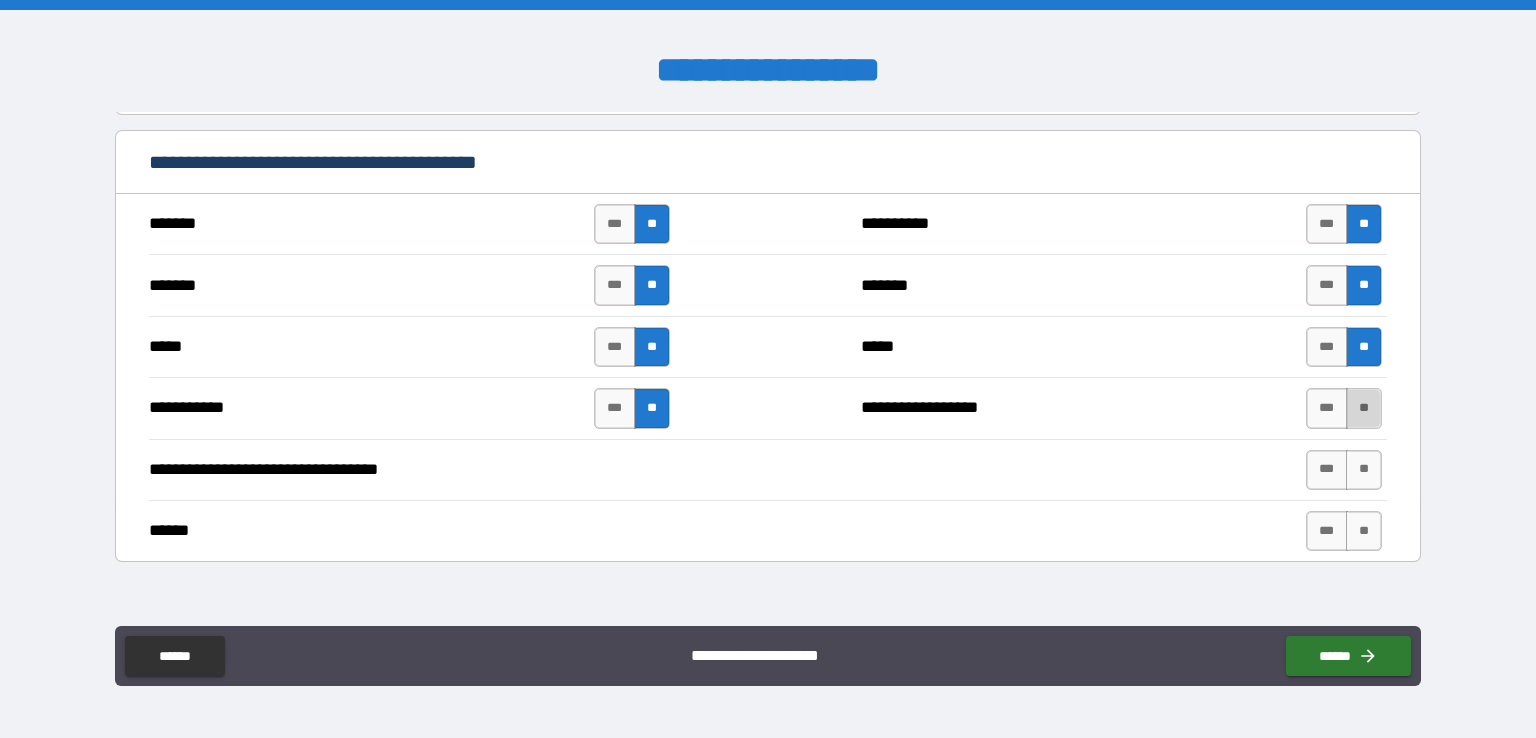 click on "**" at bounding box center [1364, 408] 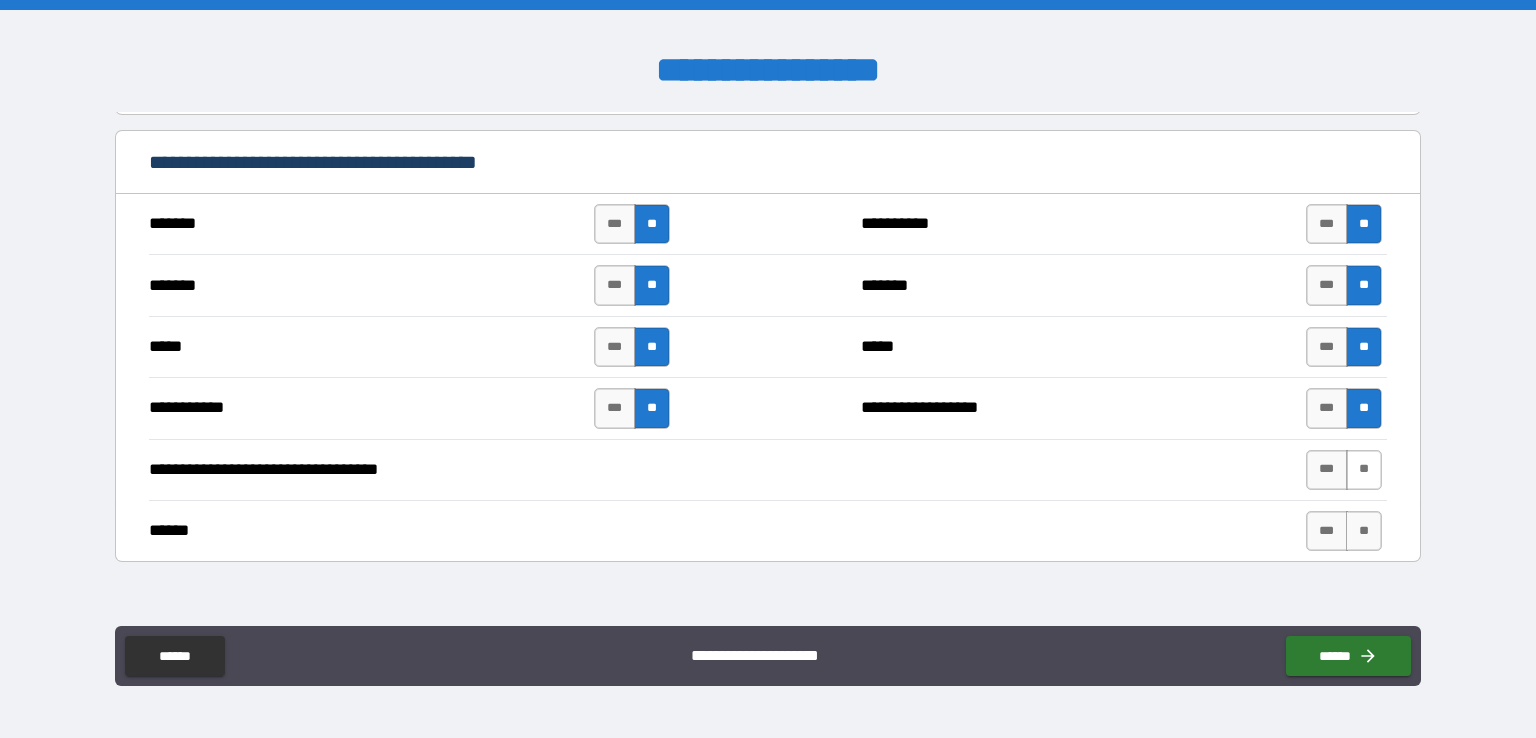 click on "**" at bounding box center (1364, 470) 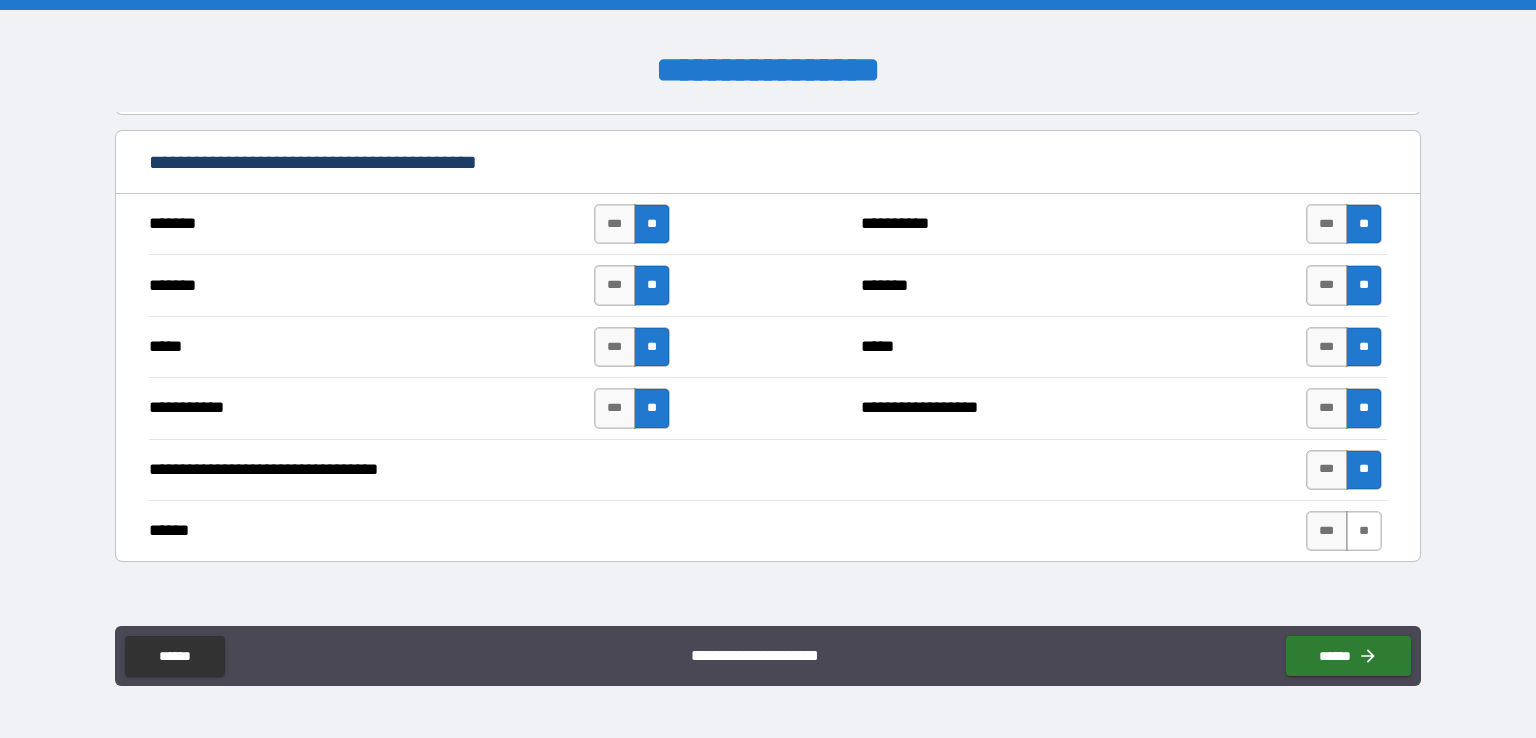 click on "**" at bounding box center (1364, 531) 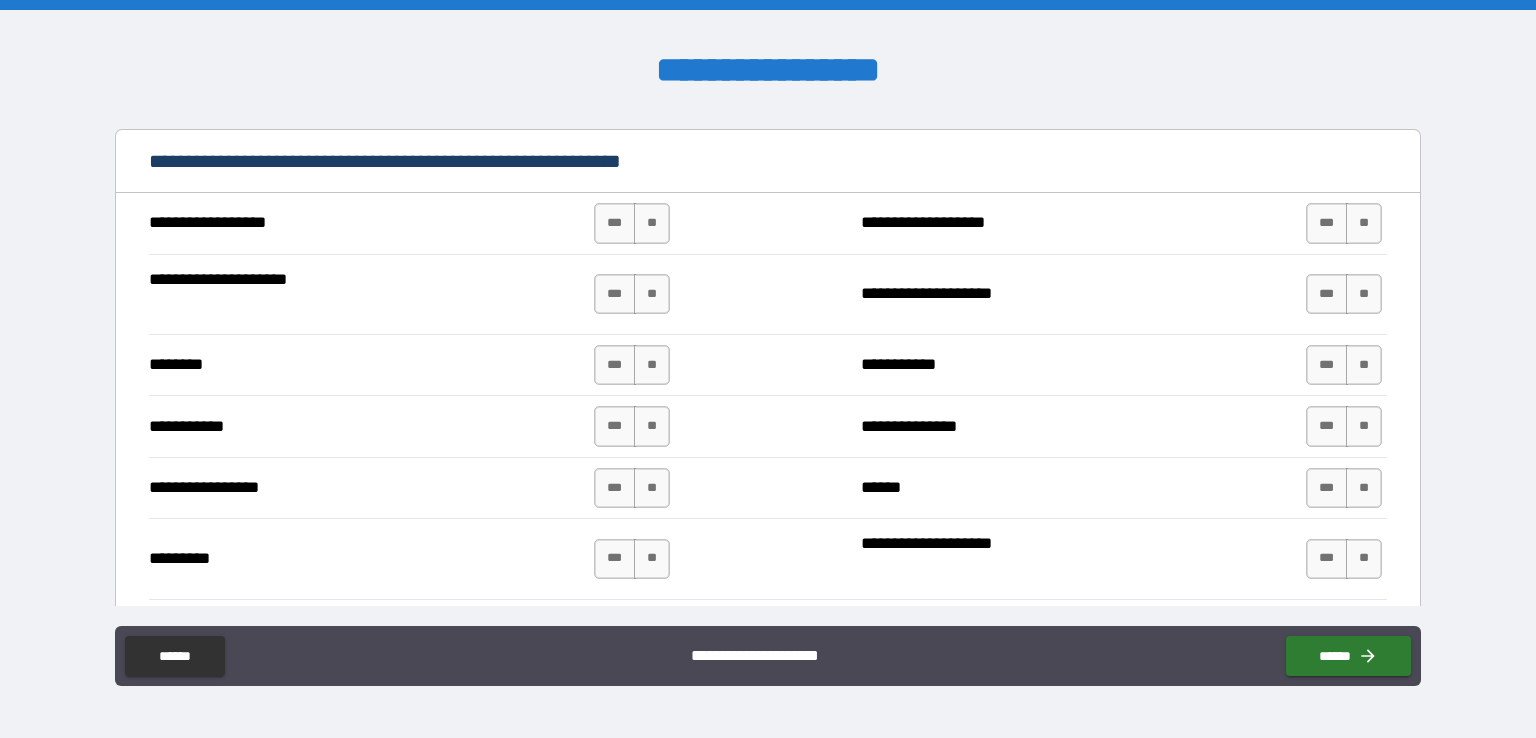 scroll, scrollTop: 2048, scrollLeft: 0, axis: vertical 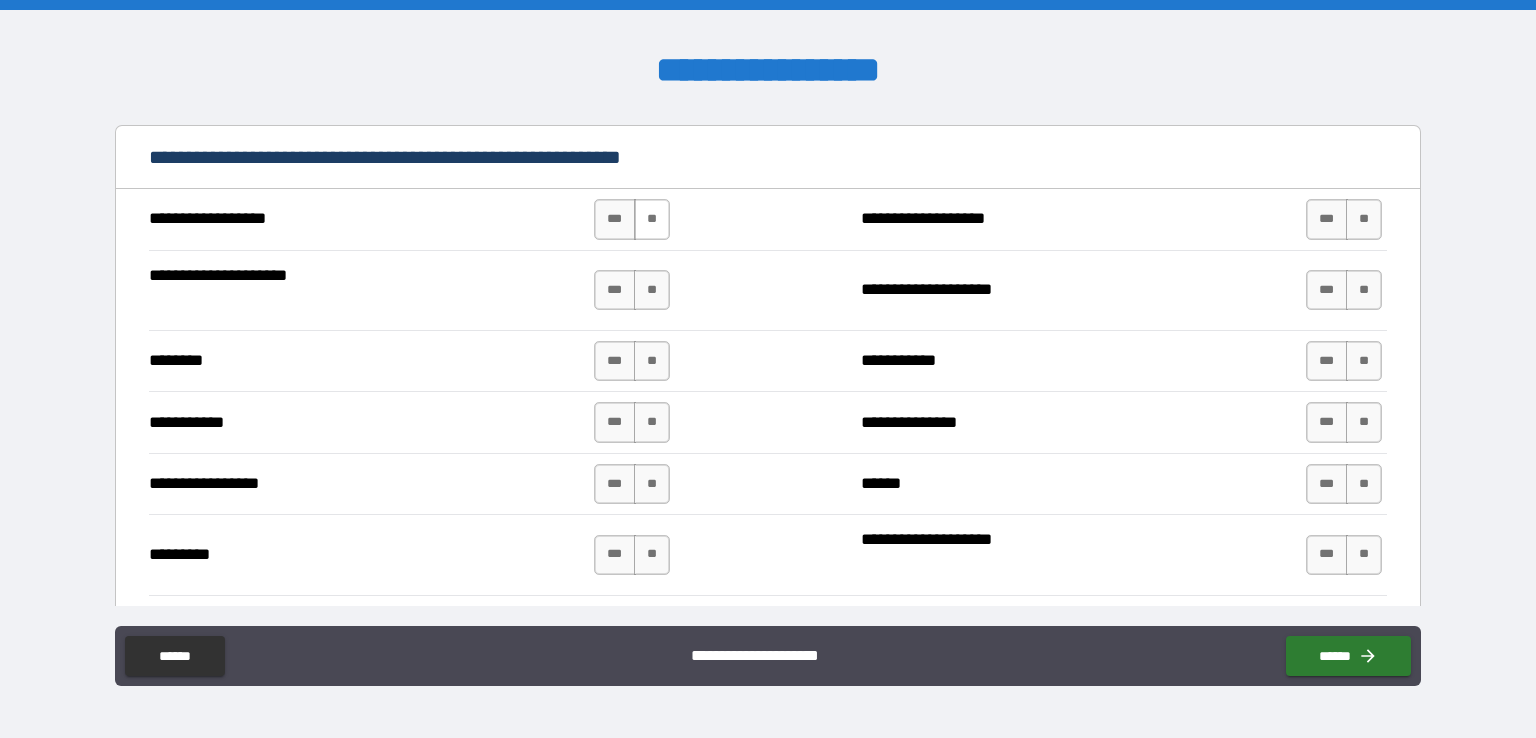 click on "**" at bounding box center [652, 219] 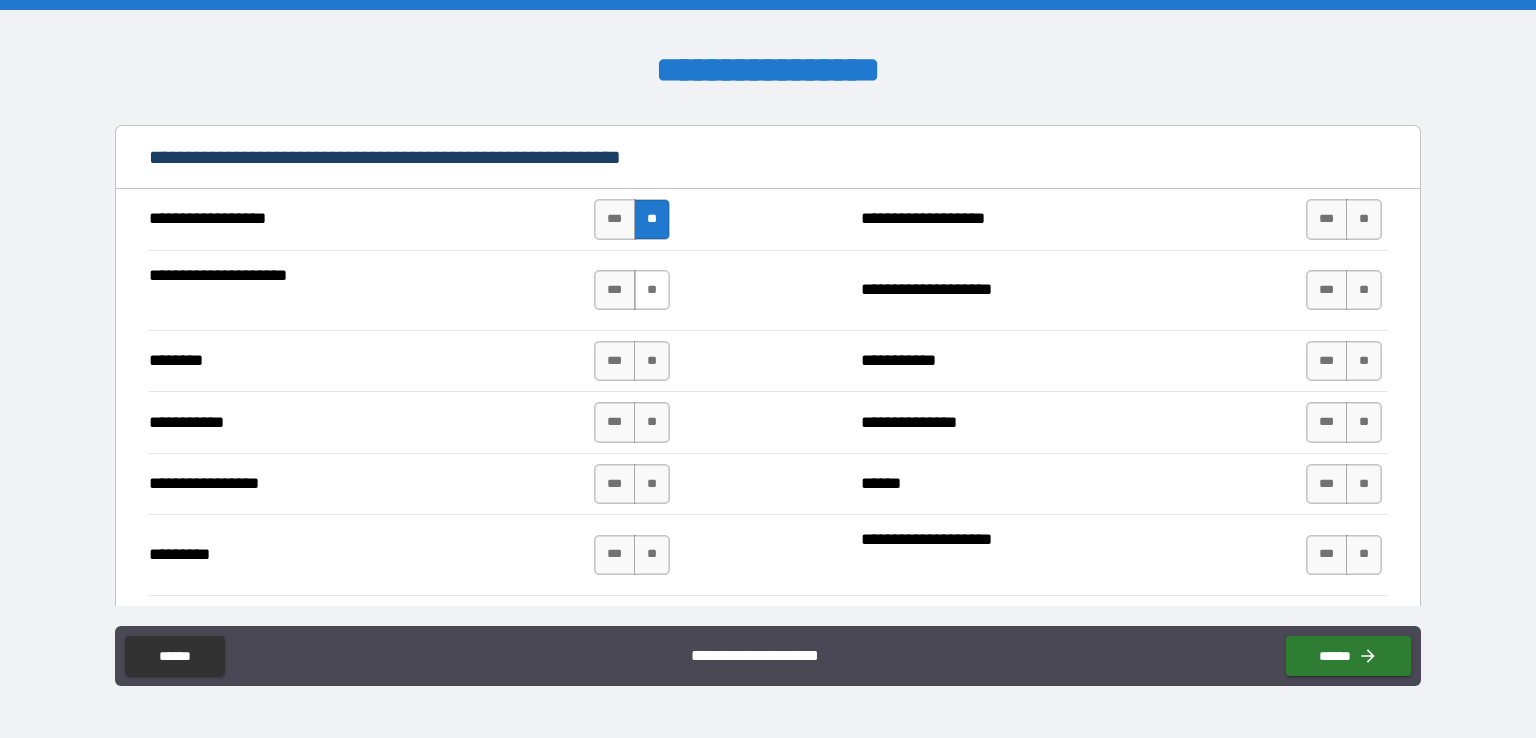 click on "**" at bounding box center [652, 290] 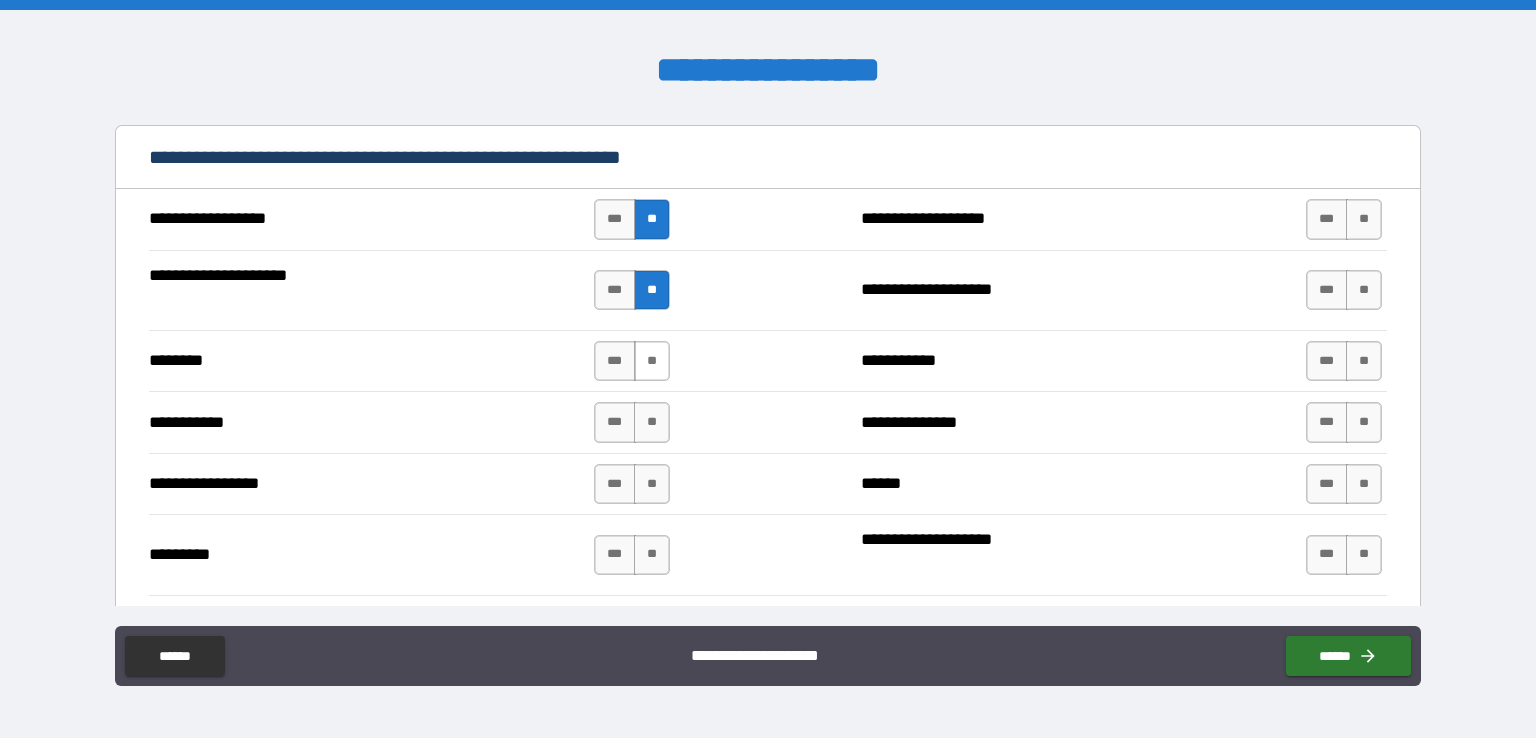 click on "**" at bounding box center [652, 361] 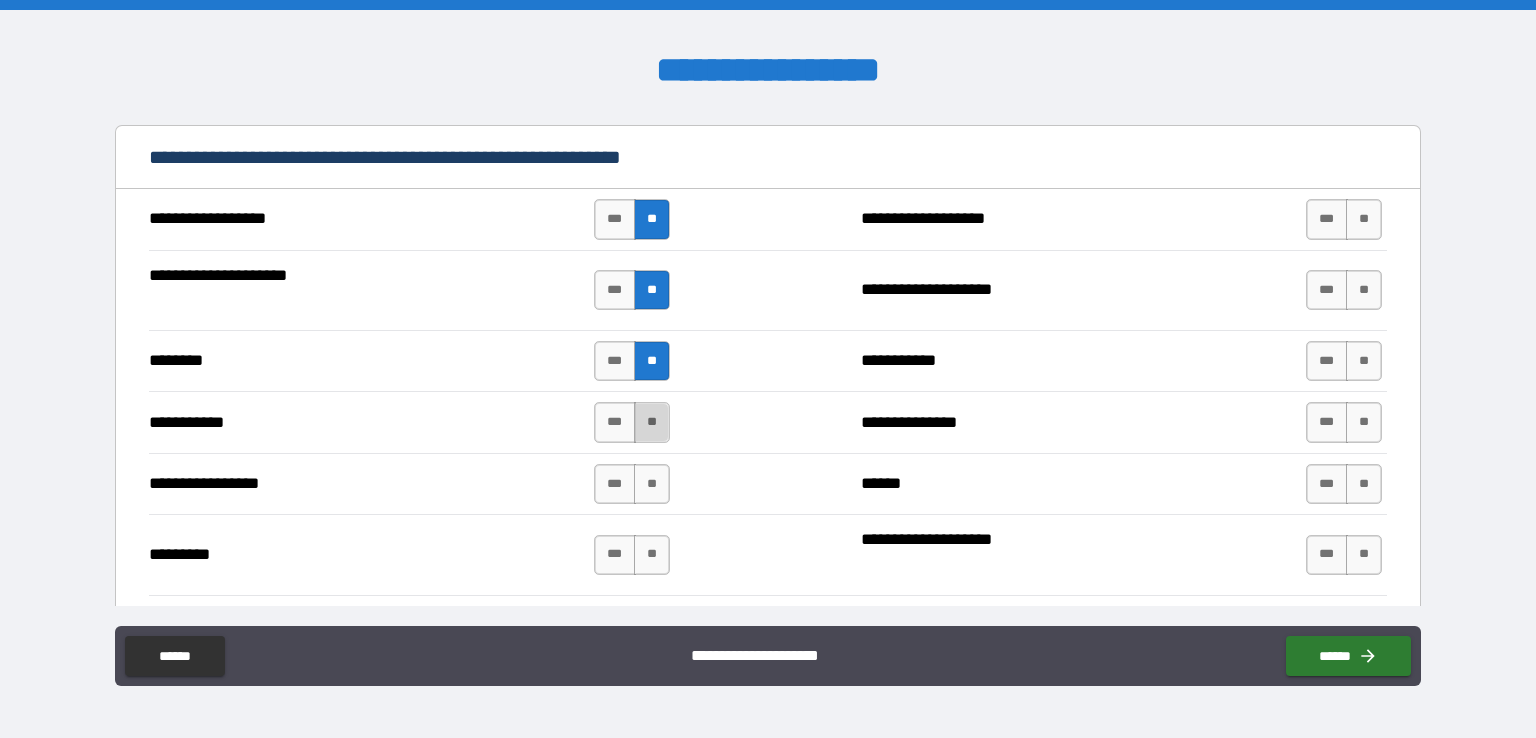 click on "**" at bounding box center [652, 422] 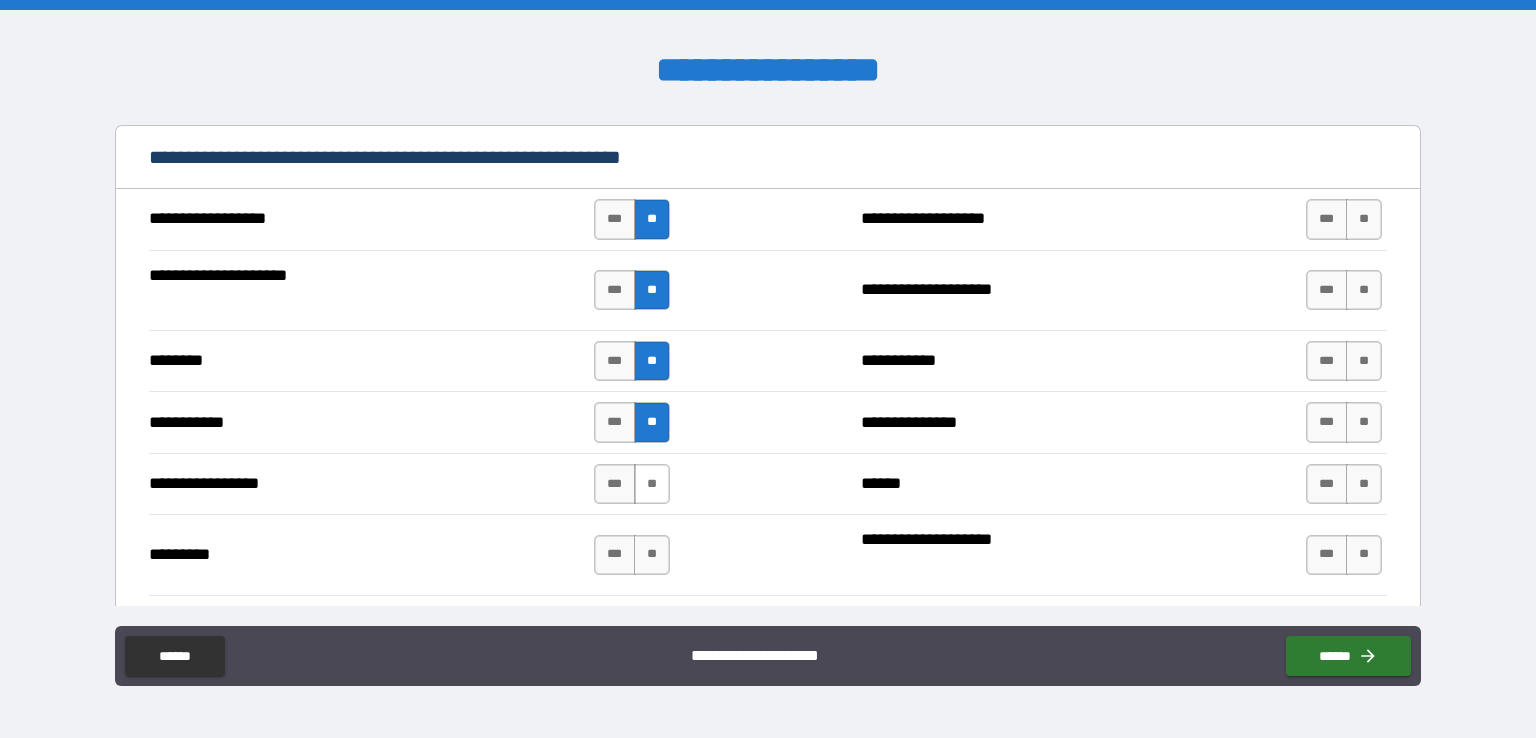 click on "**" at bounding box center (652, 484) 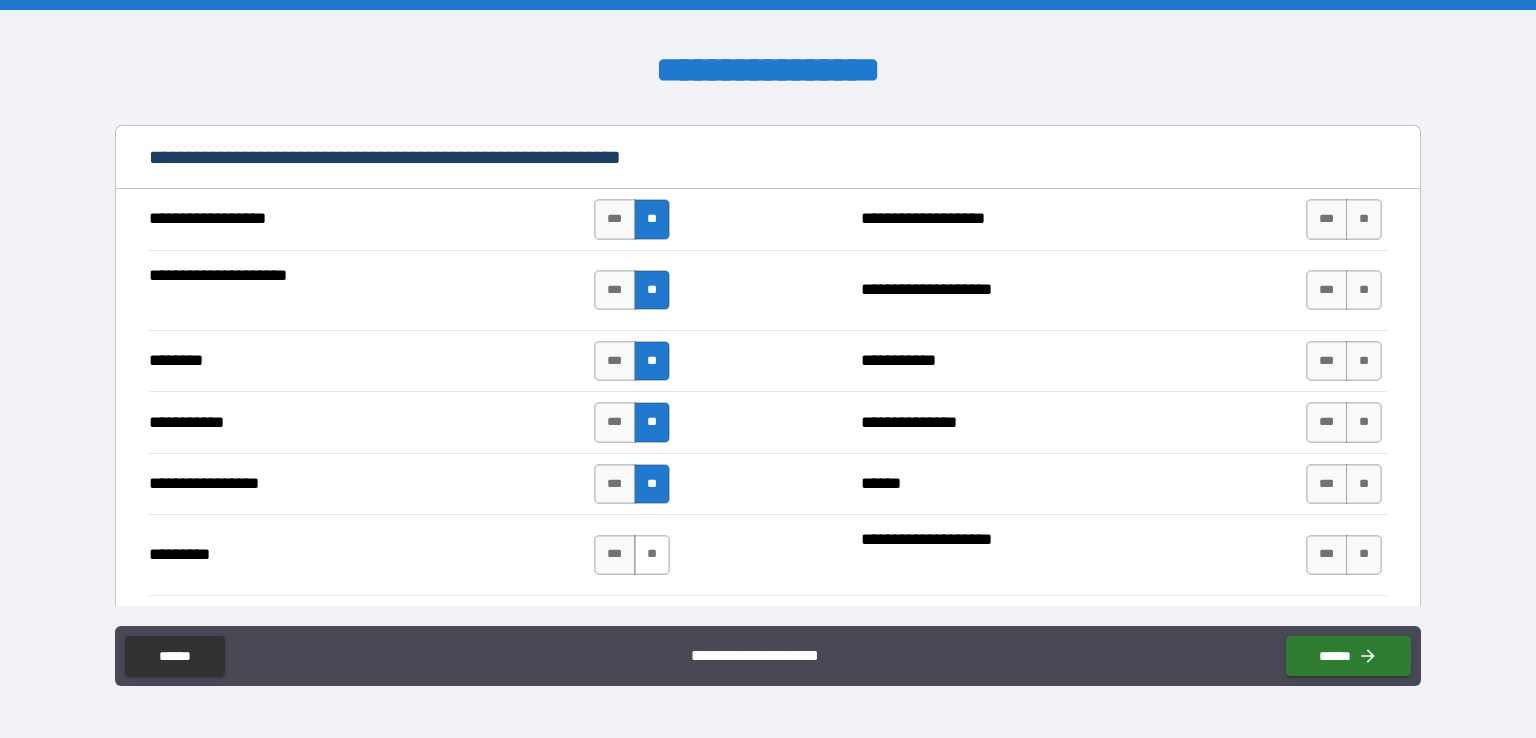 click on "**" at bounding box center (652, 555) 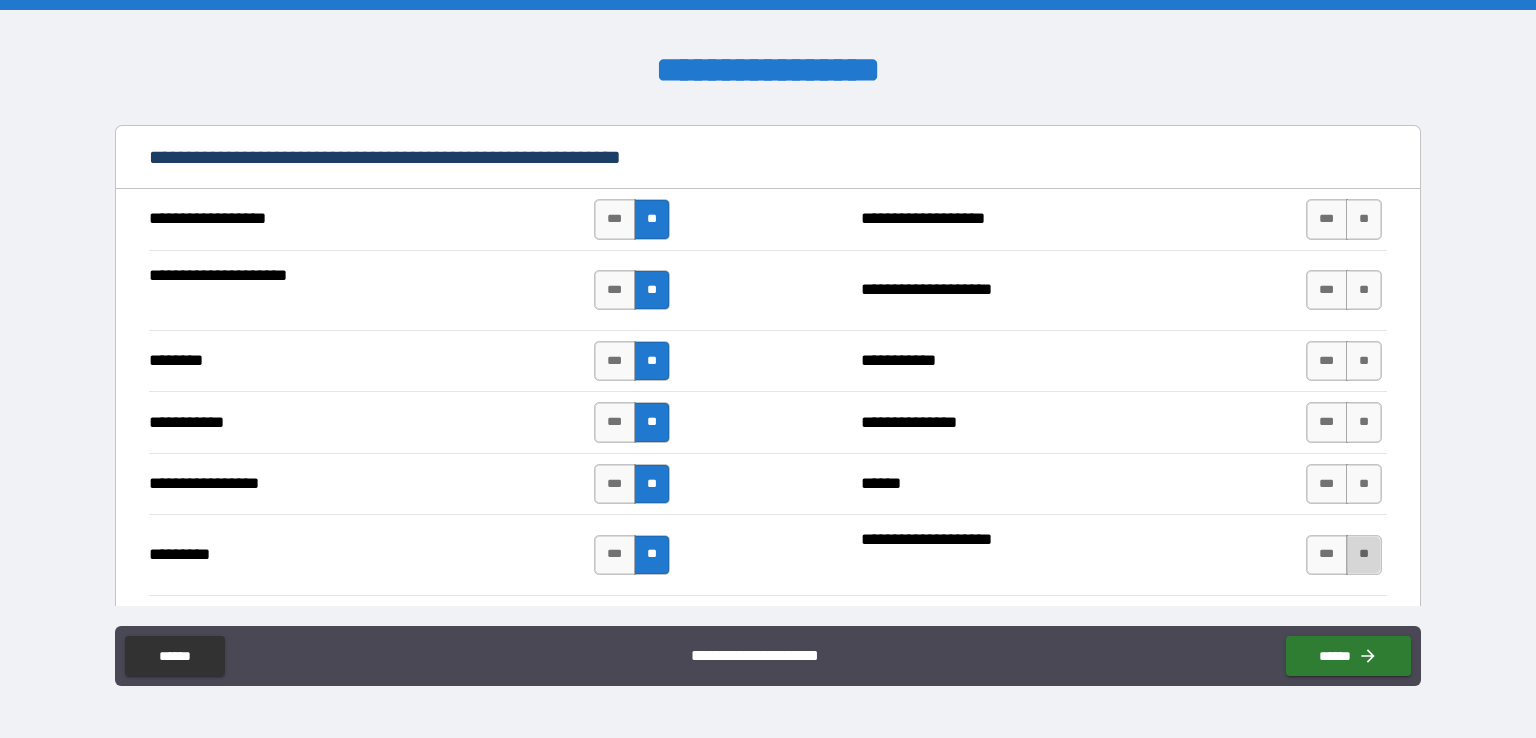 click on "**" at bounding box center (1364, 555) 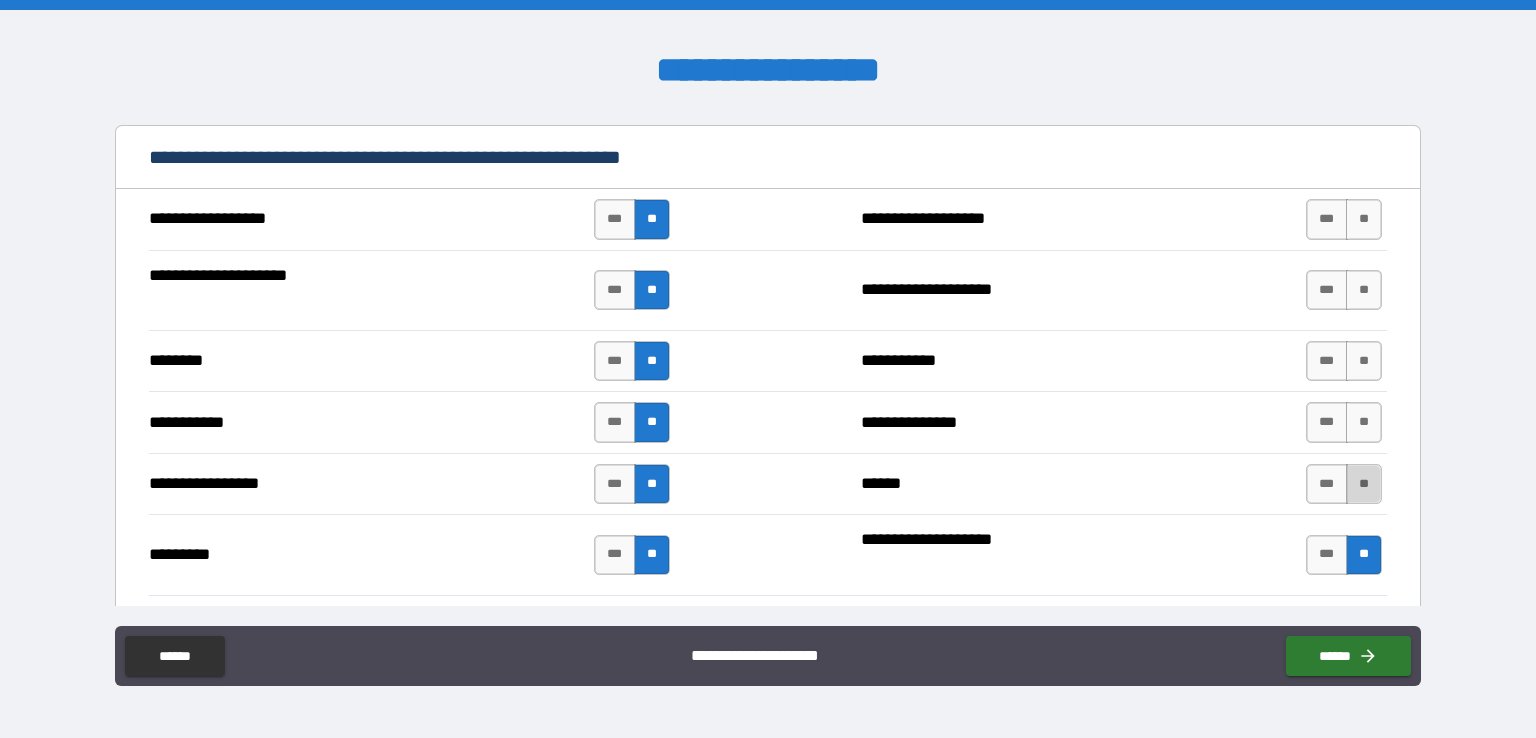 click on "**" at bounding box center [1364, 484] 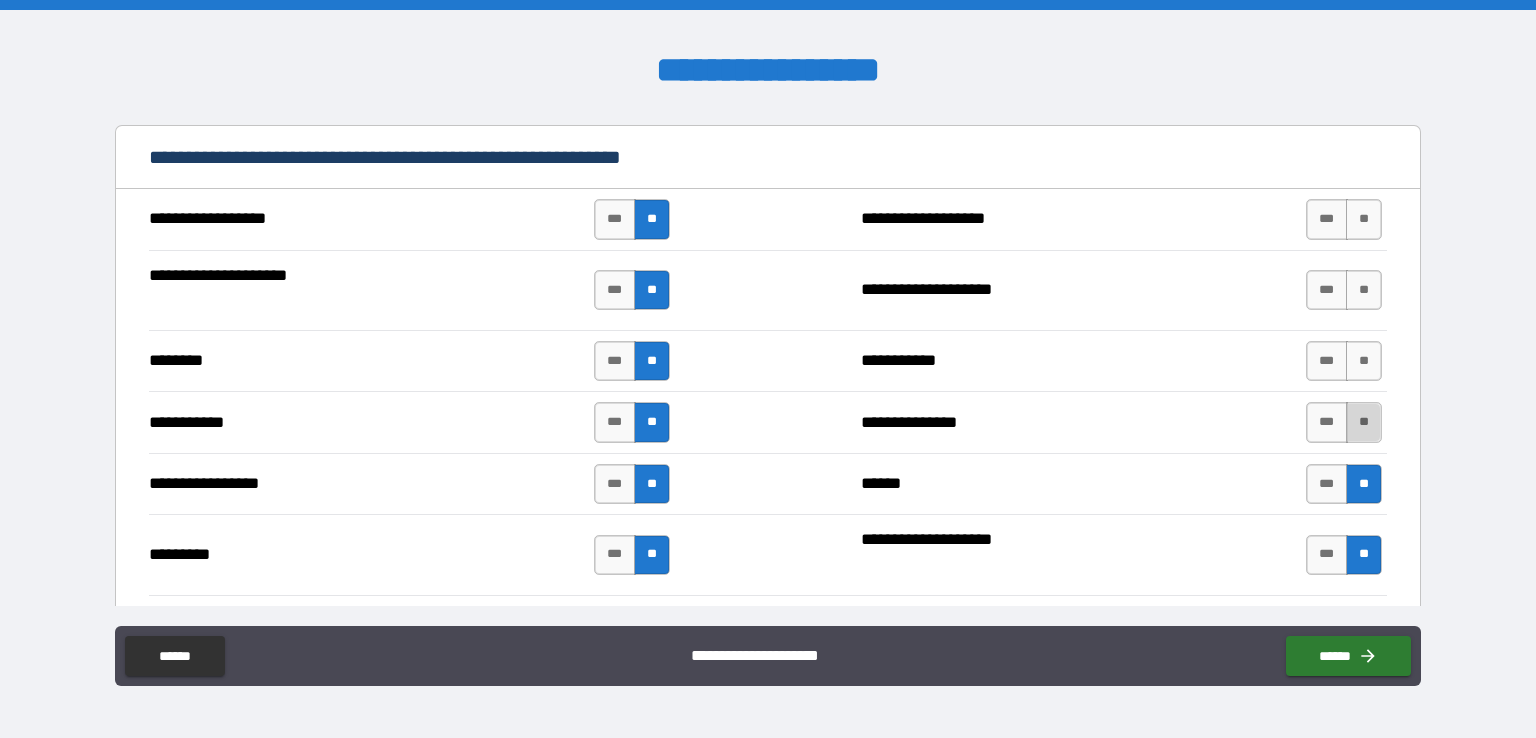 click on "**" at bounding box center (1364, 422) 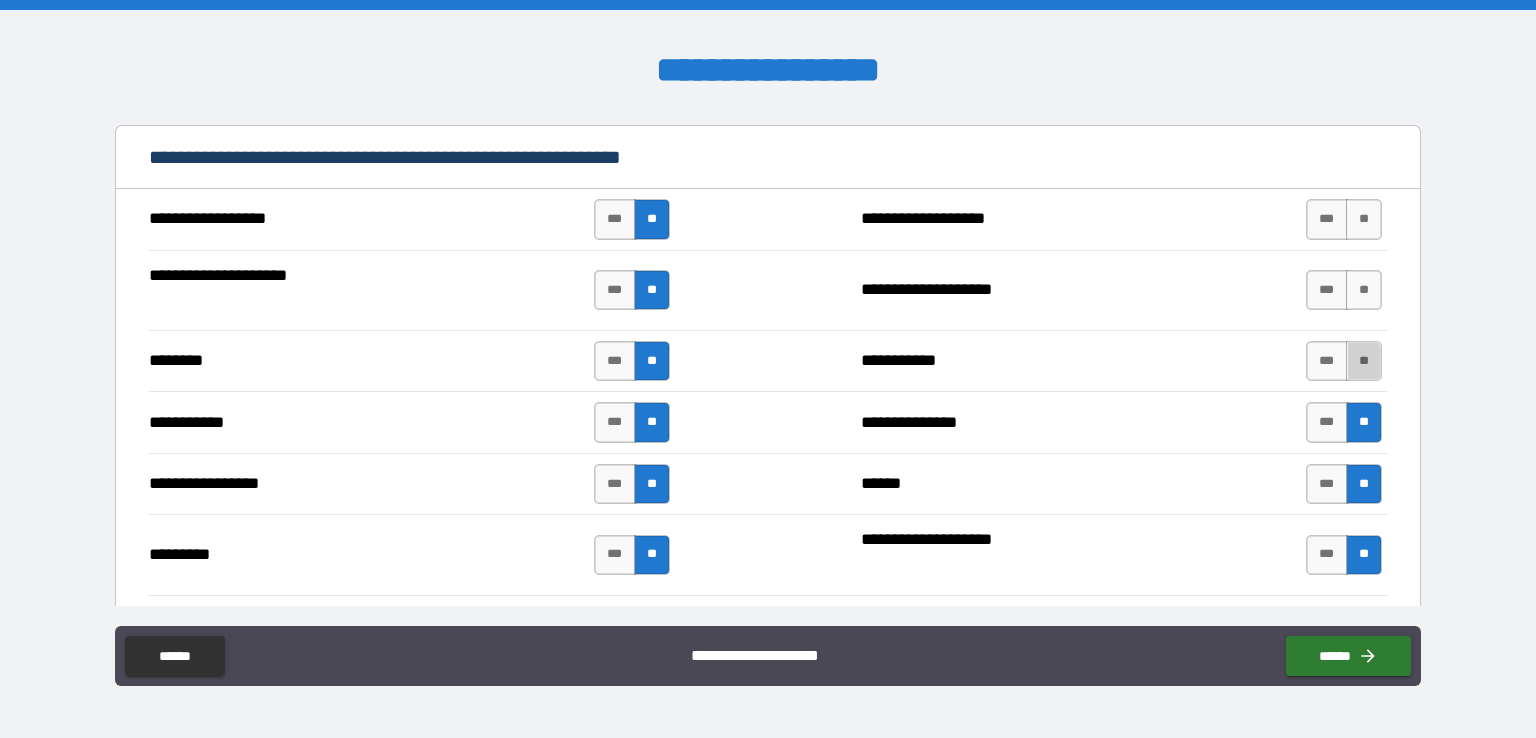 click on "**" at bounding box center [1364, 361] 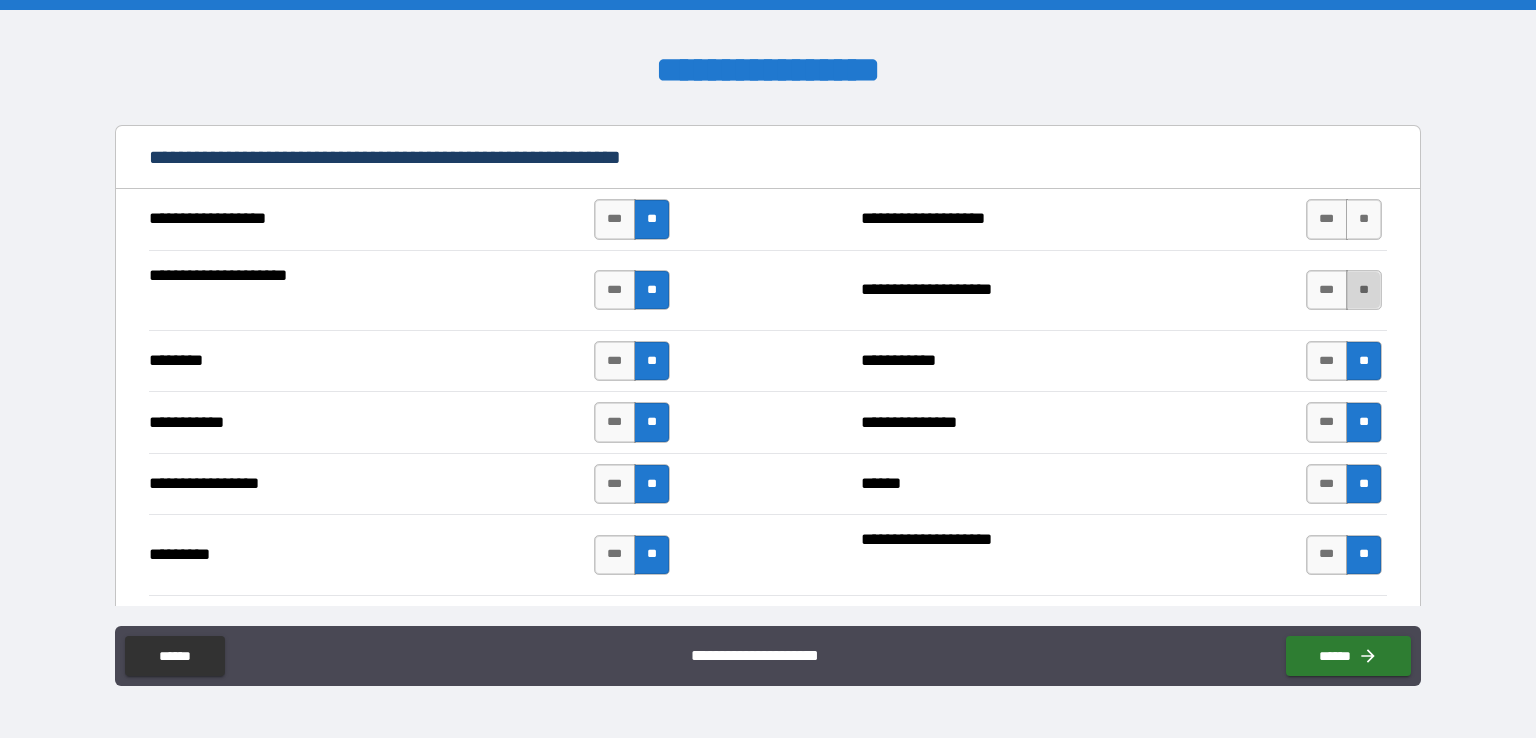click on "**" at bounding box center (1364, 290) 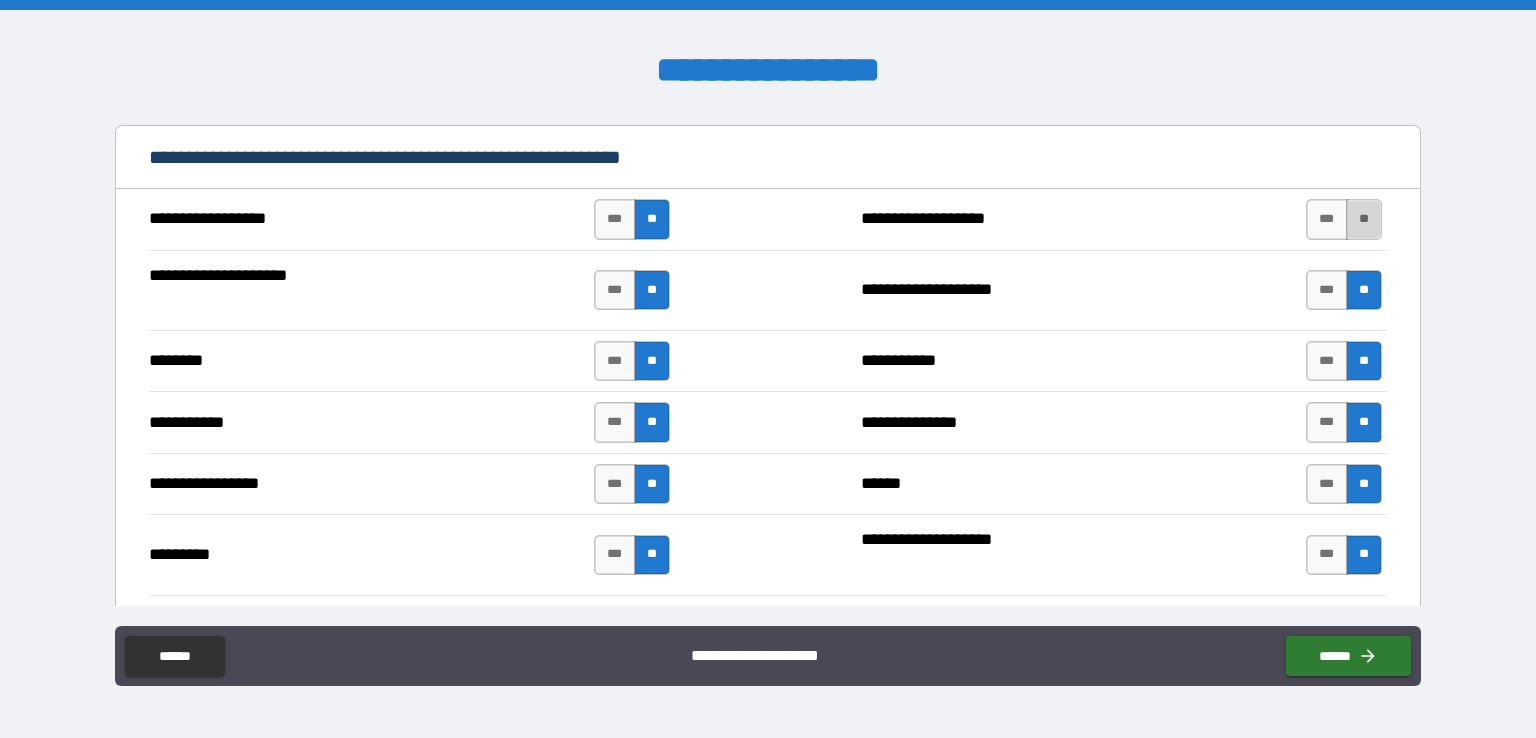 click on "**" at bounding box center [1364, 219] 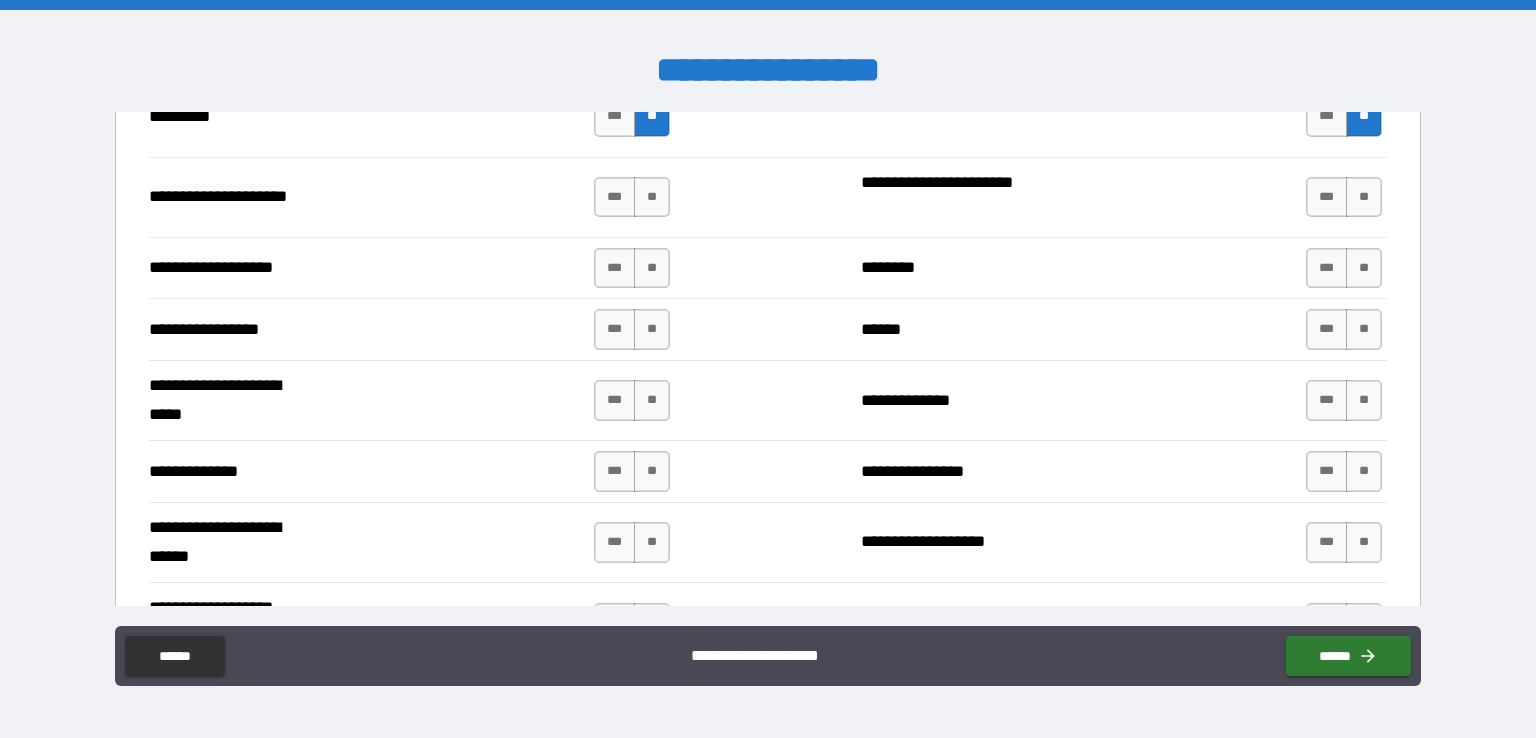 scroll, scrollTop: 2479, scrollLeft: 0, axis: vertical 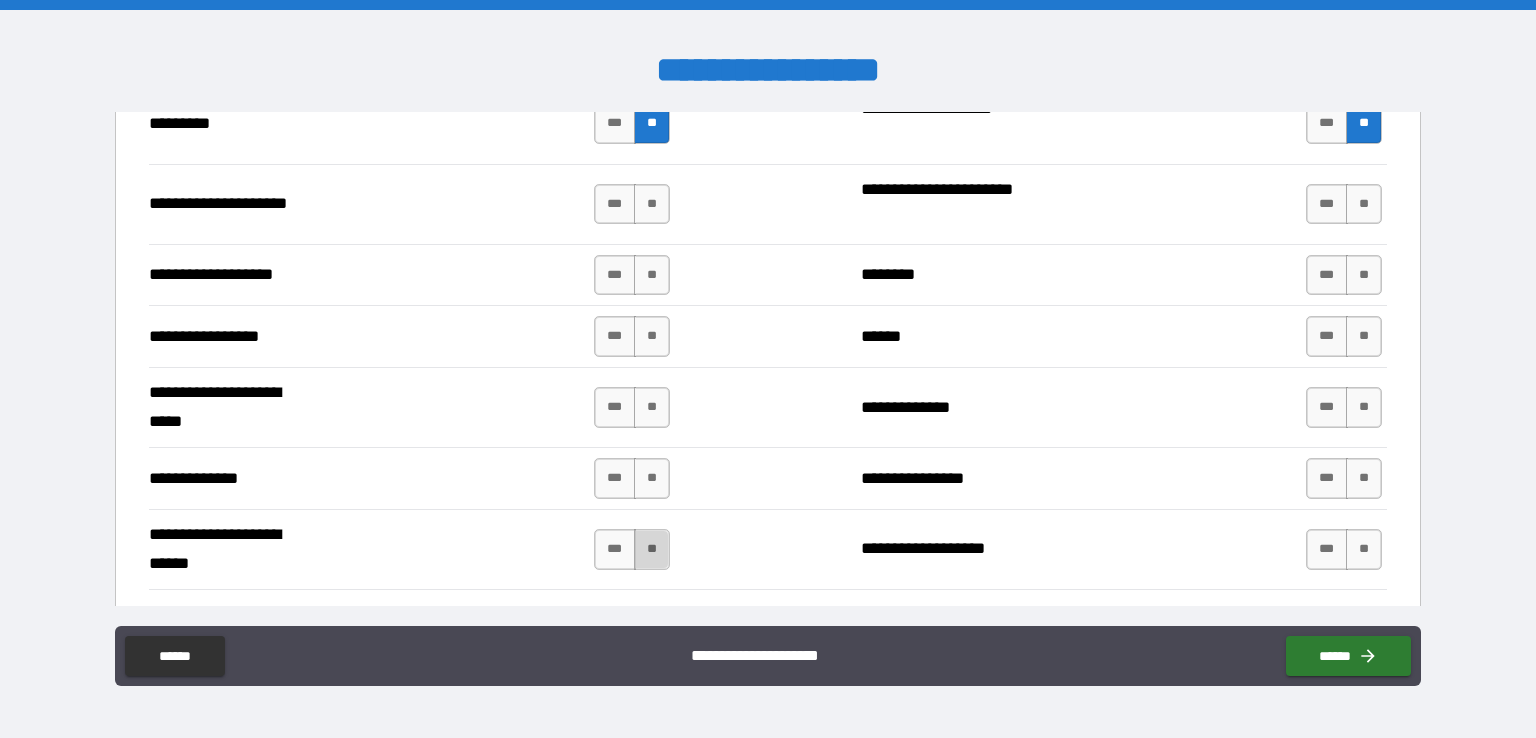 click on "**" at bounding box center (652, 549) 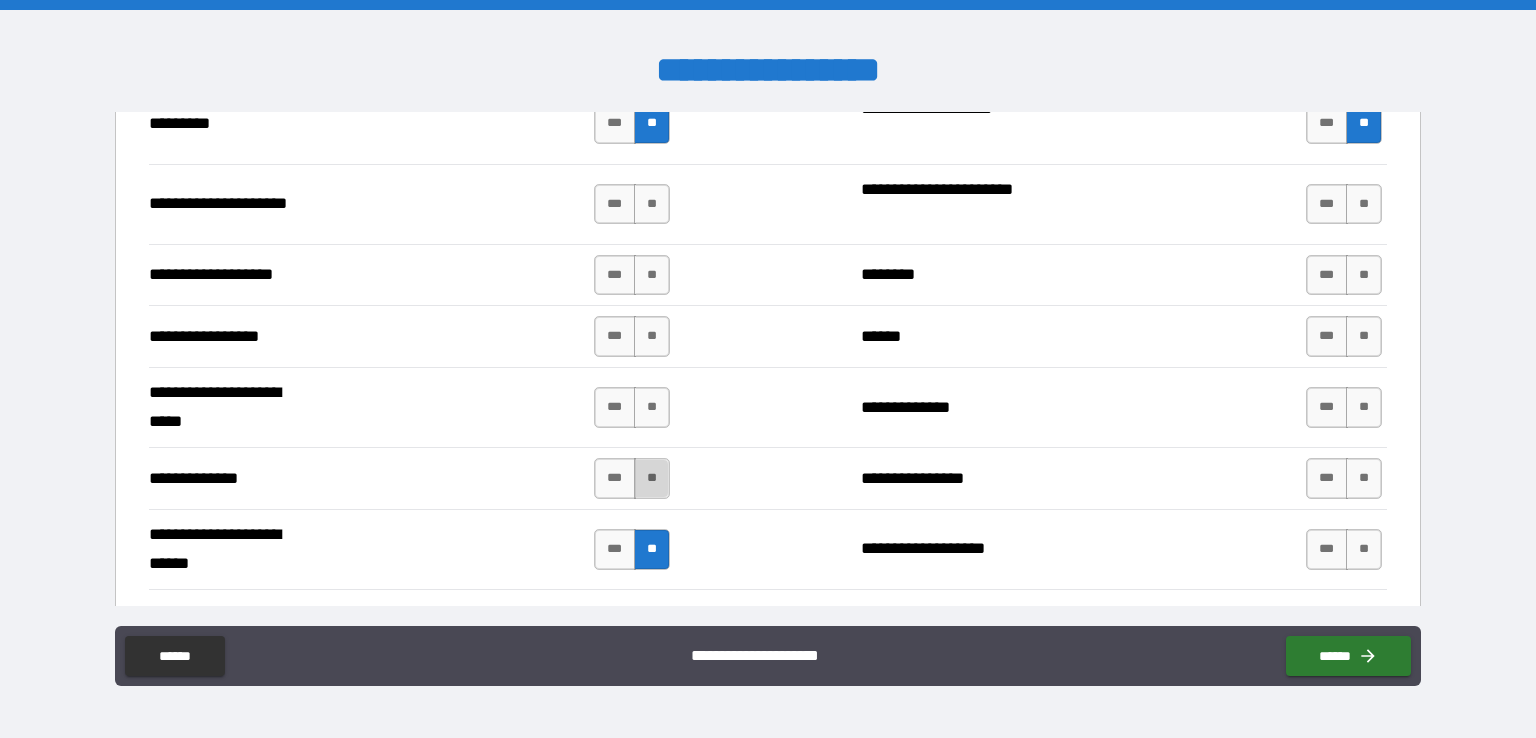 click on "**" at bounding box center [652, 478] 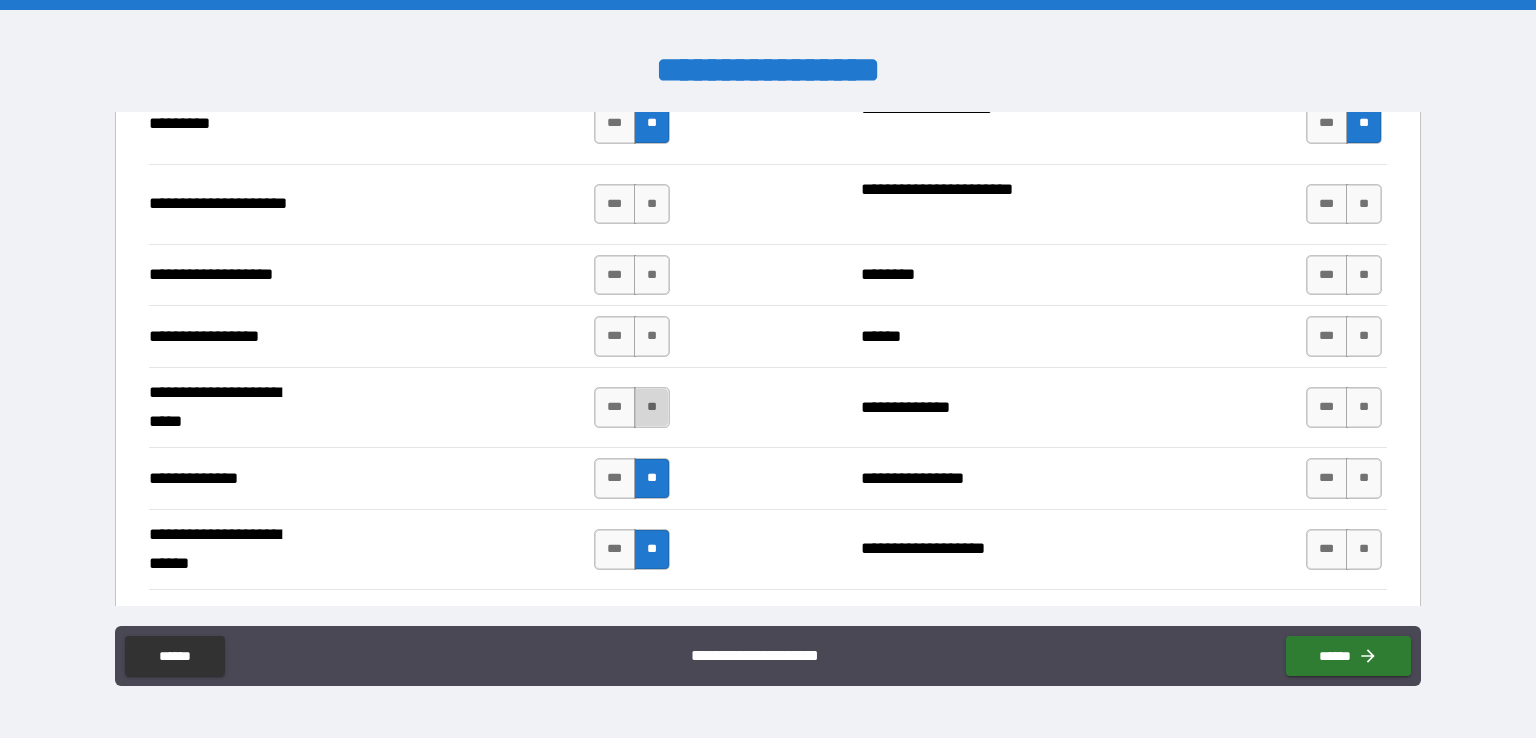 click on "**" at bounding box center [652, 407] 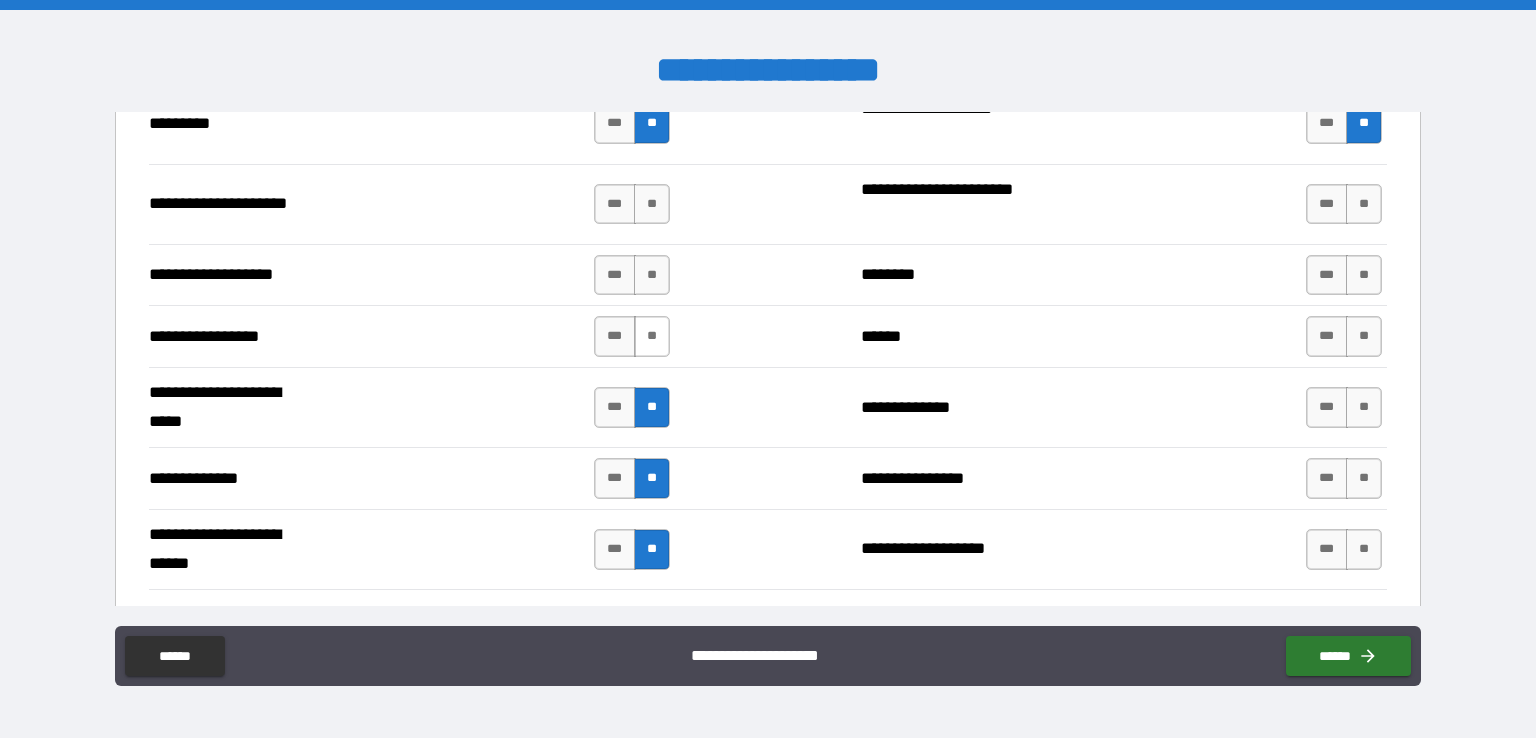 click on "**" at bounding box center (652, 336) 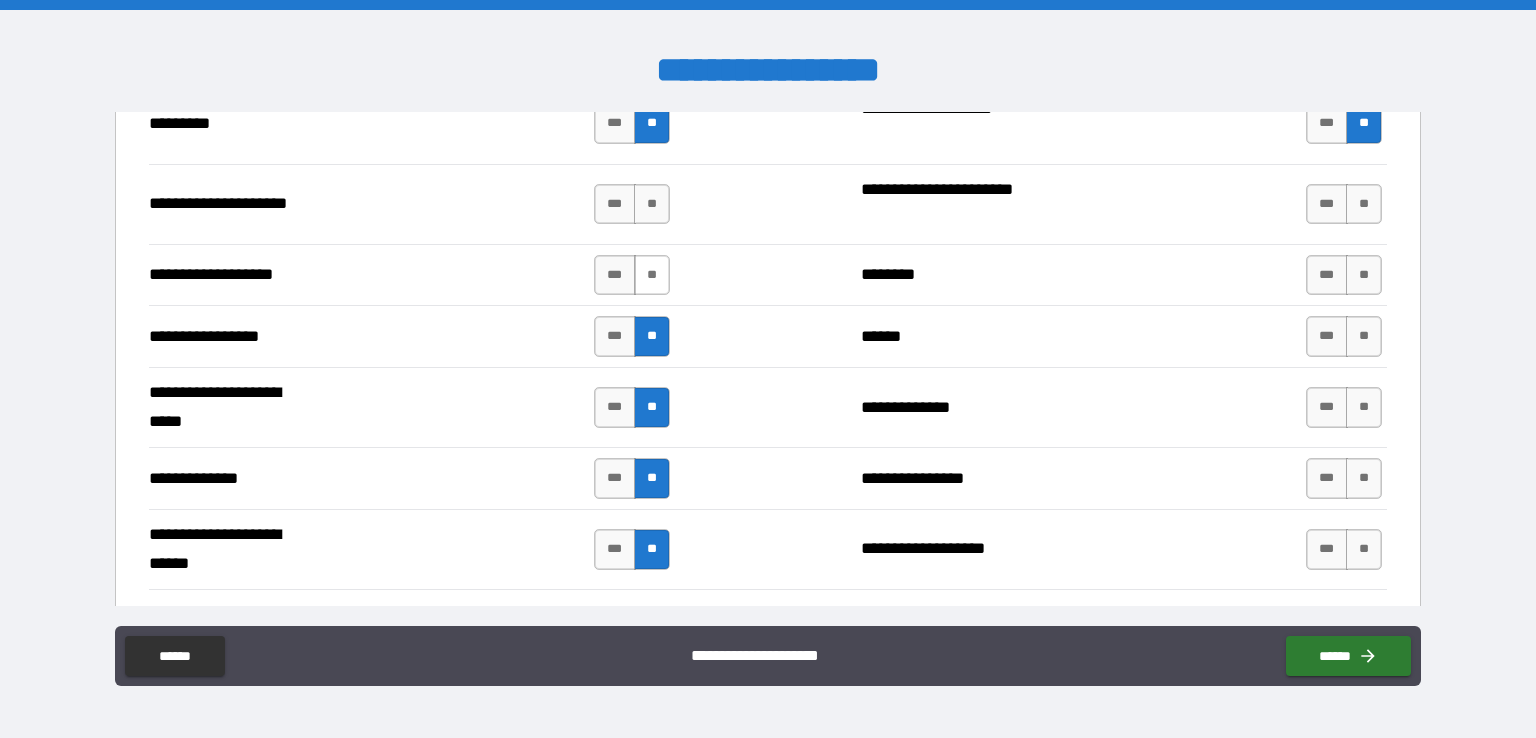 click on "**" at bounding box center [652, 275] 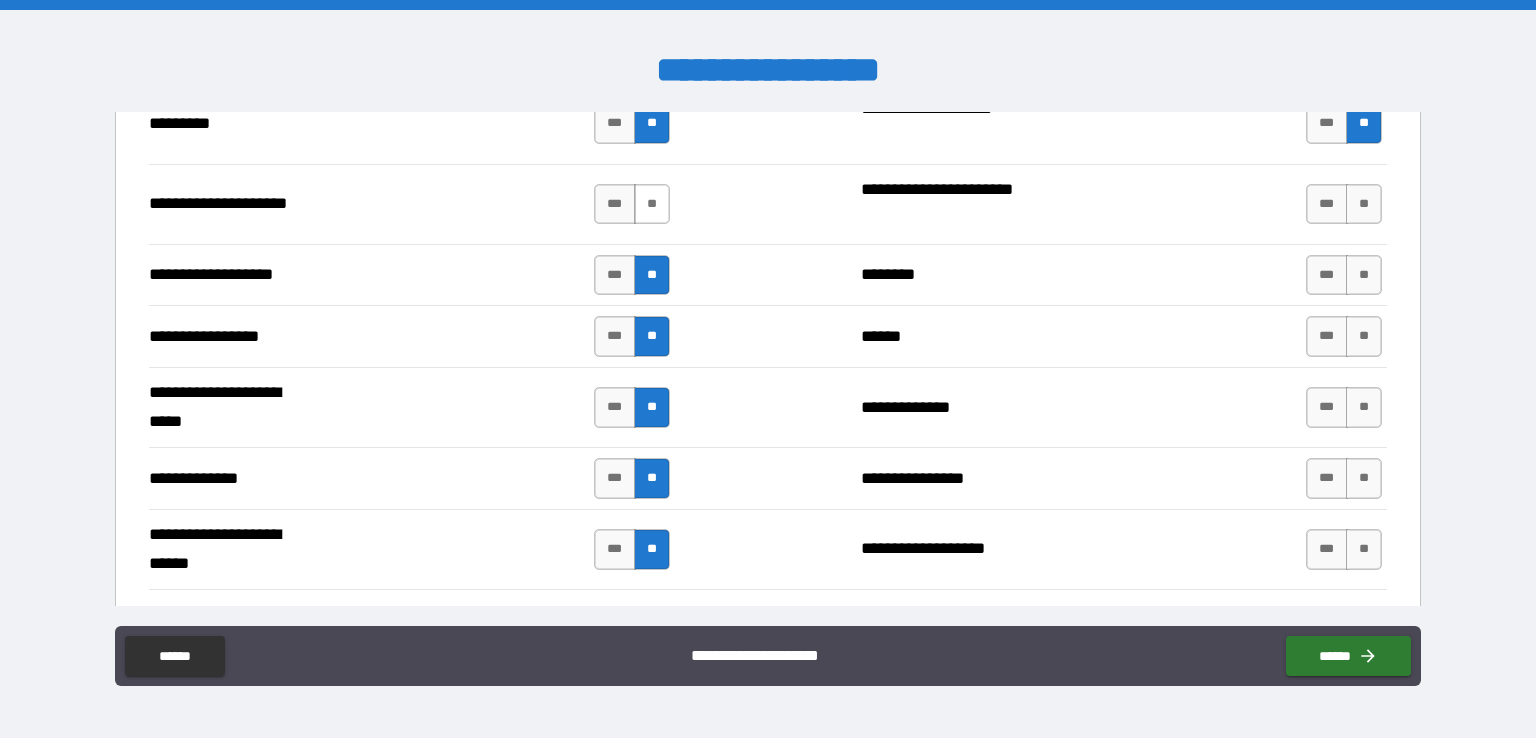 click on "**" at bounding box center [652, 204] 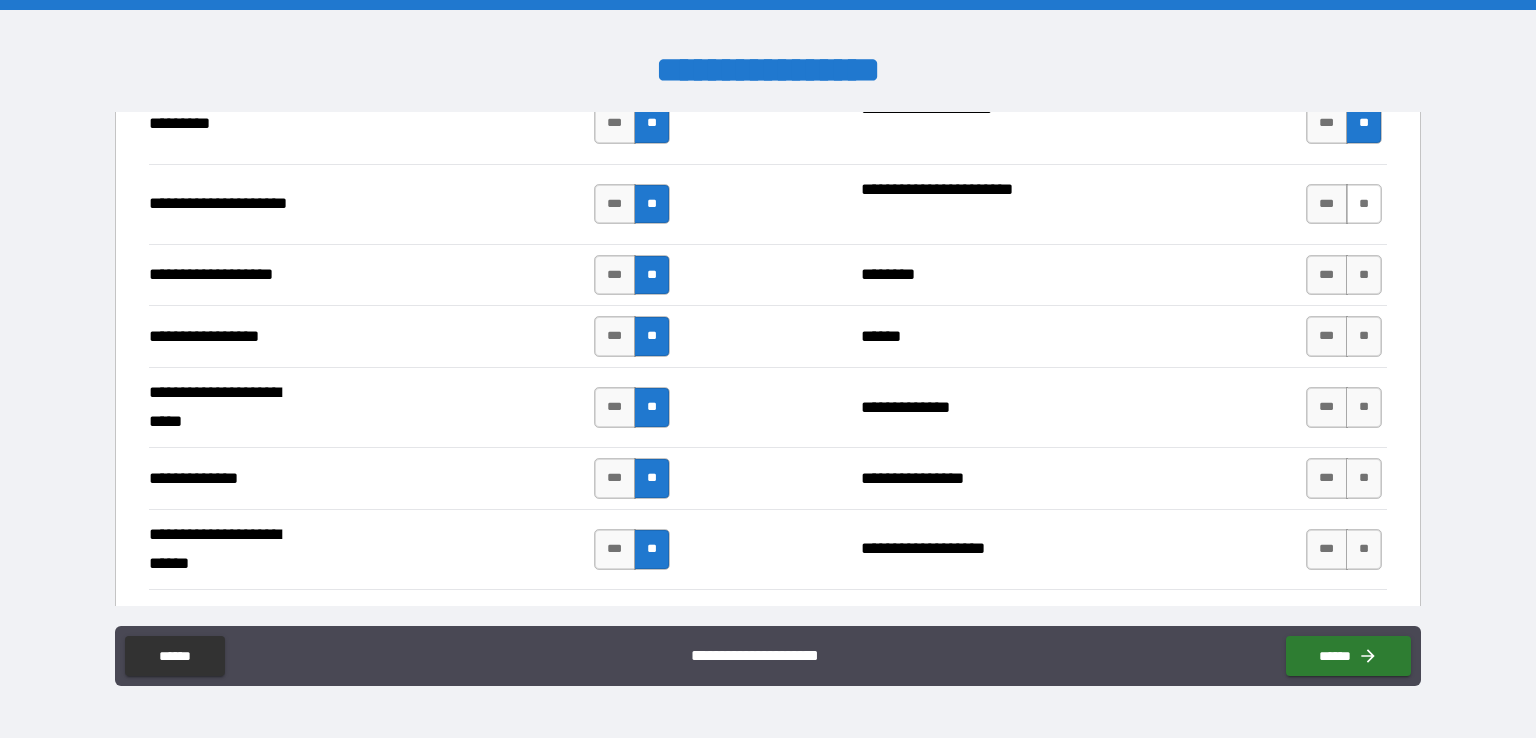 click on "**" at bounding box center (1364, 204) 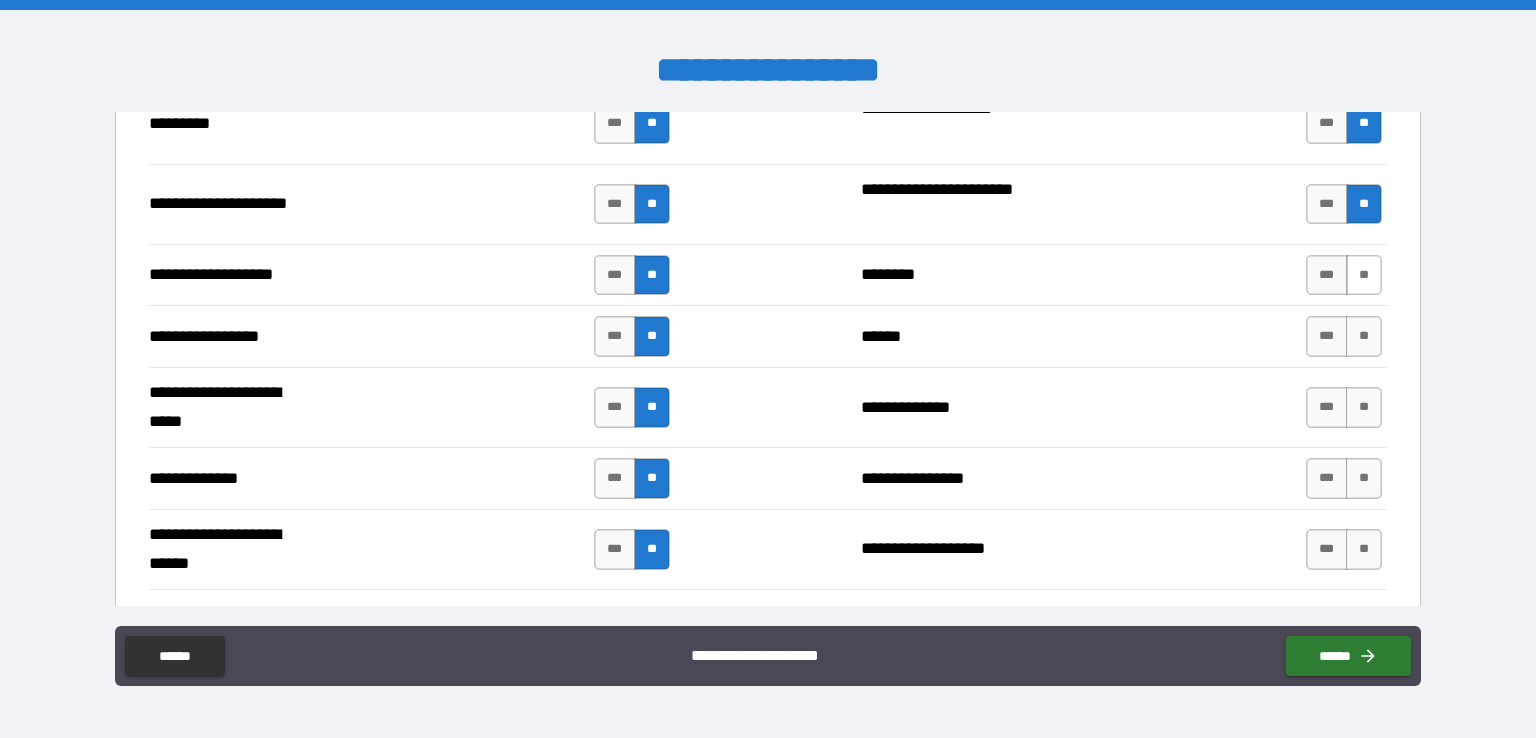 click on "**" at bounding box center [1364, 275] 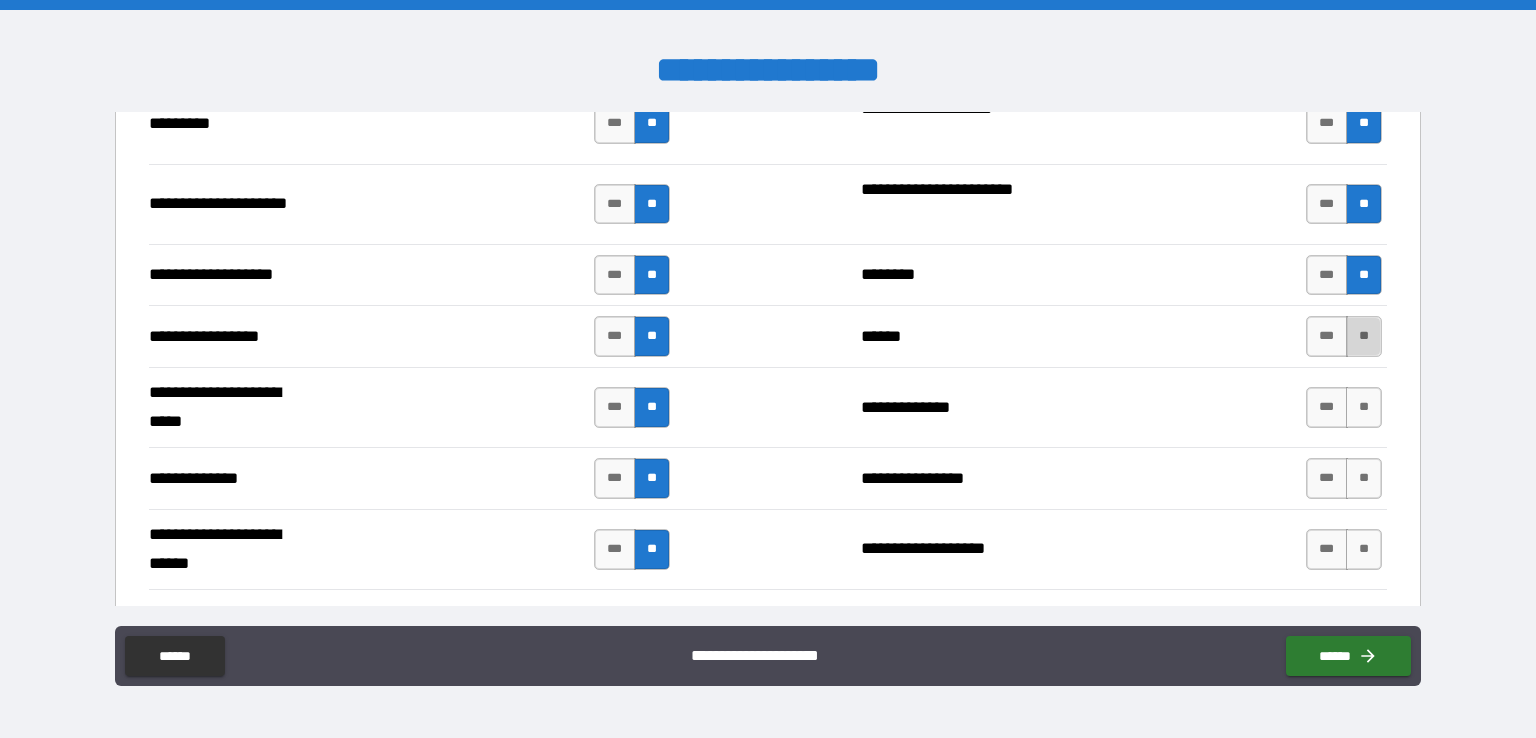 click on "**" at bounding box center (1364, 336) 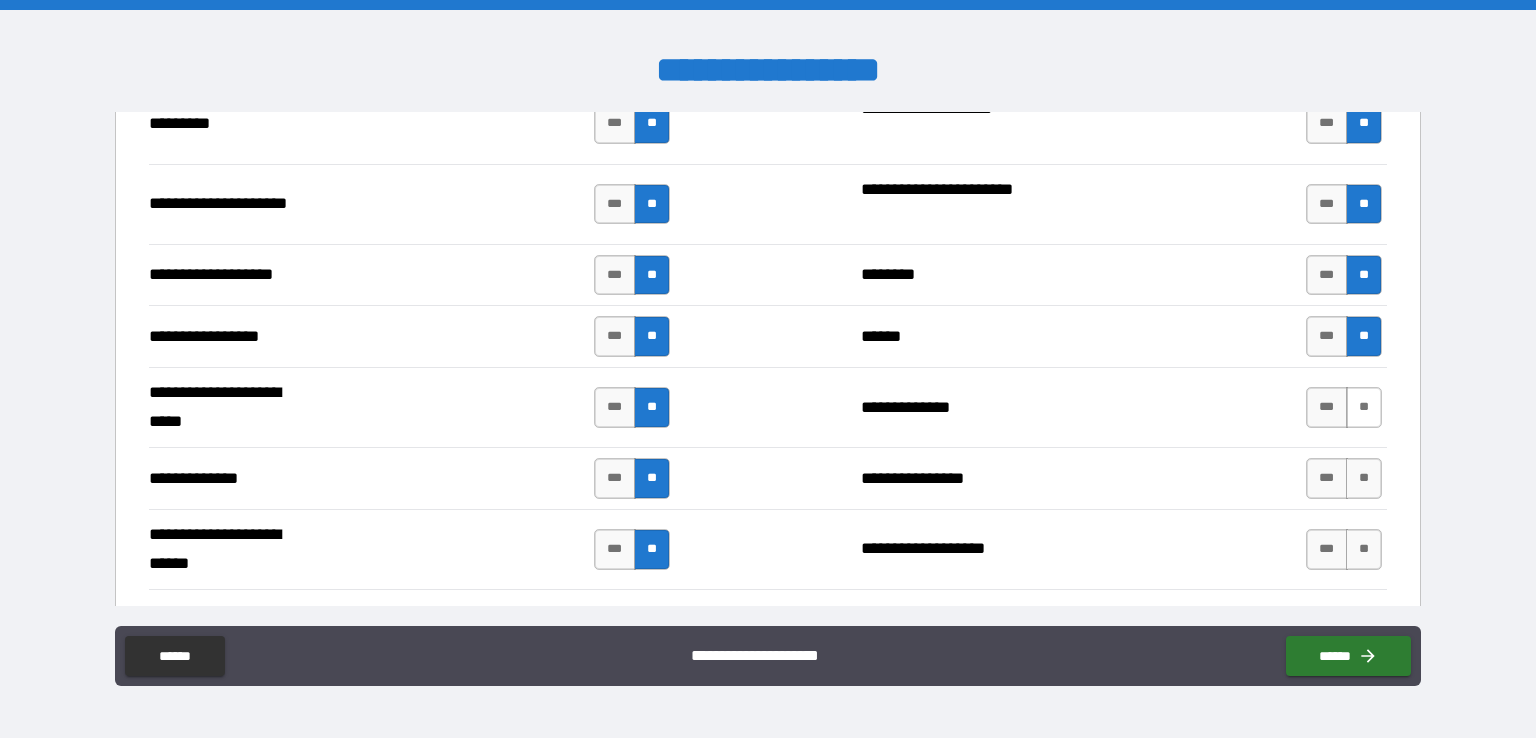 click on "**" at bounding box center (1364, 407) 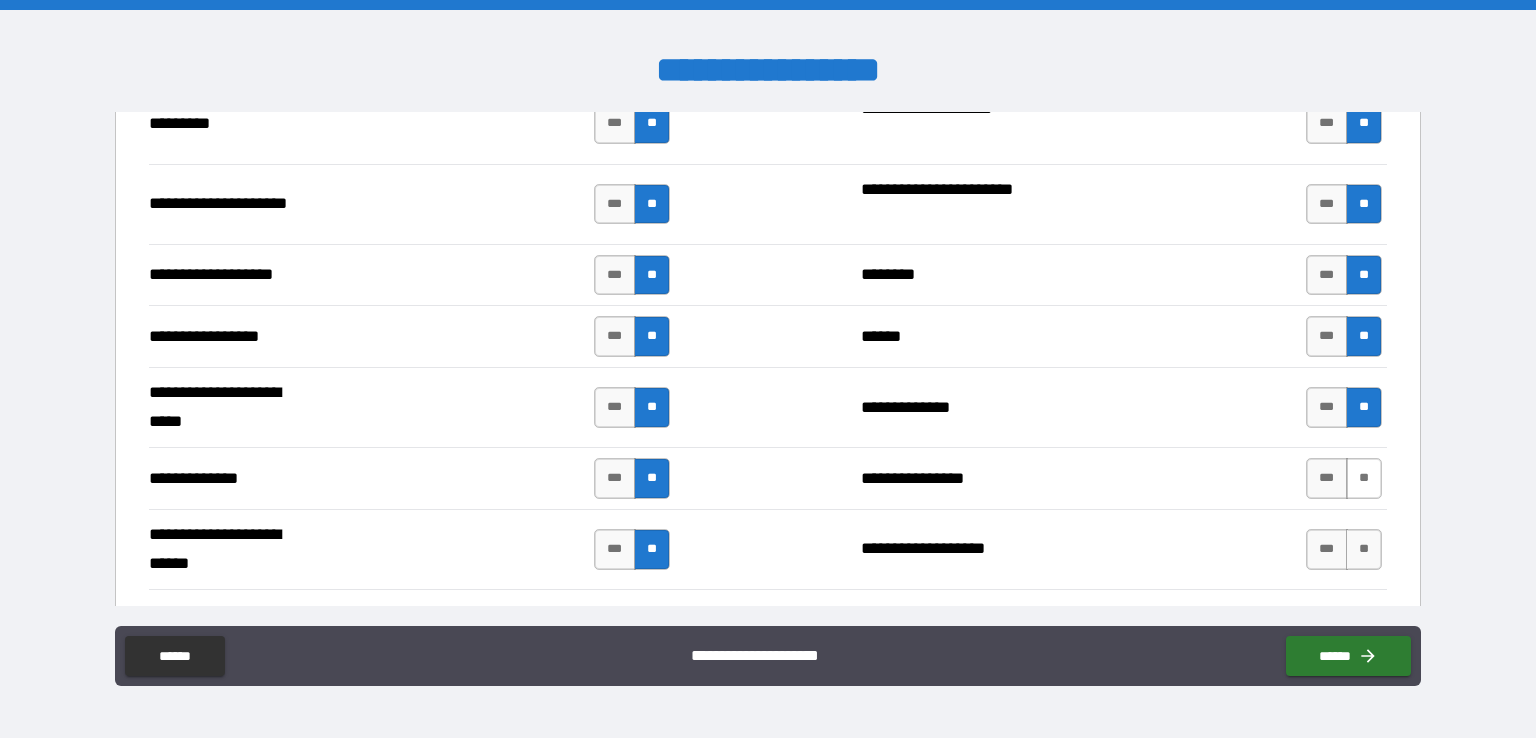 click on "**" at bounding box center [1364, 478] 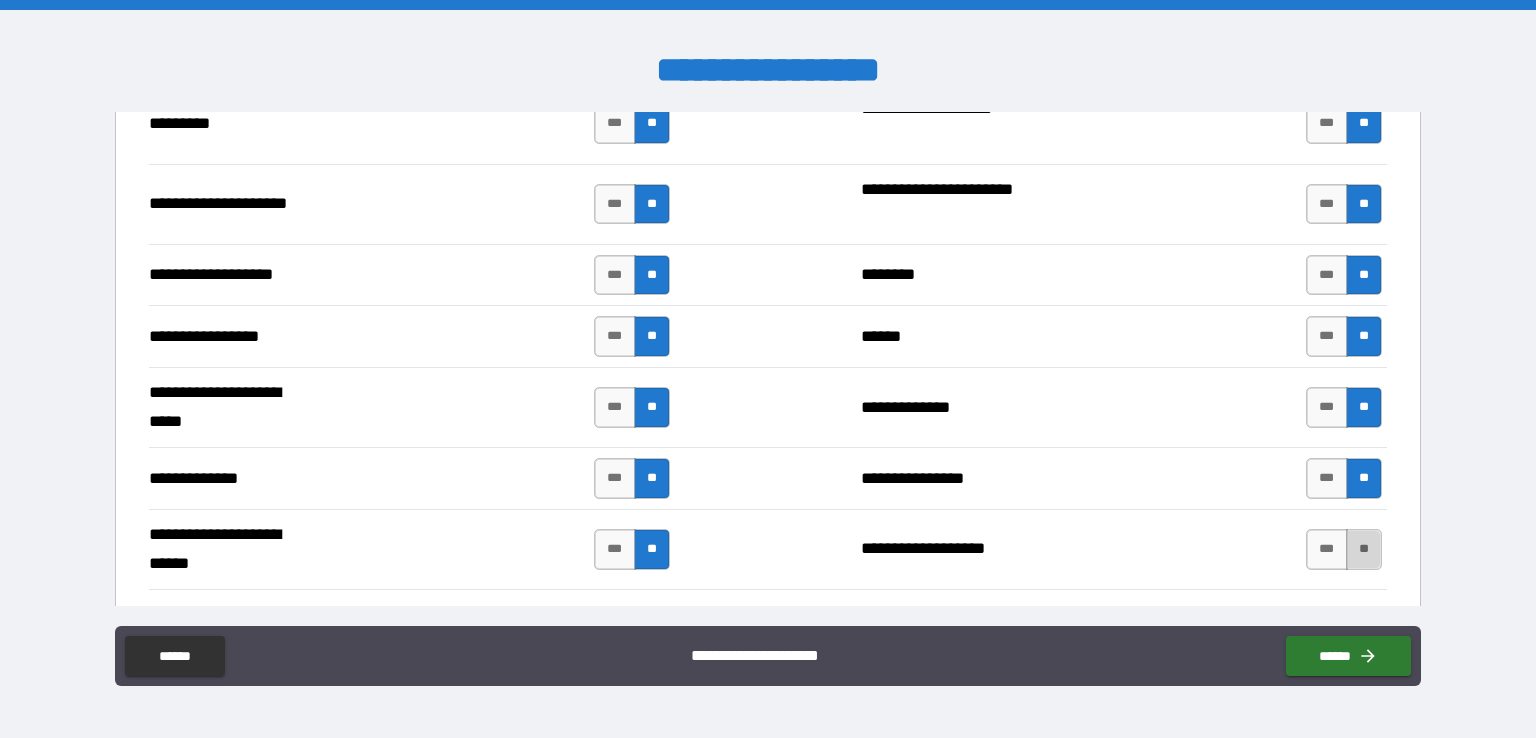 click on "**" at bounding box center (1364, 549) 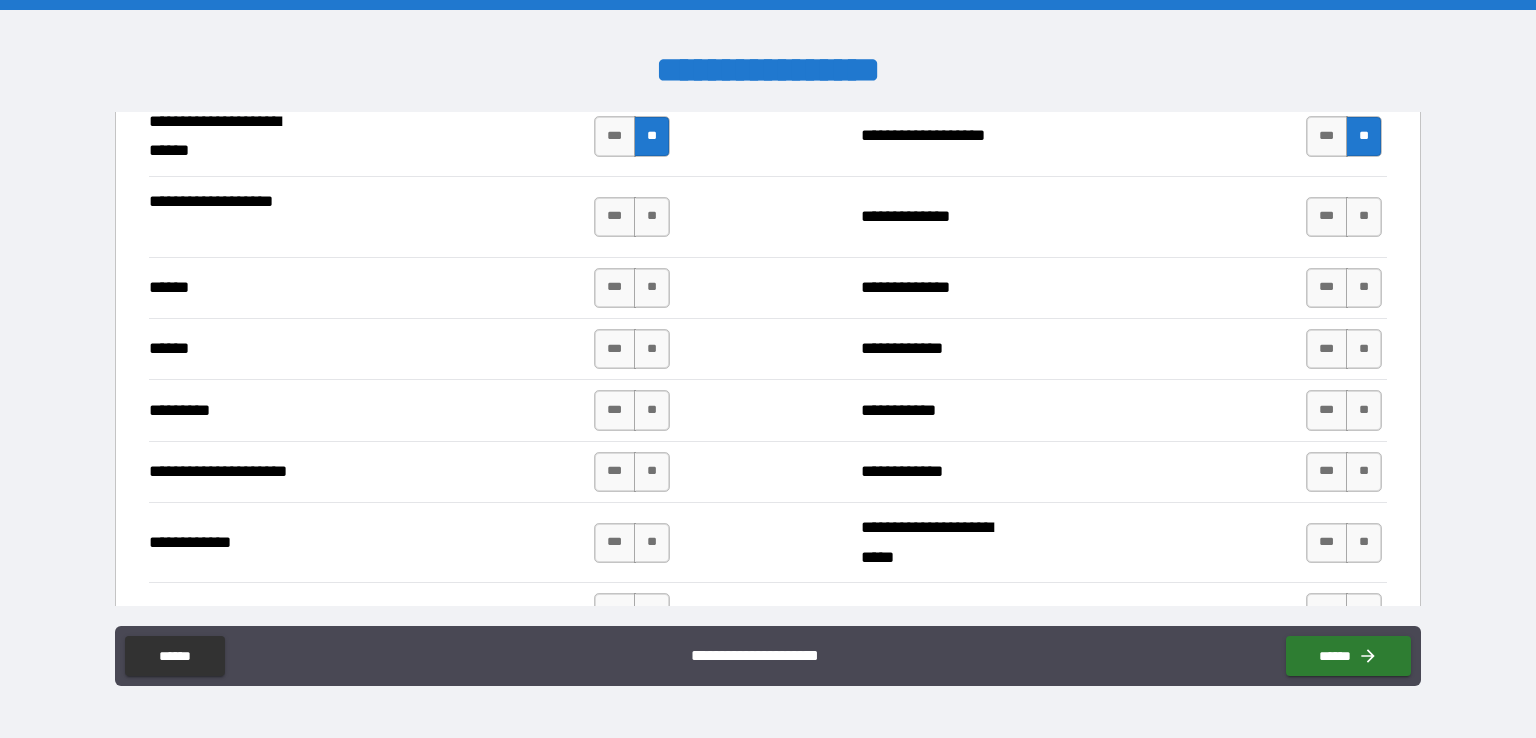 scroll, scrollTop: 2906, scrollLeft: 0, axis: vertical 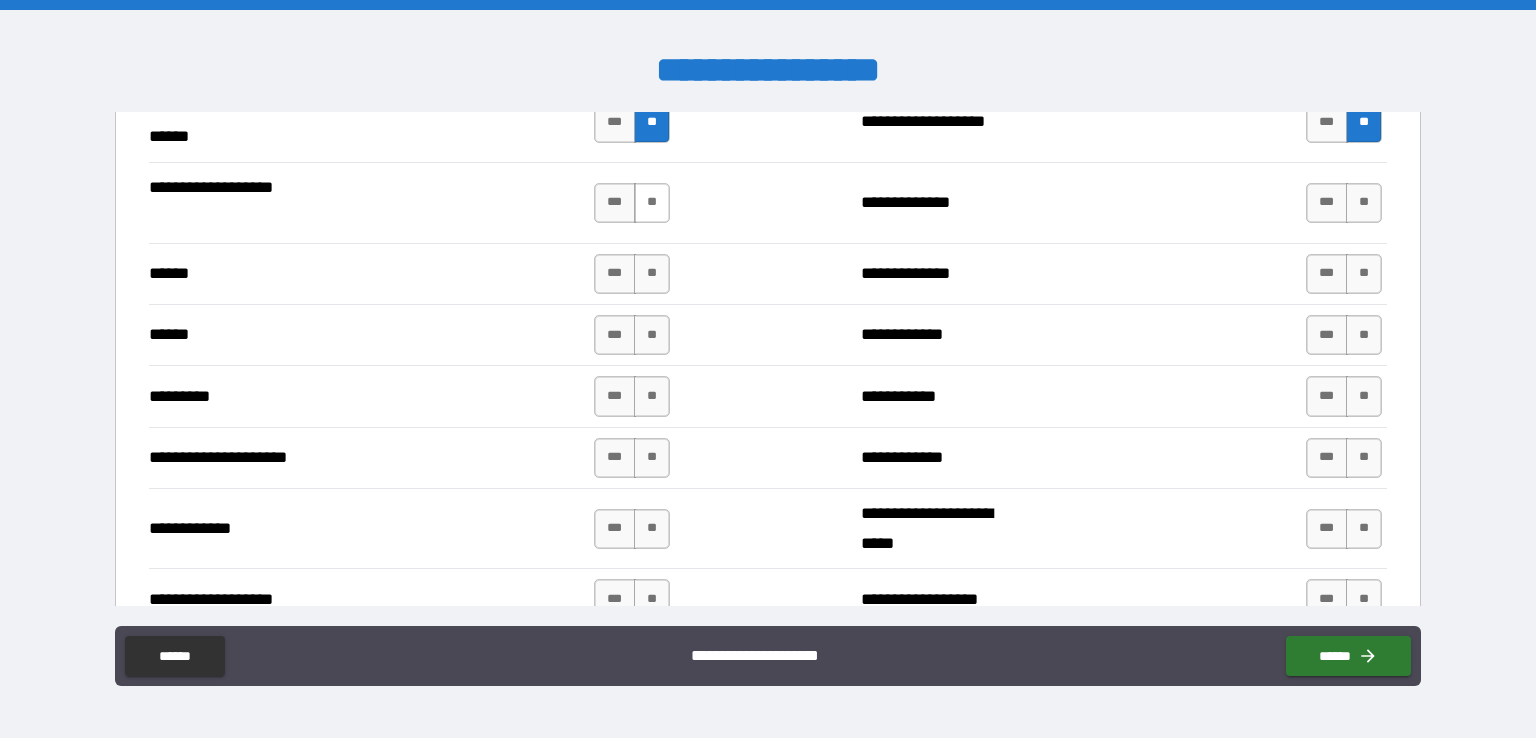 click on "**" at bounding box center (652, 203) 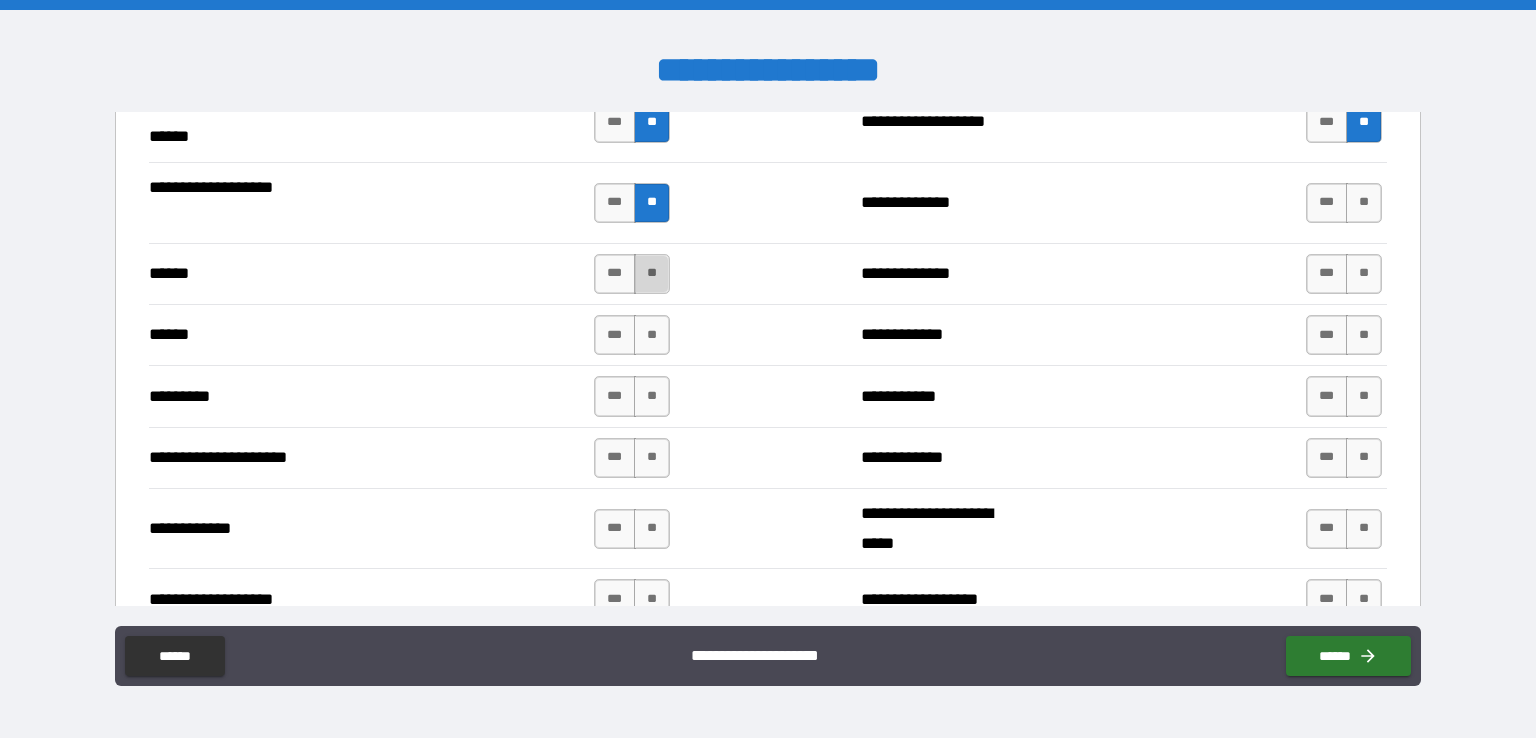 click on "**" at bounding box center (652, 274) 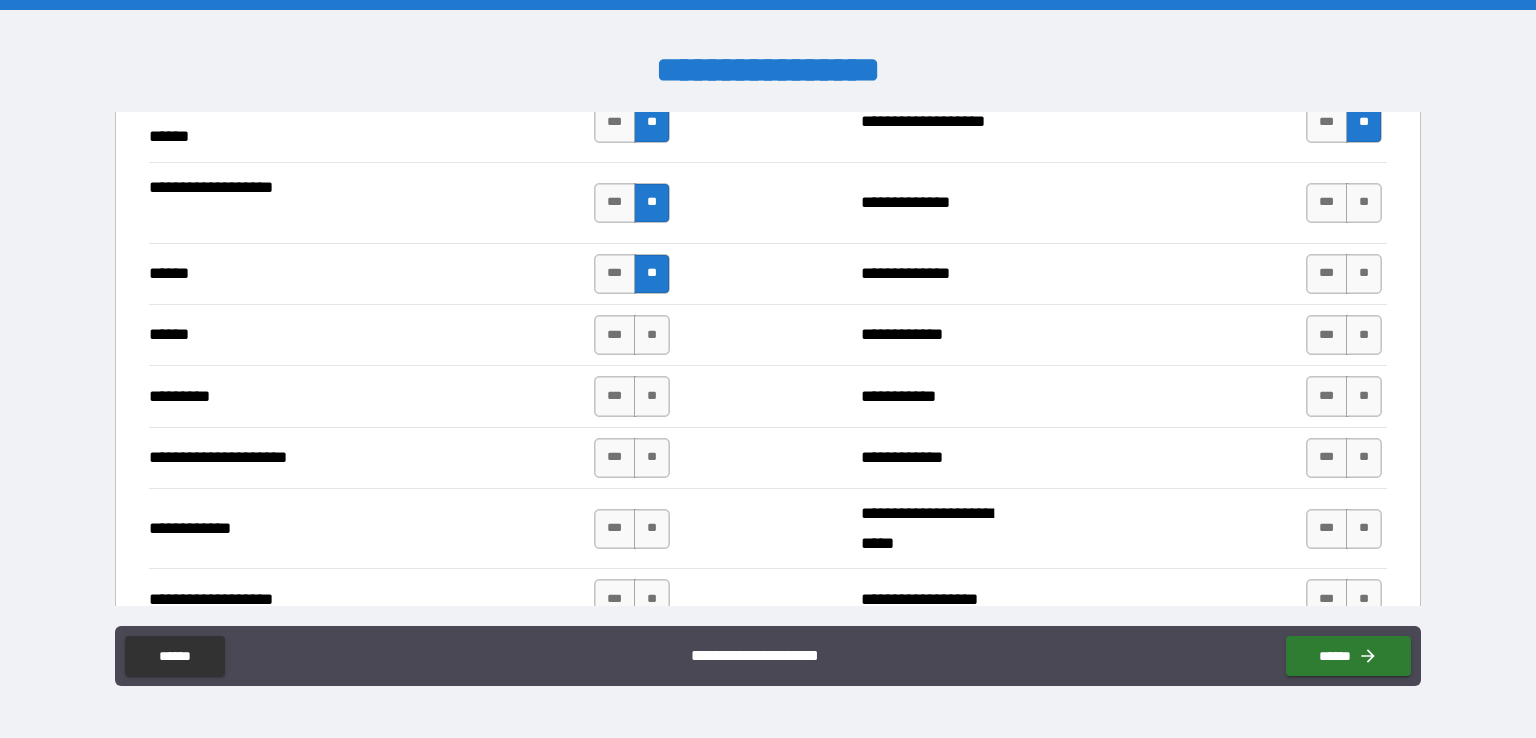 click on "*** **" at bounding box center [632, 335] 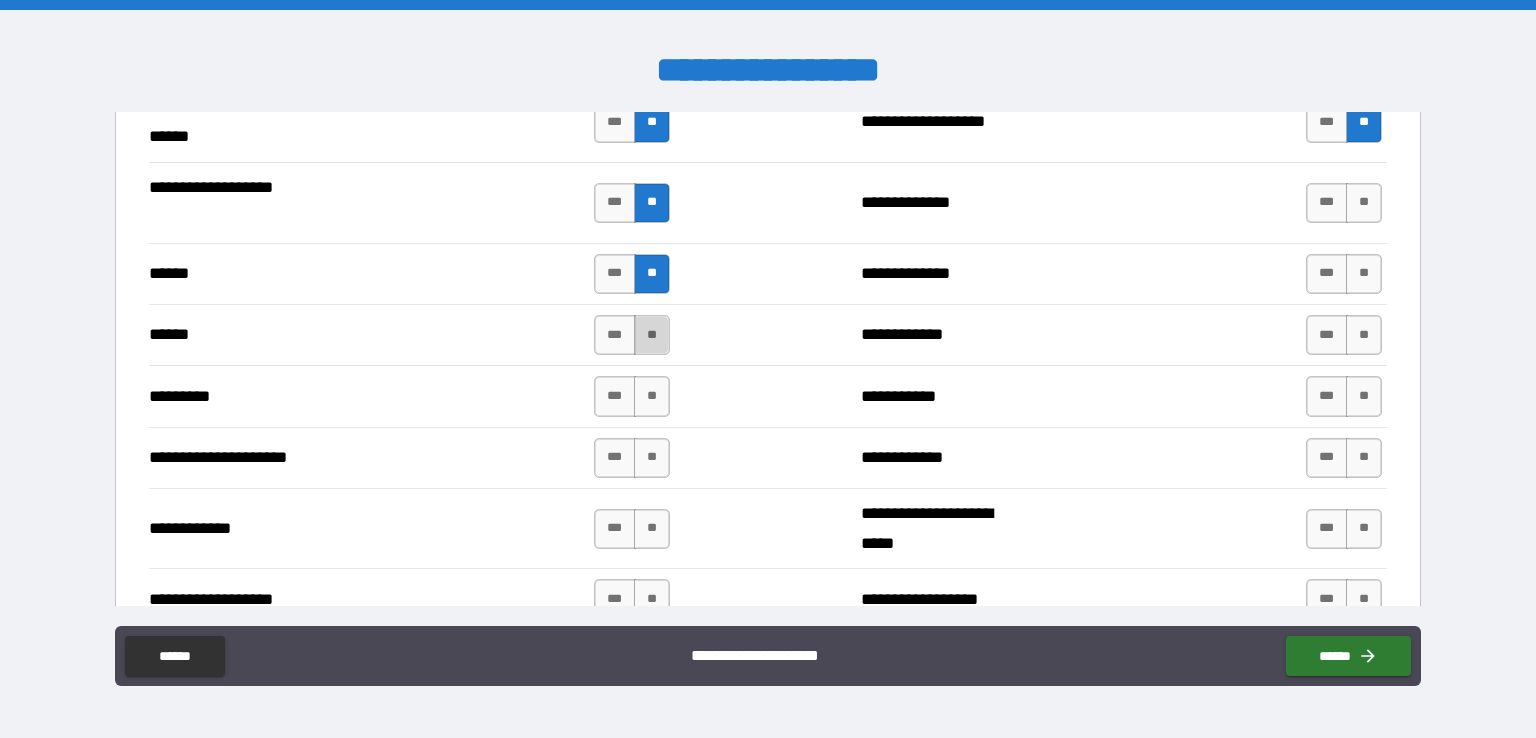 click on "**" at bounding box center (652, 335) 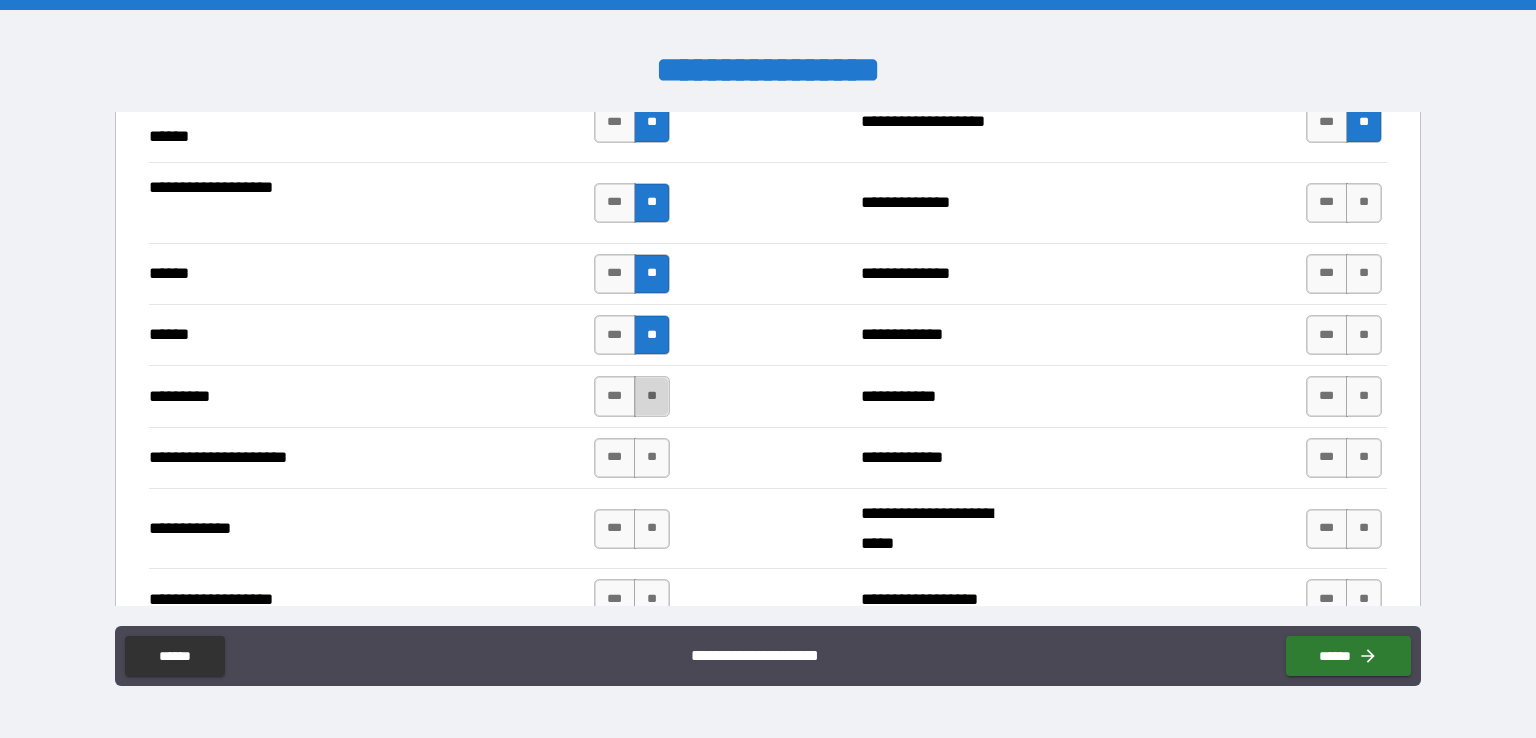 click on "**" at bounding box center [652, 396] 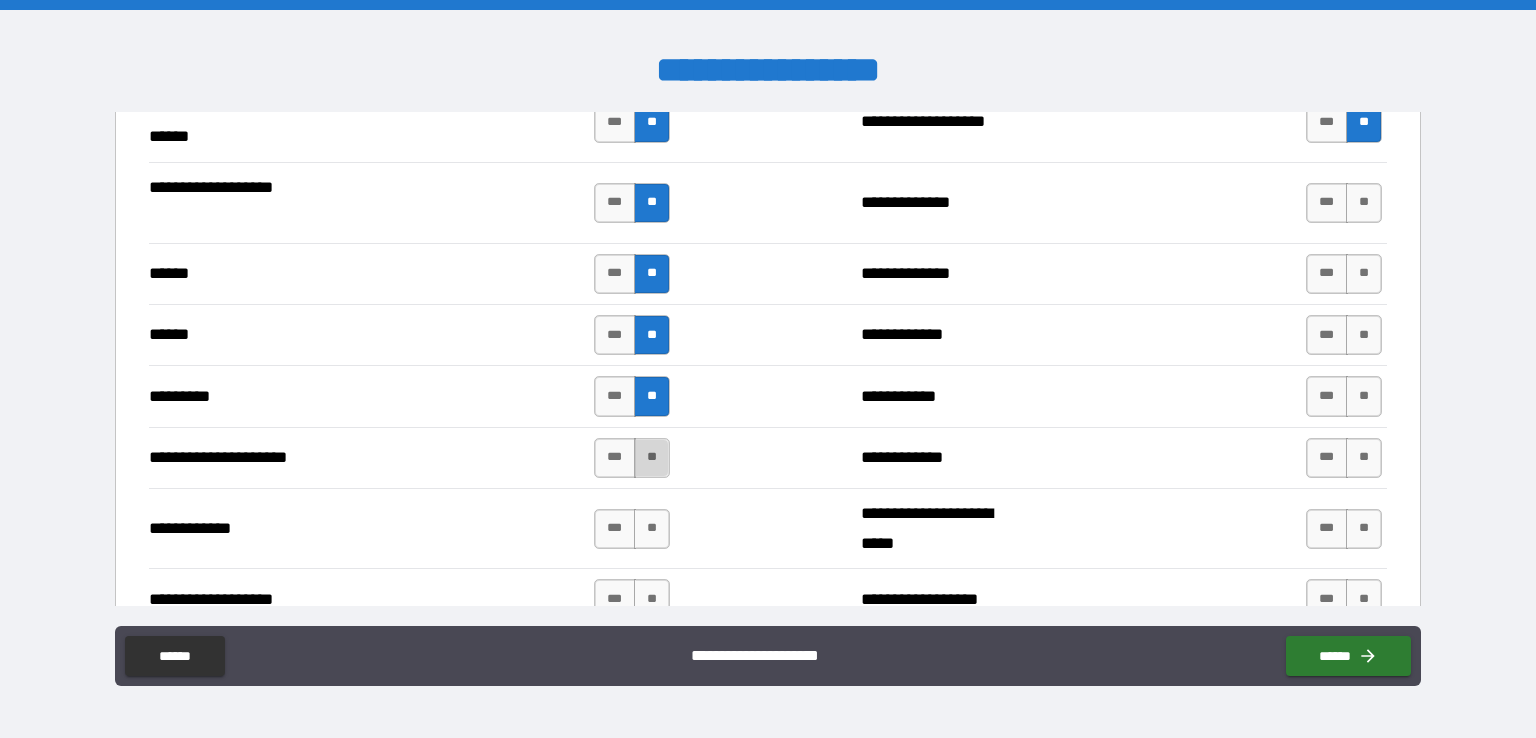 click on "**" at bounding box center (652, 458) 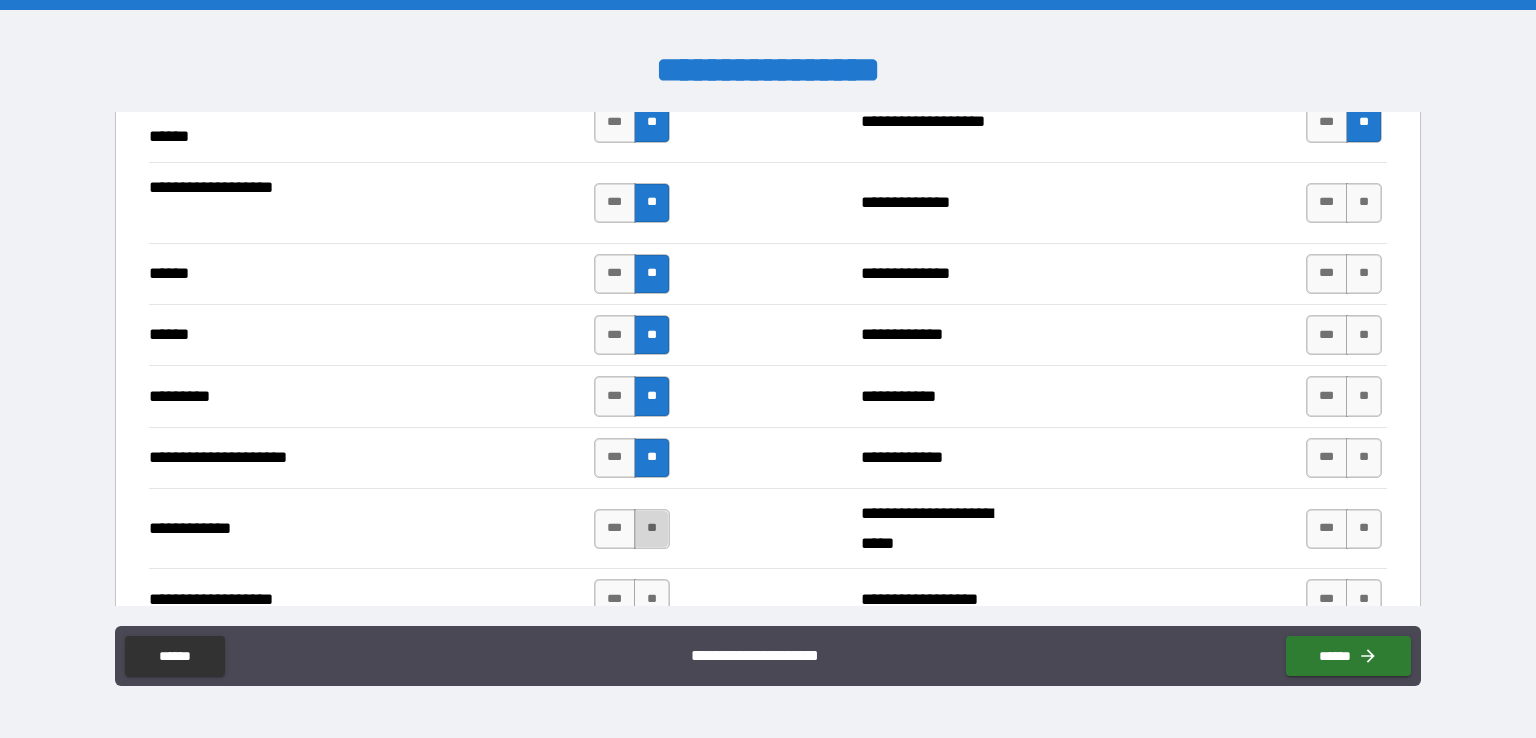 click on "**" at bounding box center (652, 529) 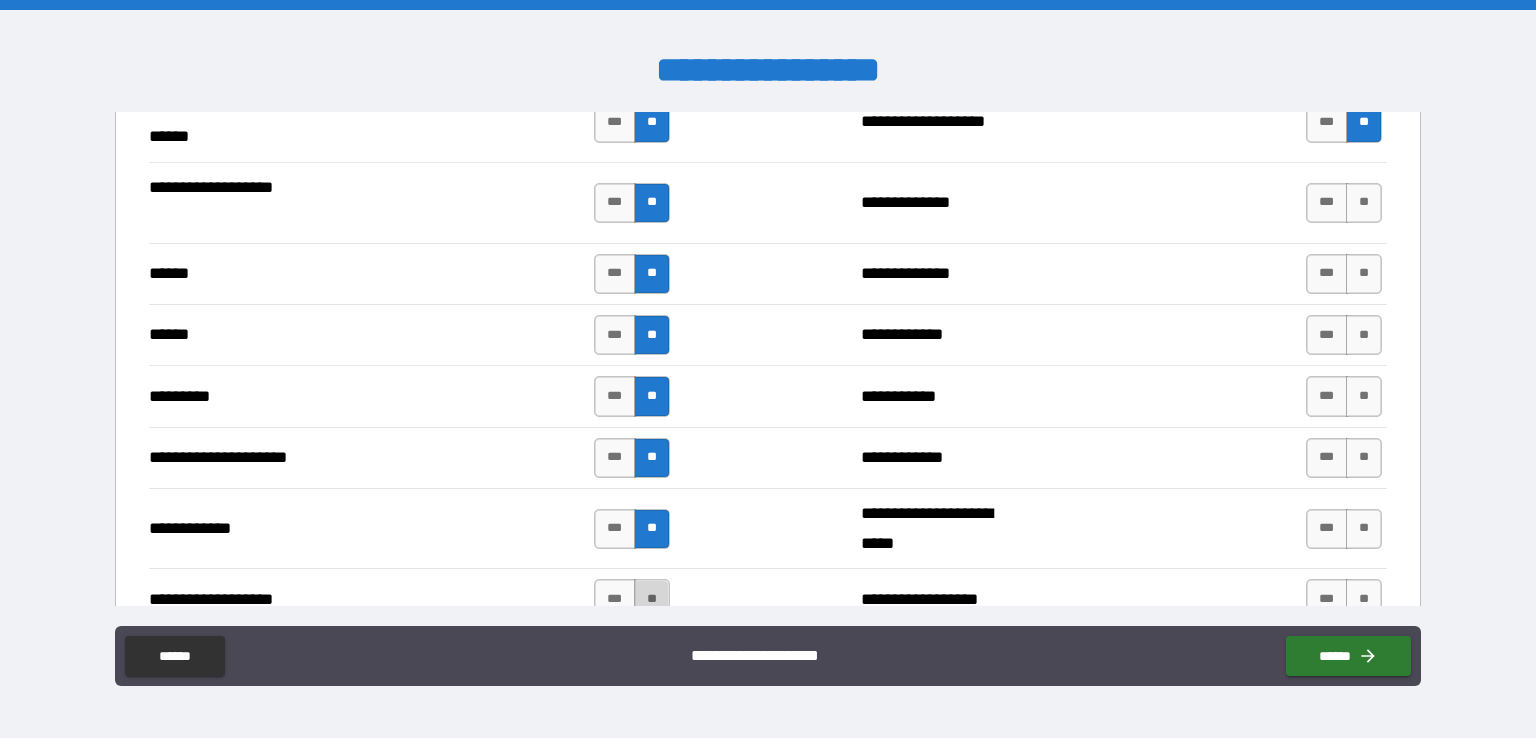 click on "**" at bounding box center (652, 599) 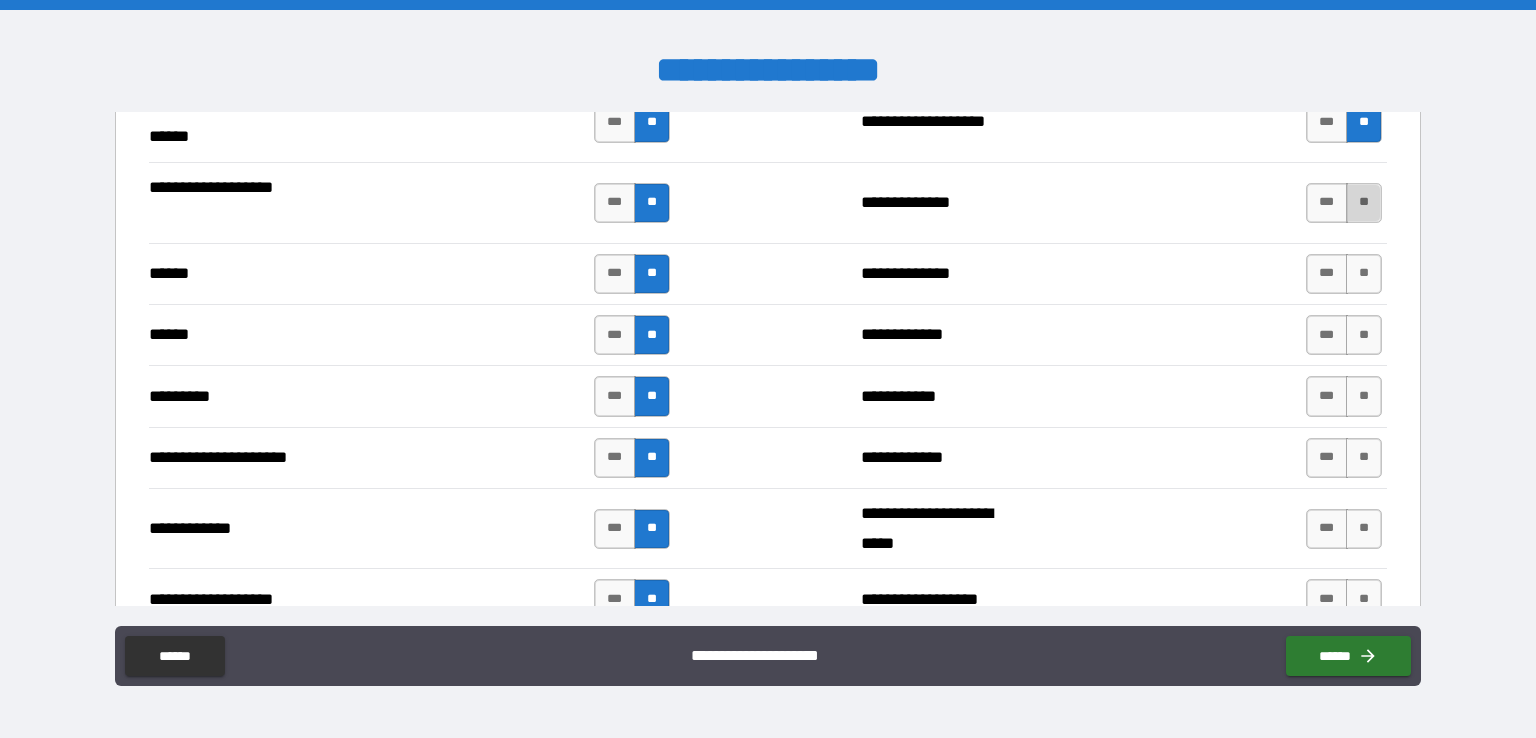 click on "**" at bounding box center (1364, 203) 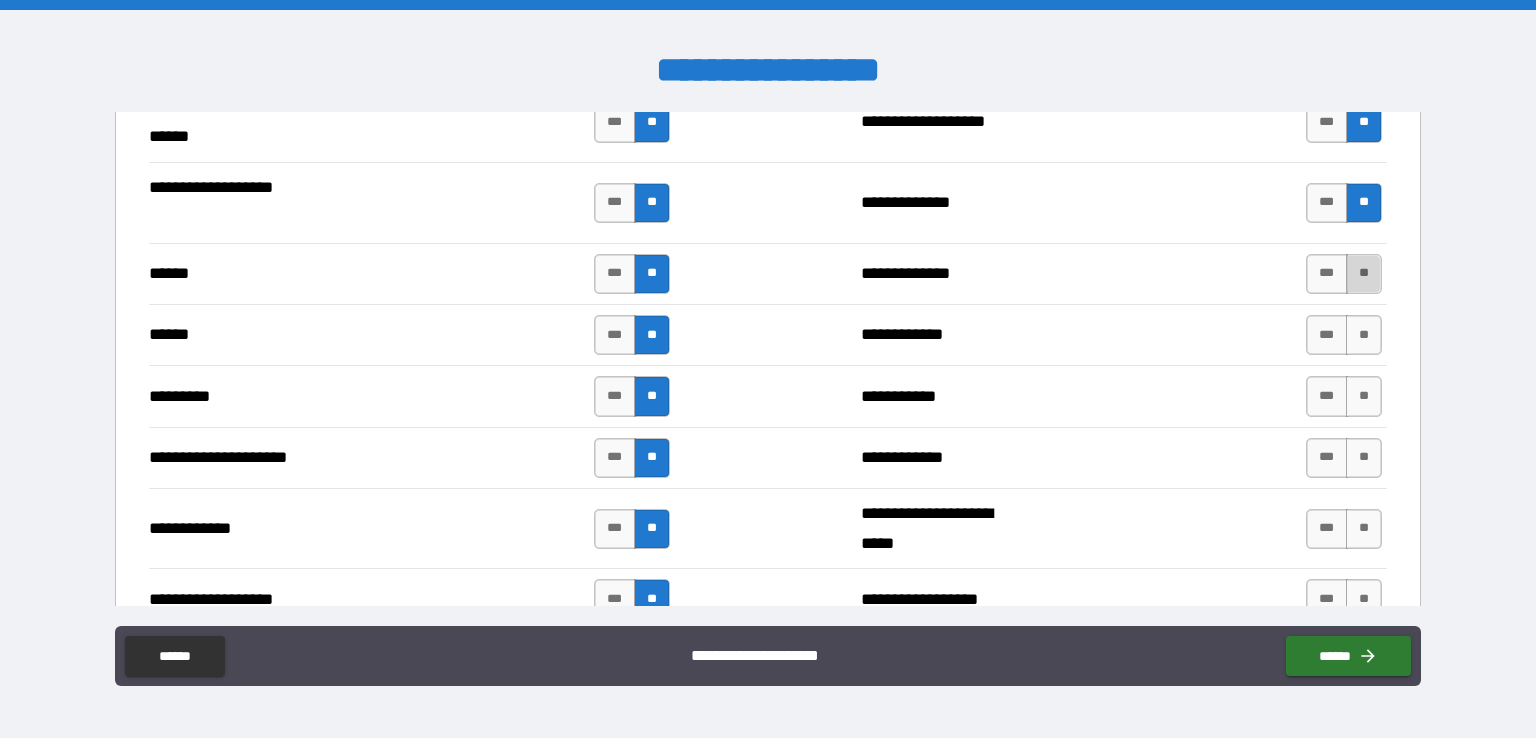click on "**" at bounding box center [1364, 274] 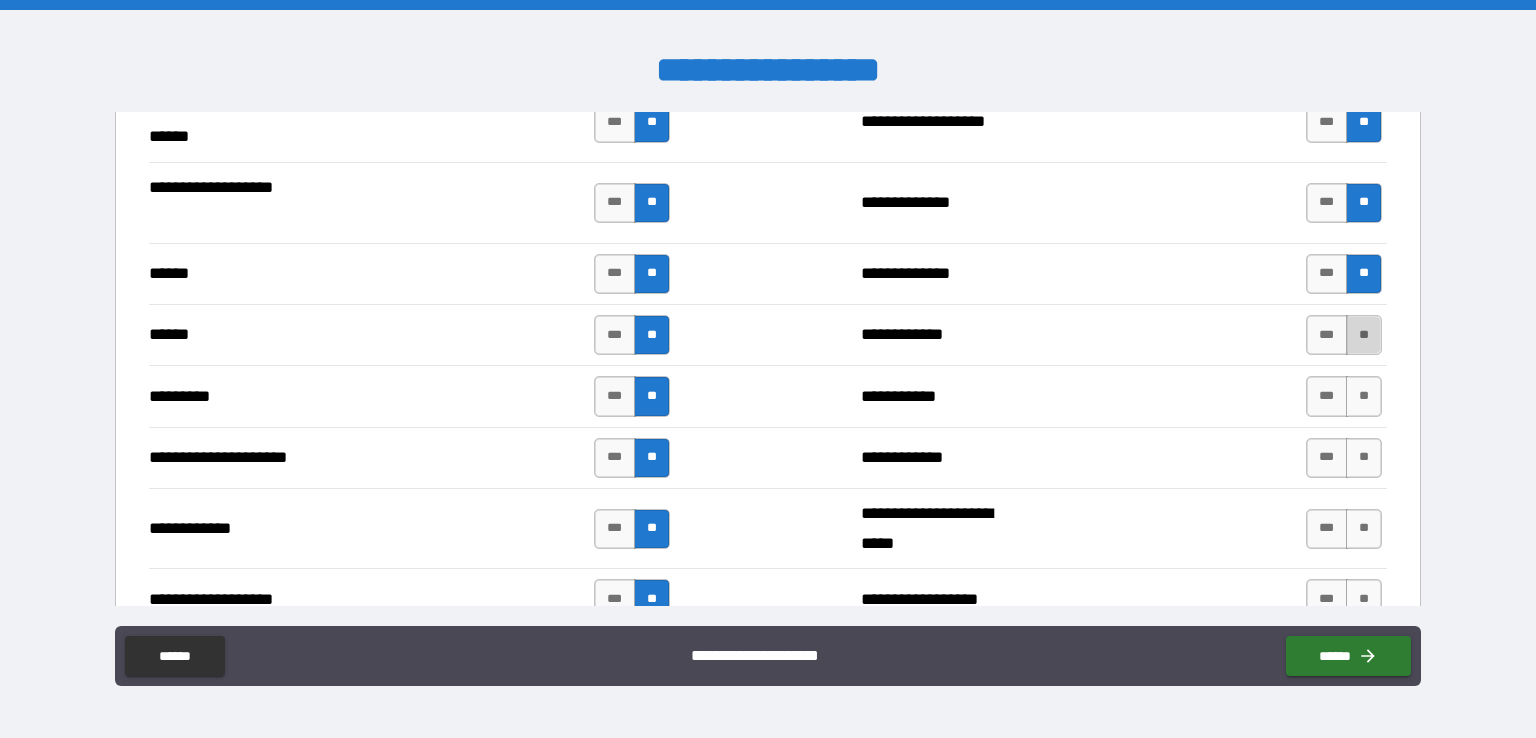 click on "**" at bounding box center (1364, 335) 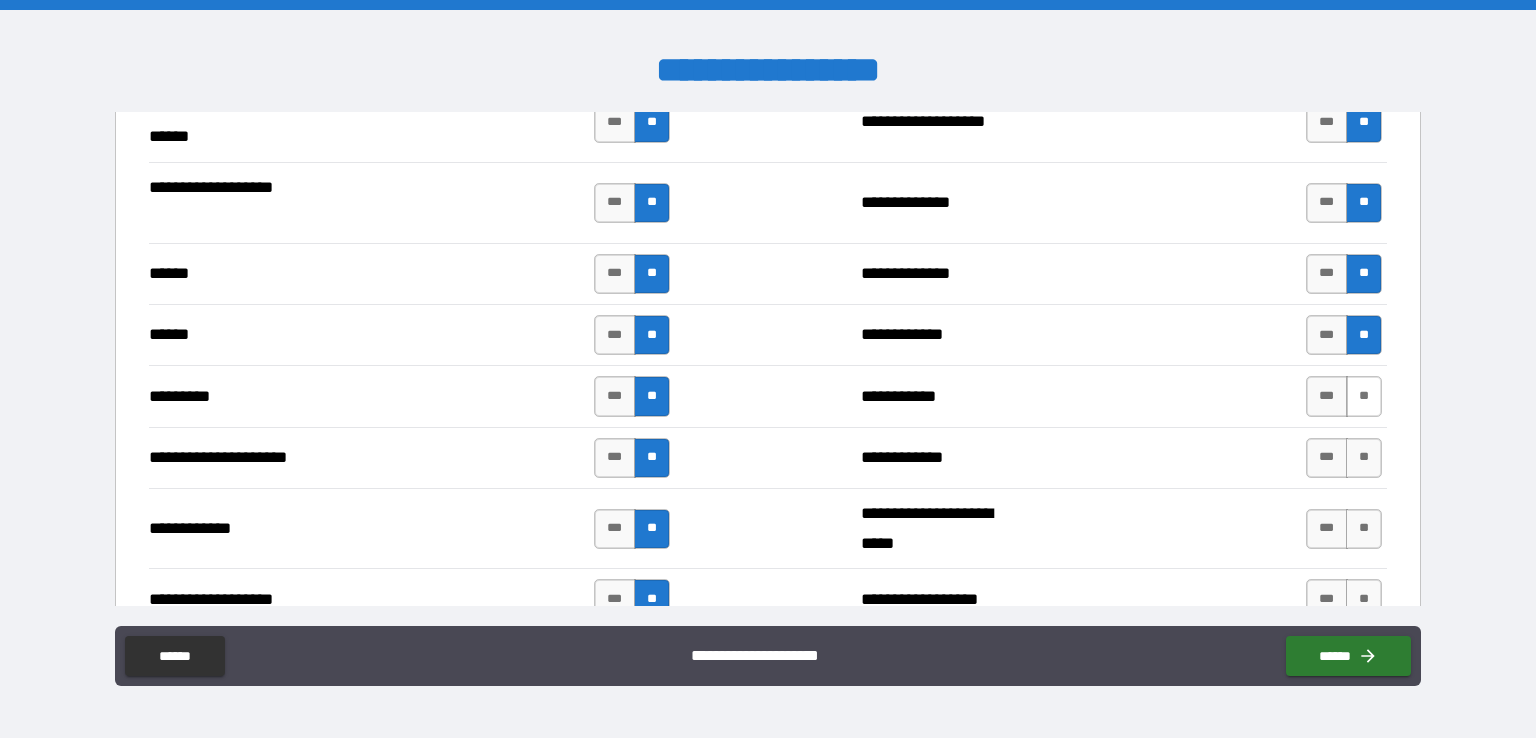 click on "**" at bounding box center [1364, 396] 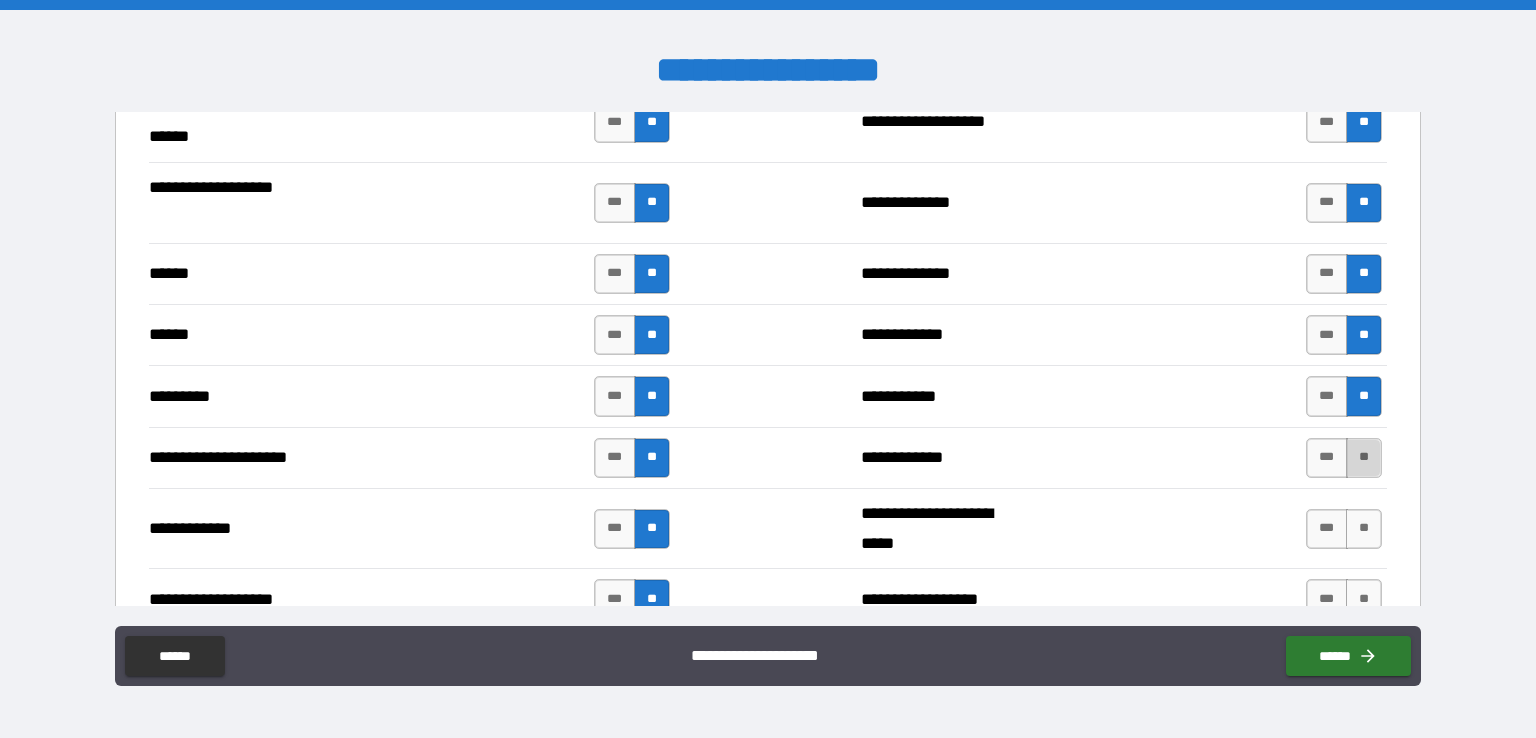 click on "**" at bounding box center [1364, 458] 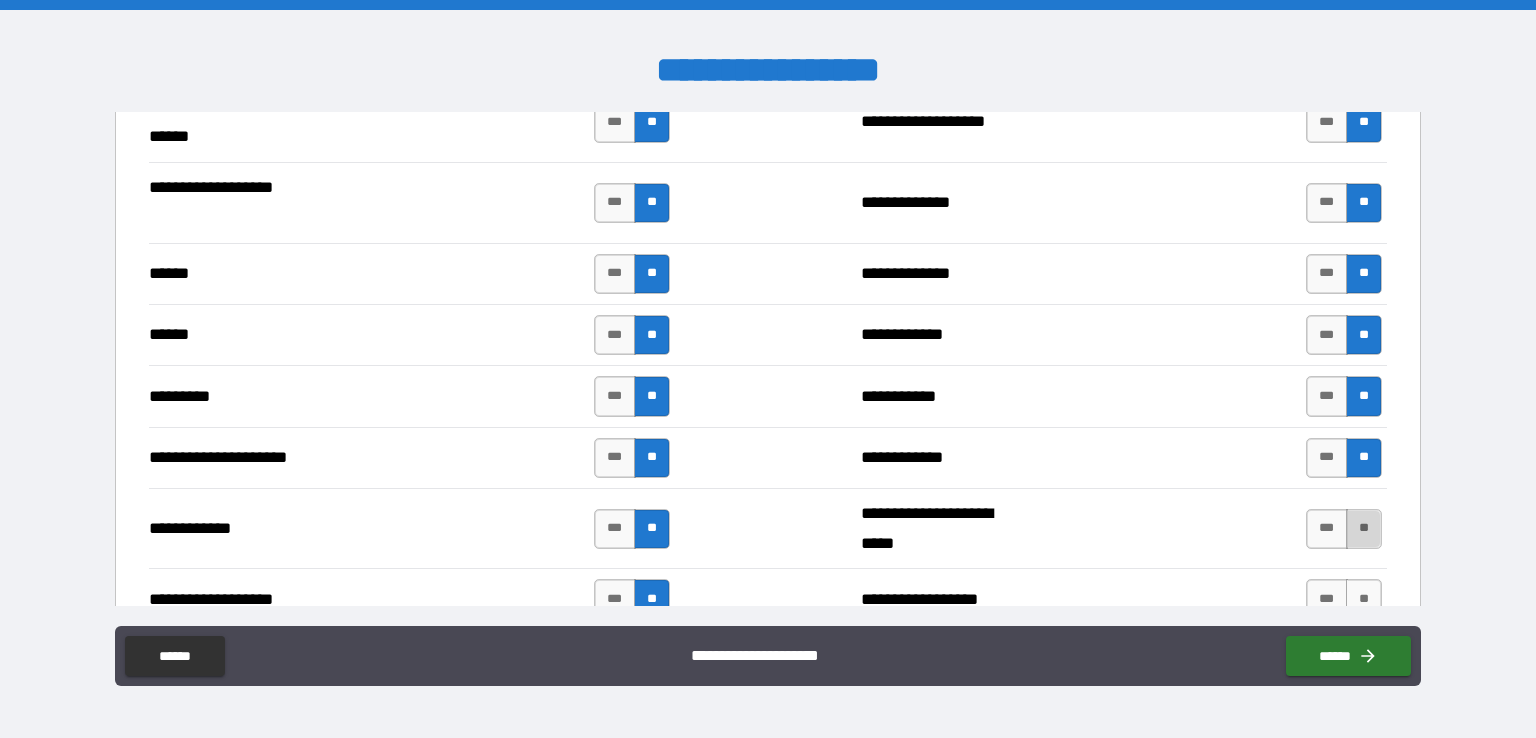 click on "**" at bounding box center [1364, 529] 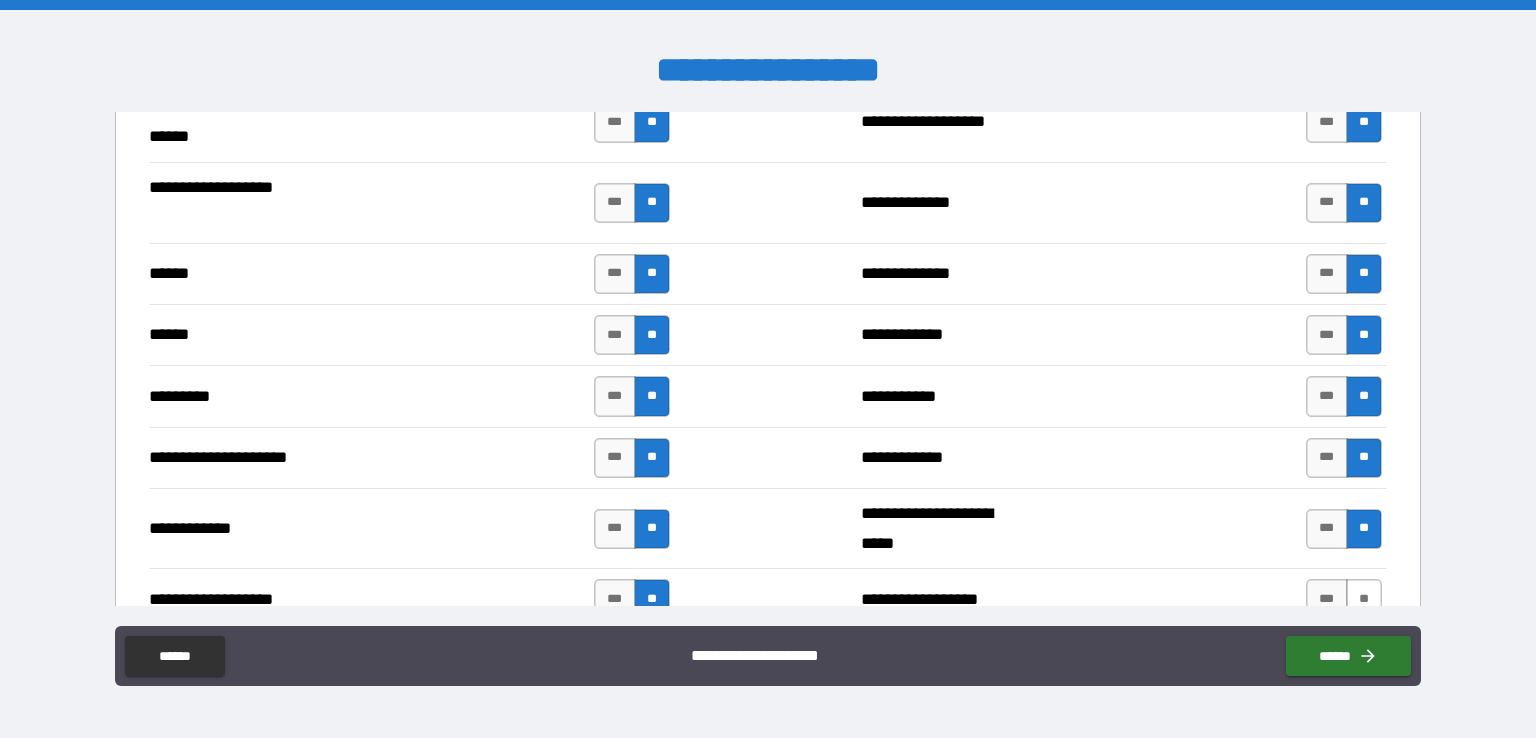 click on "**" at bounding box center (1364, 599) 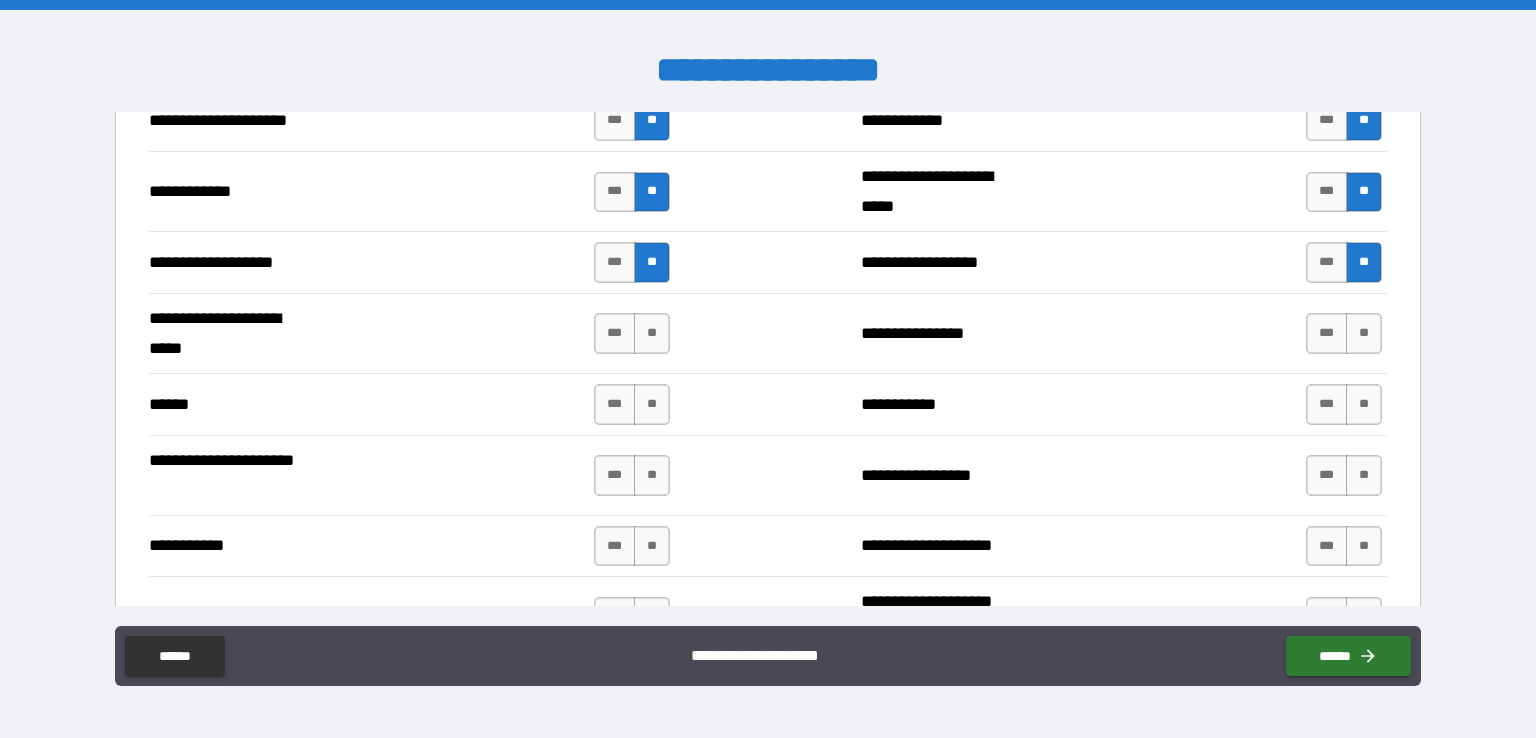 scroll, scrollTop: 3340, scrollLeft: 0, axis: vertical 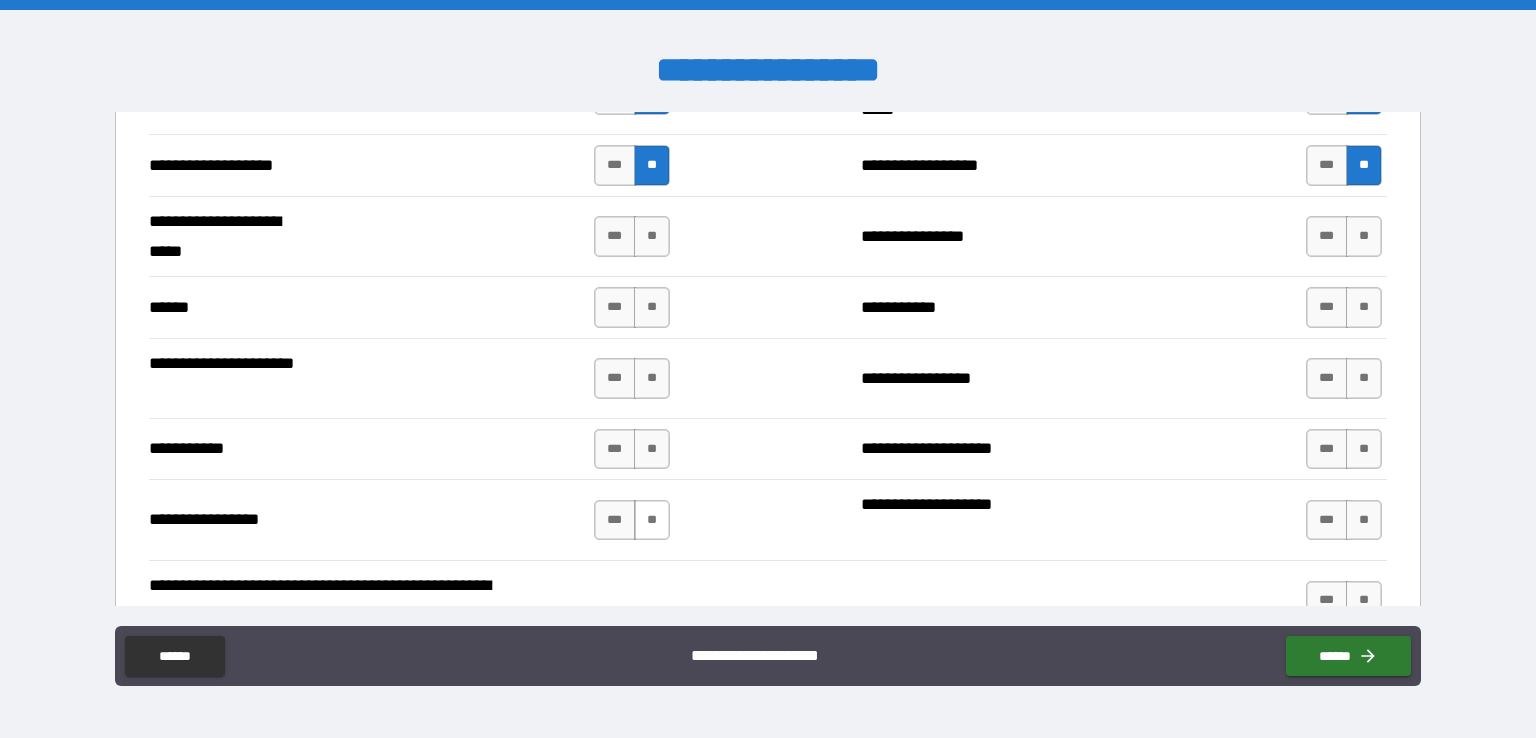click on "**" at bounding box center [652, 520] 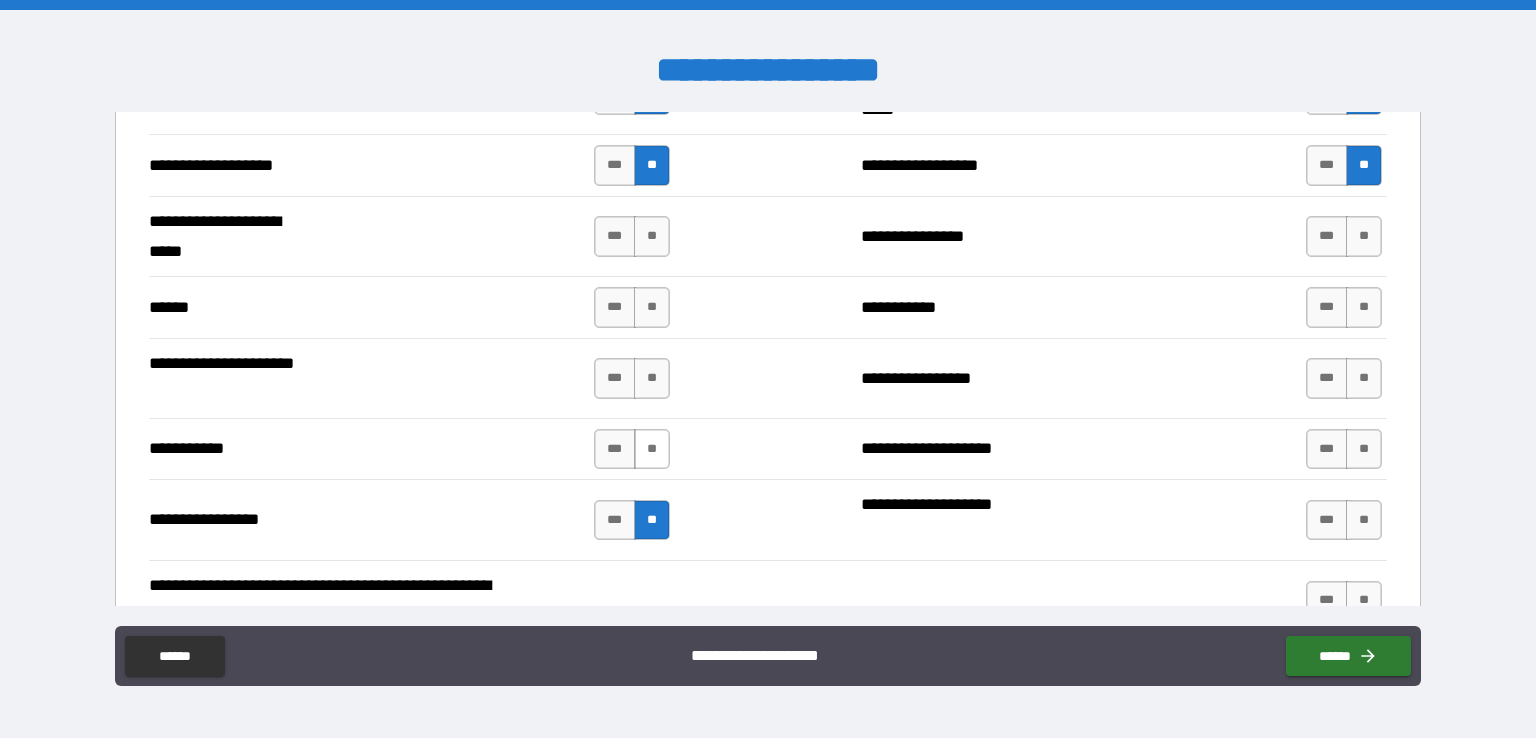 click on "**" at bounding box center (652, 449) 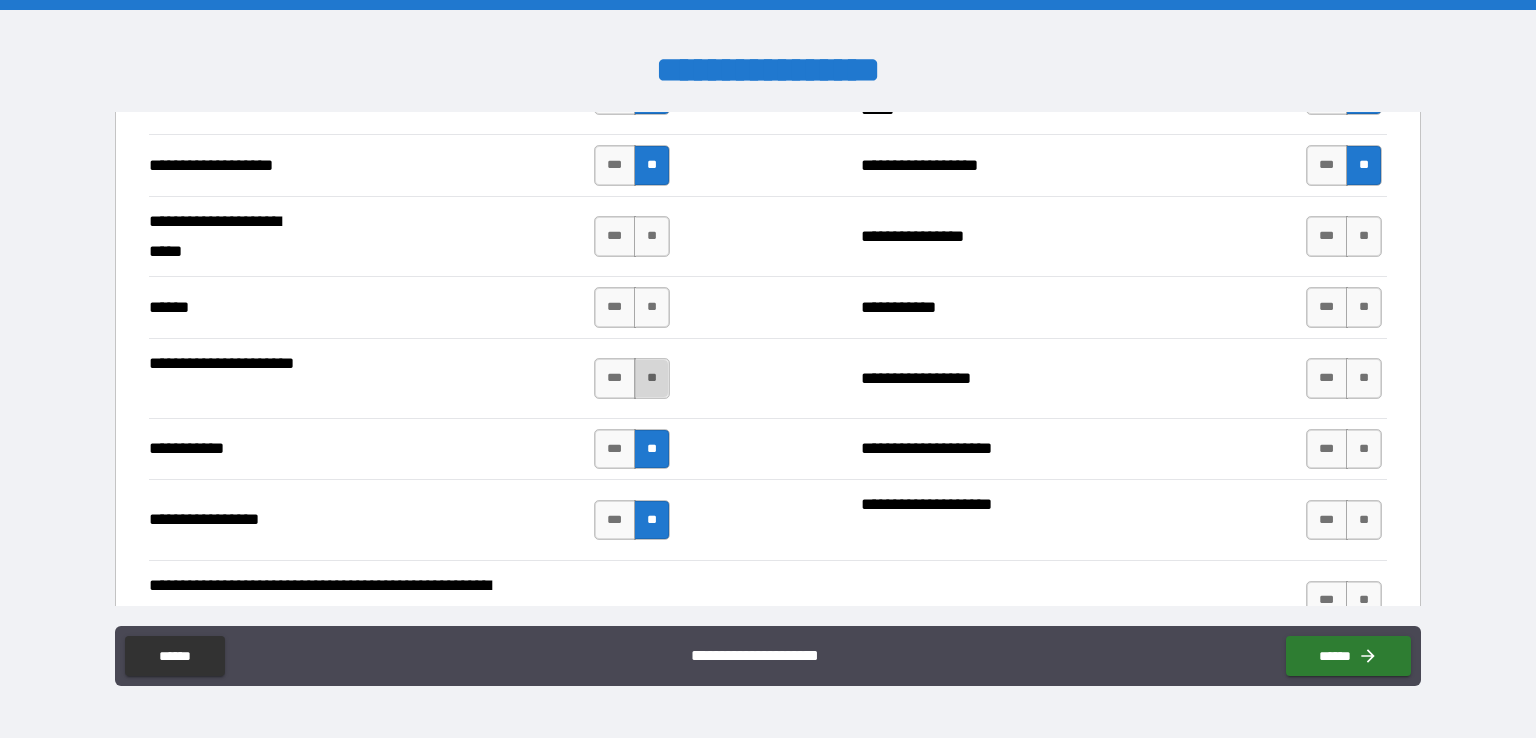 click on "**" at bounding box center (652, 378) 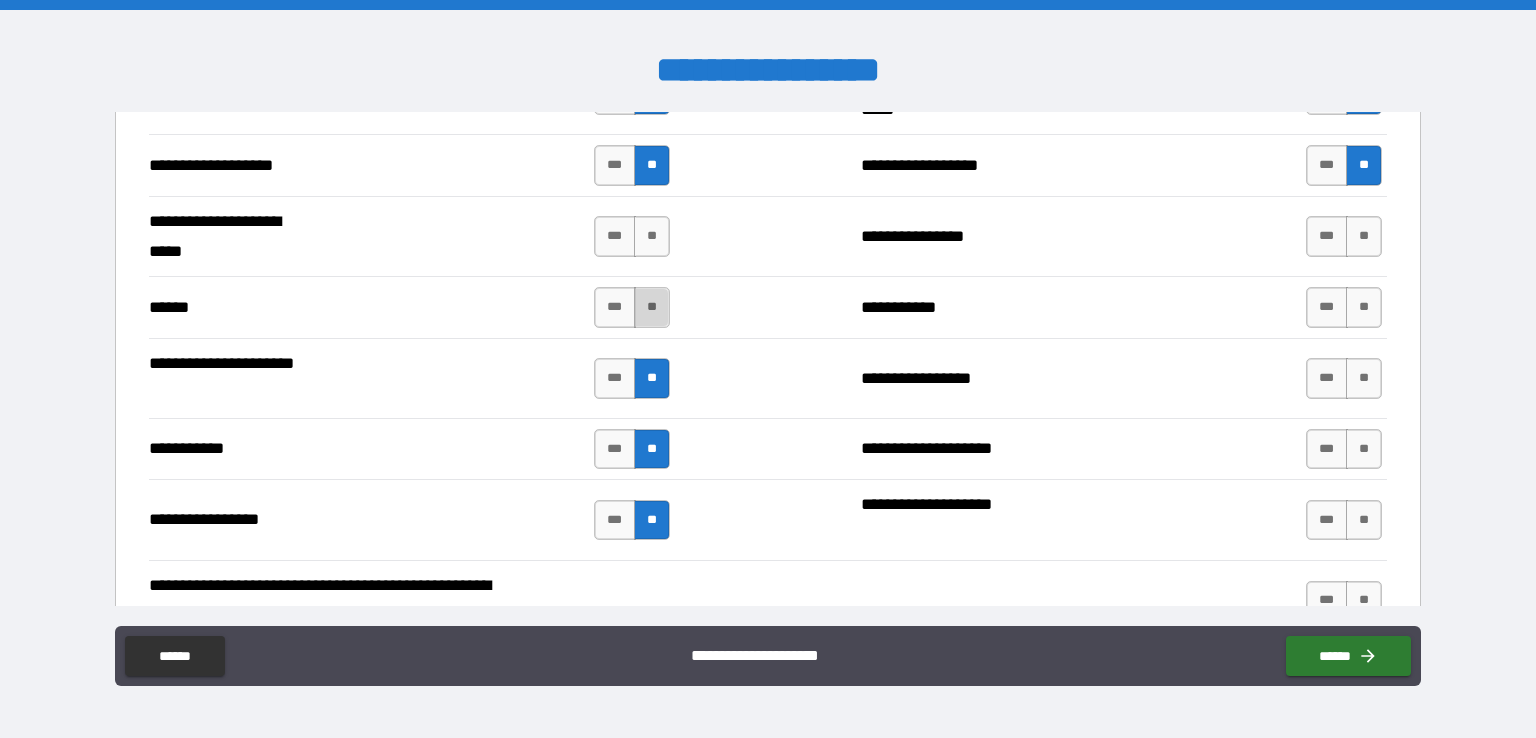 click on "**" at bounding box center (652, 307) 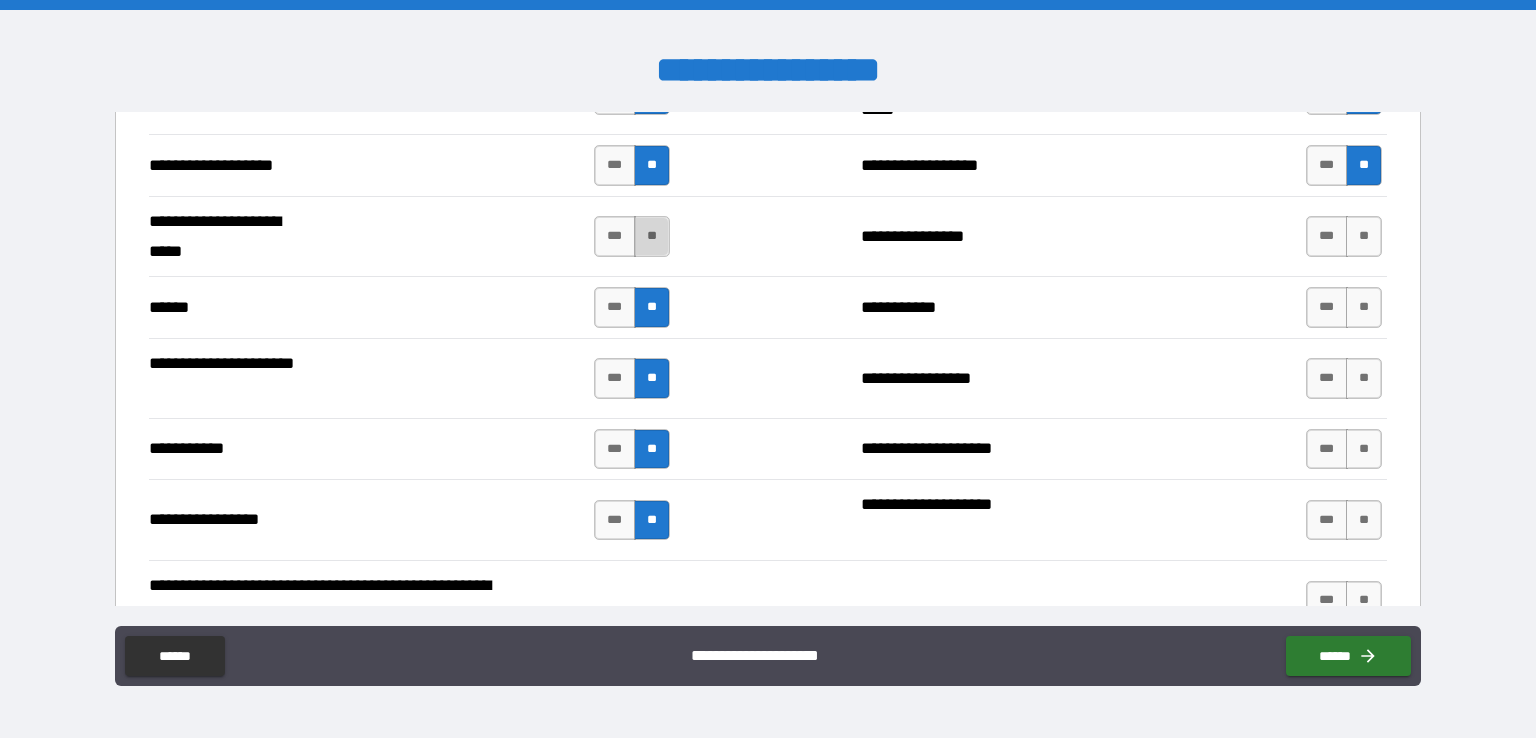 click on "**" at bounding box center [652, 236] 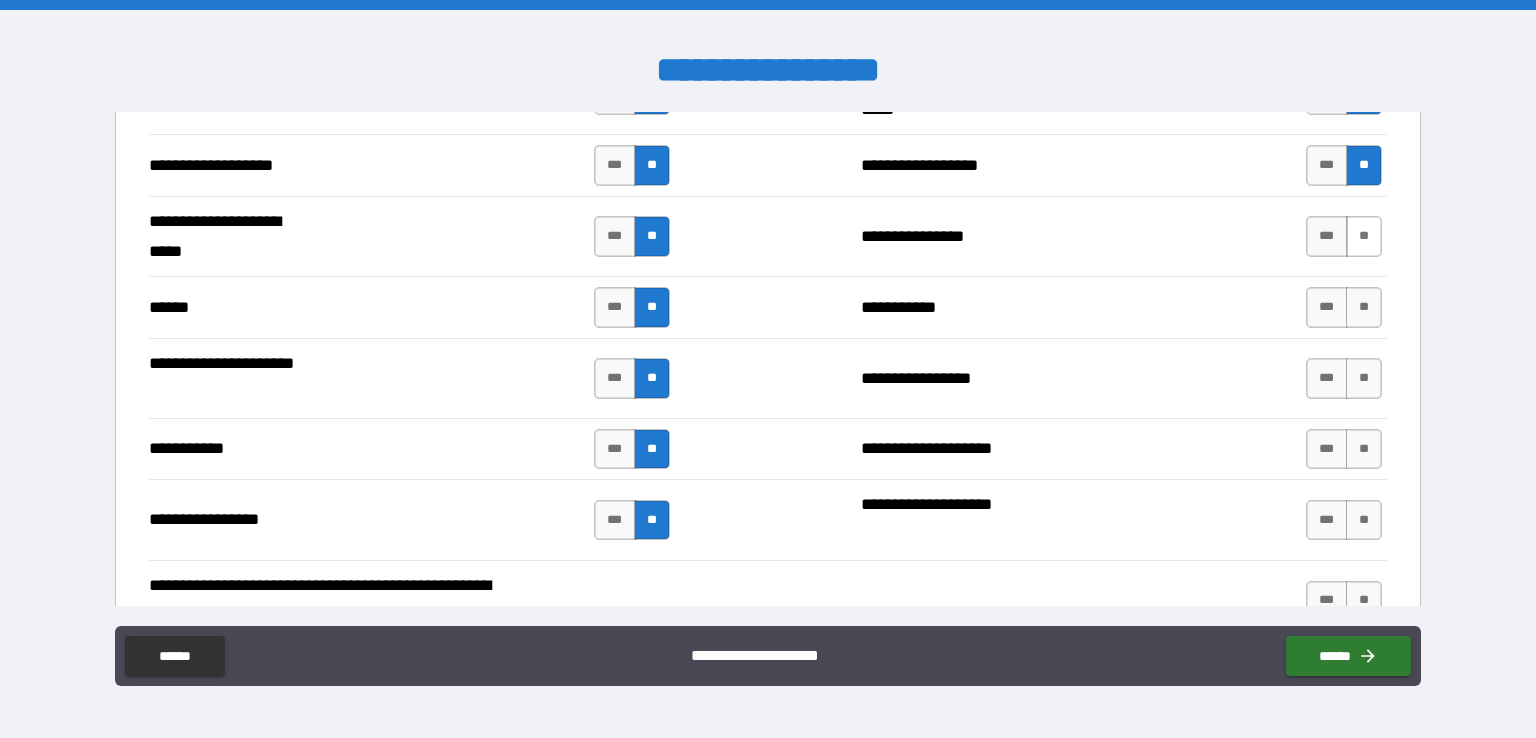 click on "**" at bounding box center [1364, 236] 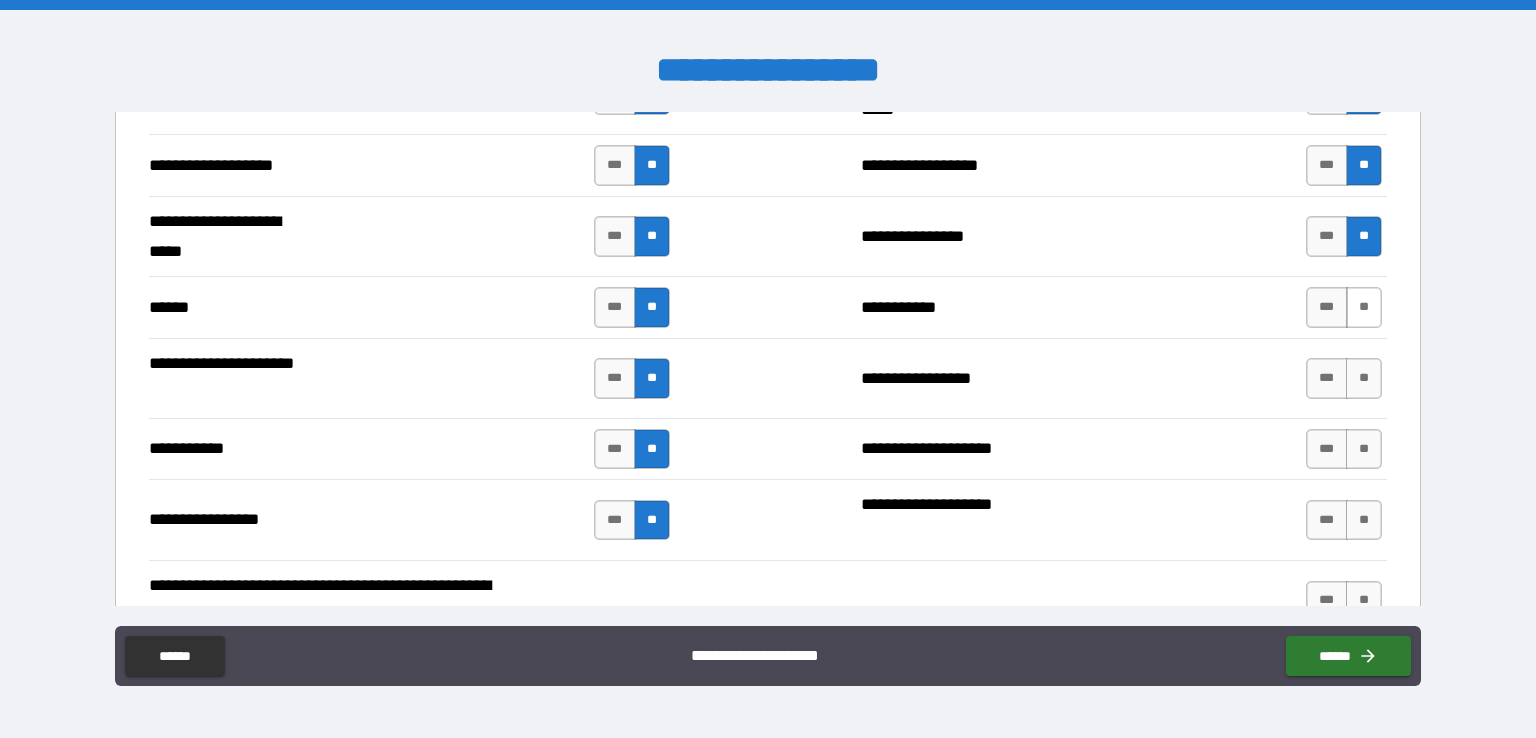 click on "**" at bounding box center (1364, 307) 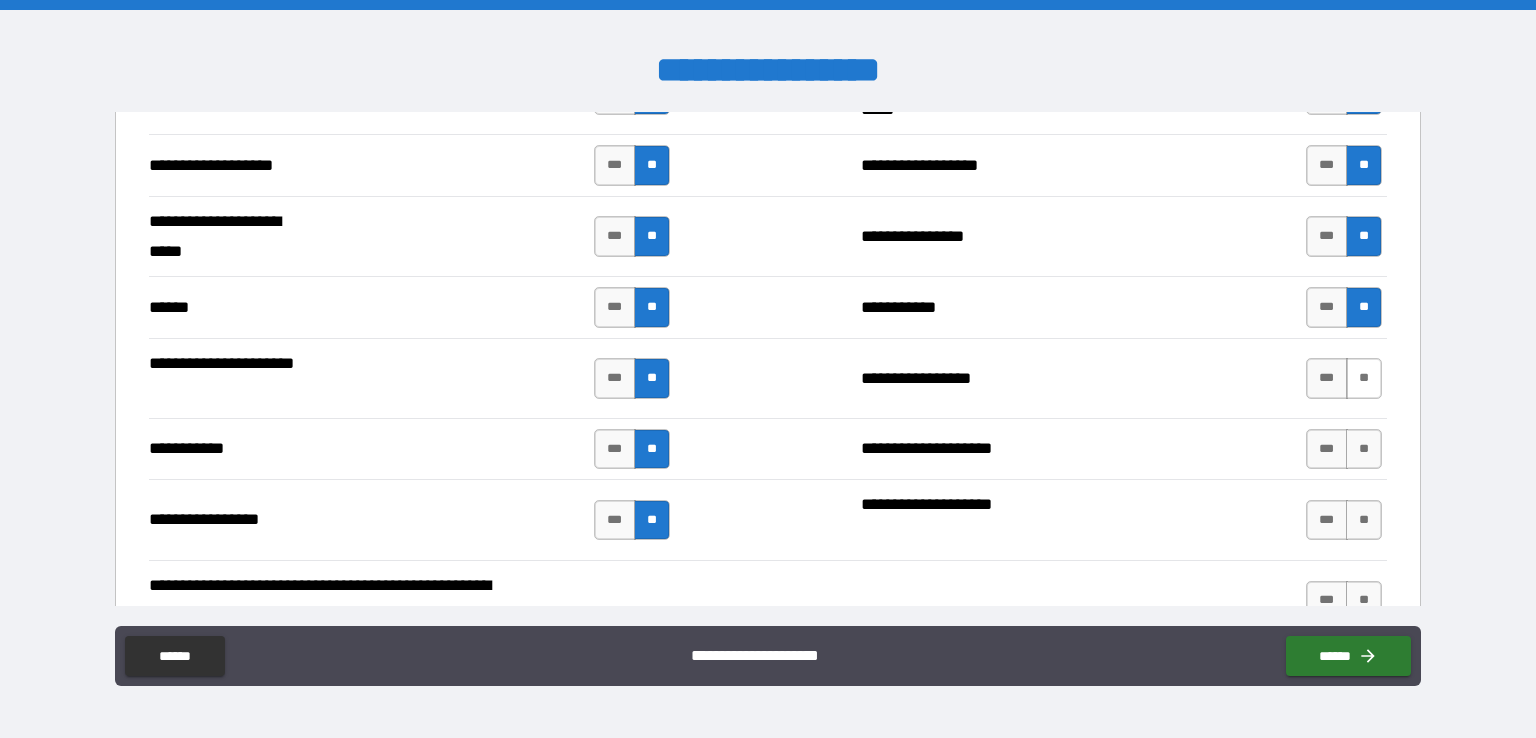 click on "**" at bounding box center (1364, 378) 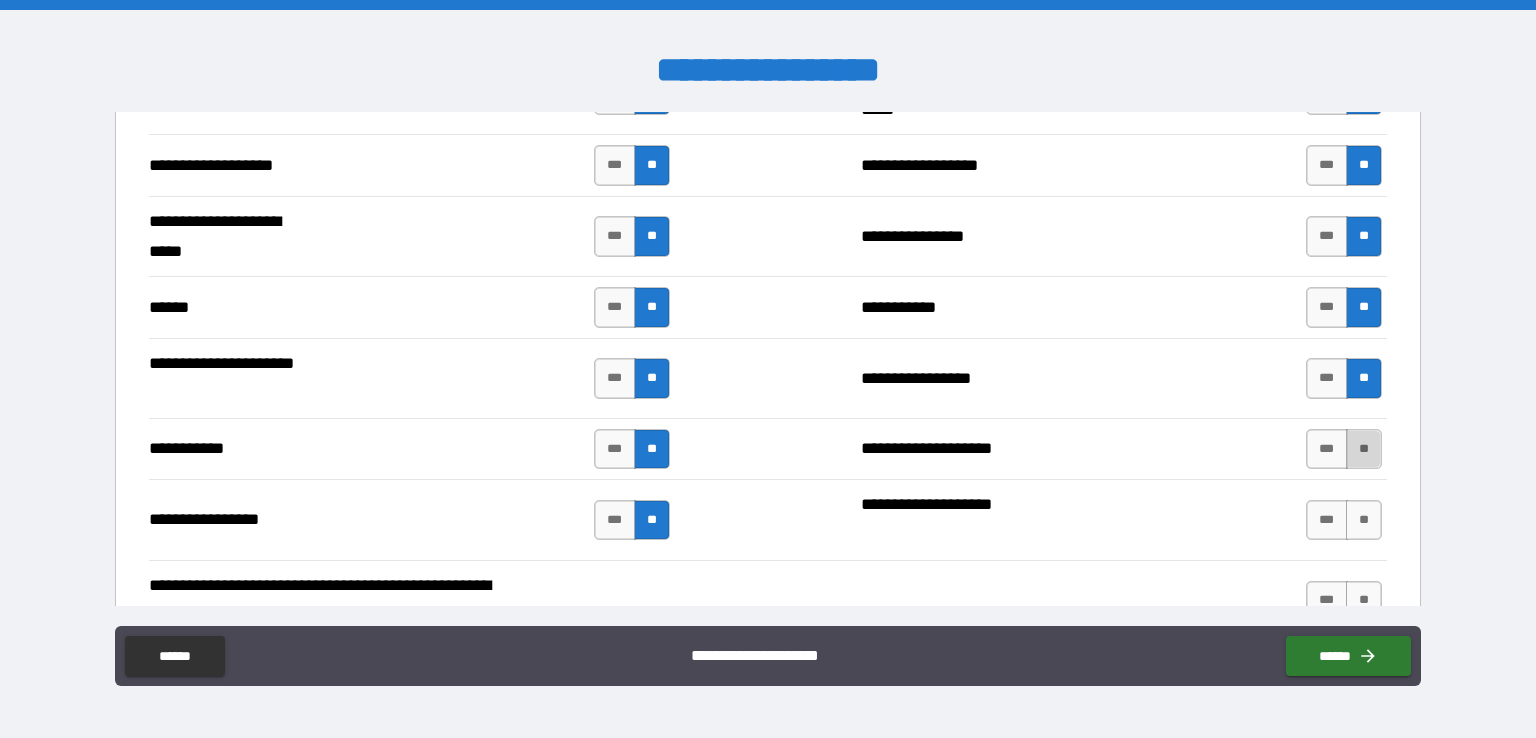 click on "**" at bounding box center [1364, 449] 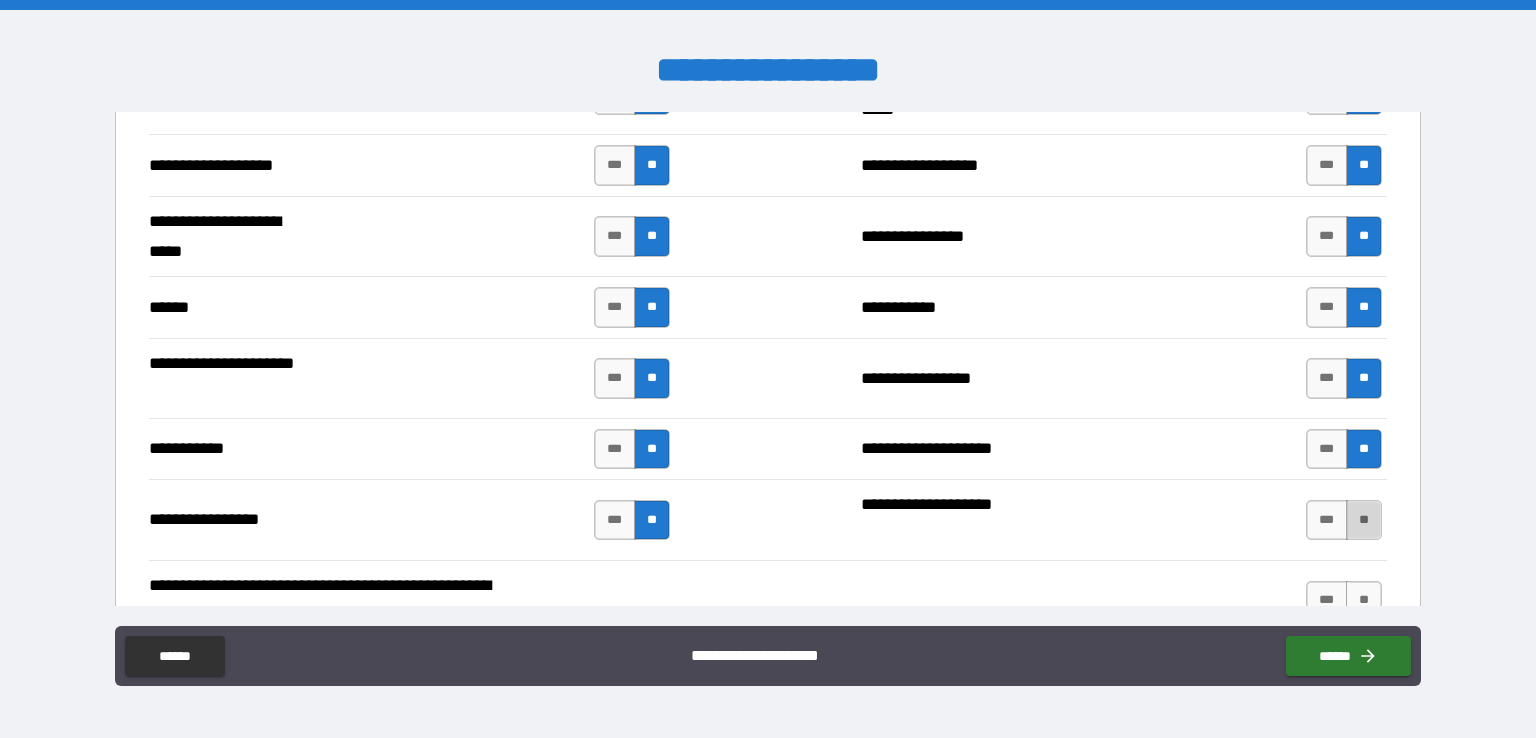 click on "**" at bounding box center (1364, 520) 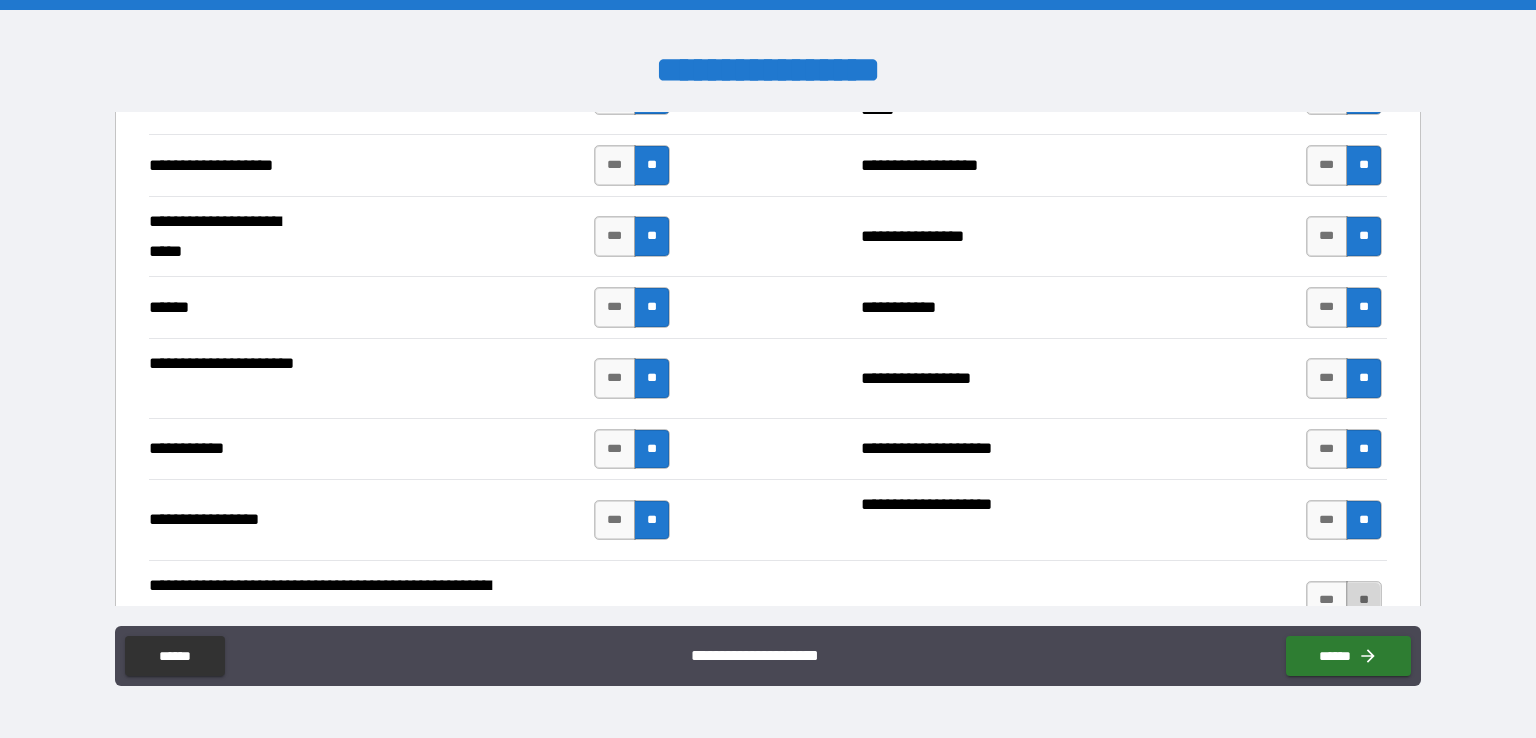 click on "**" at bounding box center (1364, 601) 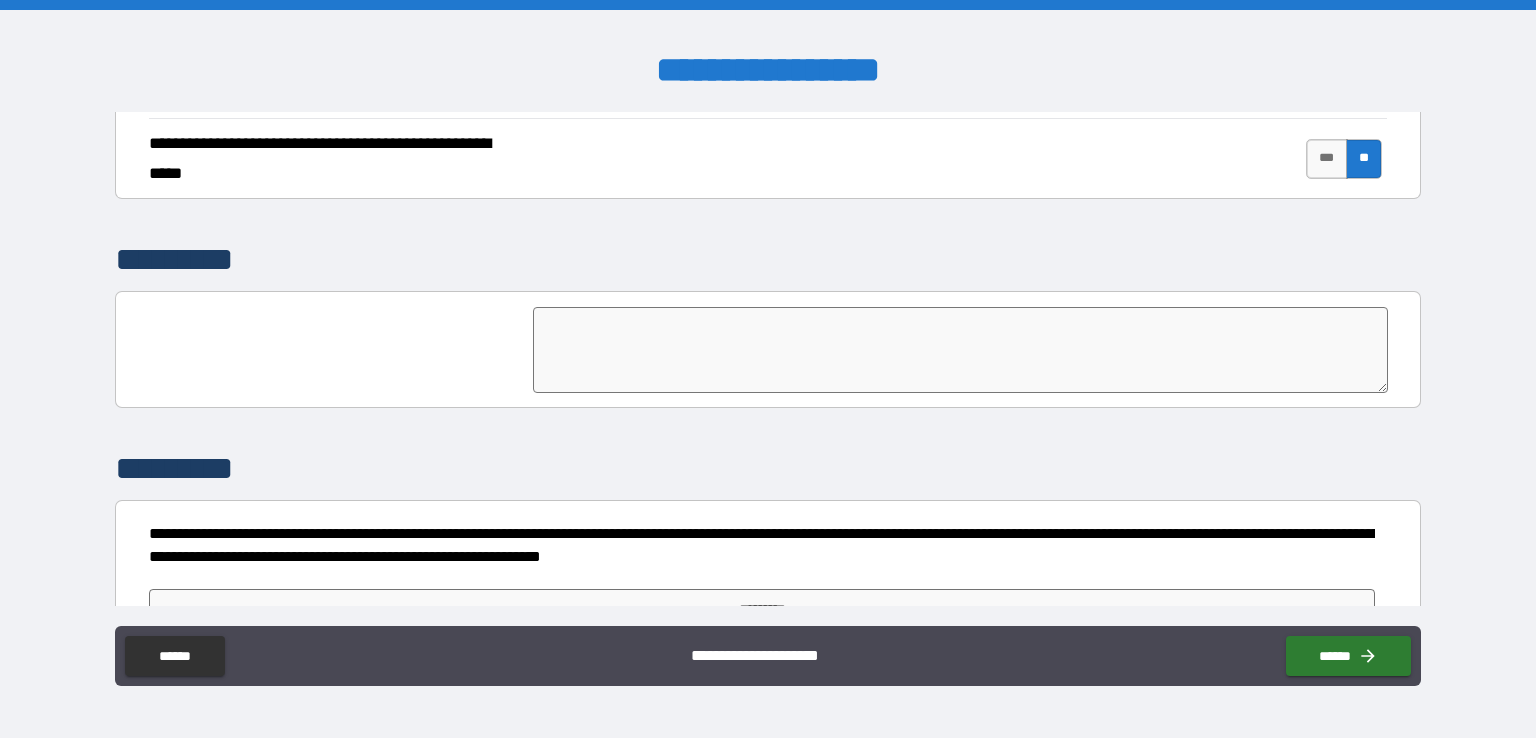 scroll, scrollTop: 3824, scrollLeft: 0, axis: vertical 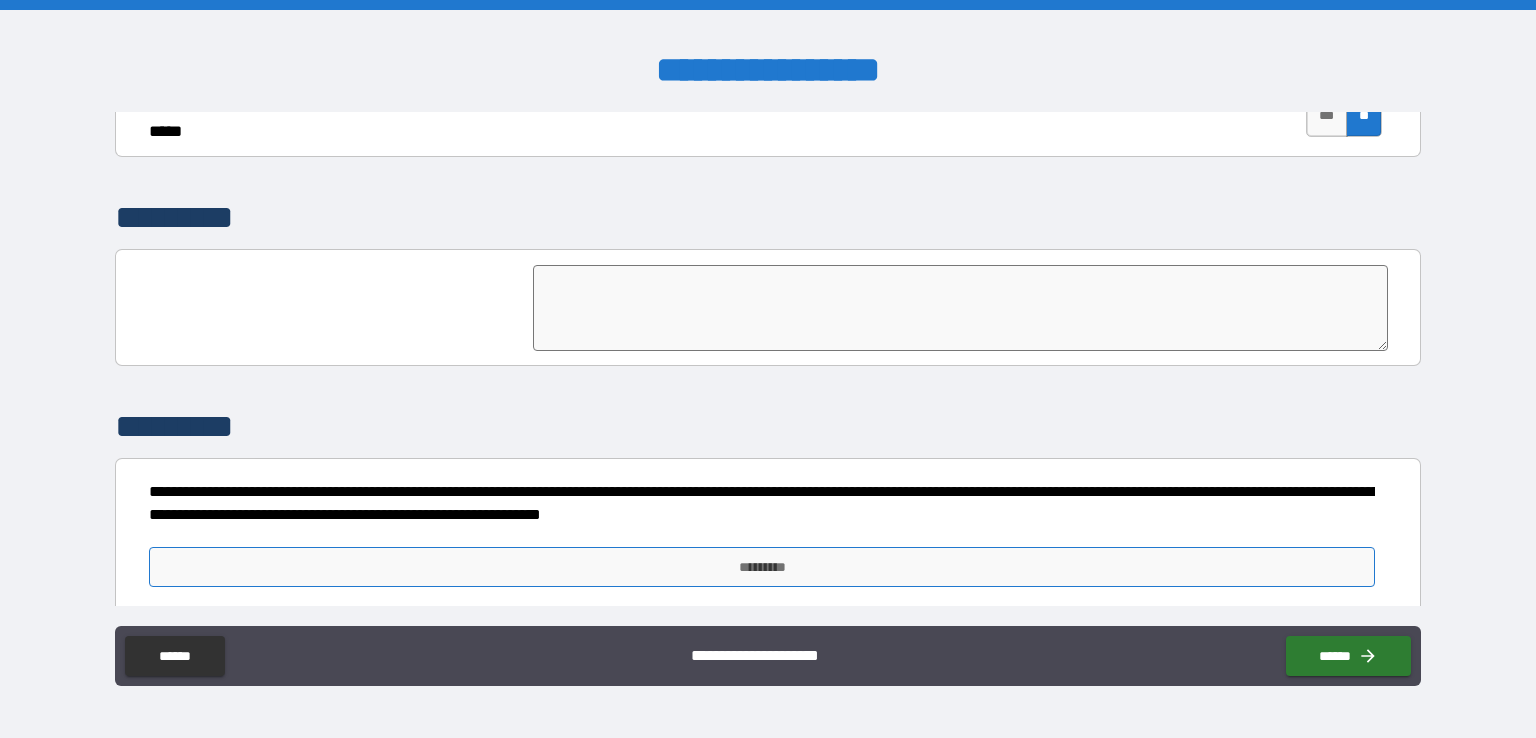 click on "*********" at bounding box center (762, 567) 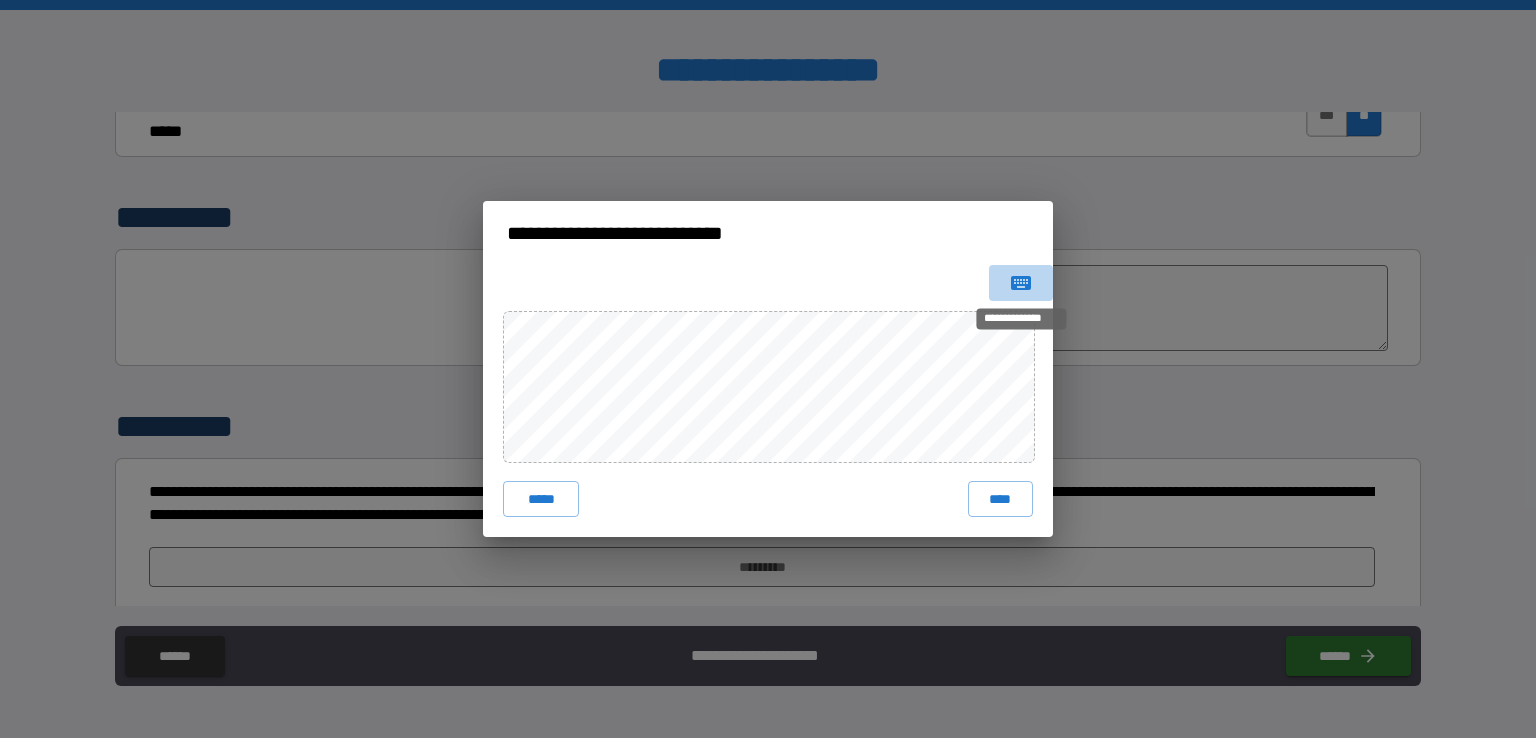 click 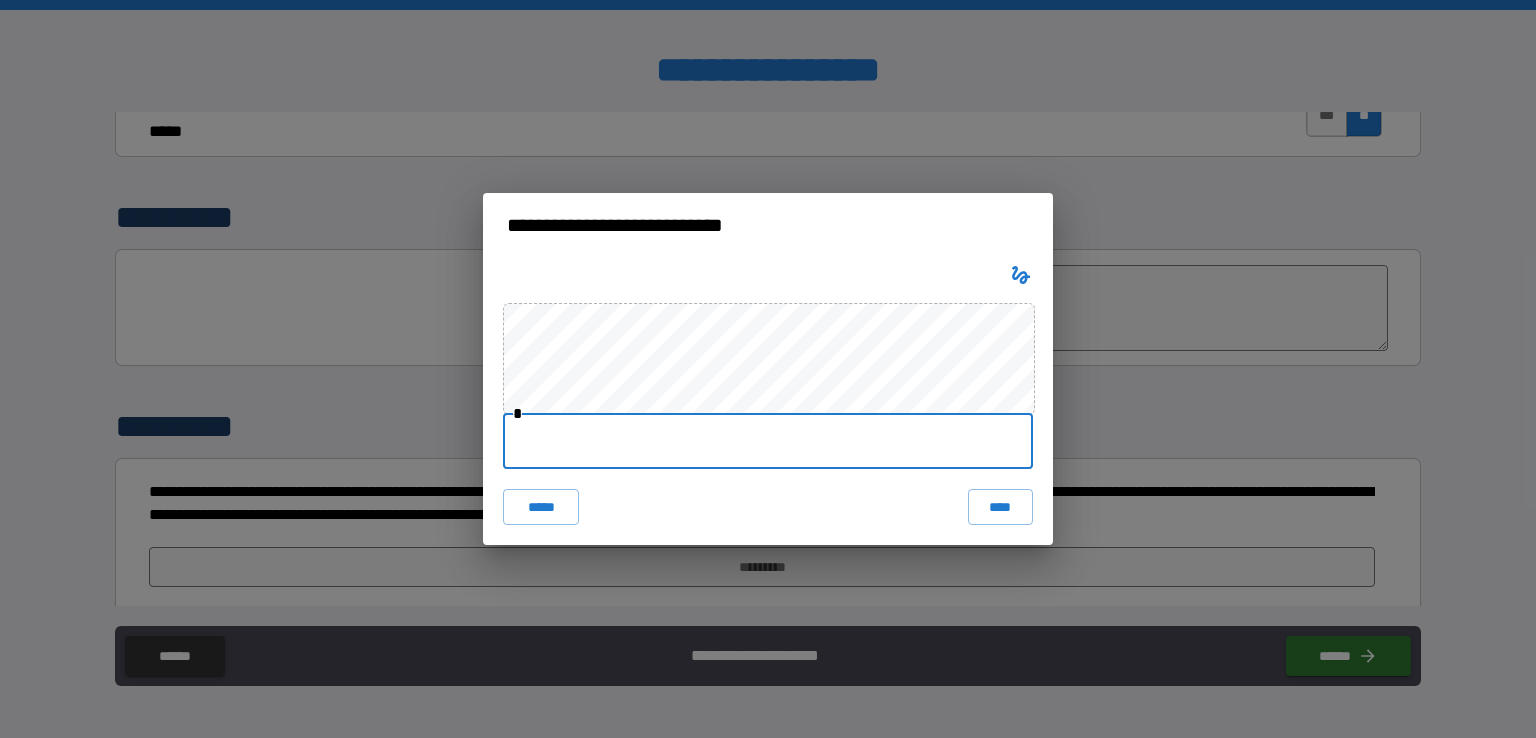 click at bounding box center (768, 441) 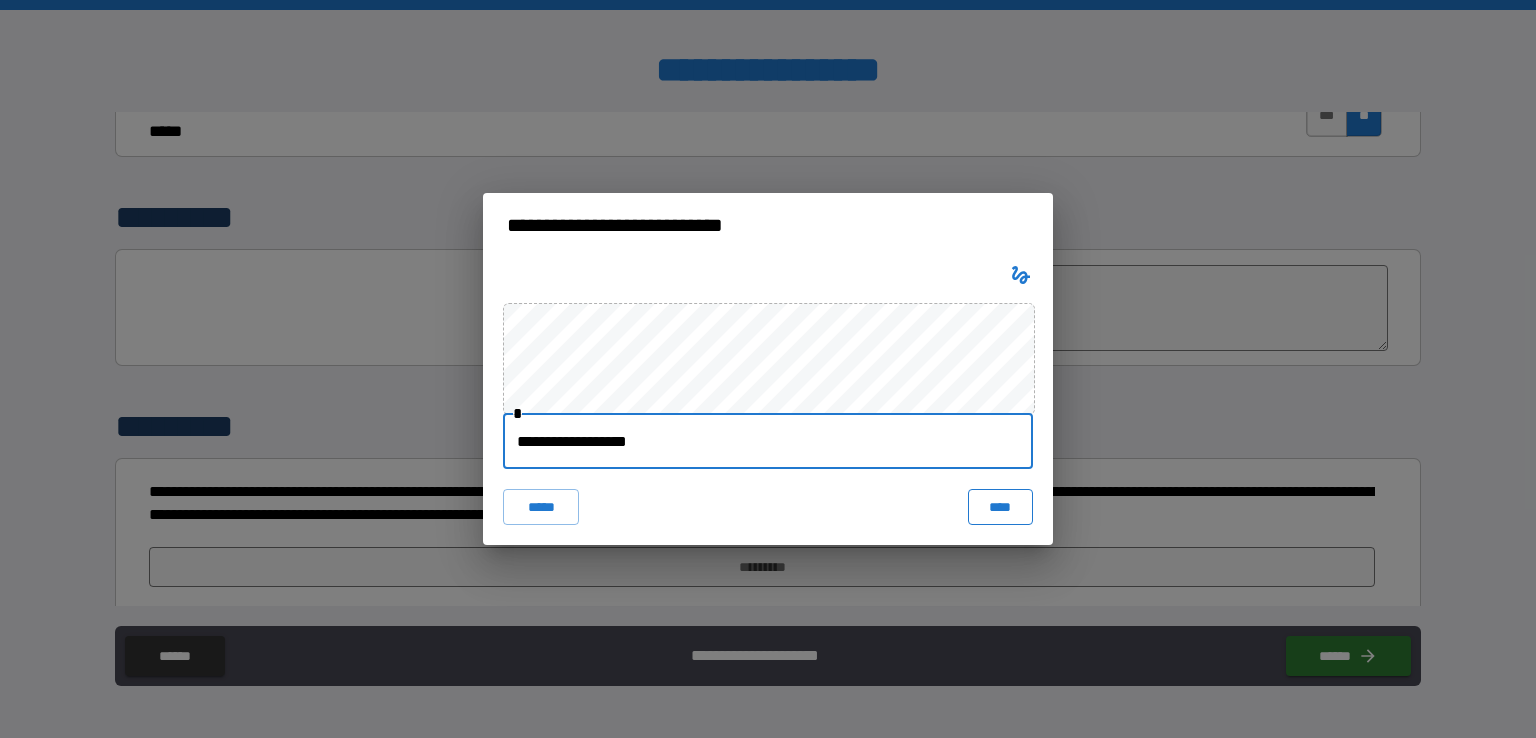 type on "**********" 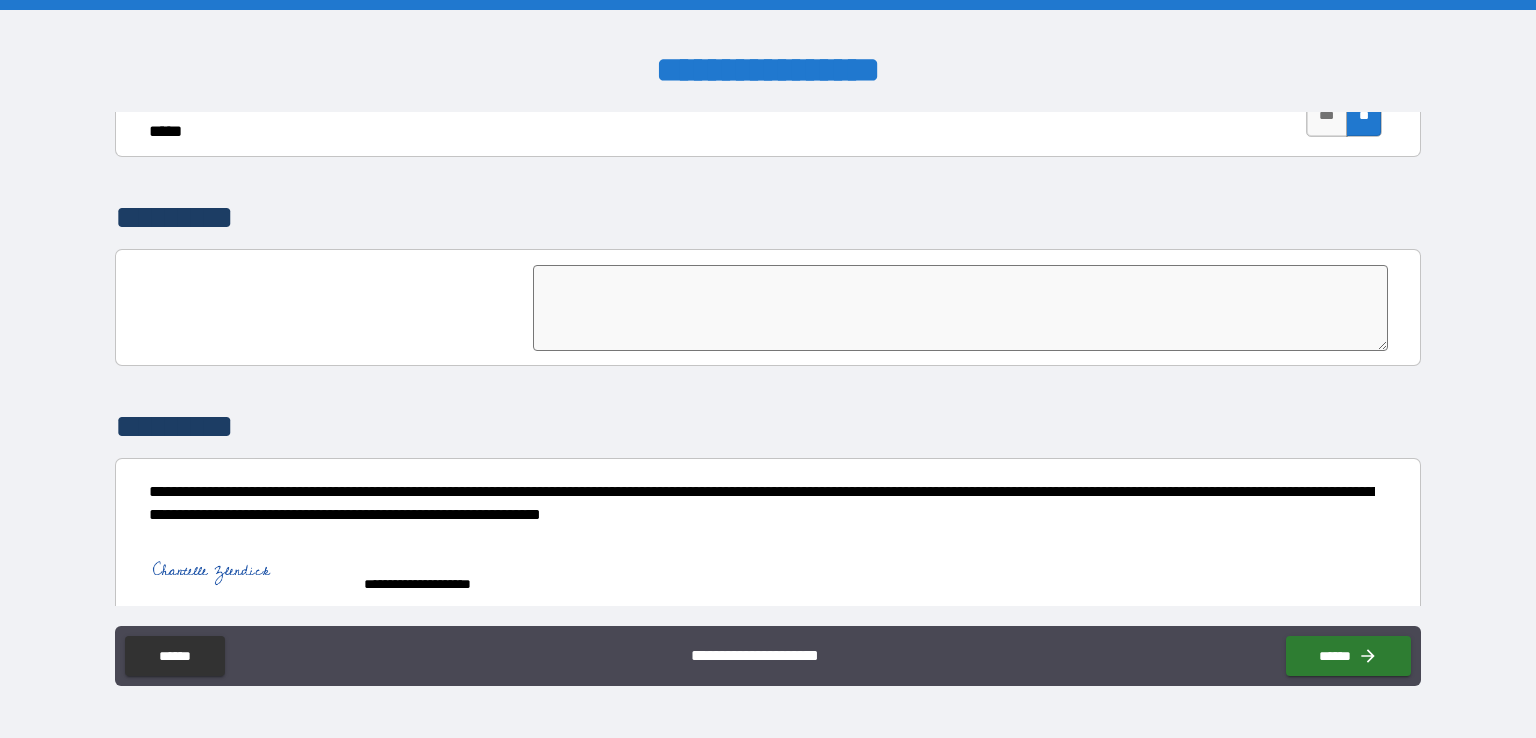 scroll, scrollTop: 3840, scrollLeft: 0, axis: vertical 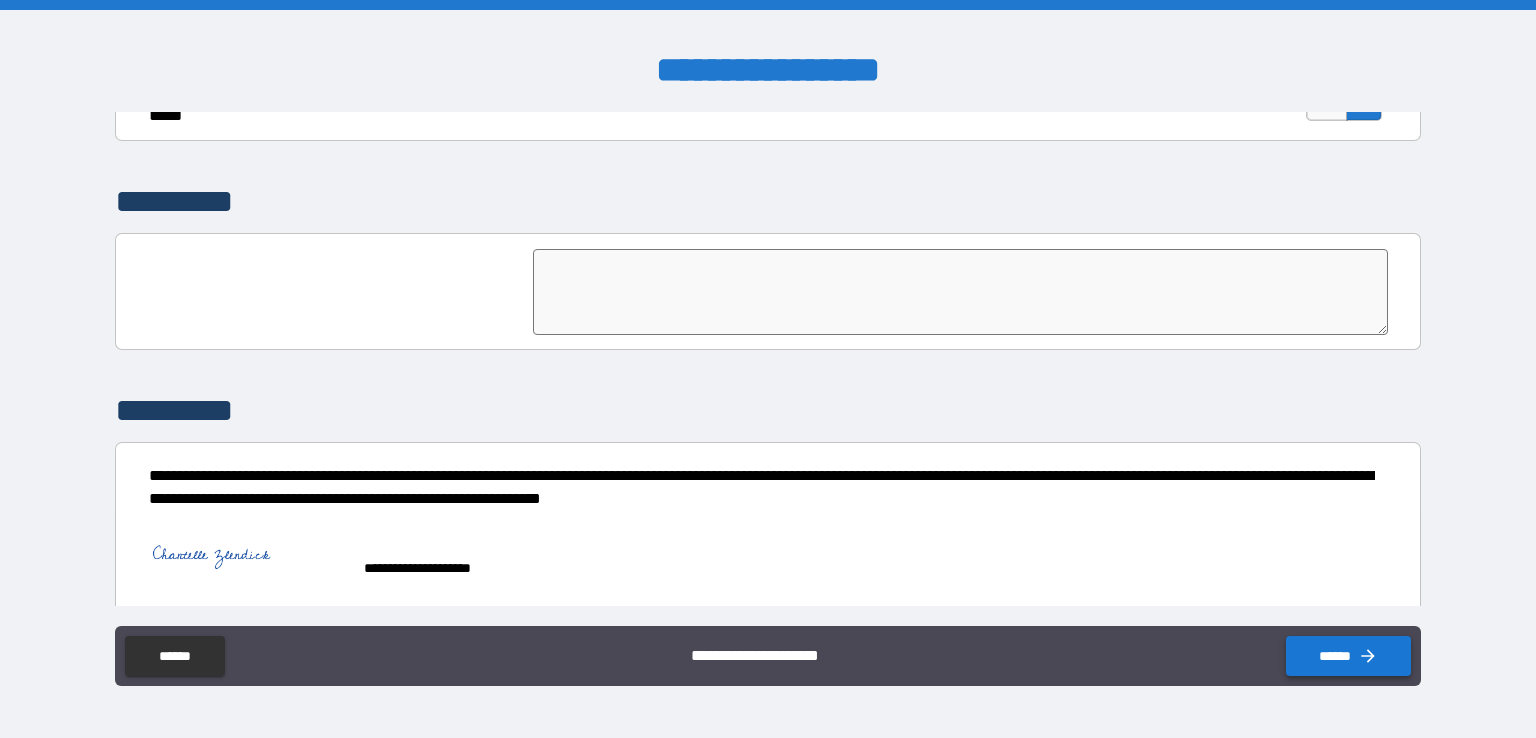 click on "******" at bounding box center (1348, 656) 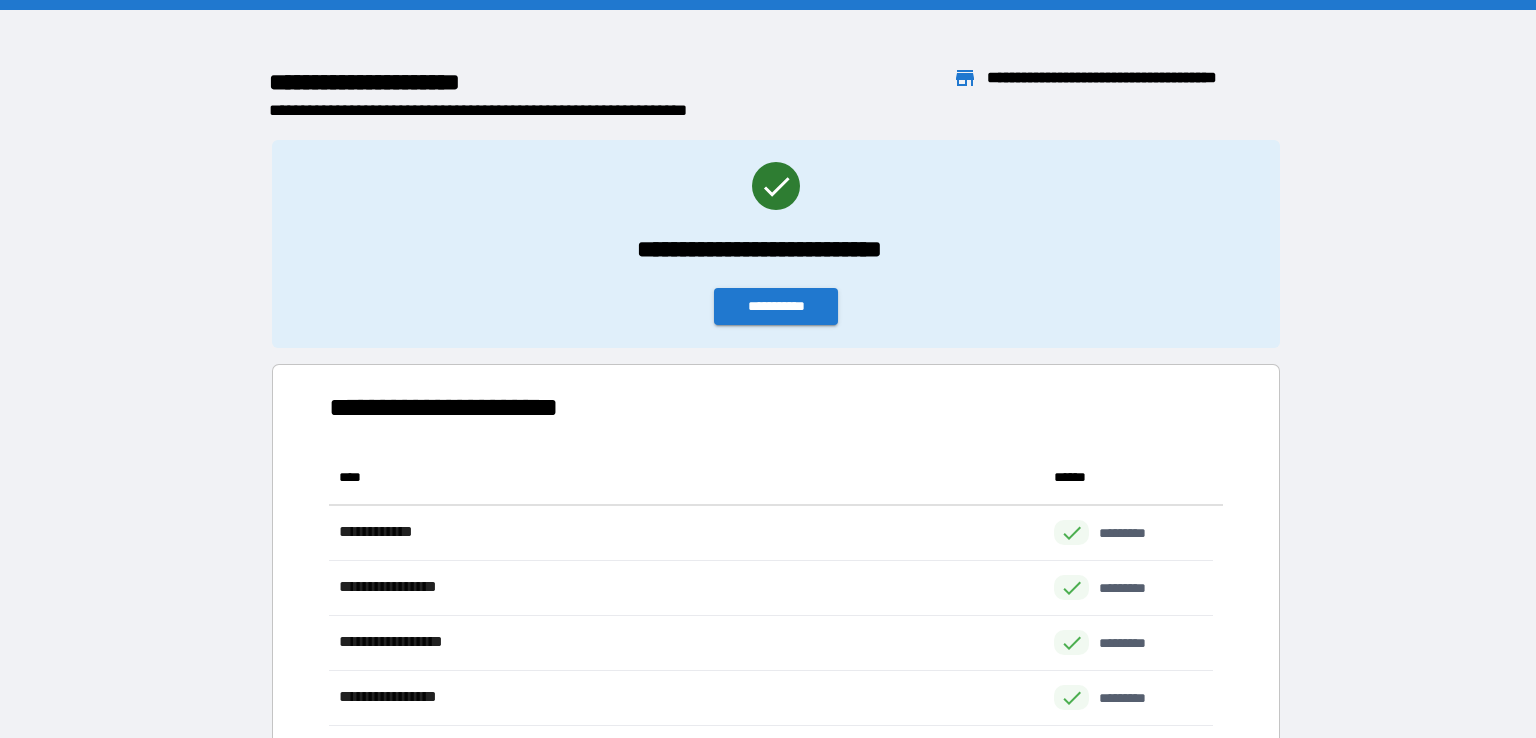 scroll, scrollTop: 16, scrollLeft: 16, axis: both 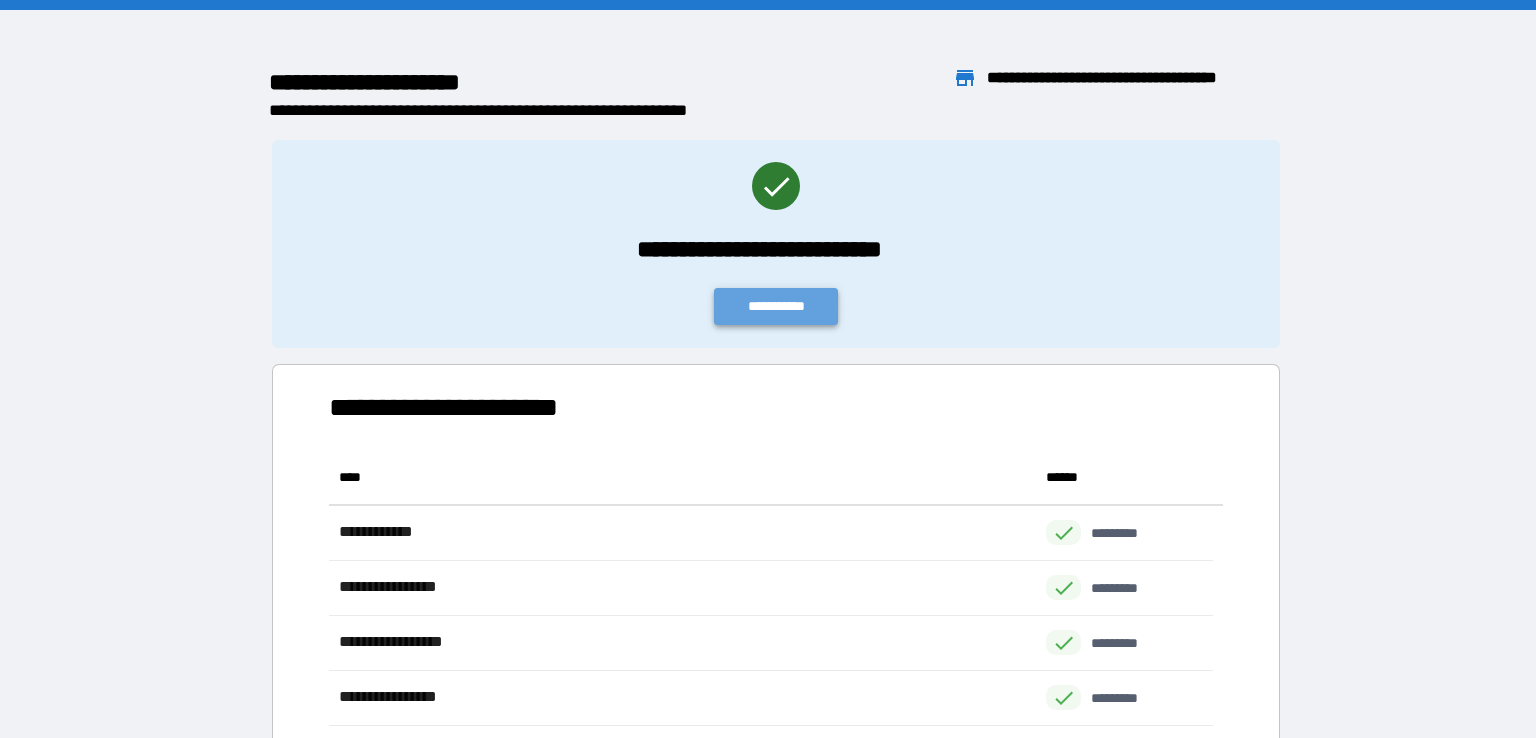 click on "**********" at bounding box center [776, 306] 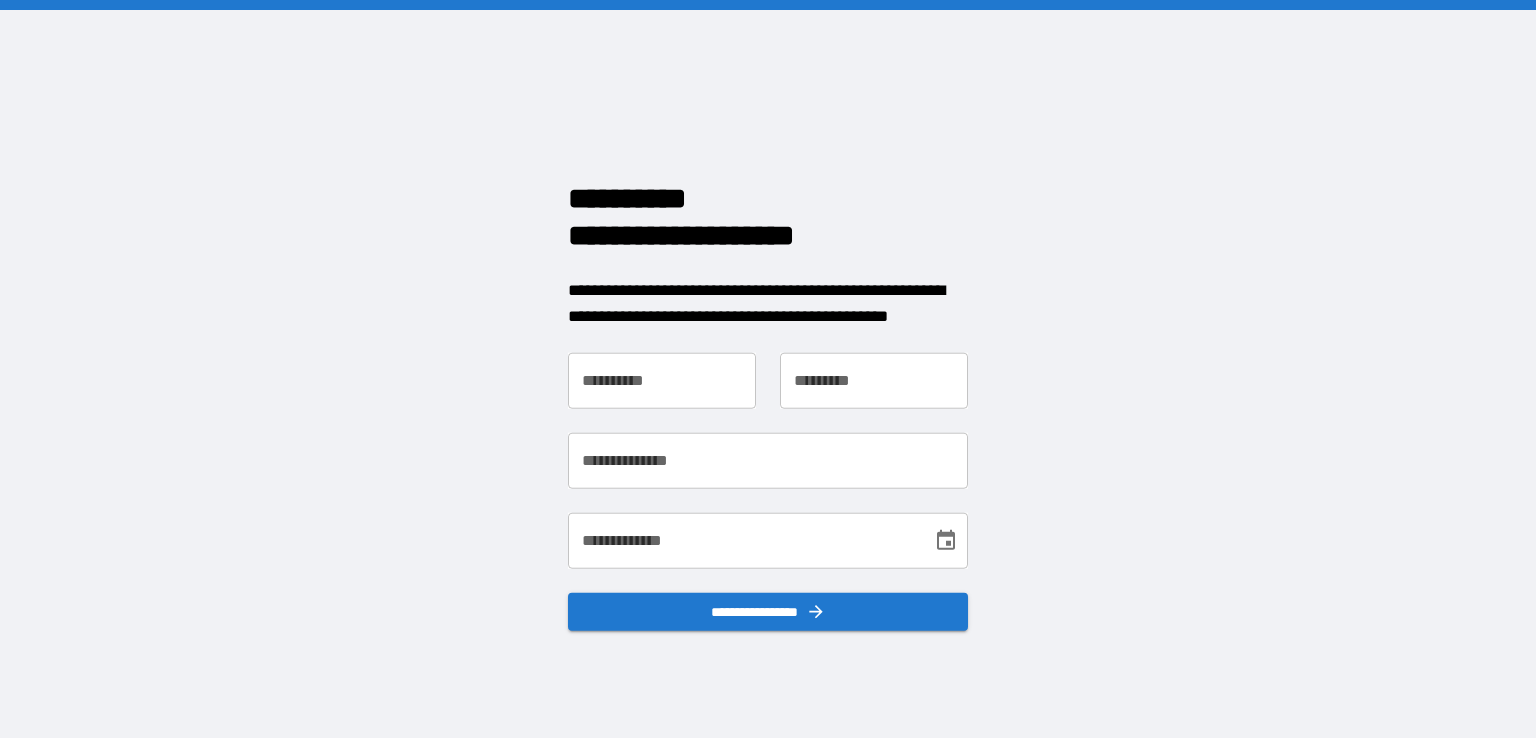 scroll, scrollTop: 0, scrollLeft: 0, axis: both 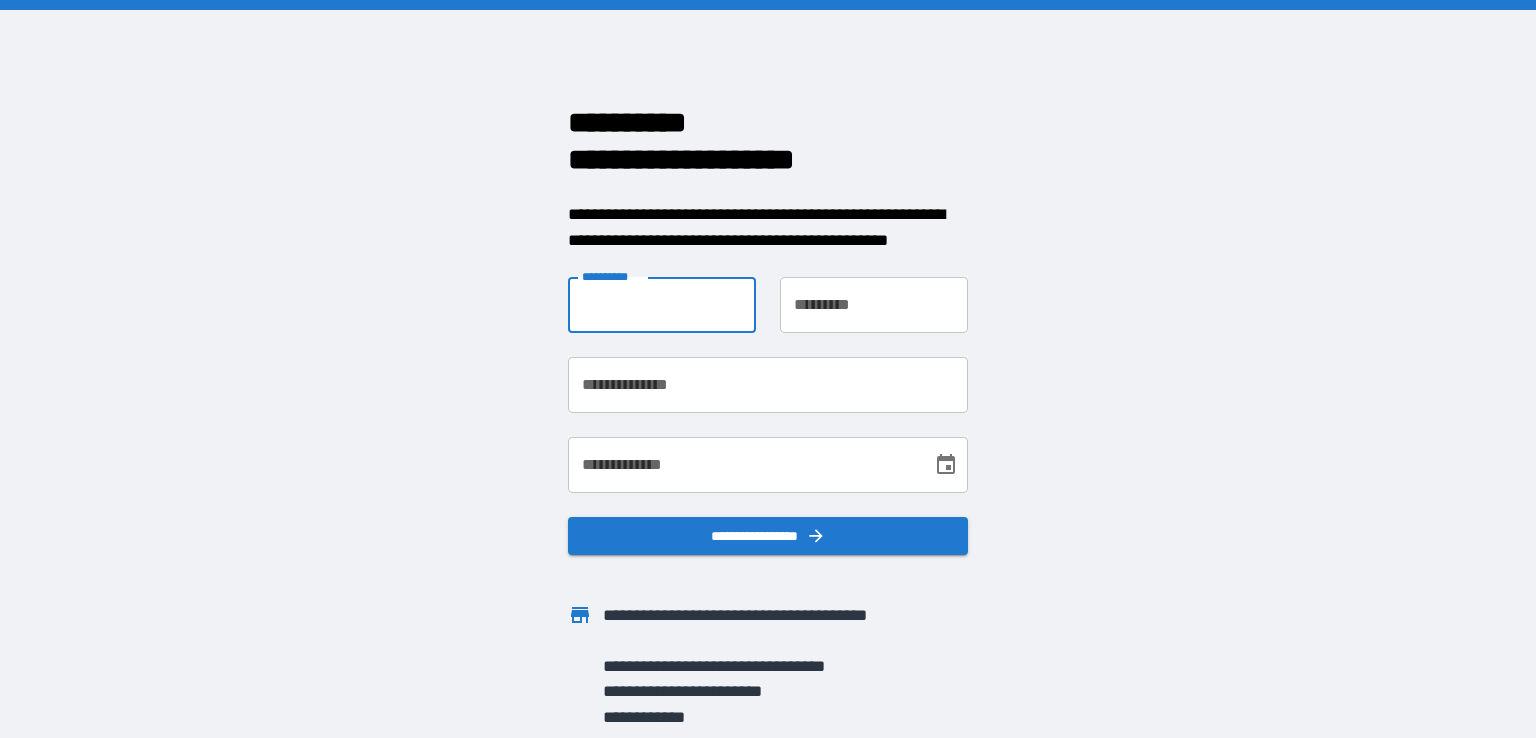 click on "**********" at bounding box center (662, 305) 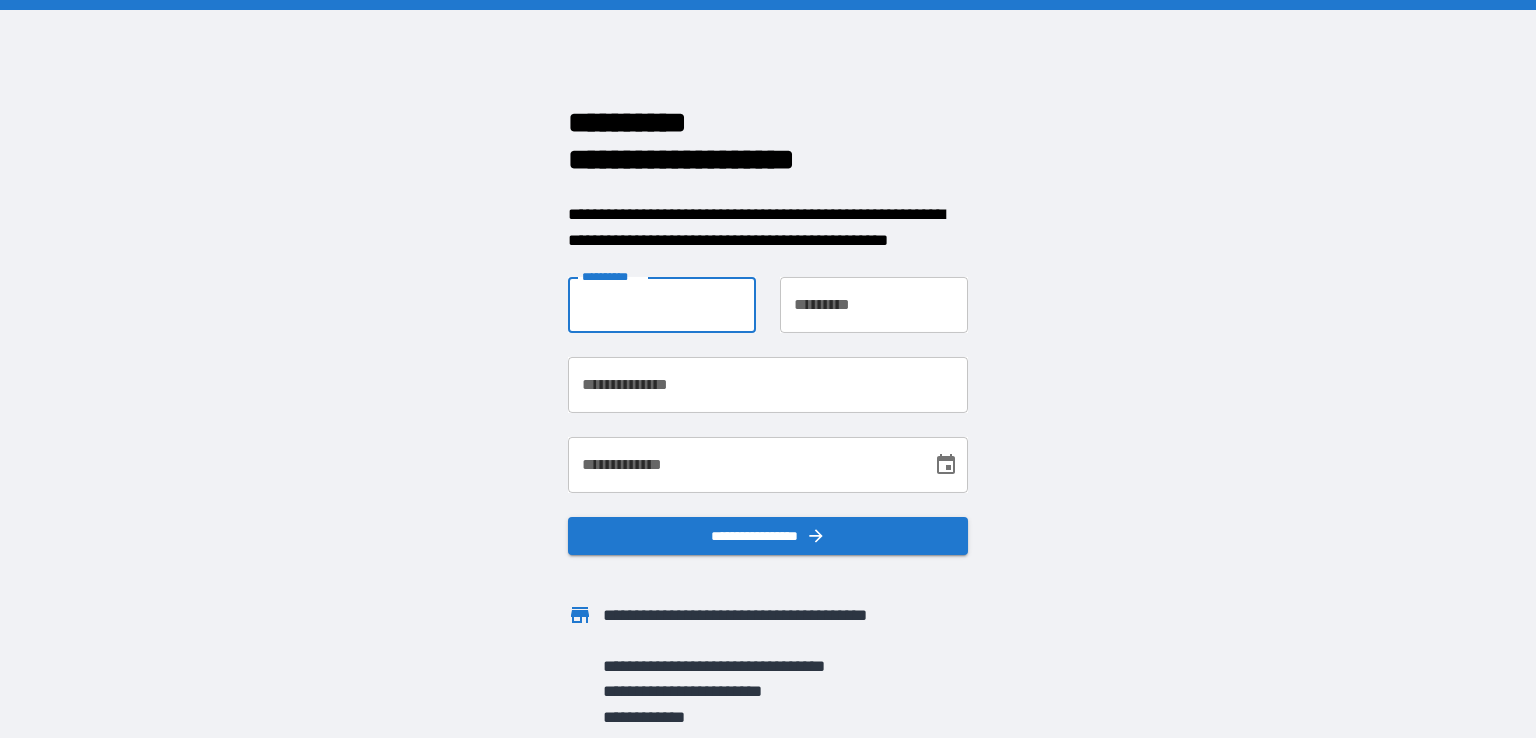 type on "*********" 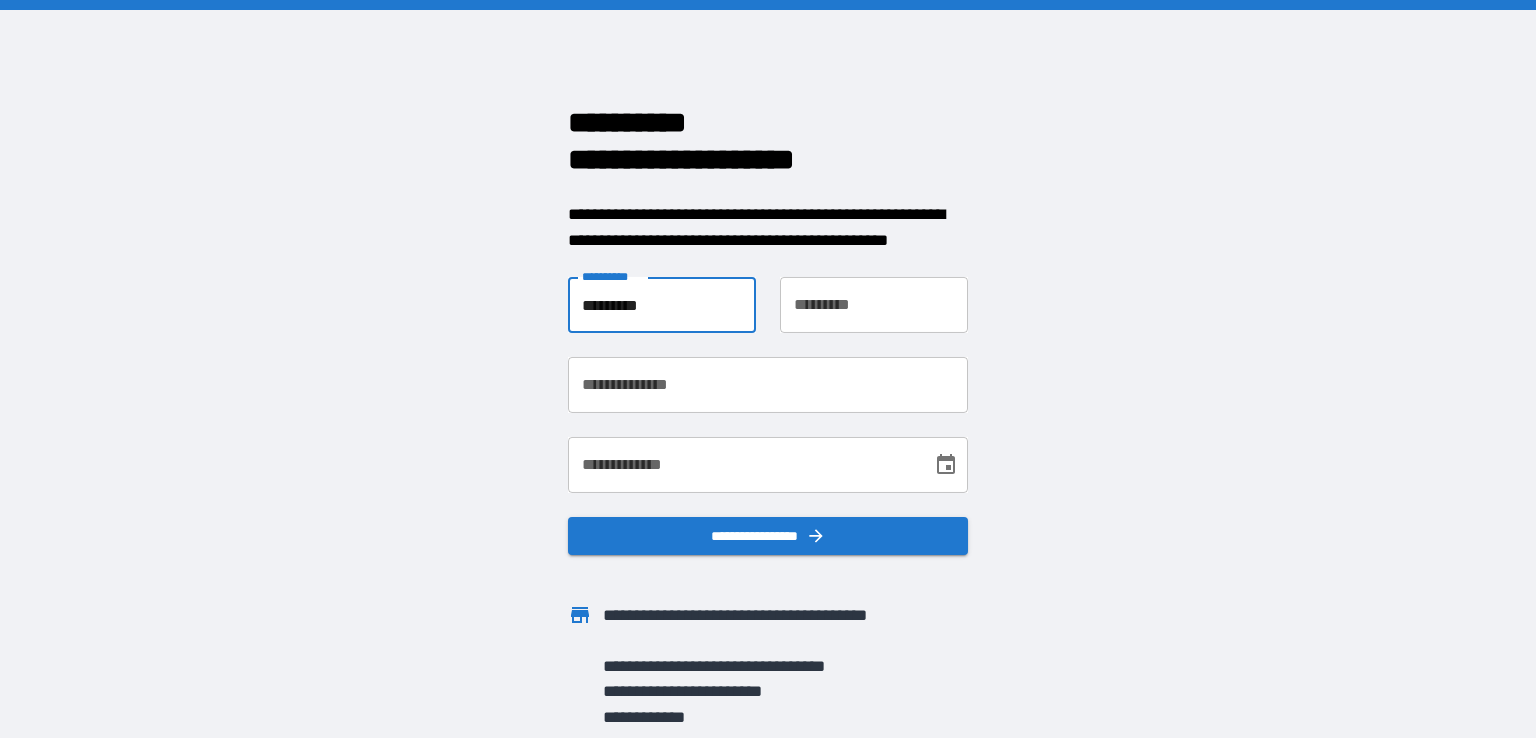 type on "********" 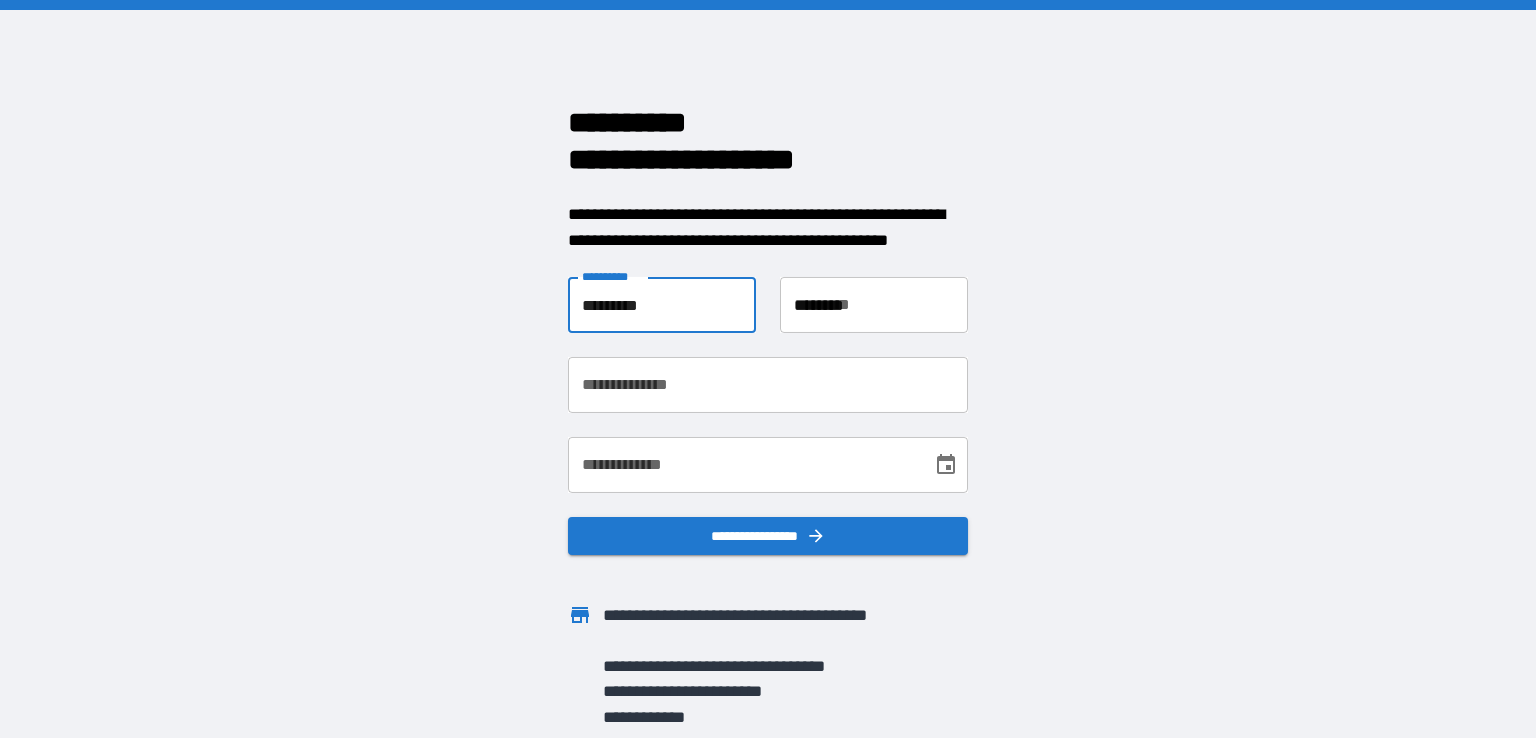 type on "**********" 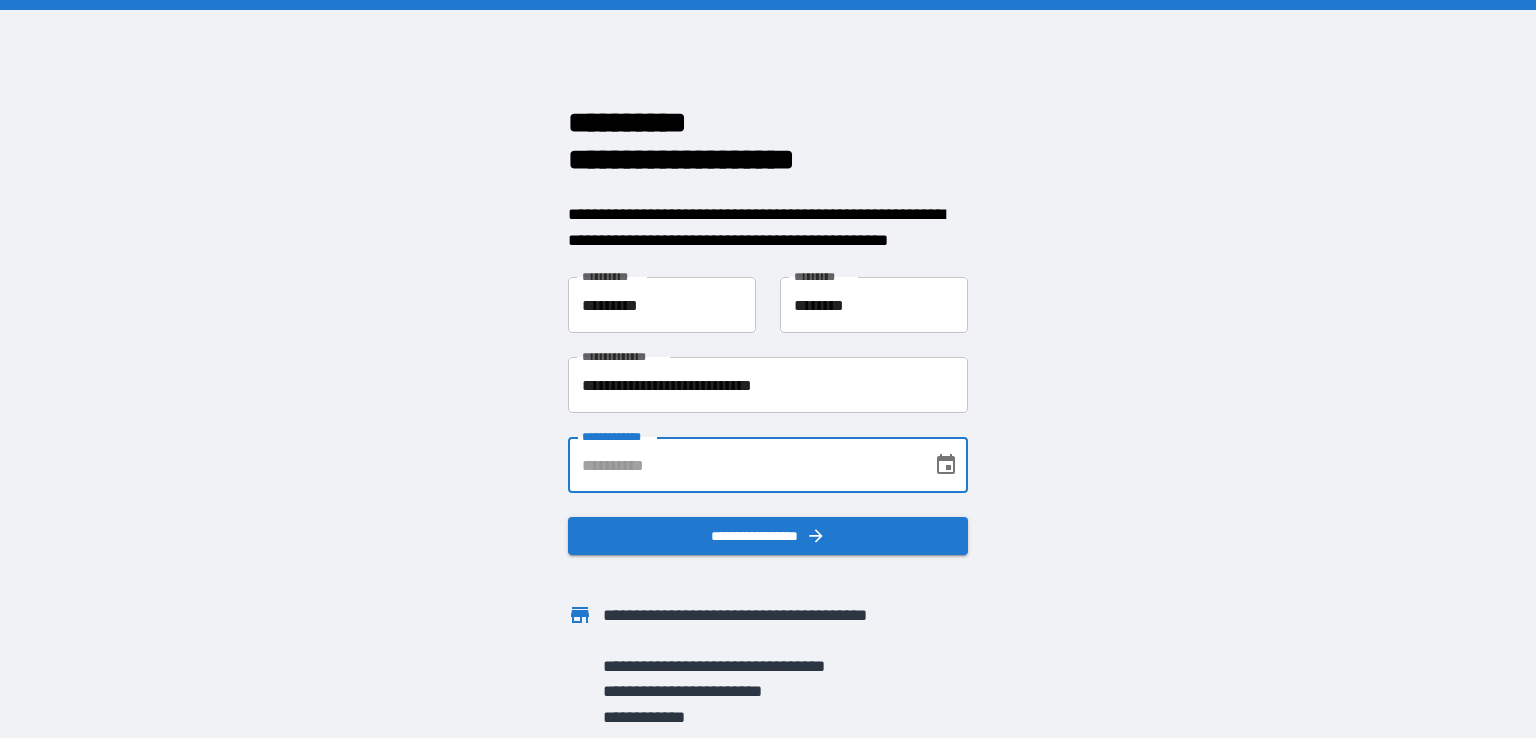 click on "**********" at bounding box center [743, 465] 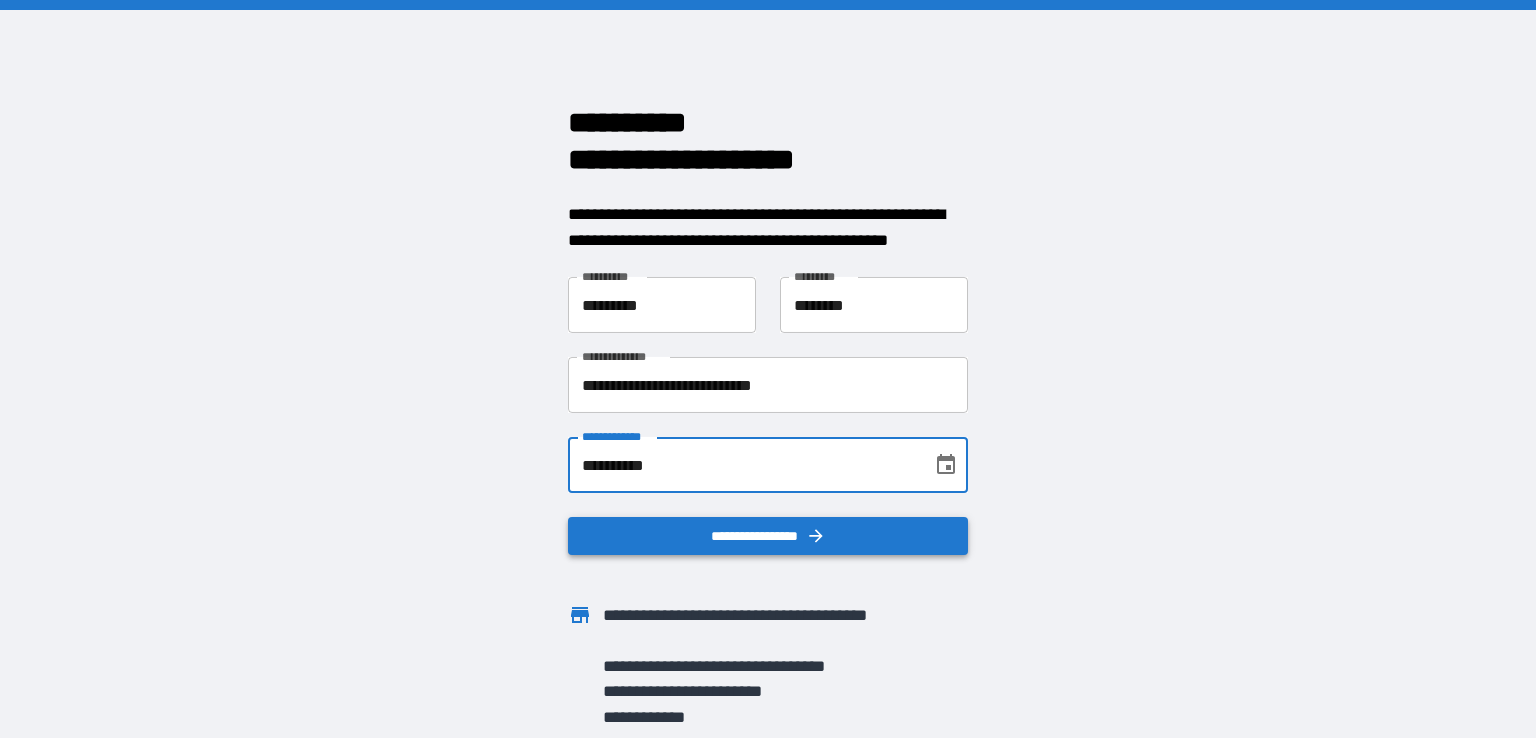 type on "**********" 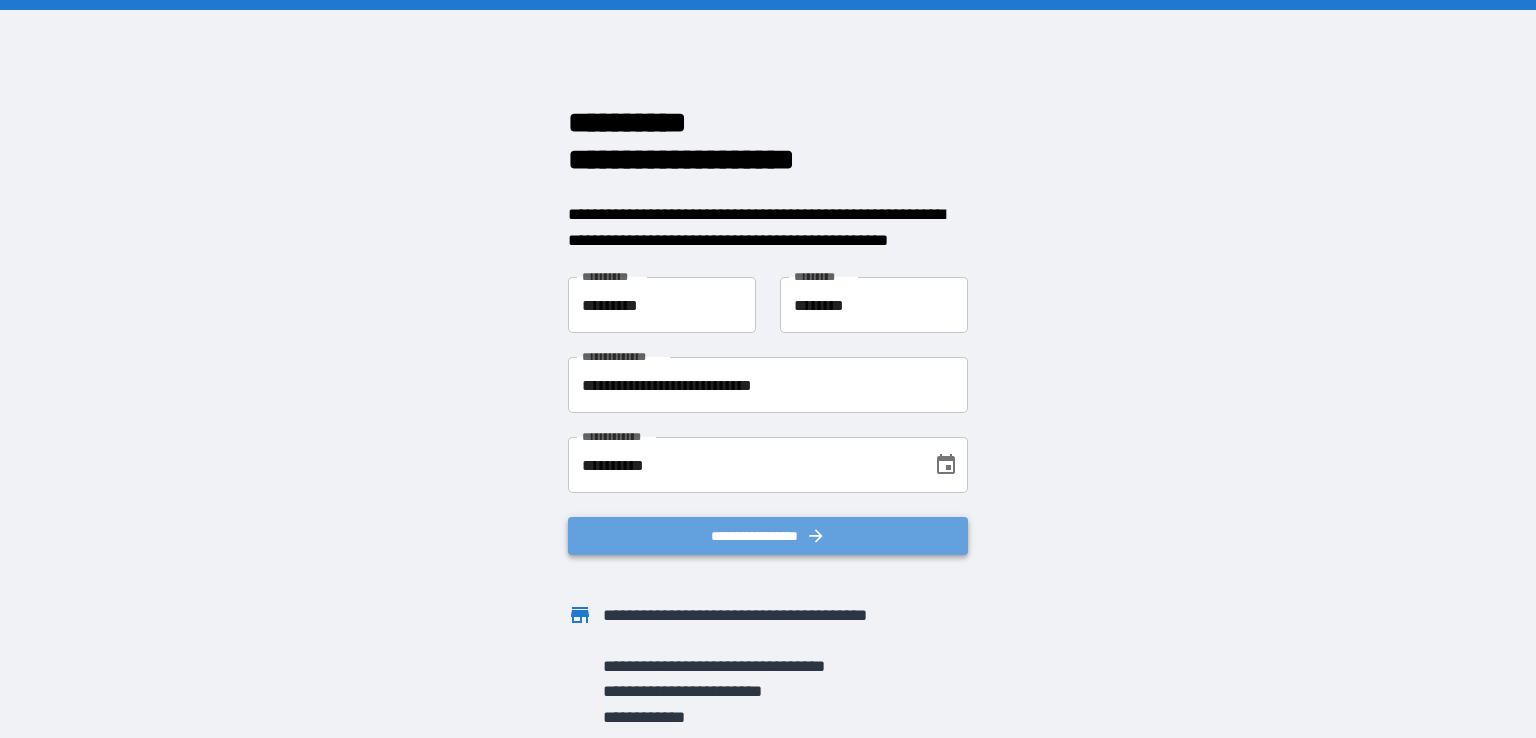 click on "**********" at bounding box center [768, 536] 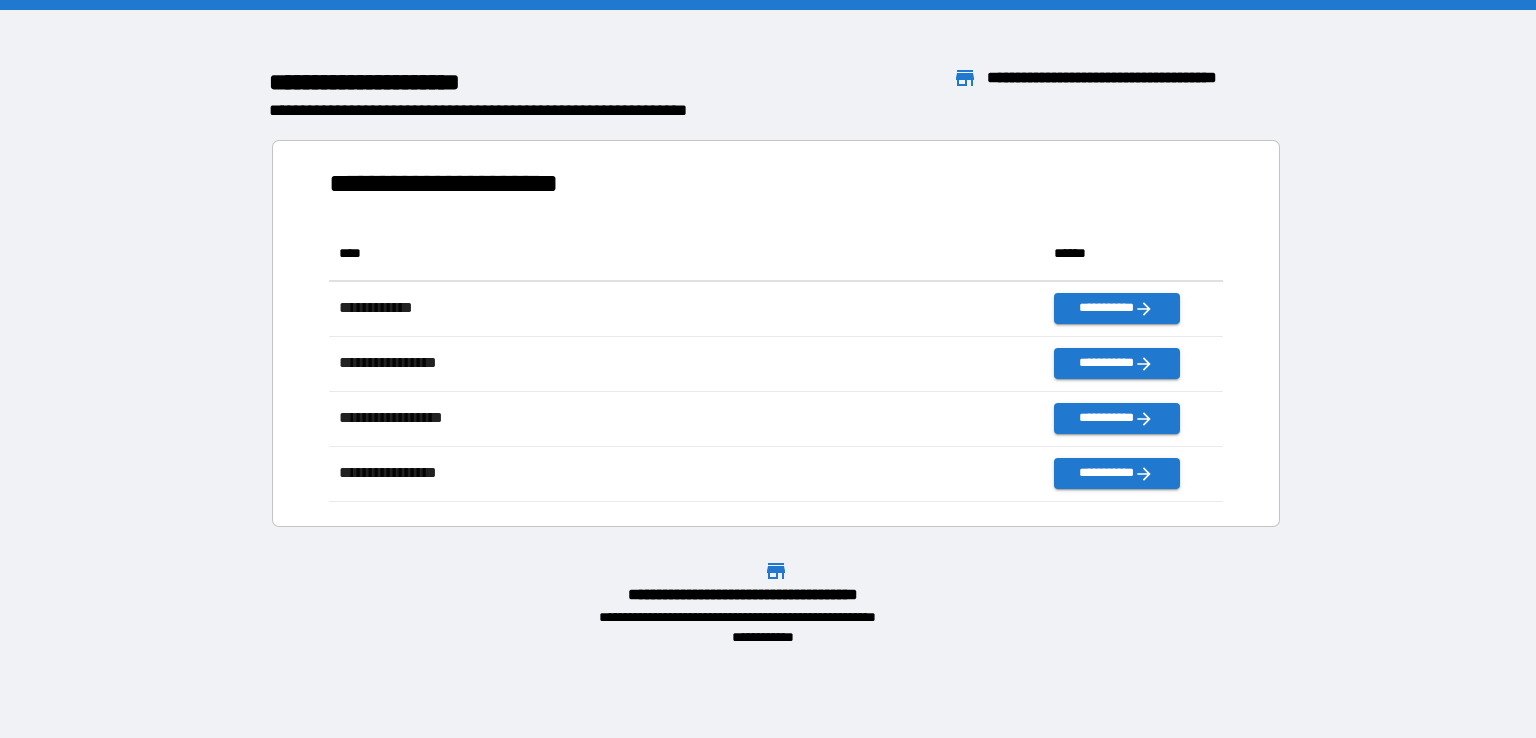 scroll, scrollTop: 16, scrollLeft: 16, axis: both 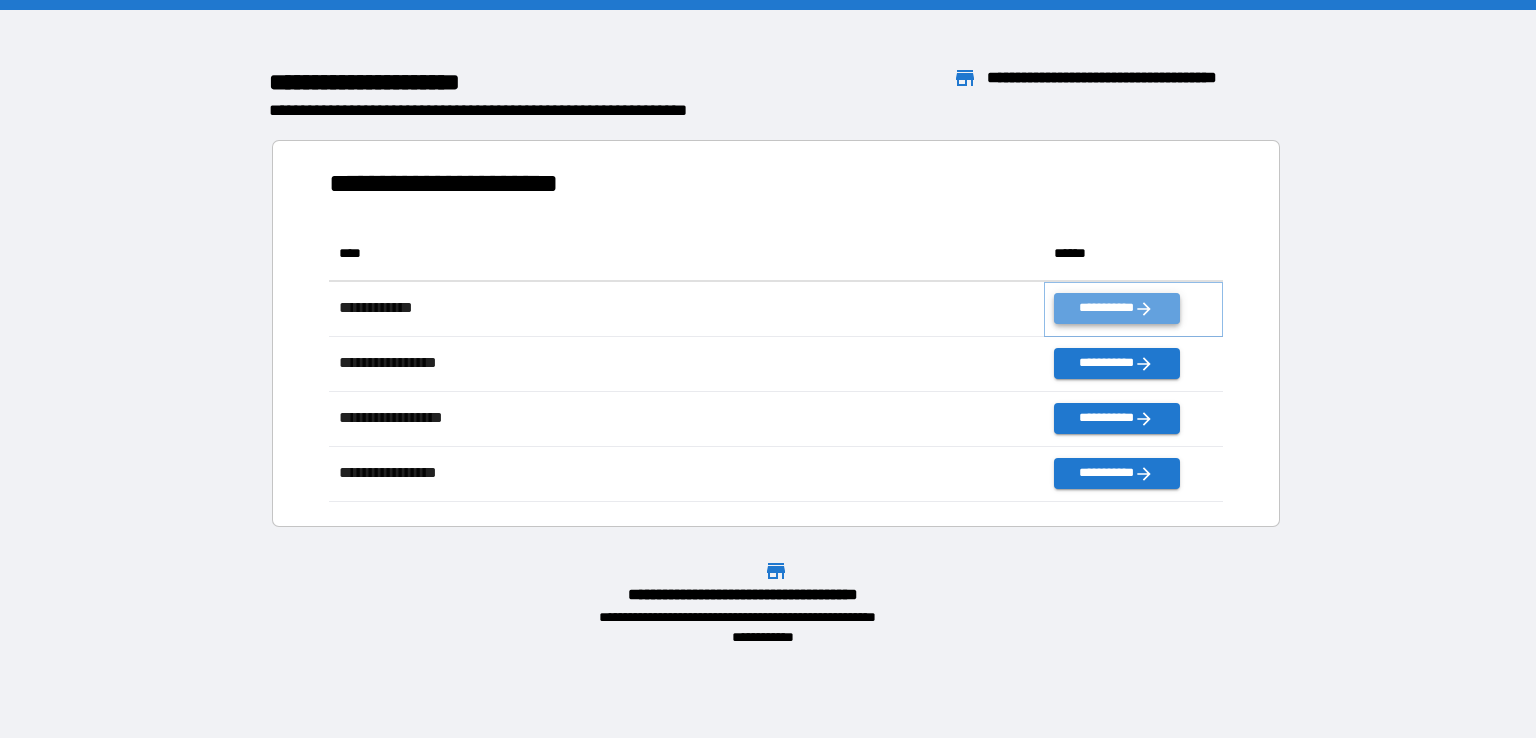 click on "**********" at bounding box center (1116, 308) 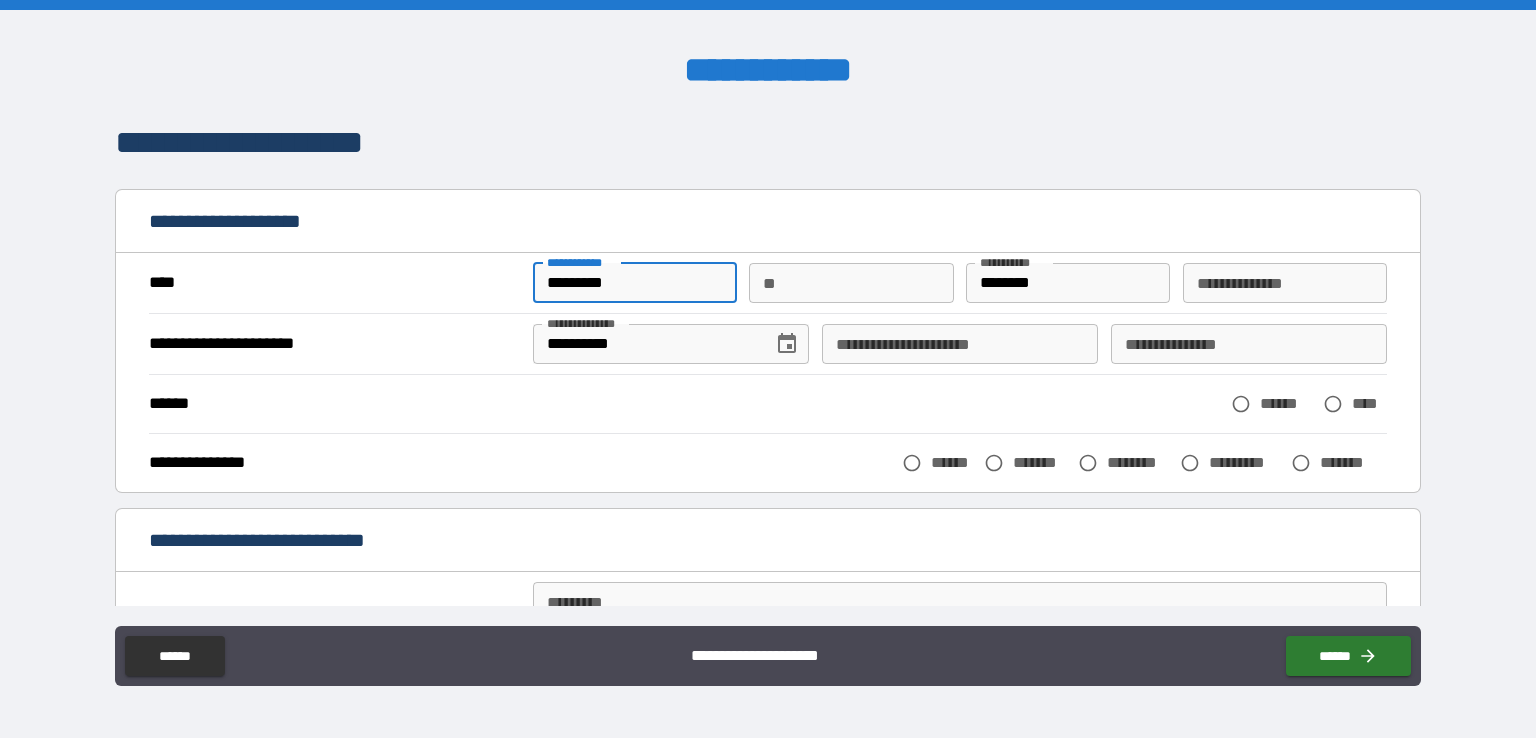 drag, startPoint x: 622, startPoint y: 285, endPoint x: 423, endPoint y: 288, distance: 199.02261 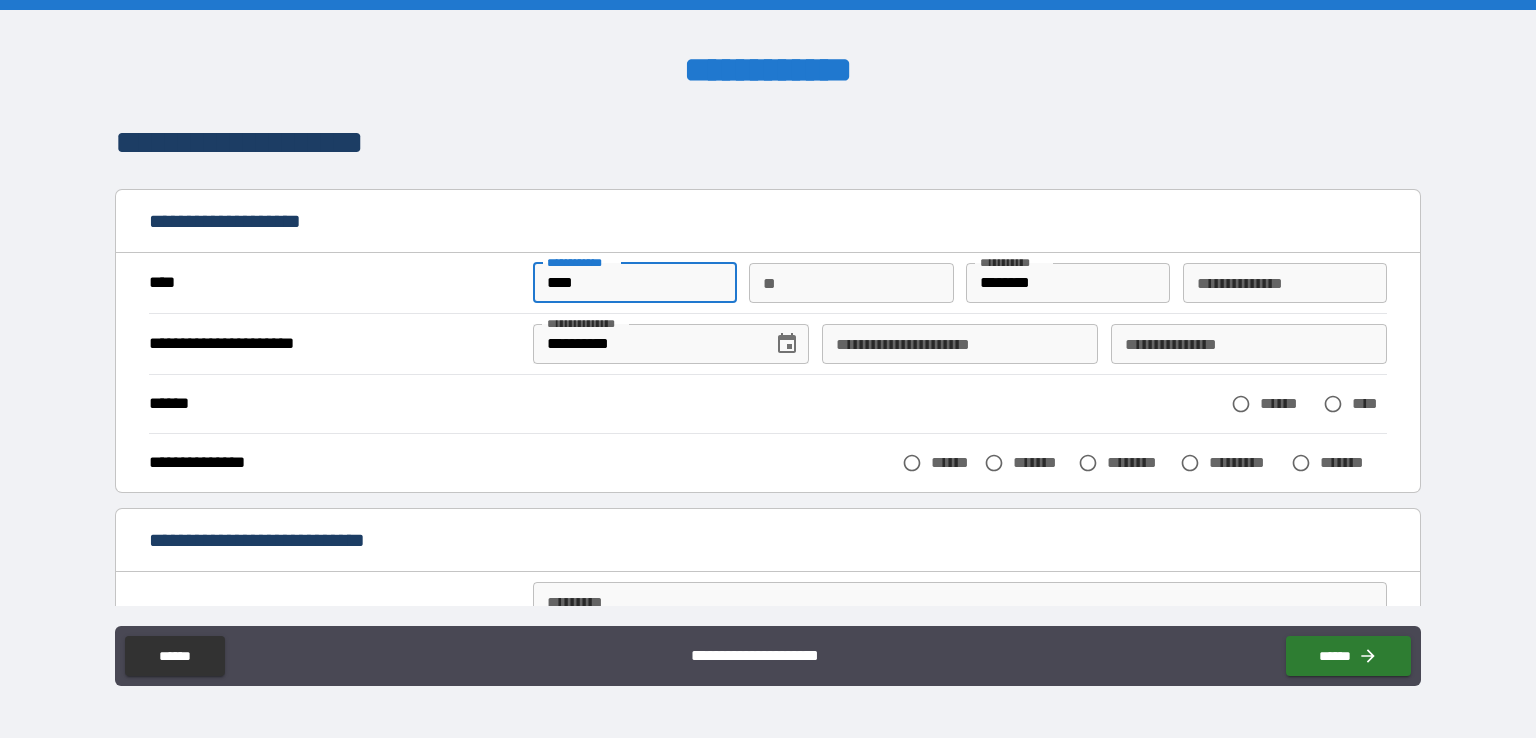 type on "****" 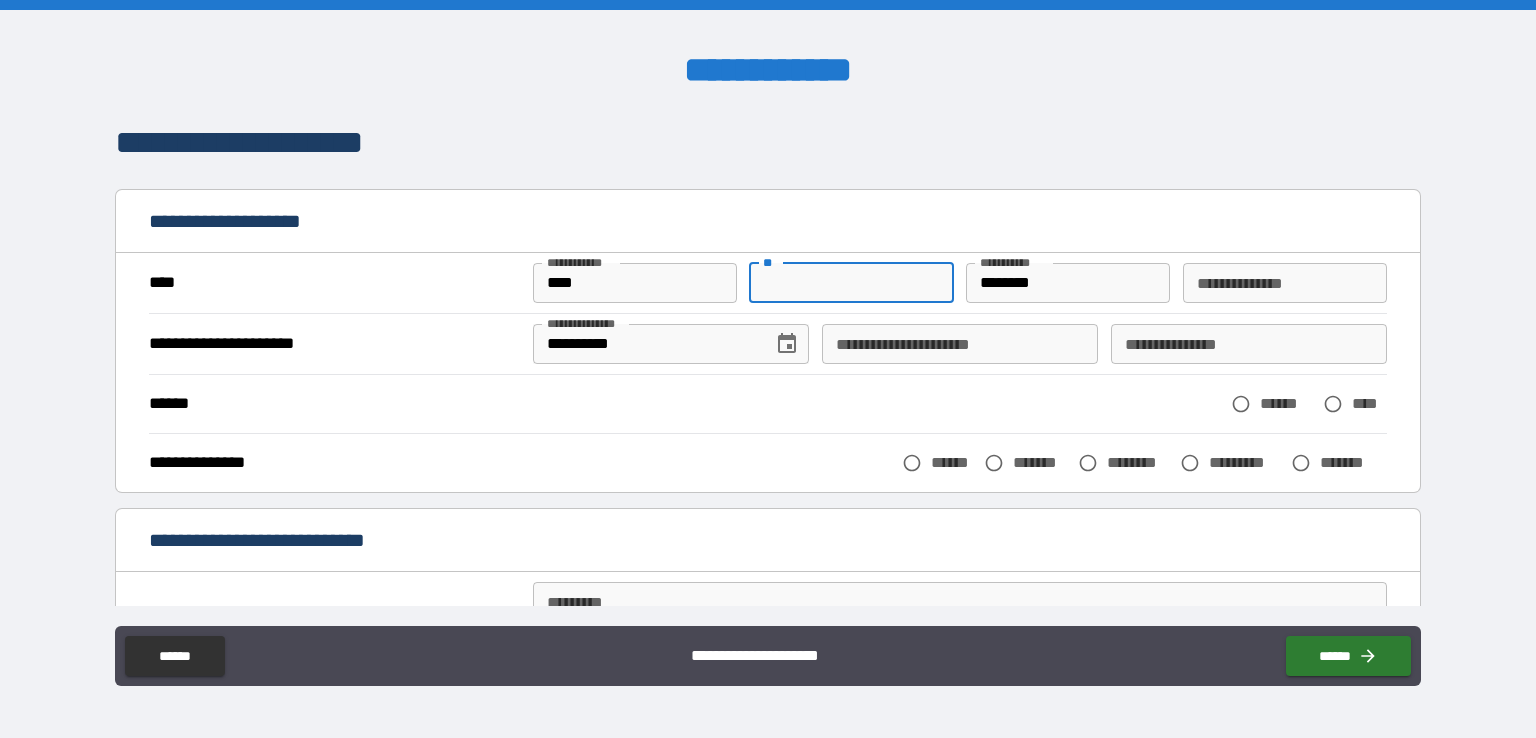 click on "**" at bounding box center (851, 283) 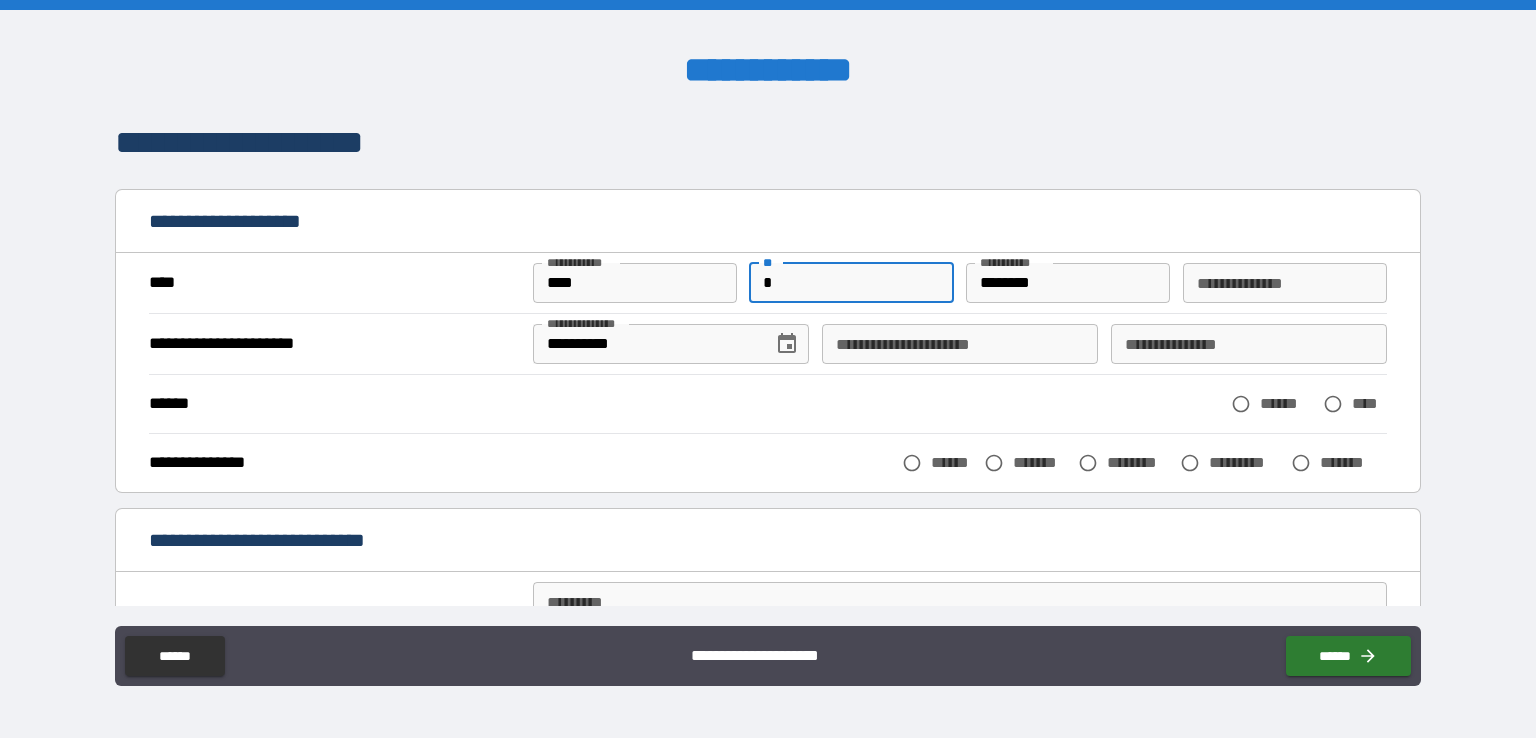 scroll, scrollTop: 92, scrollLeft: 0, axis: vertical 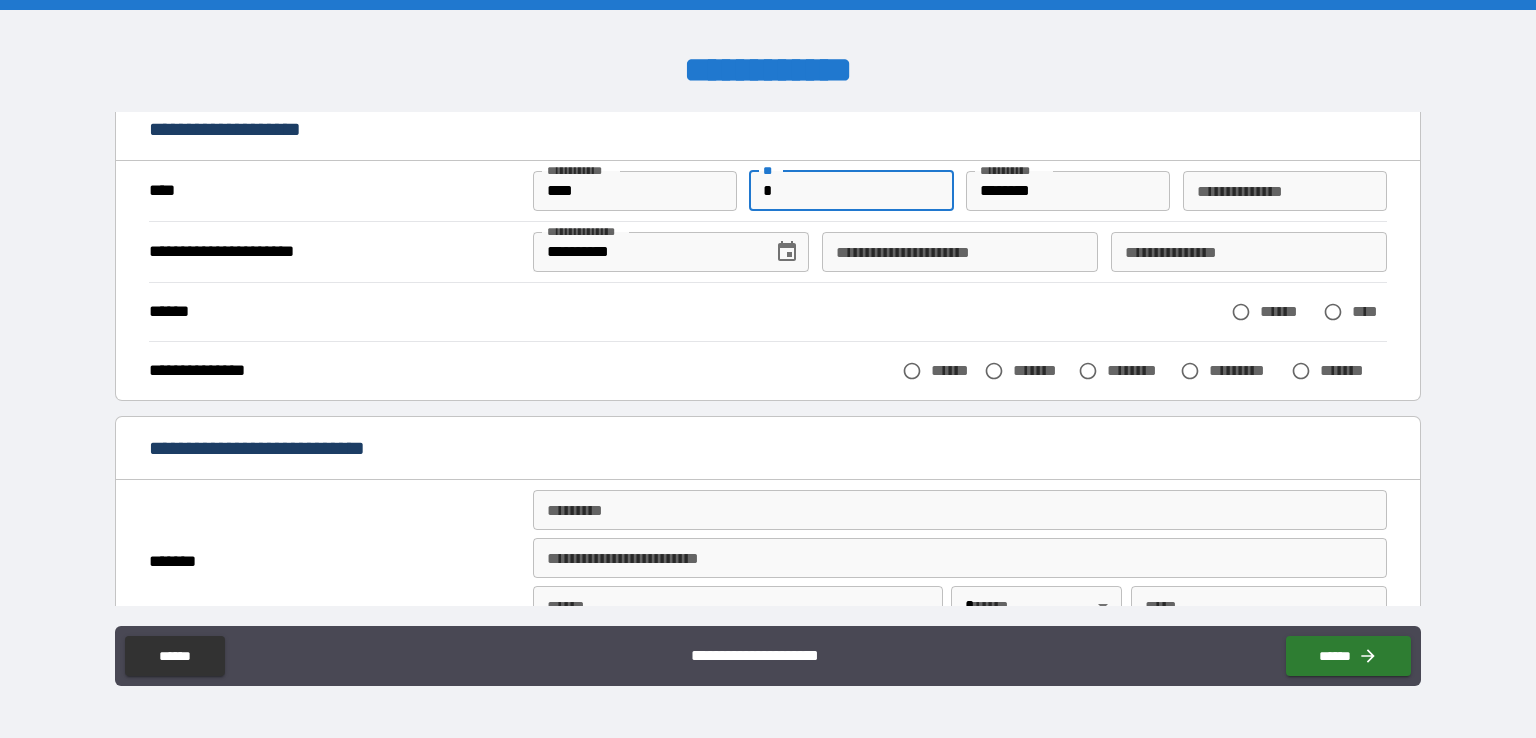 type on "*" 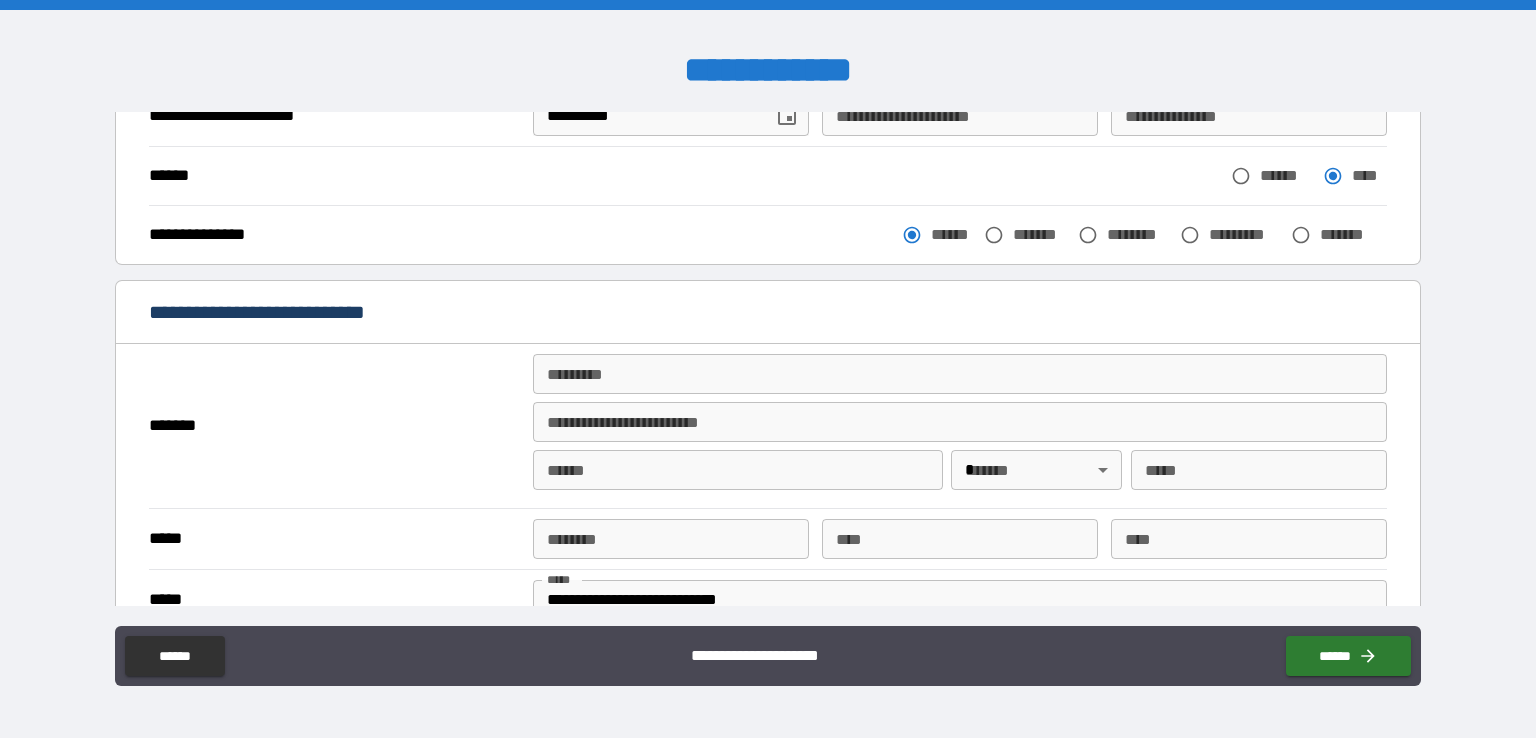 scroll, scrollTop: 236, scrollLeft: 0, axis: vertical 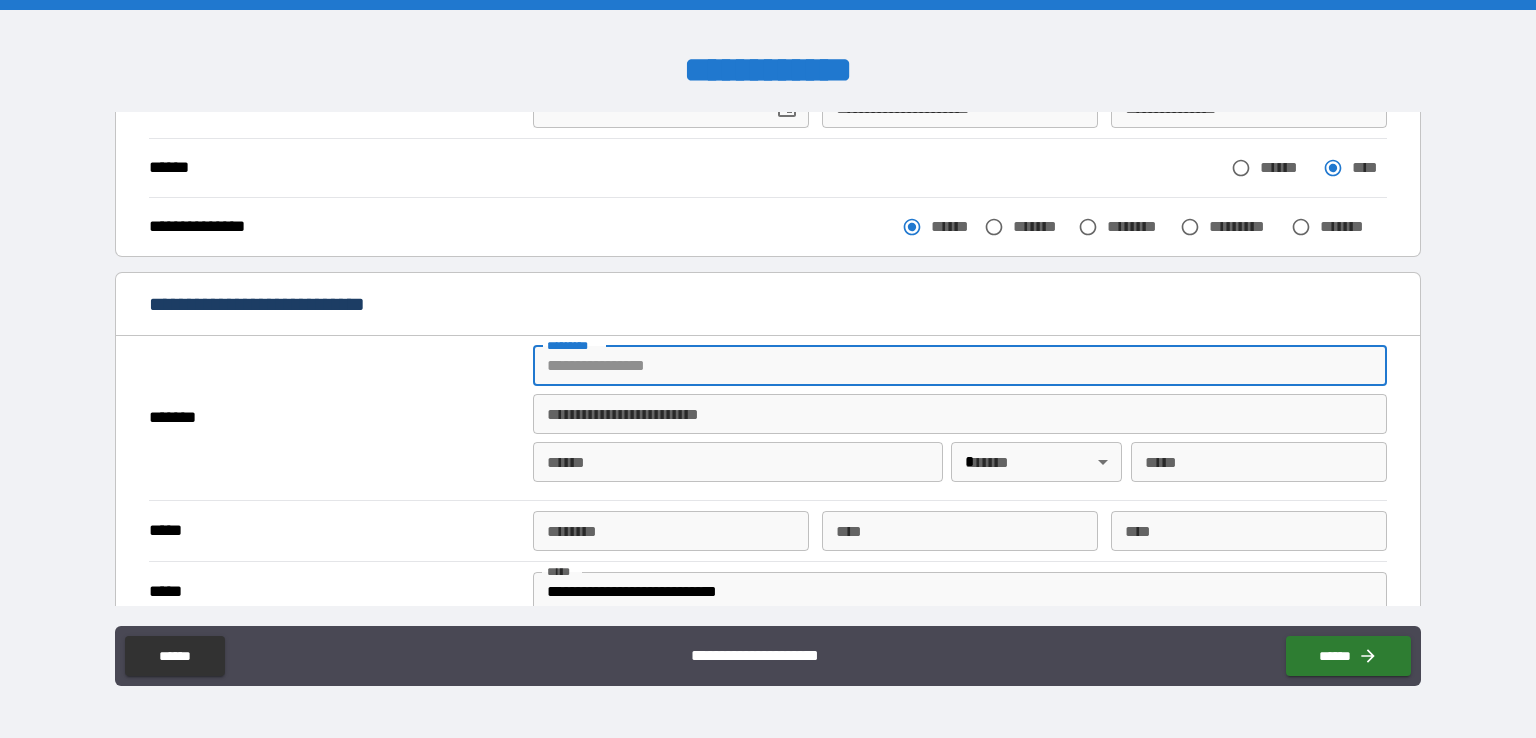 click on "*******   *" at bounding box center [960, 366] 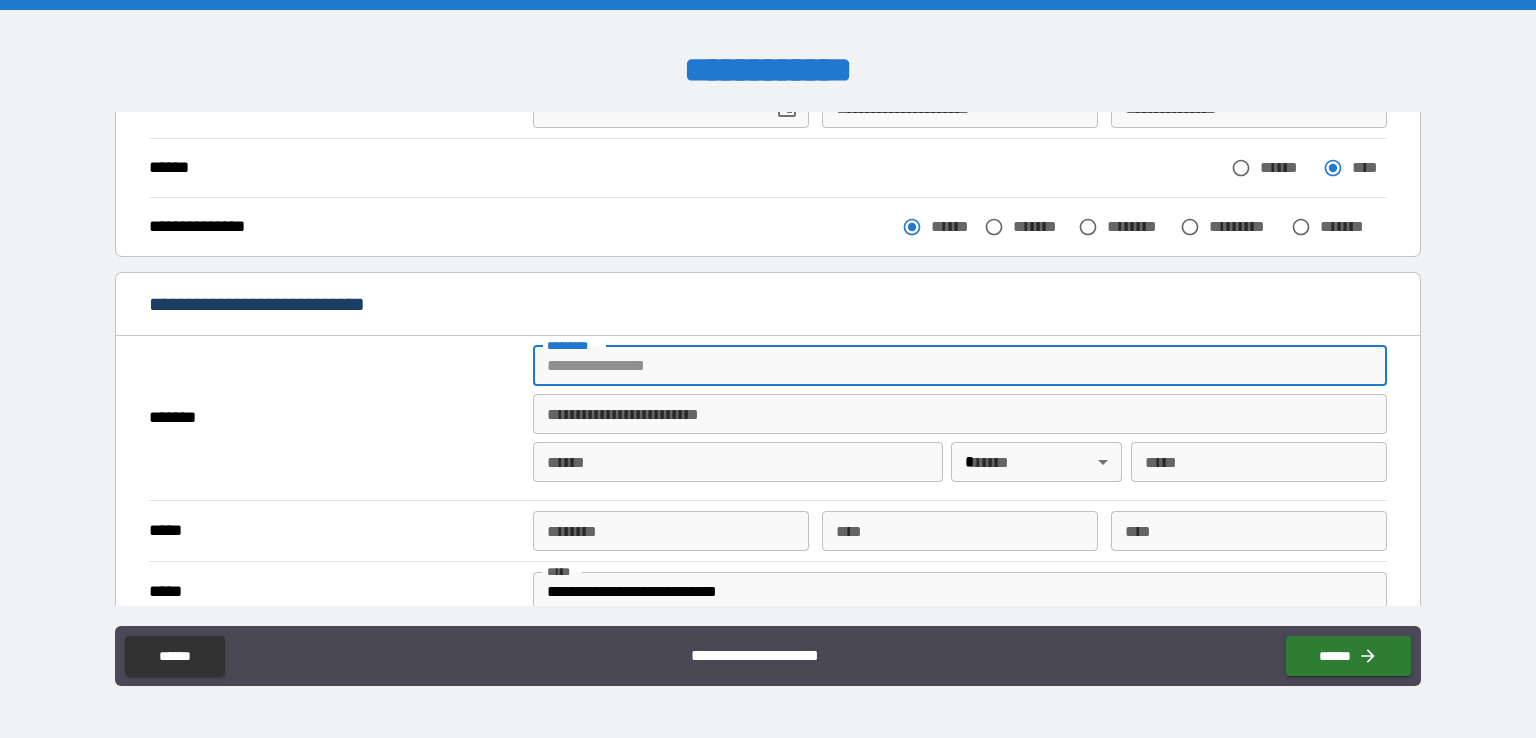 type on "**********" 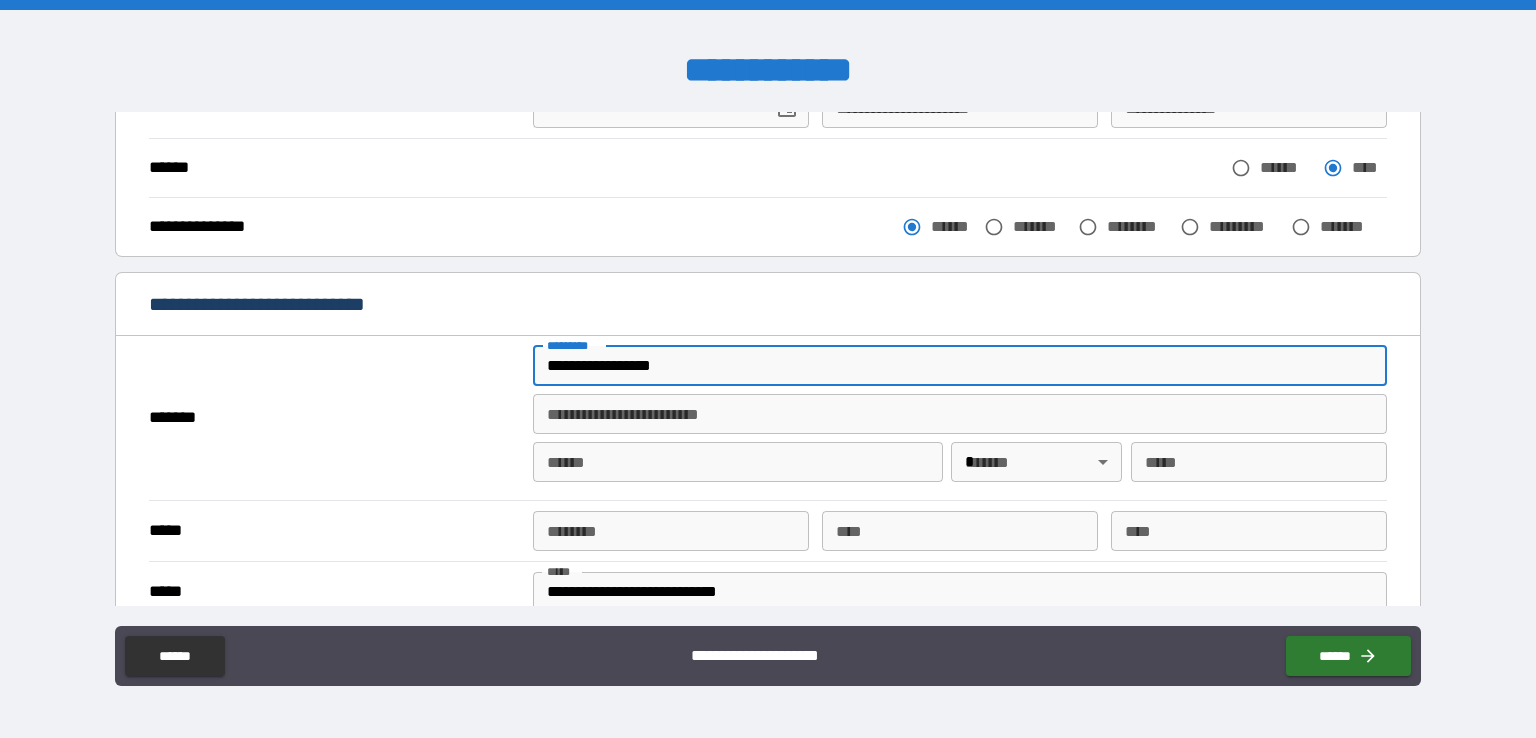 type on "***" 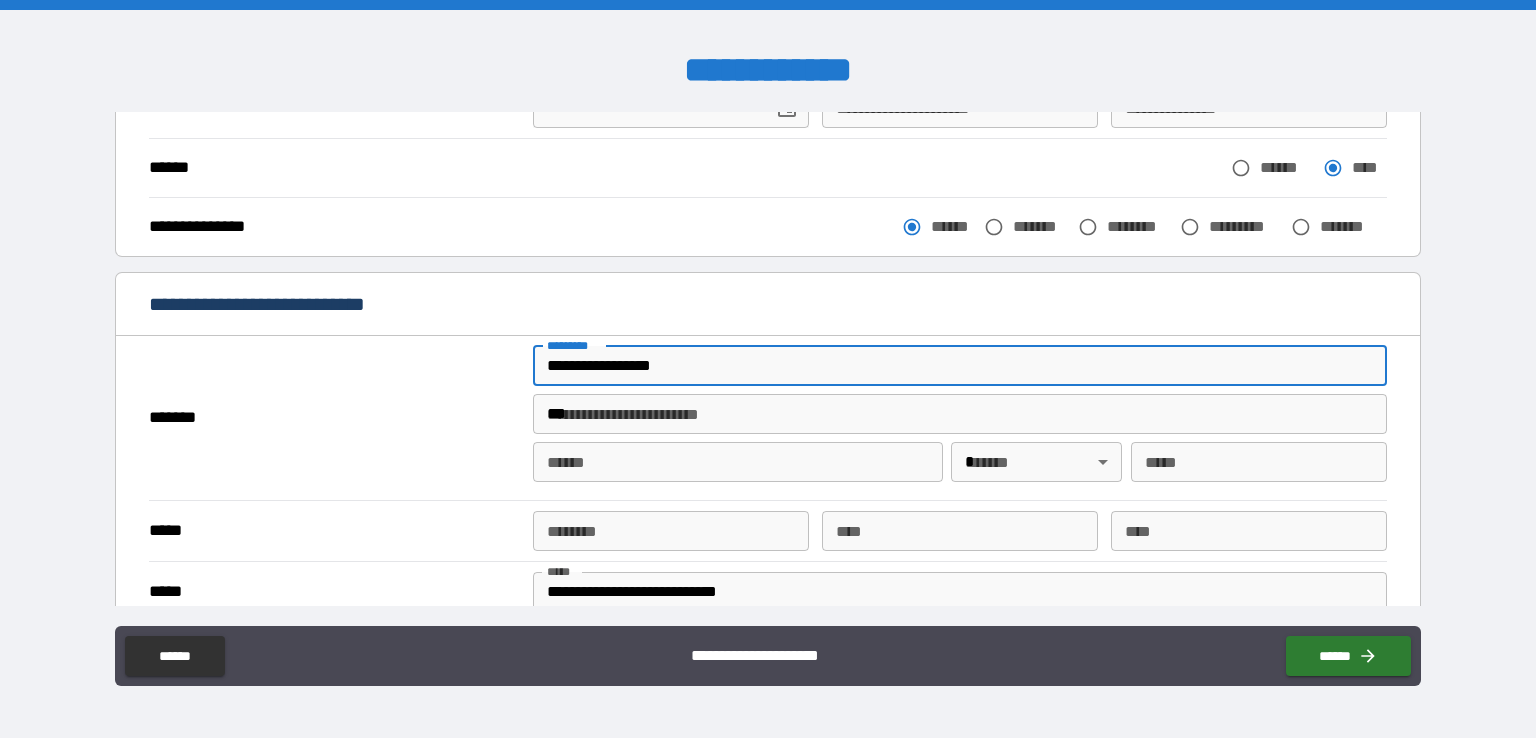 type on "**********" 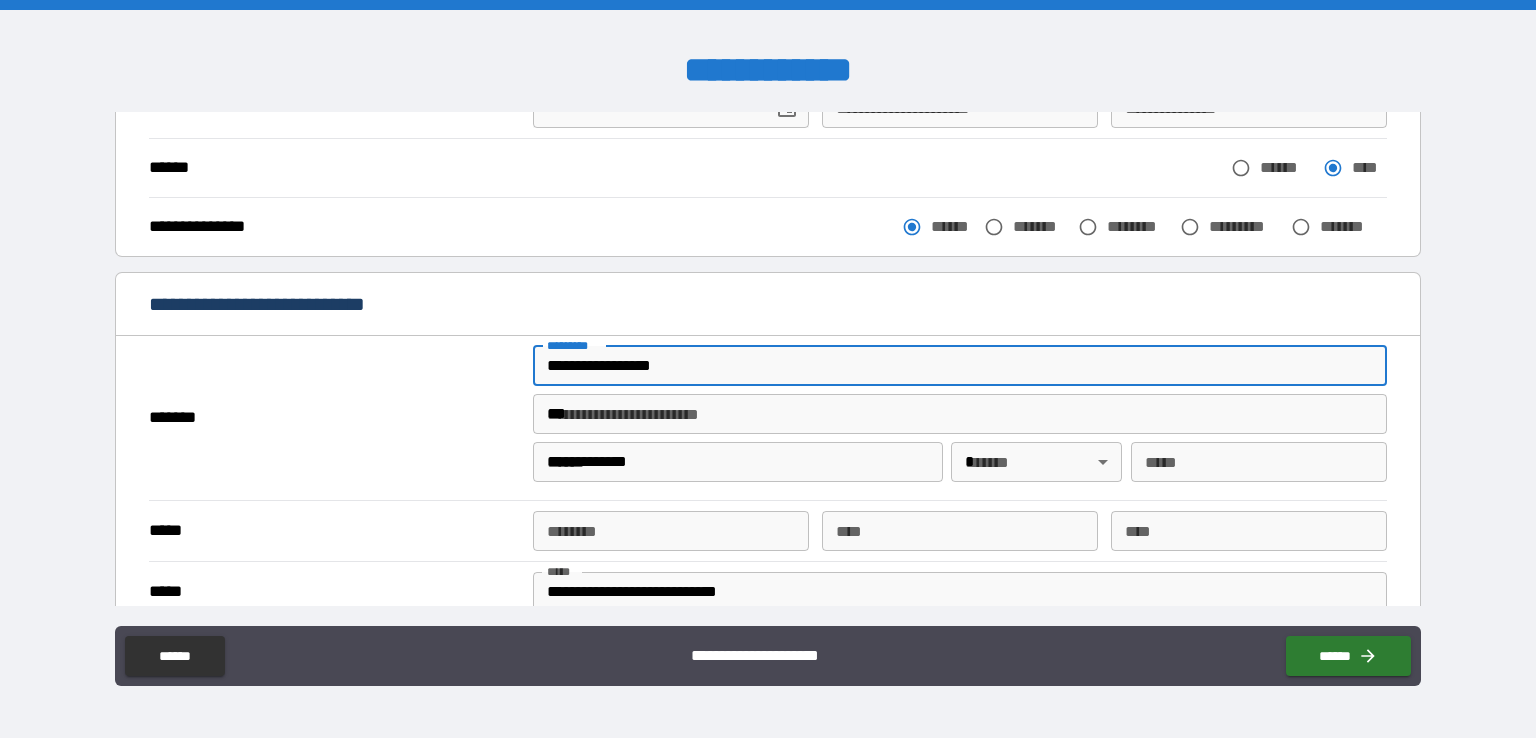 type on "**" 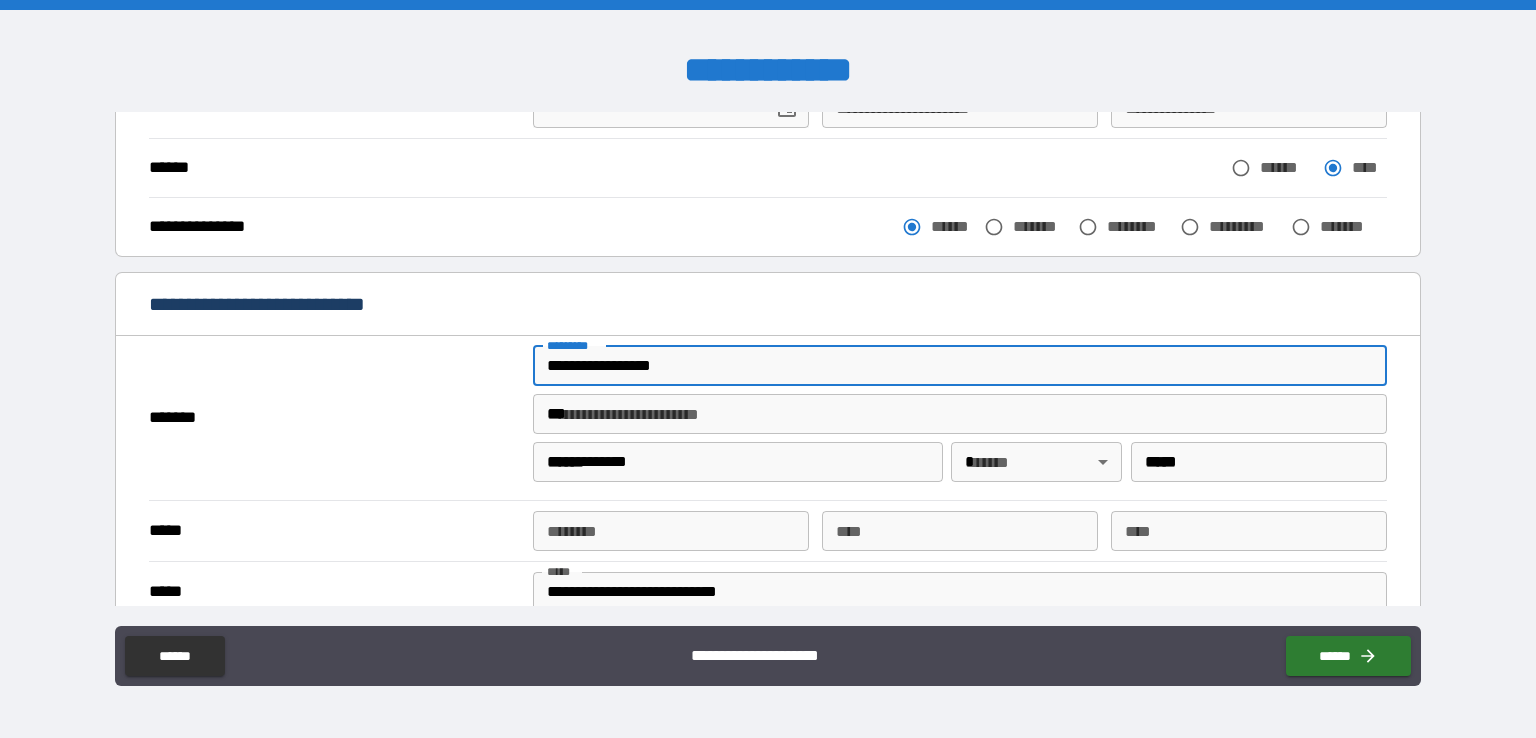 type on "**********" 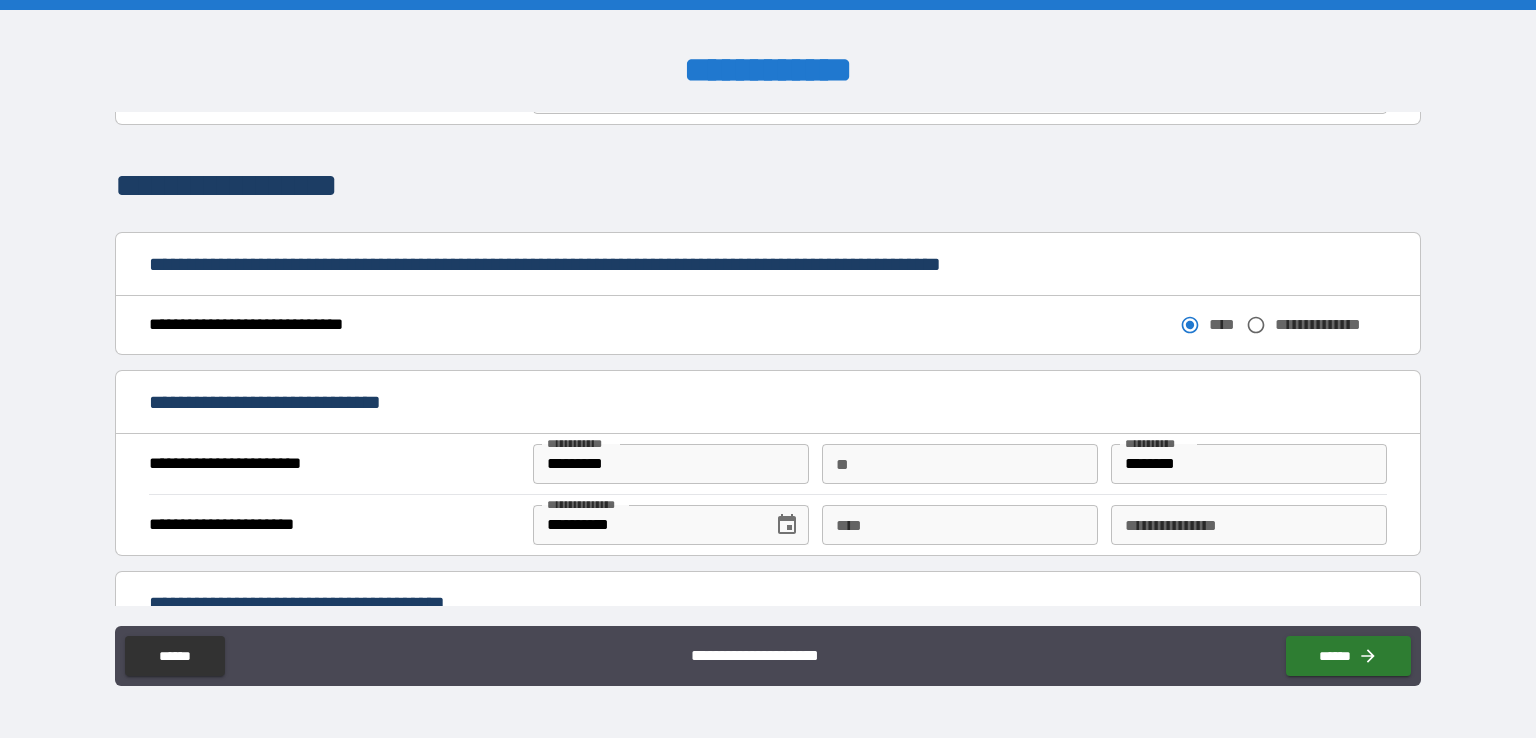 scroll, scrollTop: 735, scrollLeft: 0, axis: vertical 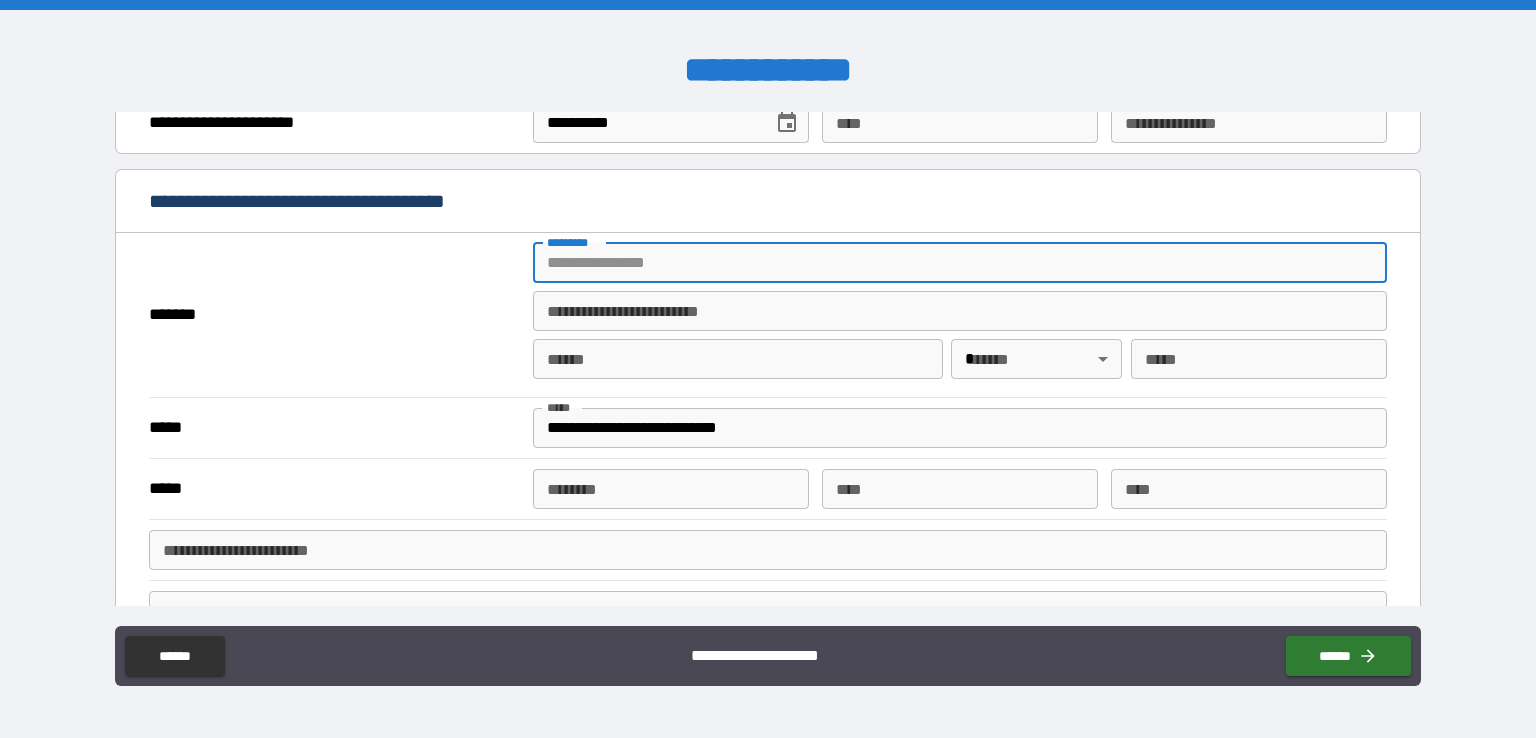 click on "*******   *" at bounding box center [960, 263] 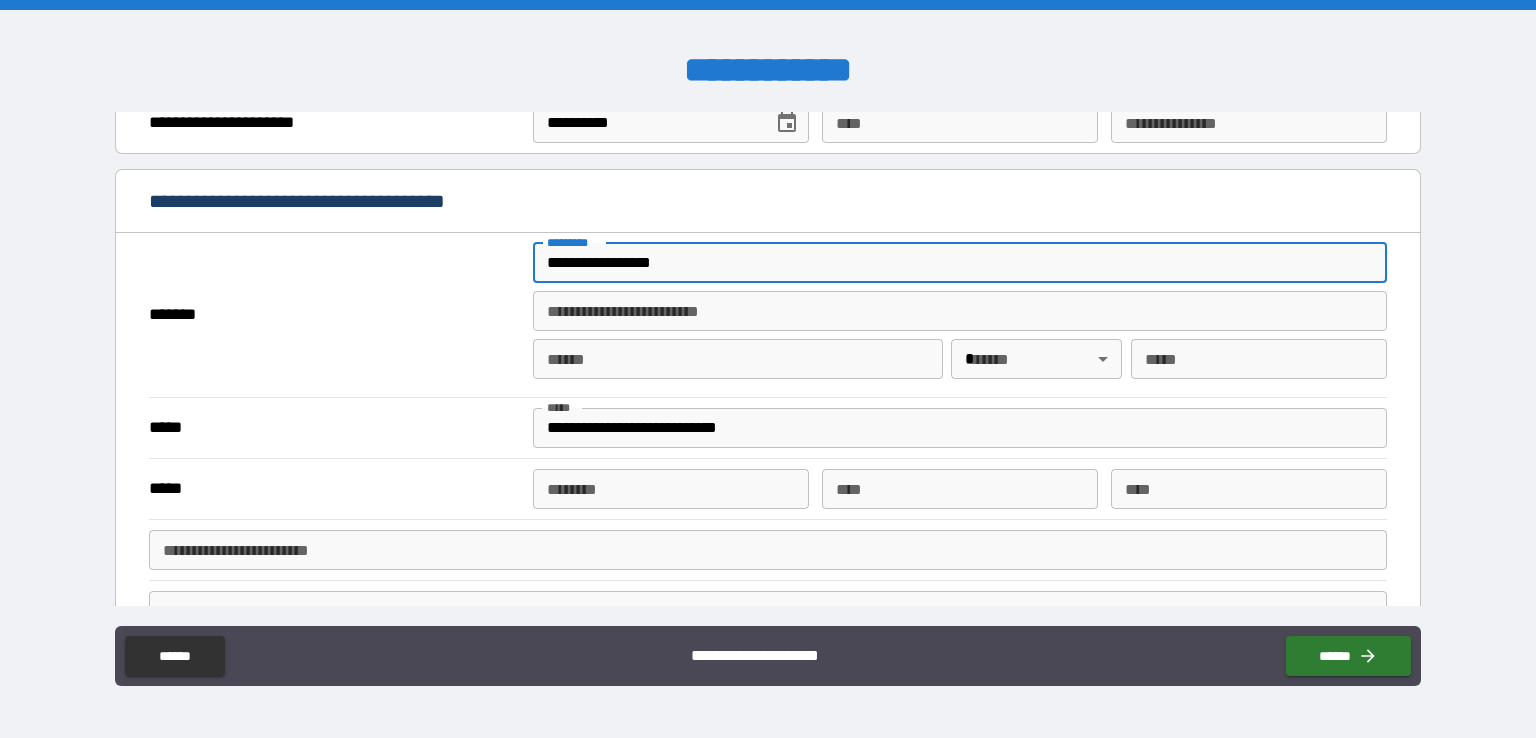 type on "***" 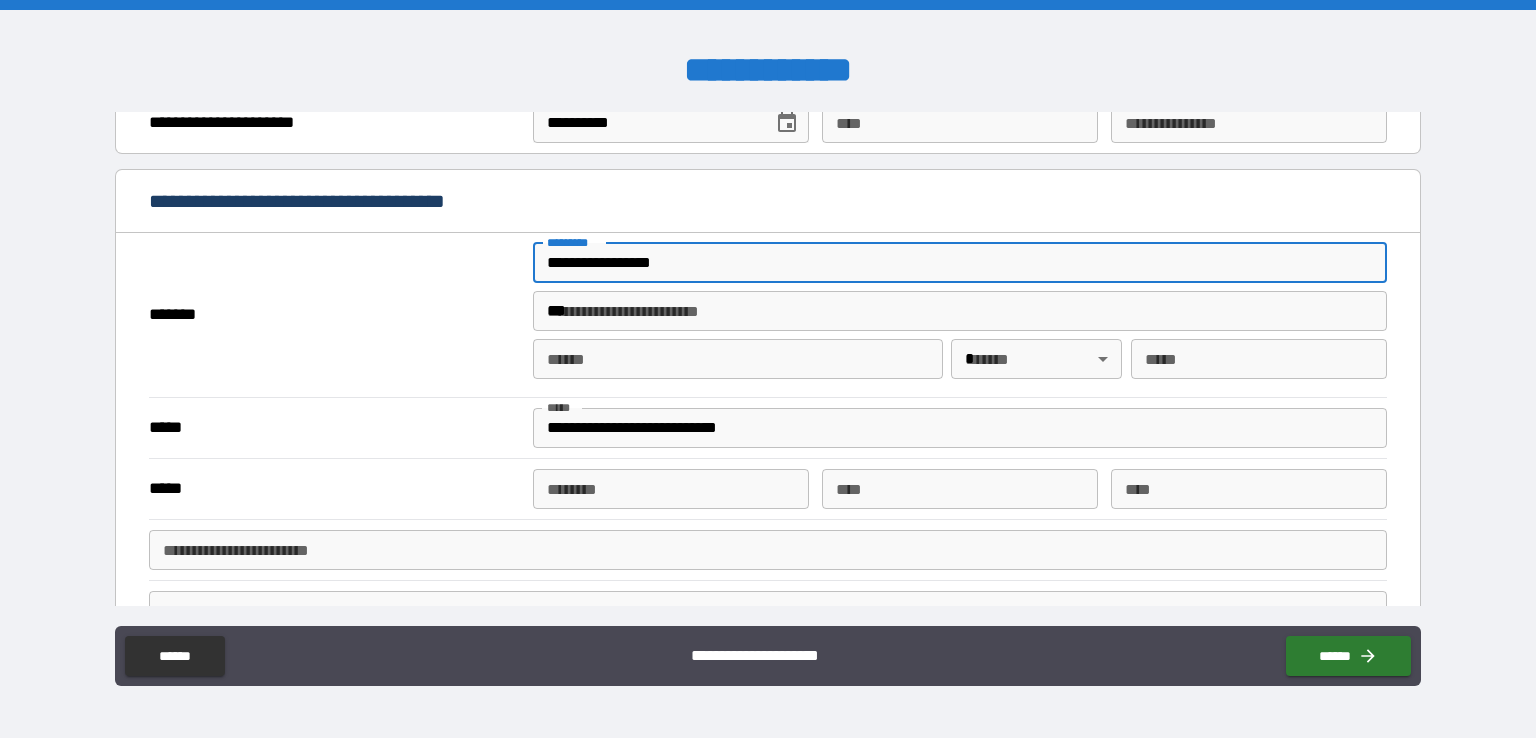 type on "**********" 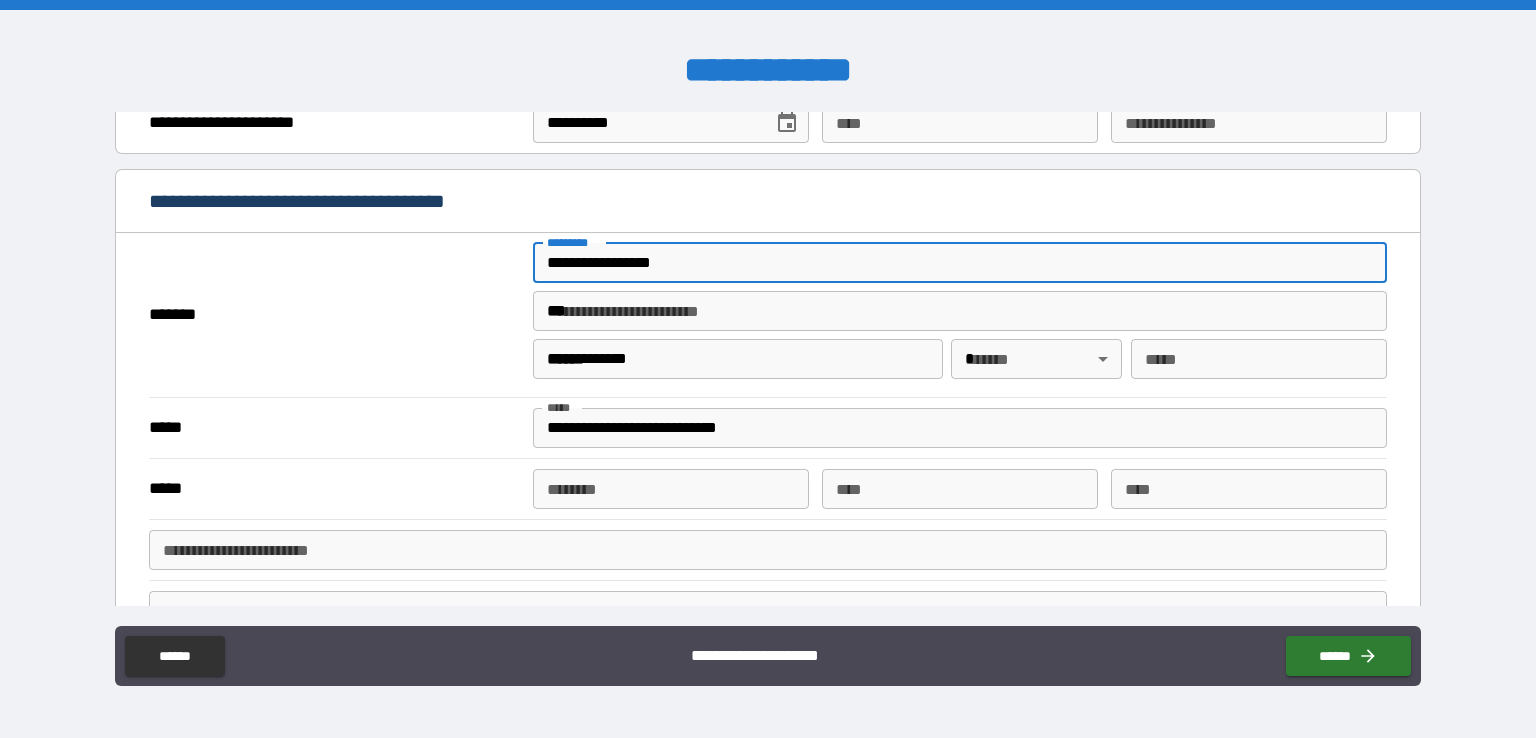type on "**" 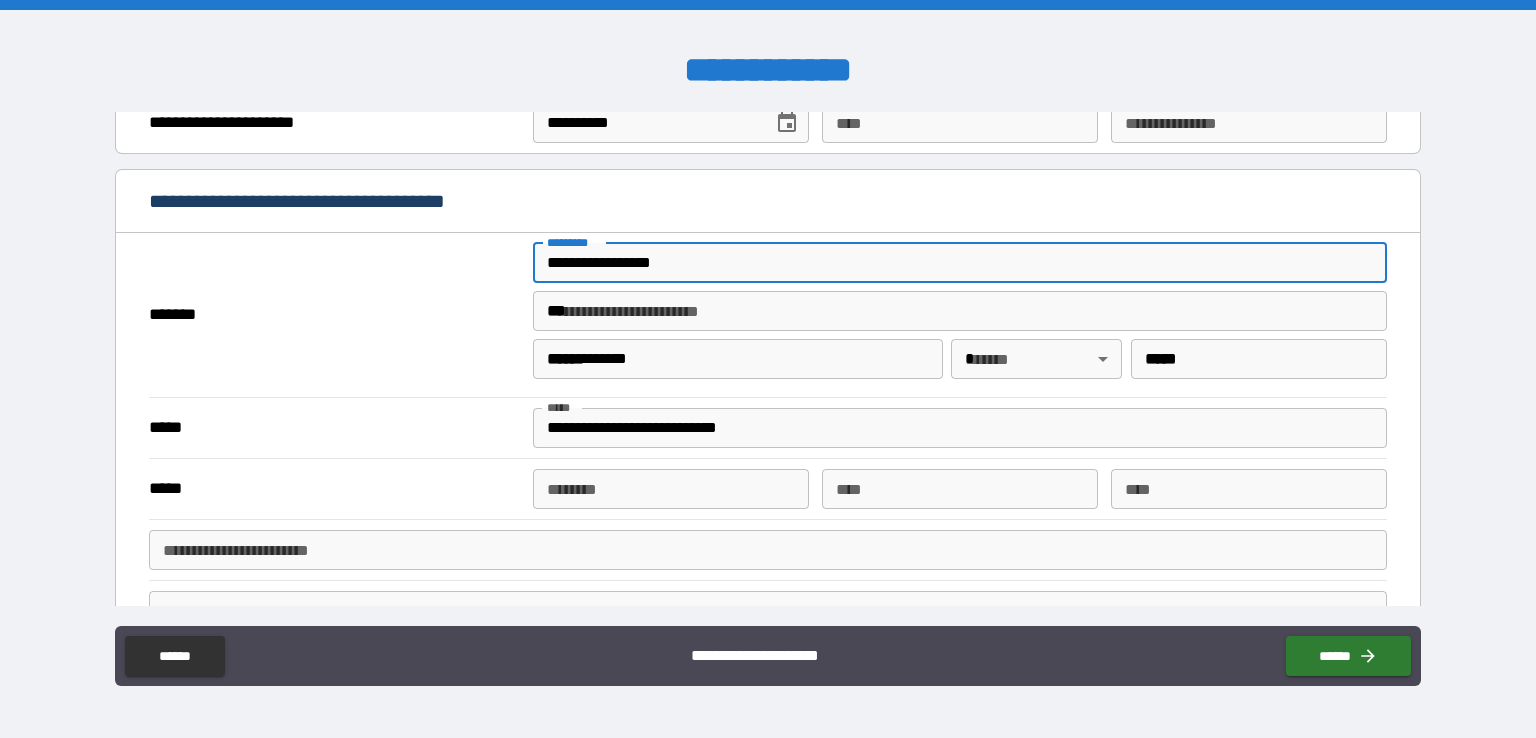 type on "**********" 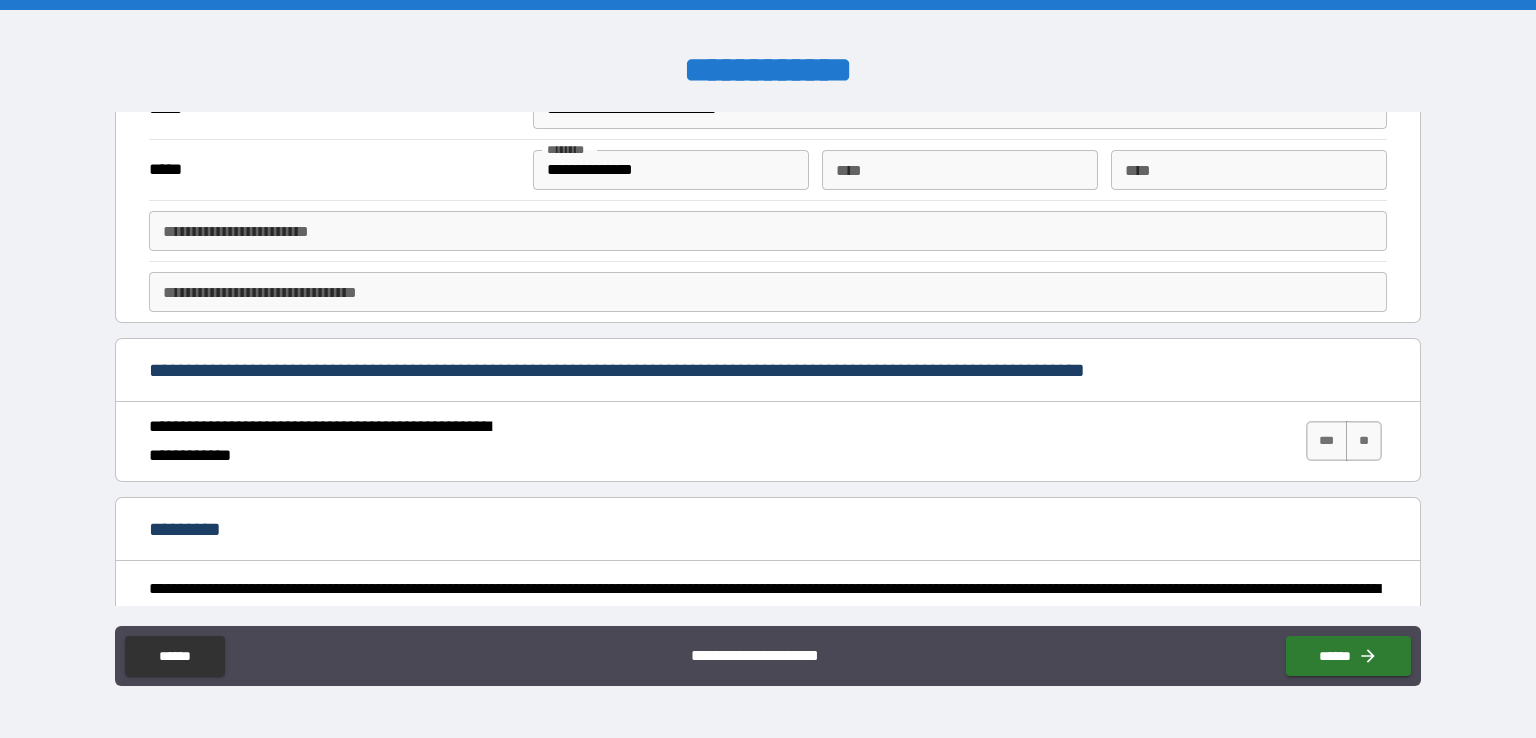 scroll, scrollTop: 1454, scrollLeft: 0, axis: vertical 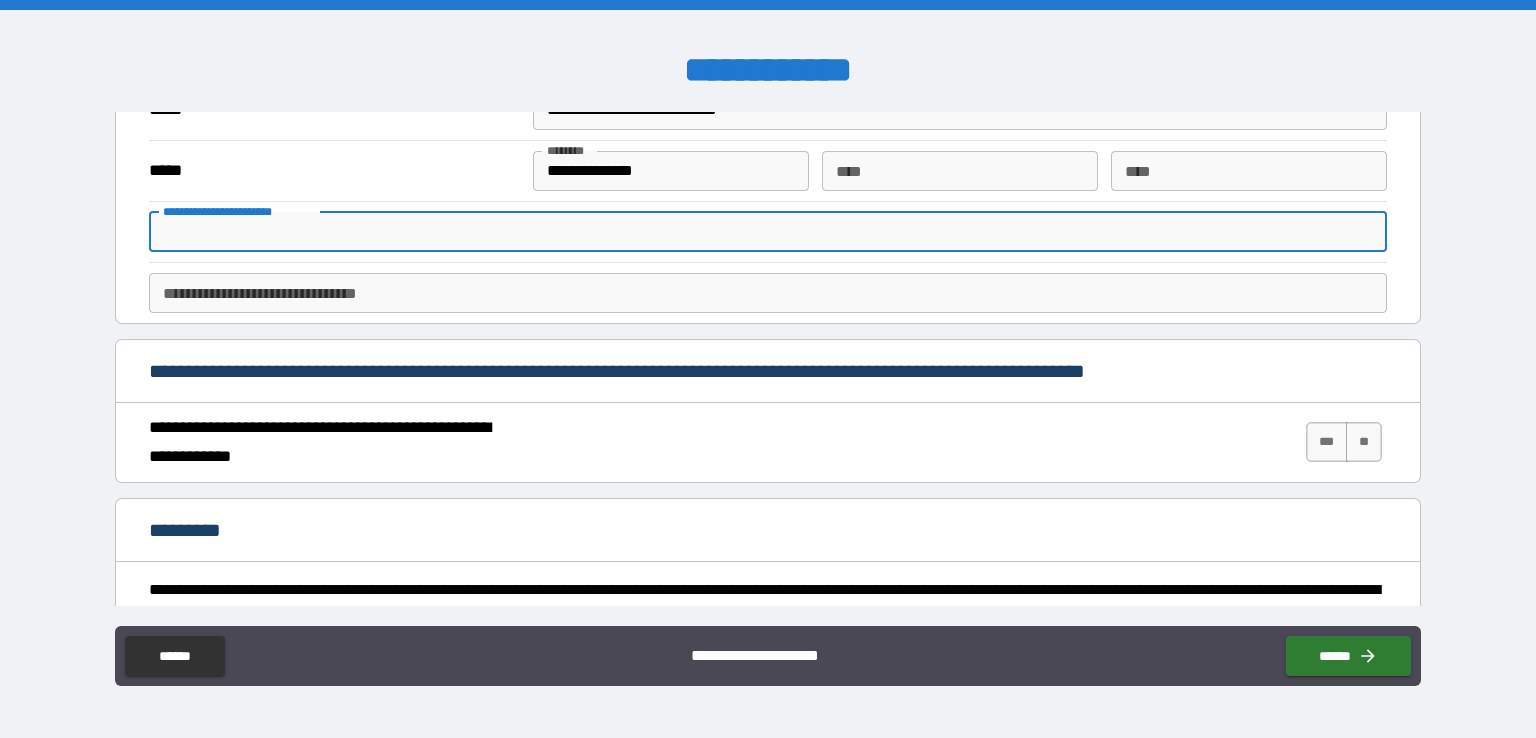 click on "**********" at bounding box center (768, 232) 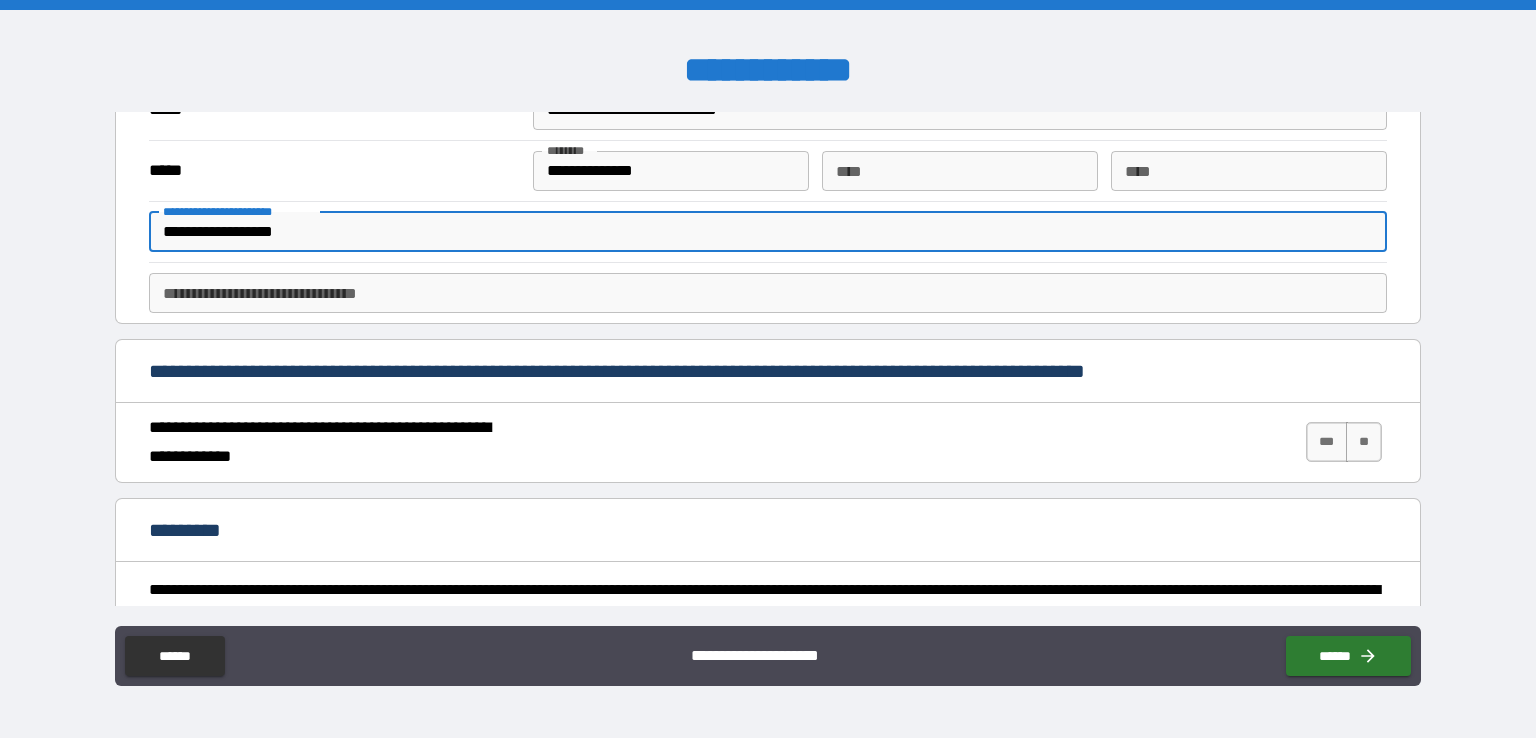 type on "**********" 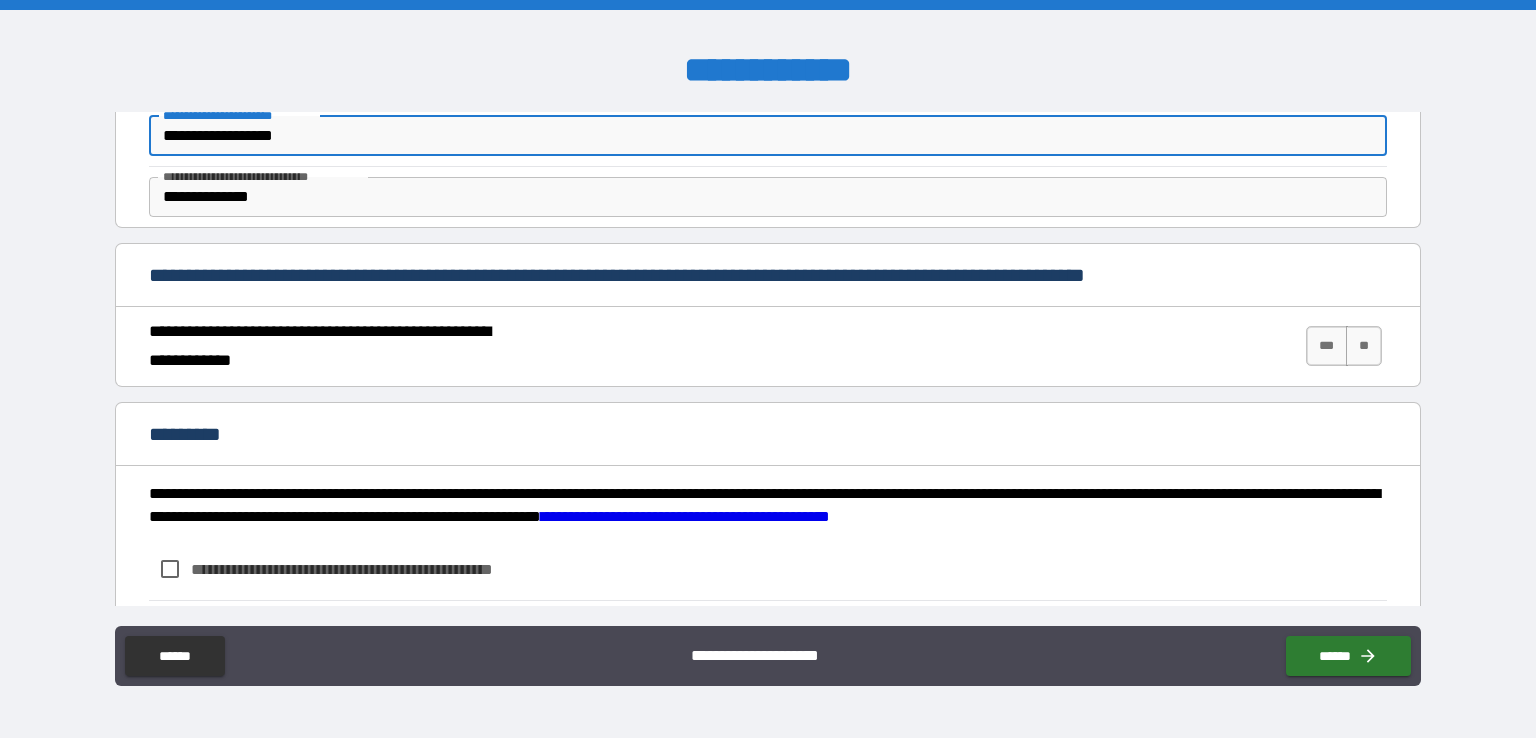 scroll, scrollTop: 1567, scrollLeft: 0, axis: vertical 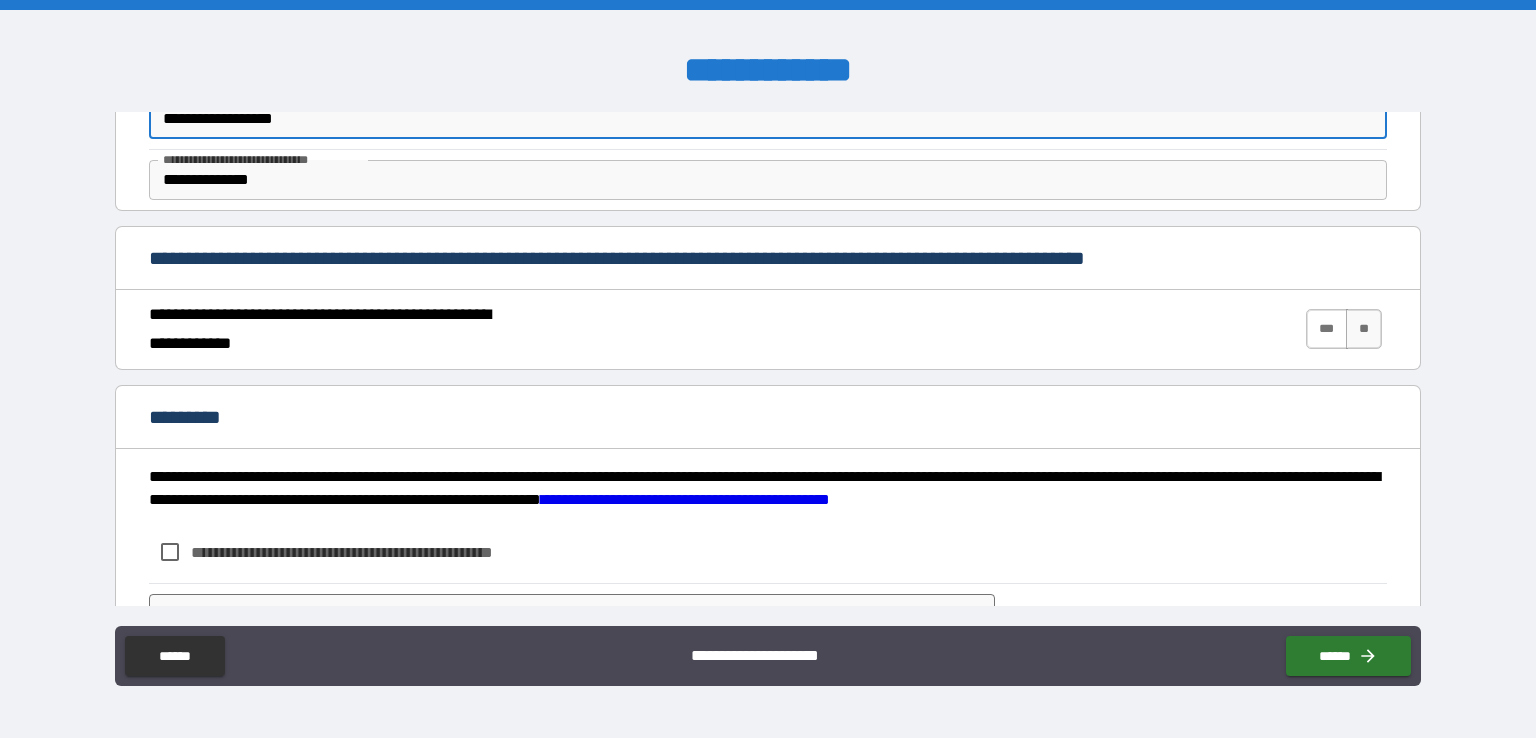 click on "***" at bounding box center [1327, 329] 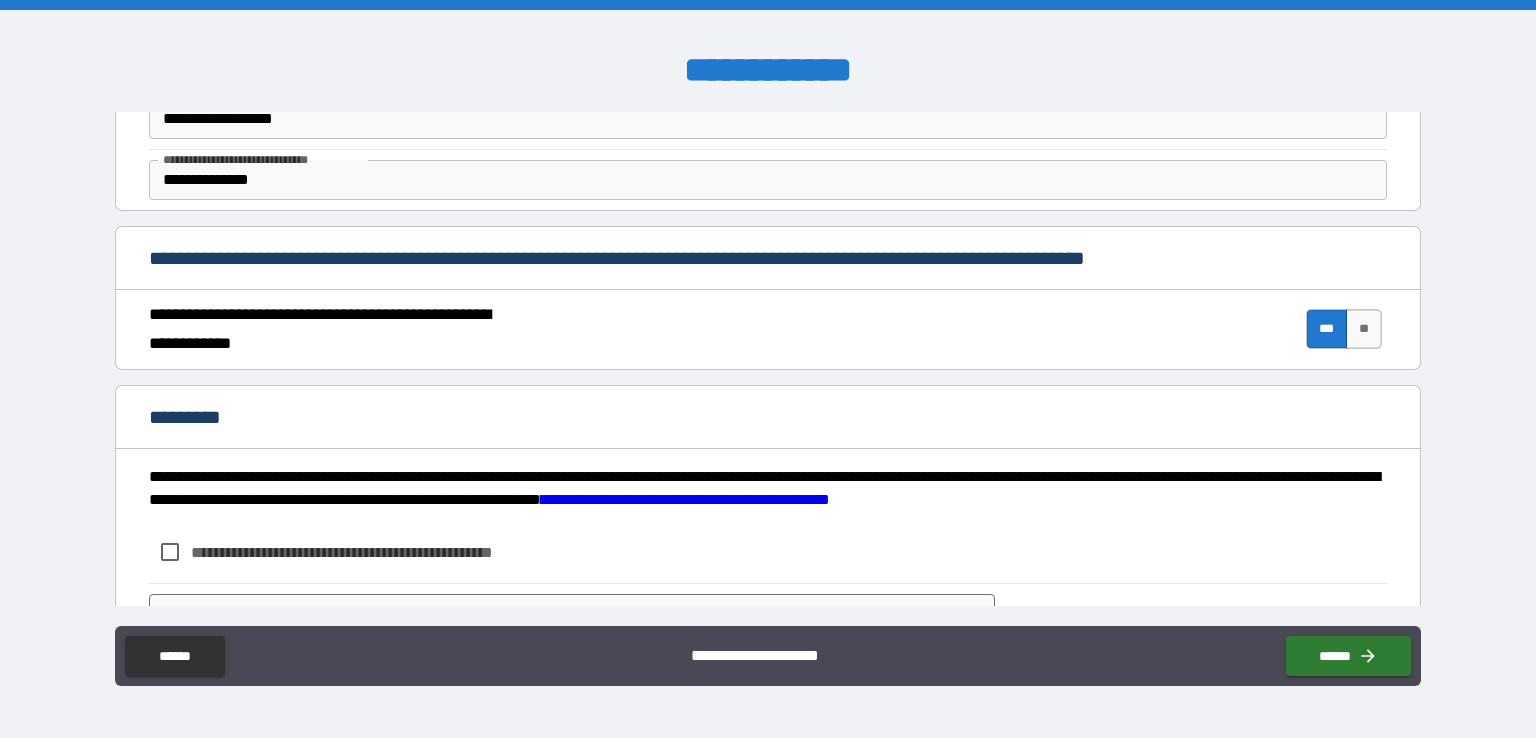 scroll, scrollTop: 1660, scrollLeft: 0, axis: vertical 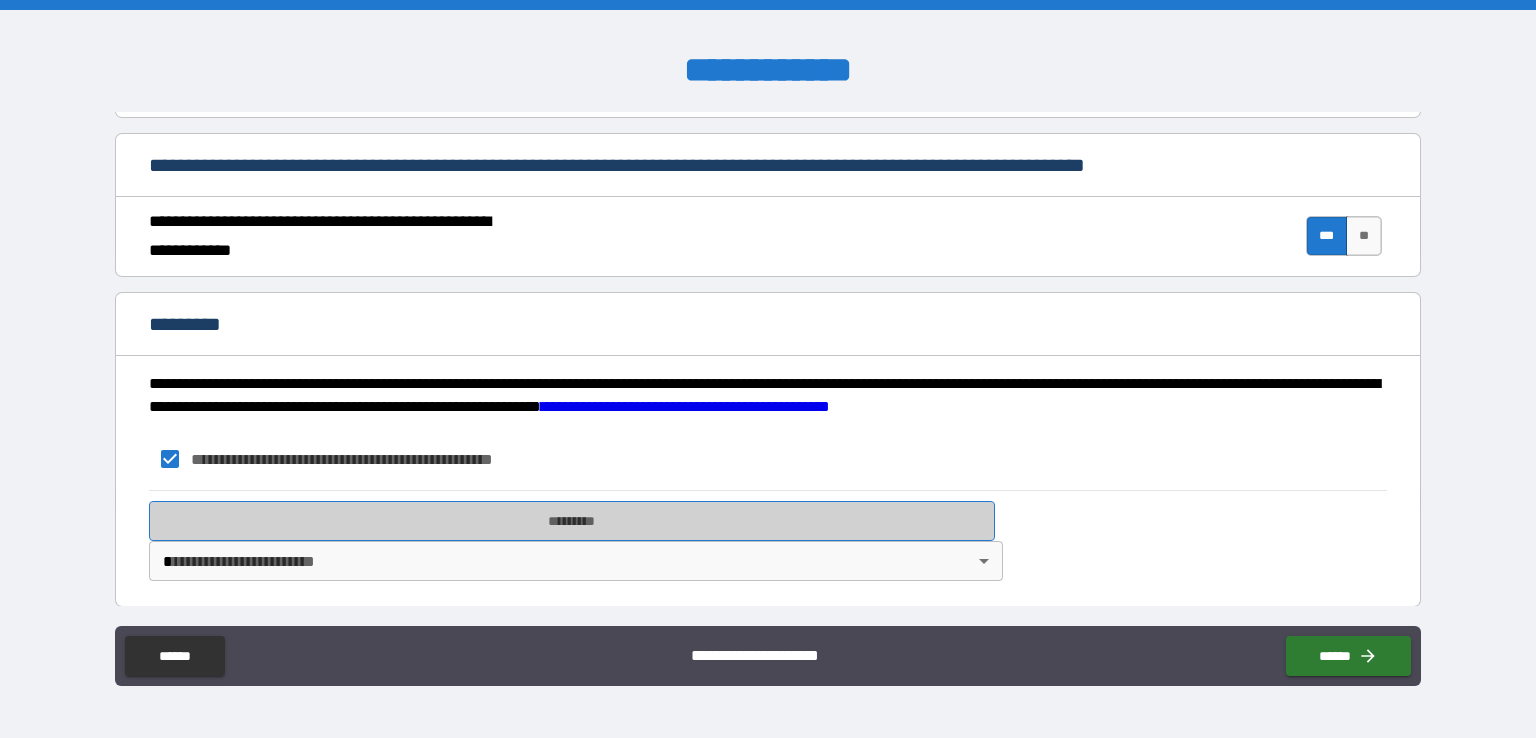 click on "*********" at bounding box center (572, 521) 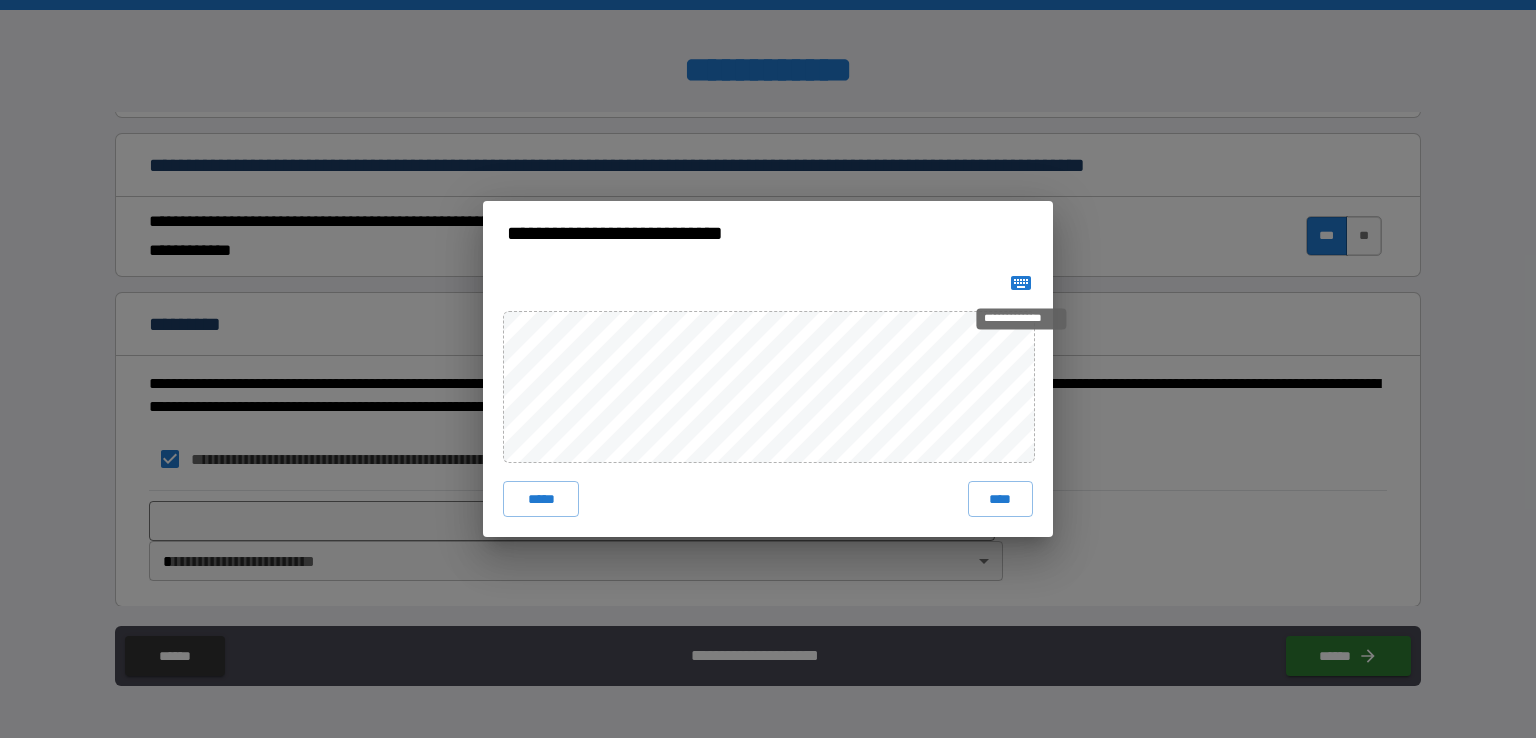 click 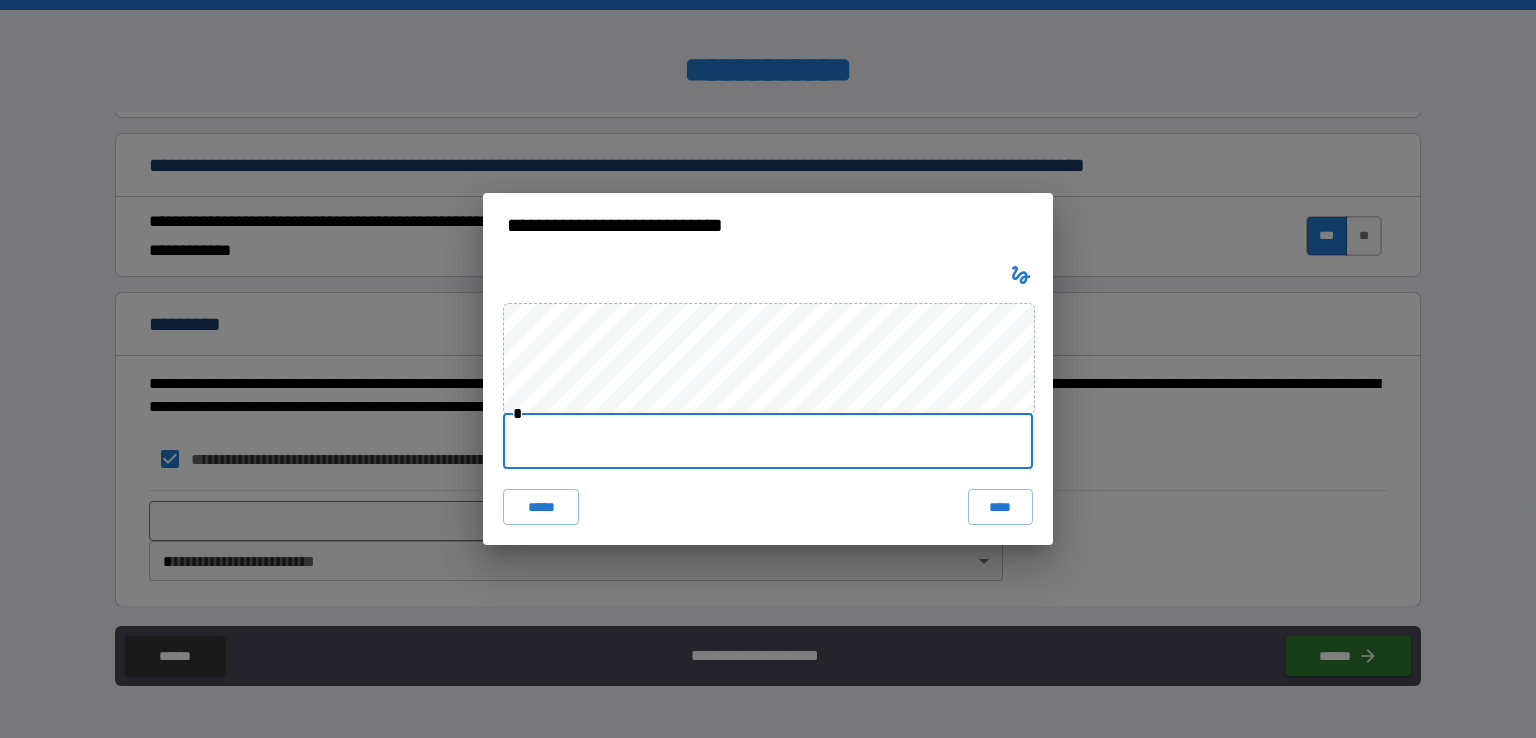 click at bounding box center (768, 441) 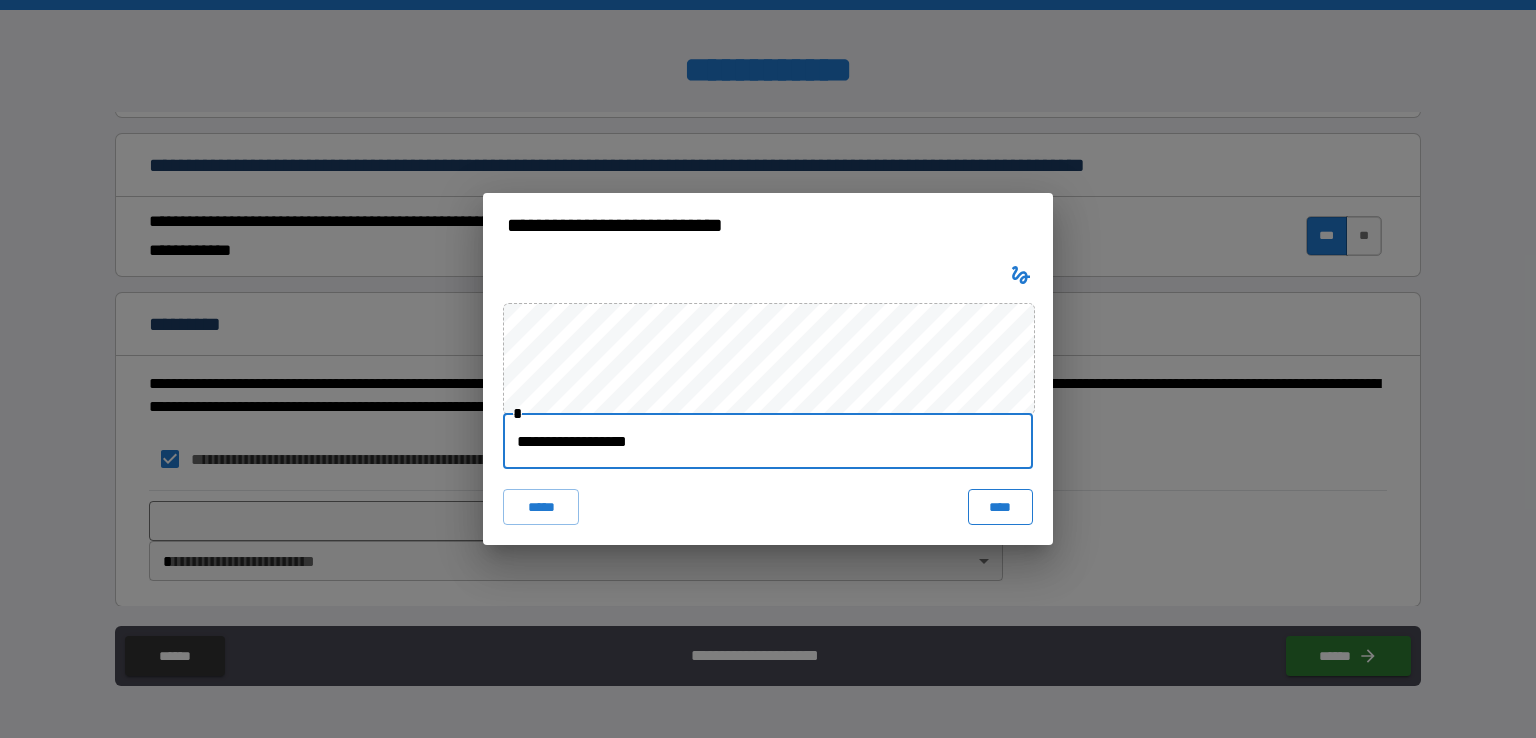 type on "**********" 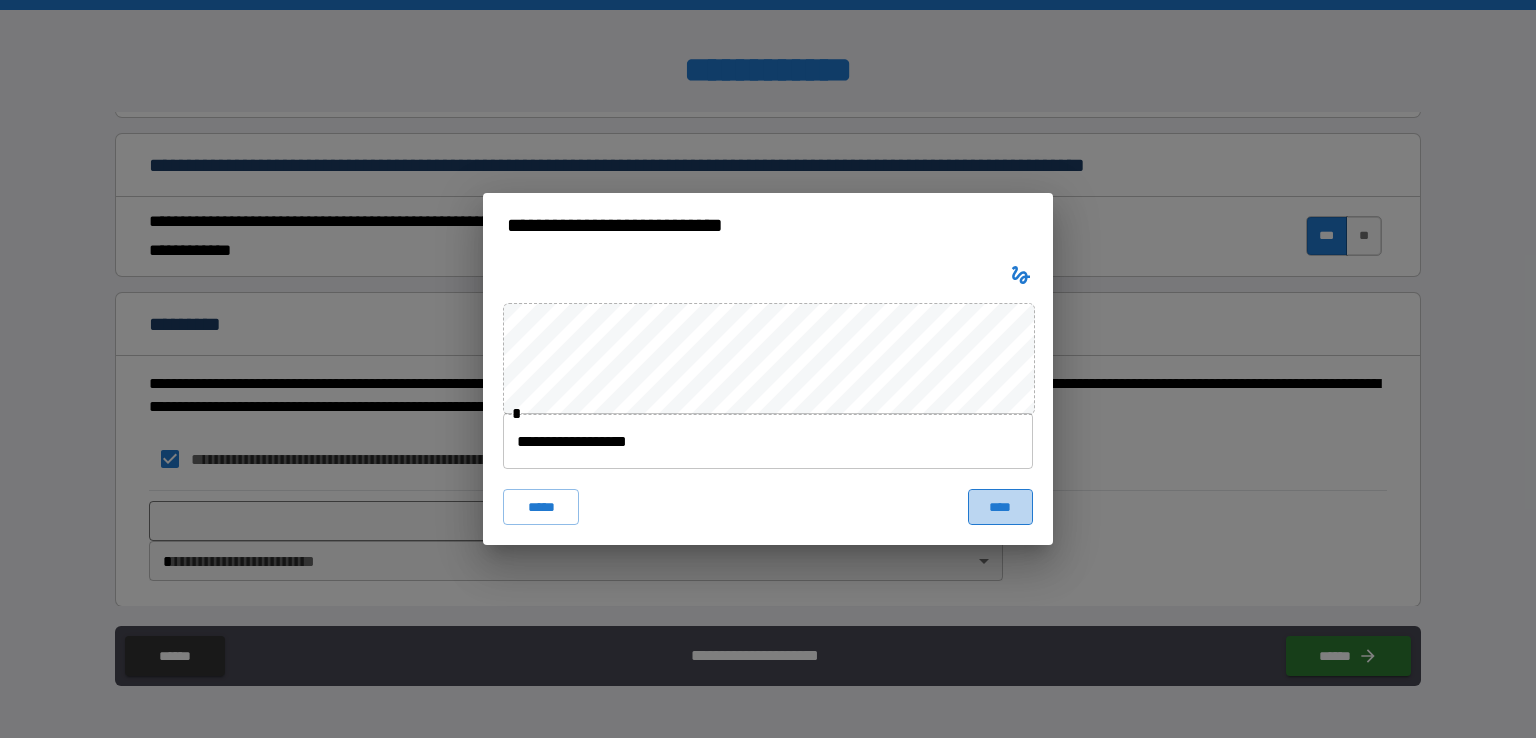 click on "****" at bounding box center (1000, 507) 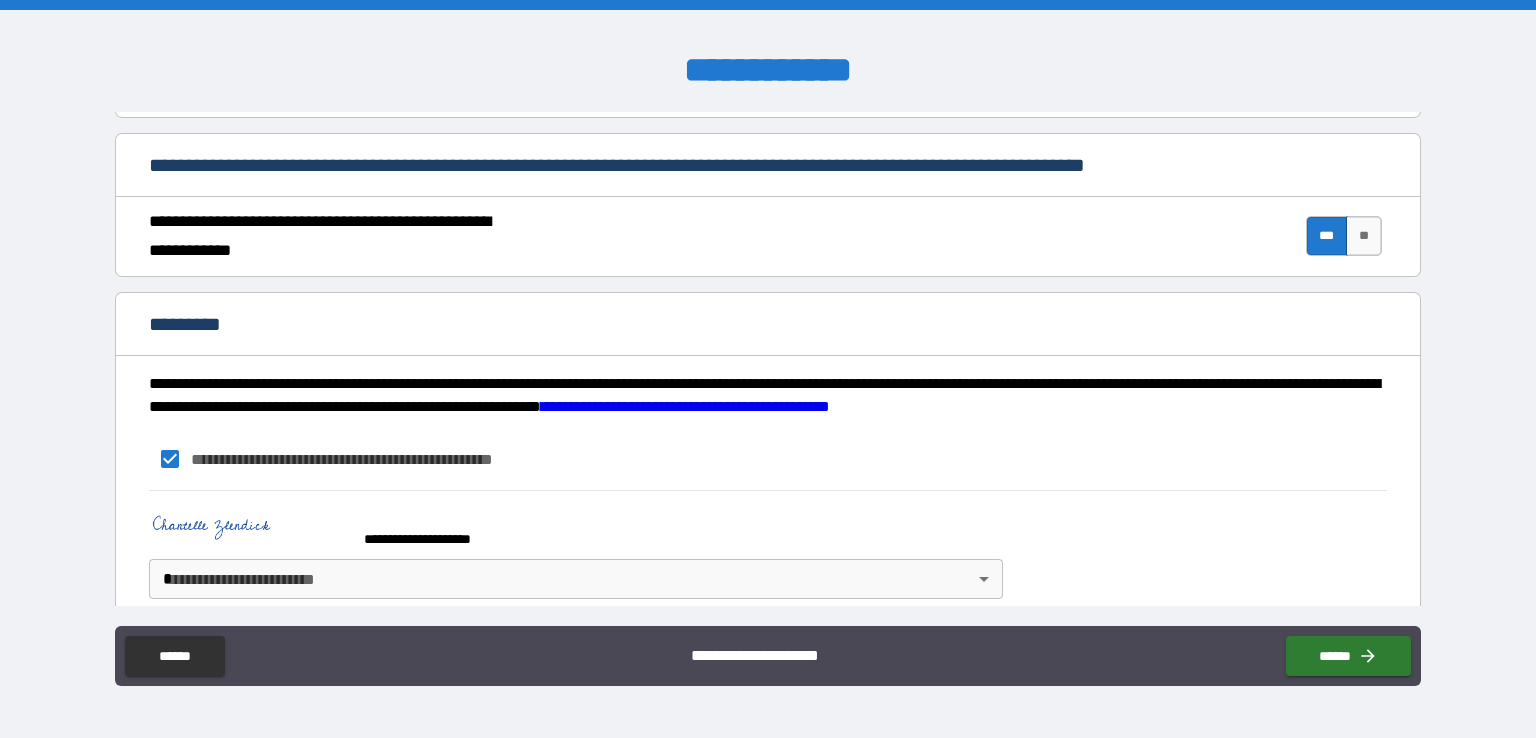 drag, startPoint x: 230, startPoint y: 593, endPoint x: 244, endPoint y: 573, distance: 24.41311 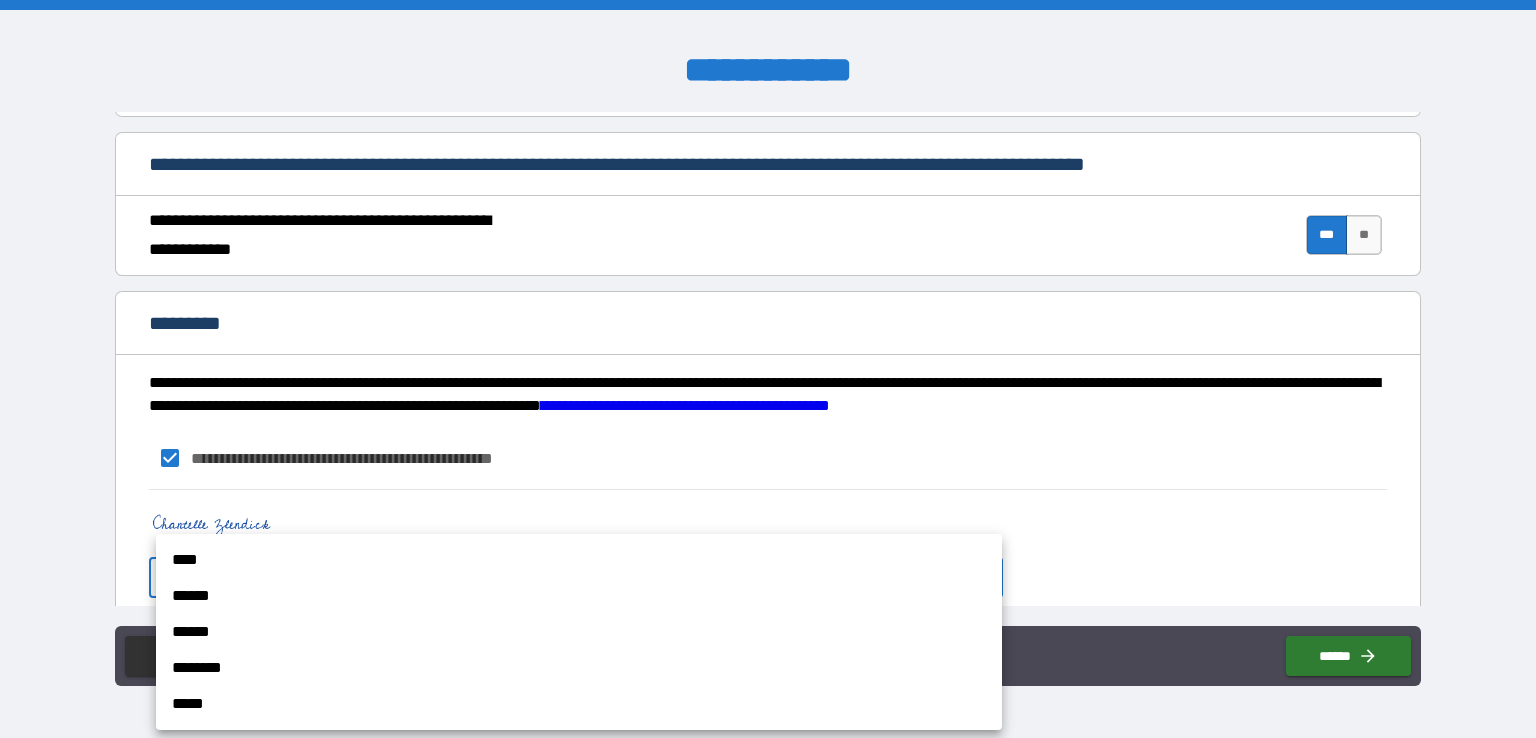 click on "**********" at bounding box center [768, 369] 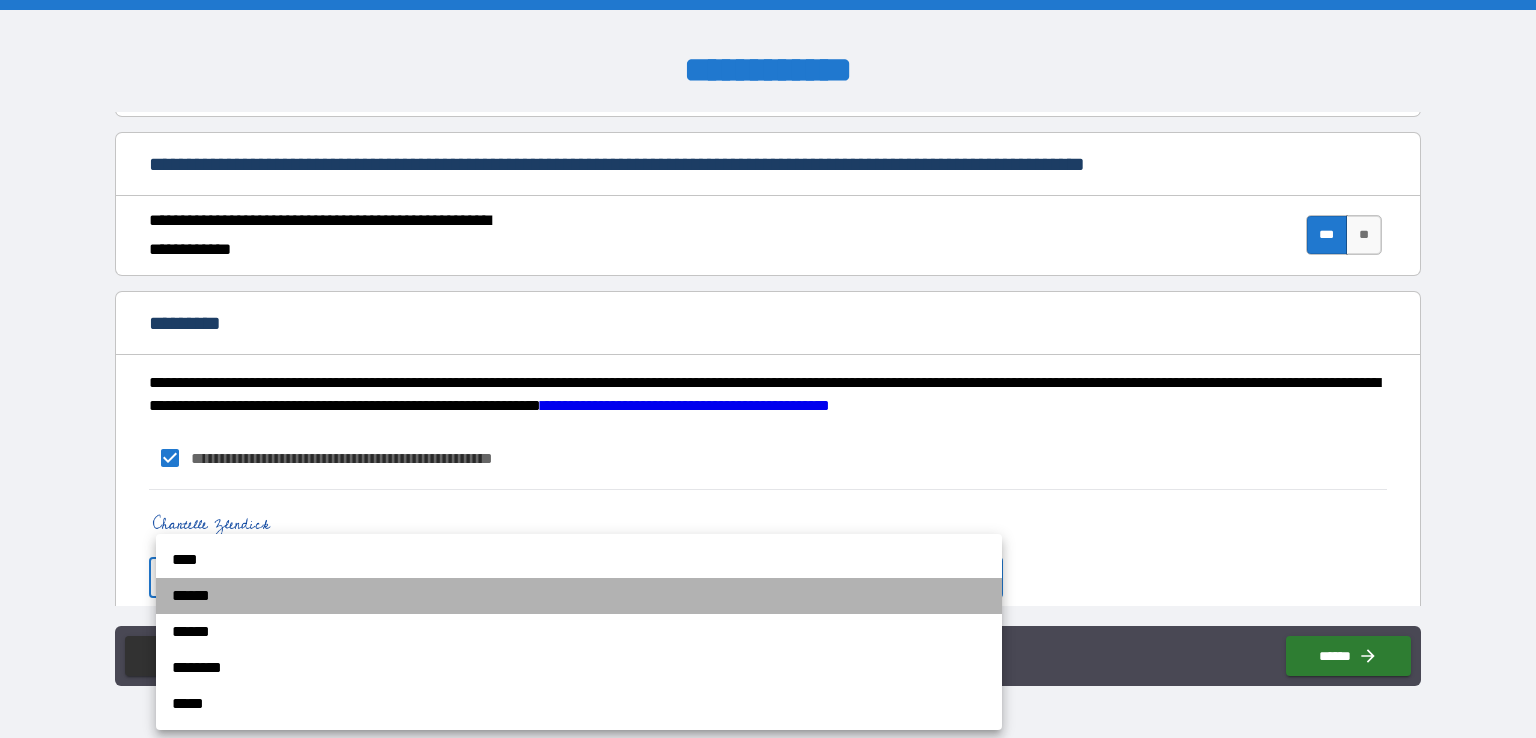 click on "******" at bounding box center (579, 596) 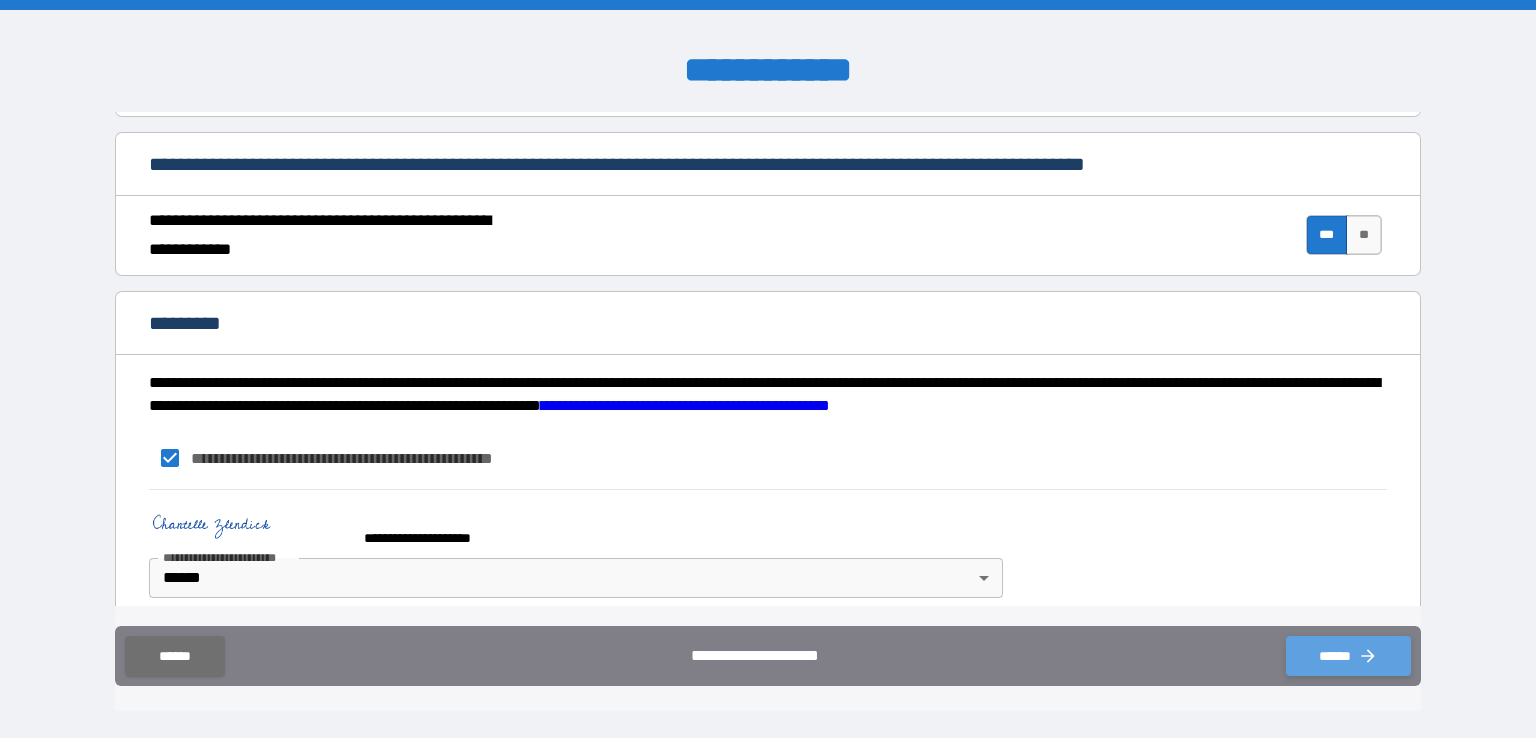 click on "******" at bounding box center (1348, 656) 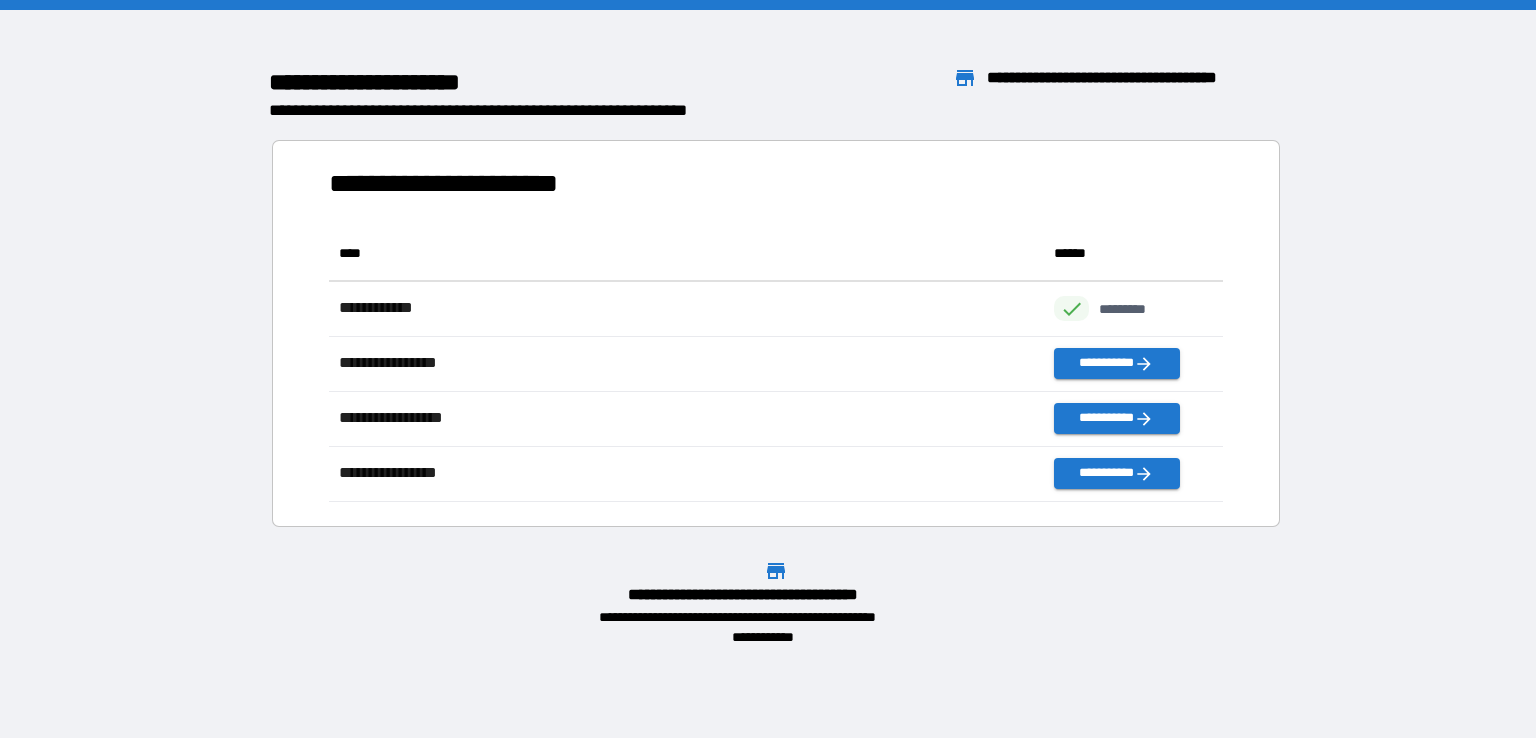 scroll, scrollTop: 16, scrollLeft: 16, axis: both 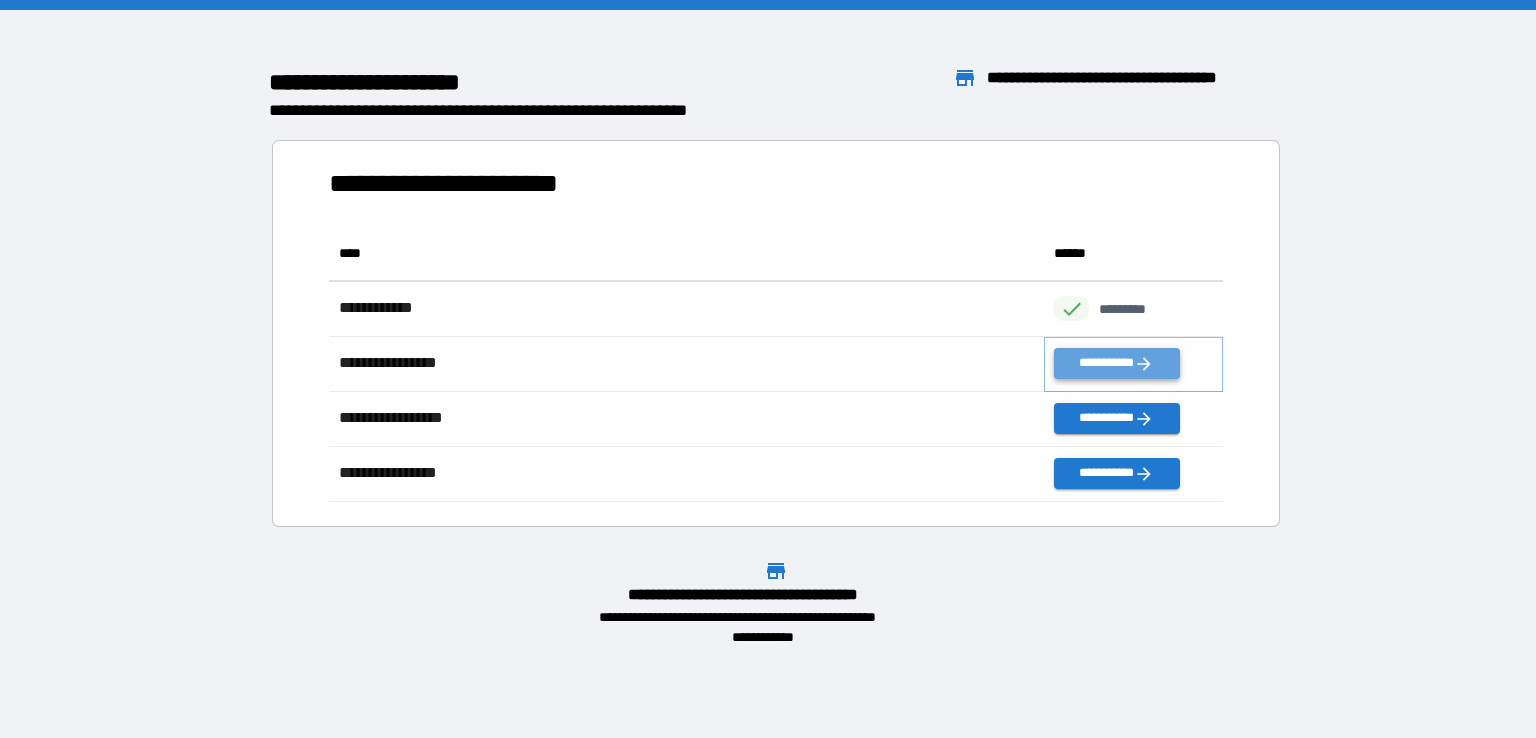 click on "**********" at bounding box center [1116, 363] 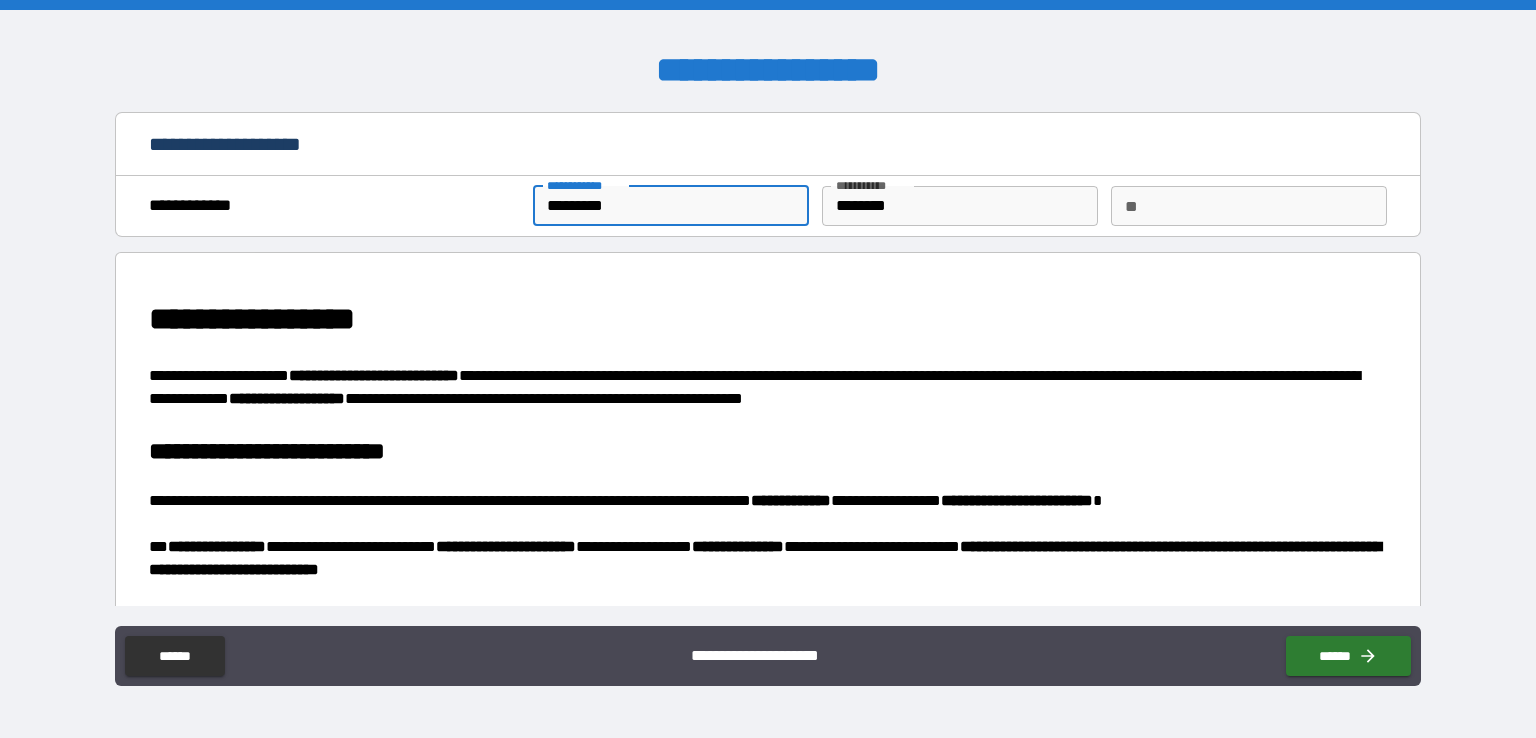 drag, startPoint x: 567, startPoint y: 223, endPoint x: 415, endPoint y: 243, distance: 153.31015 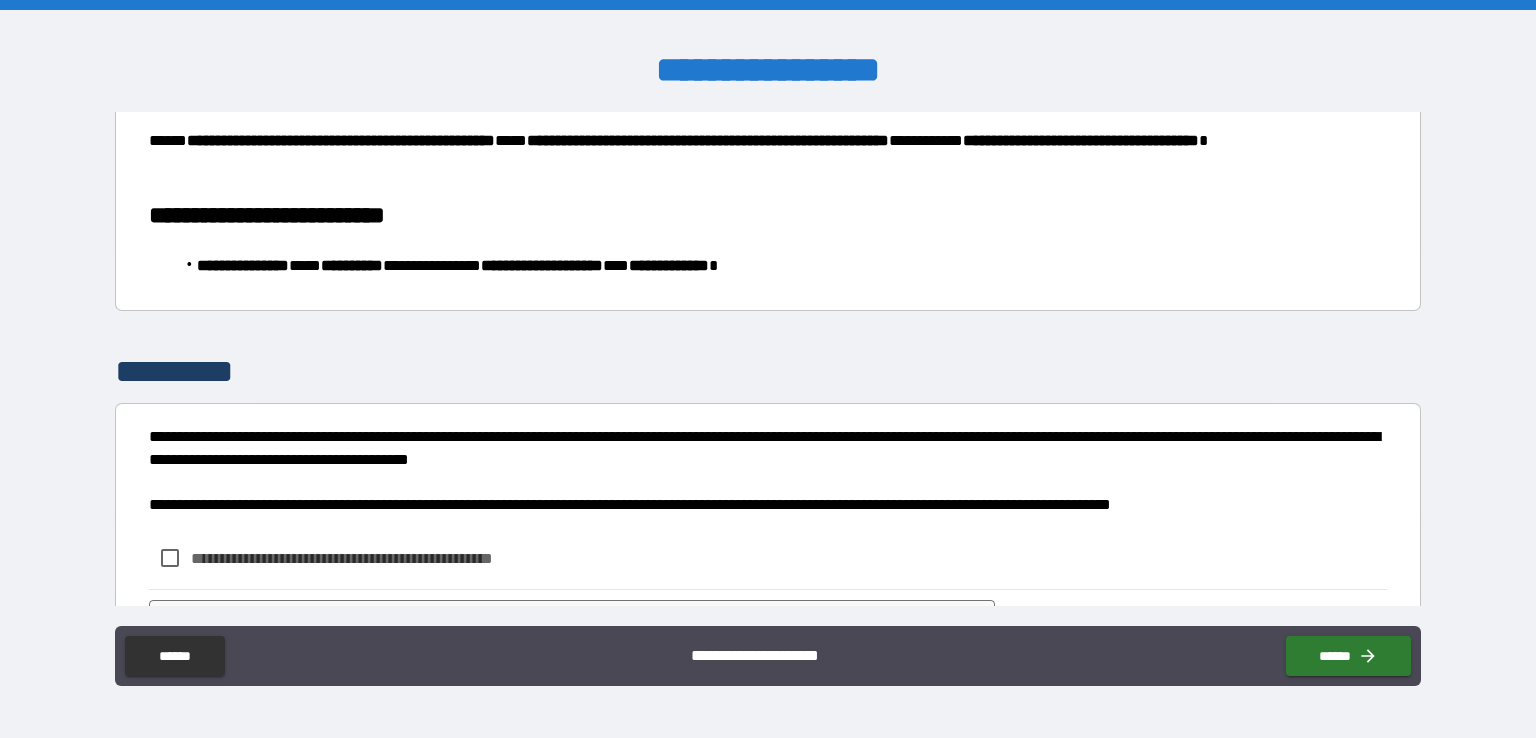 scroll, scrollTop: 1554, scrollLeft: 0, axis: vertical 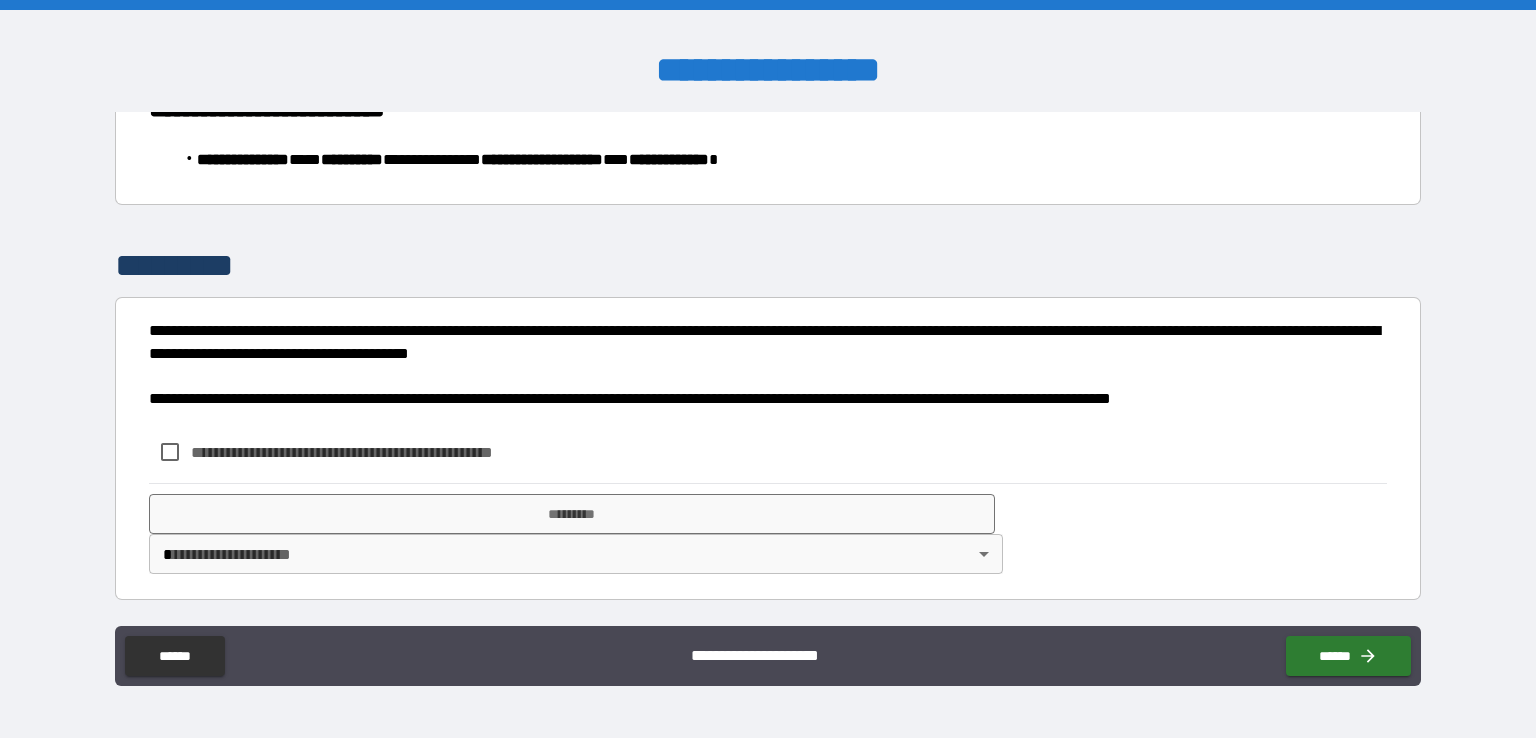 type on "****" 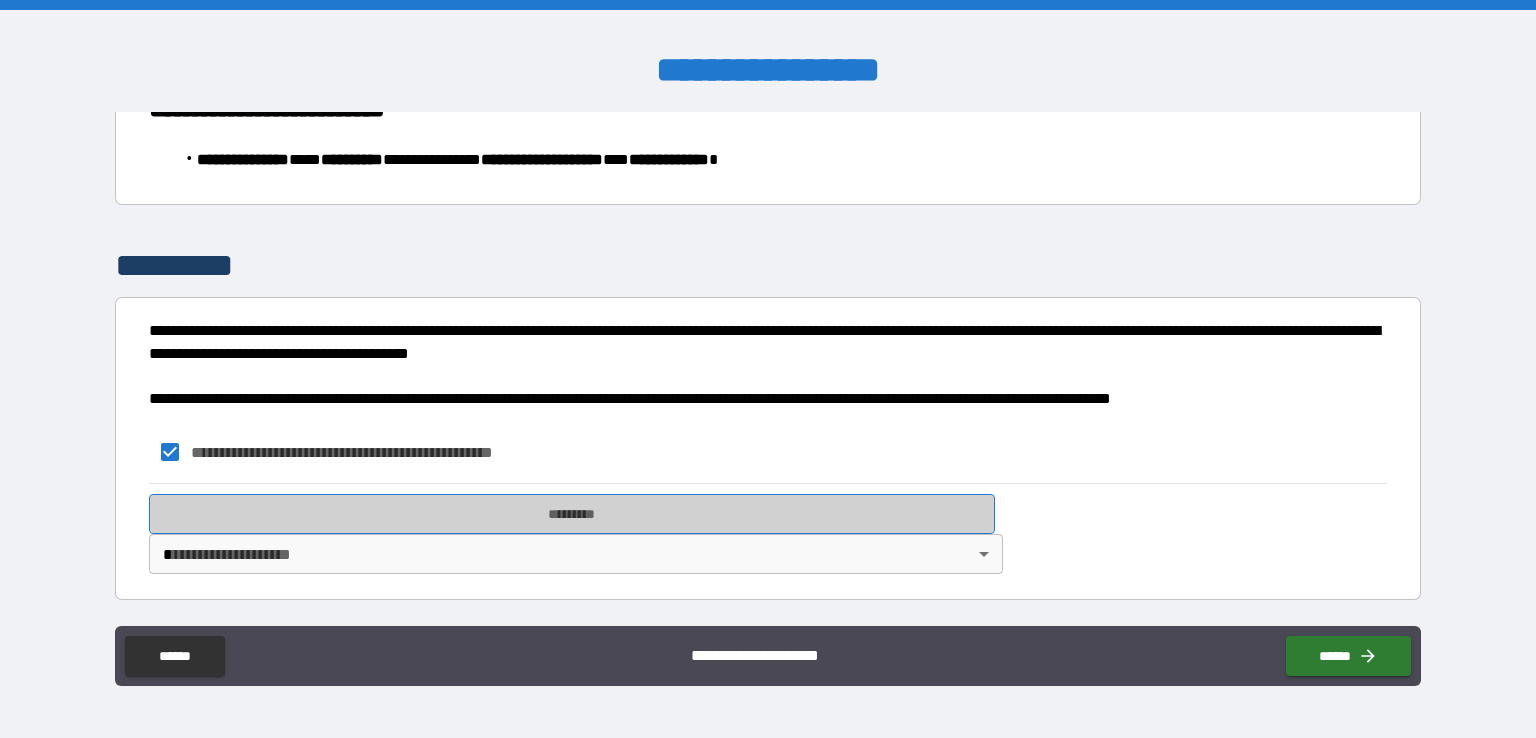 click on "*********" at bounding box center [572, 514] 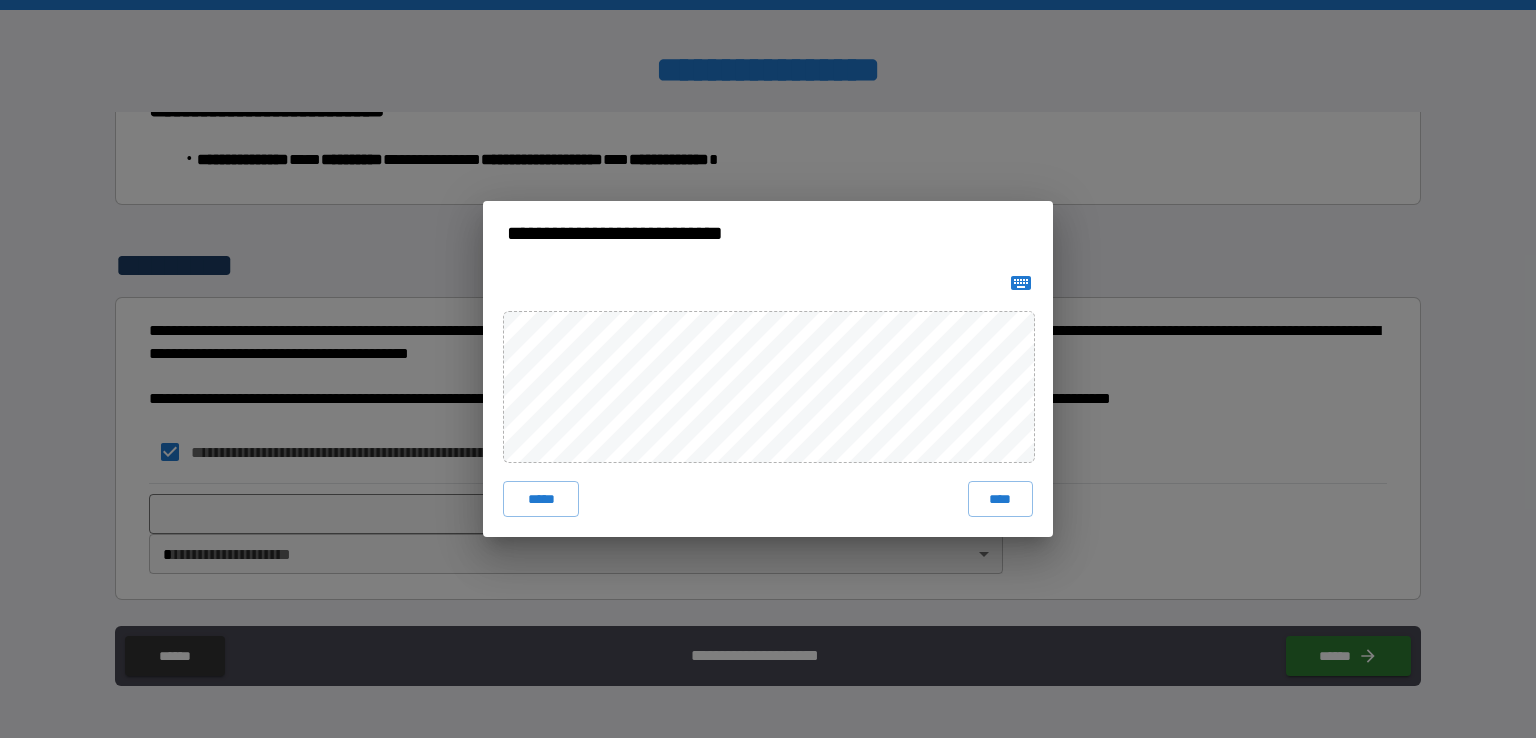 click 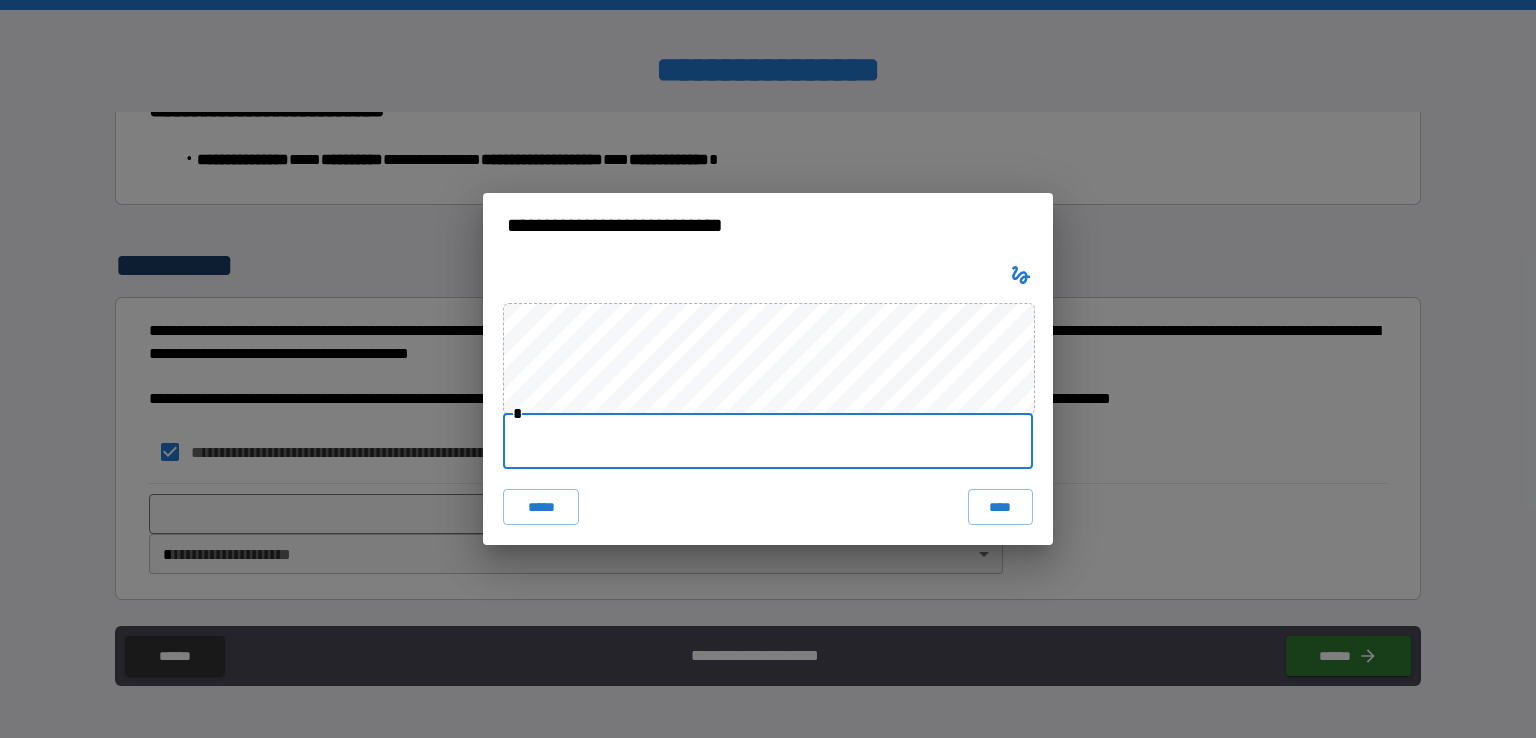 click at bounding box center (768, 441) 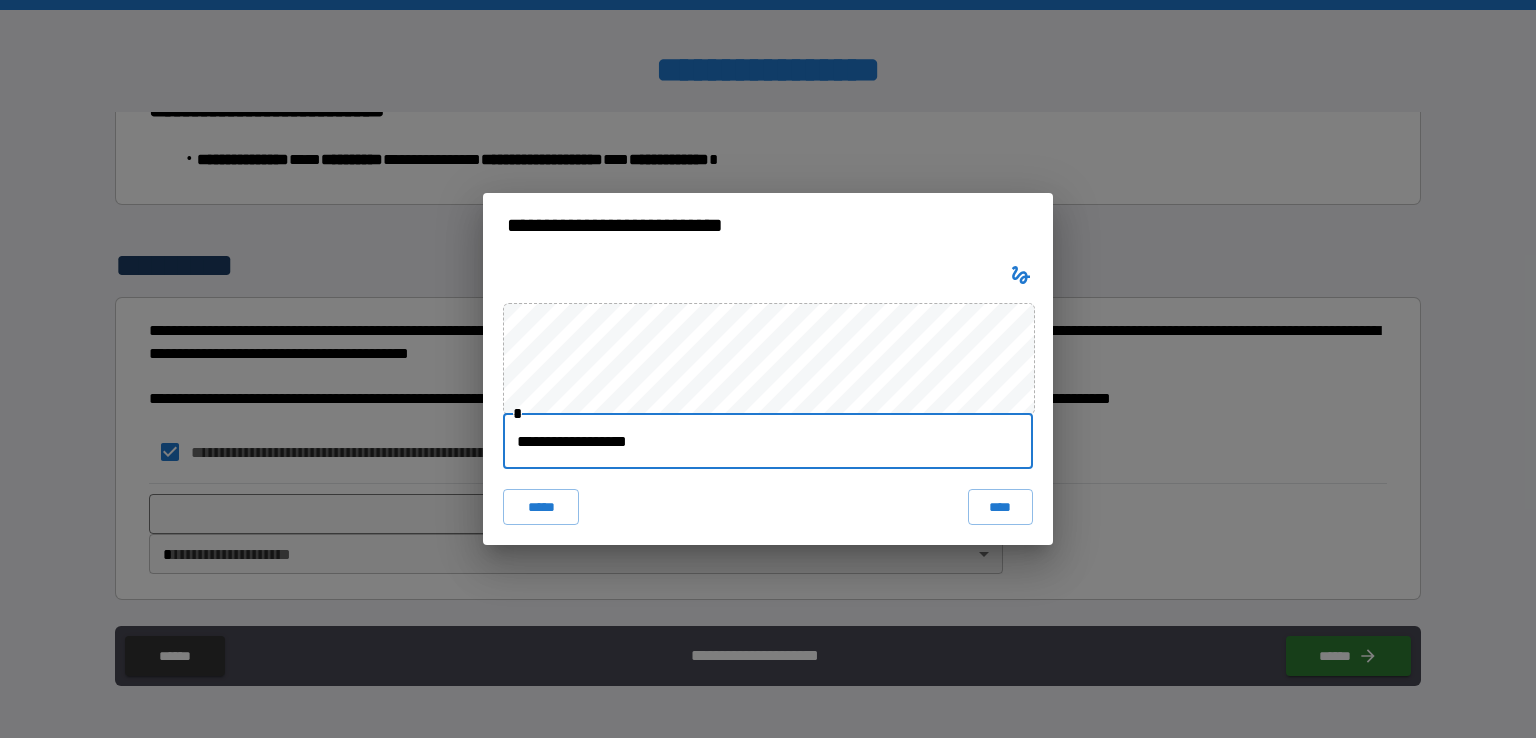 click on "**********" at bounding box center [768, 401] 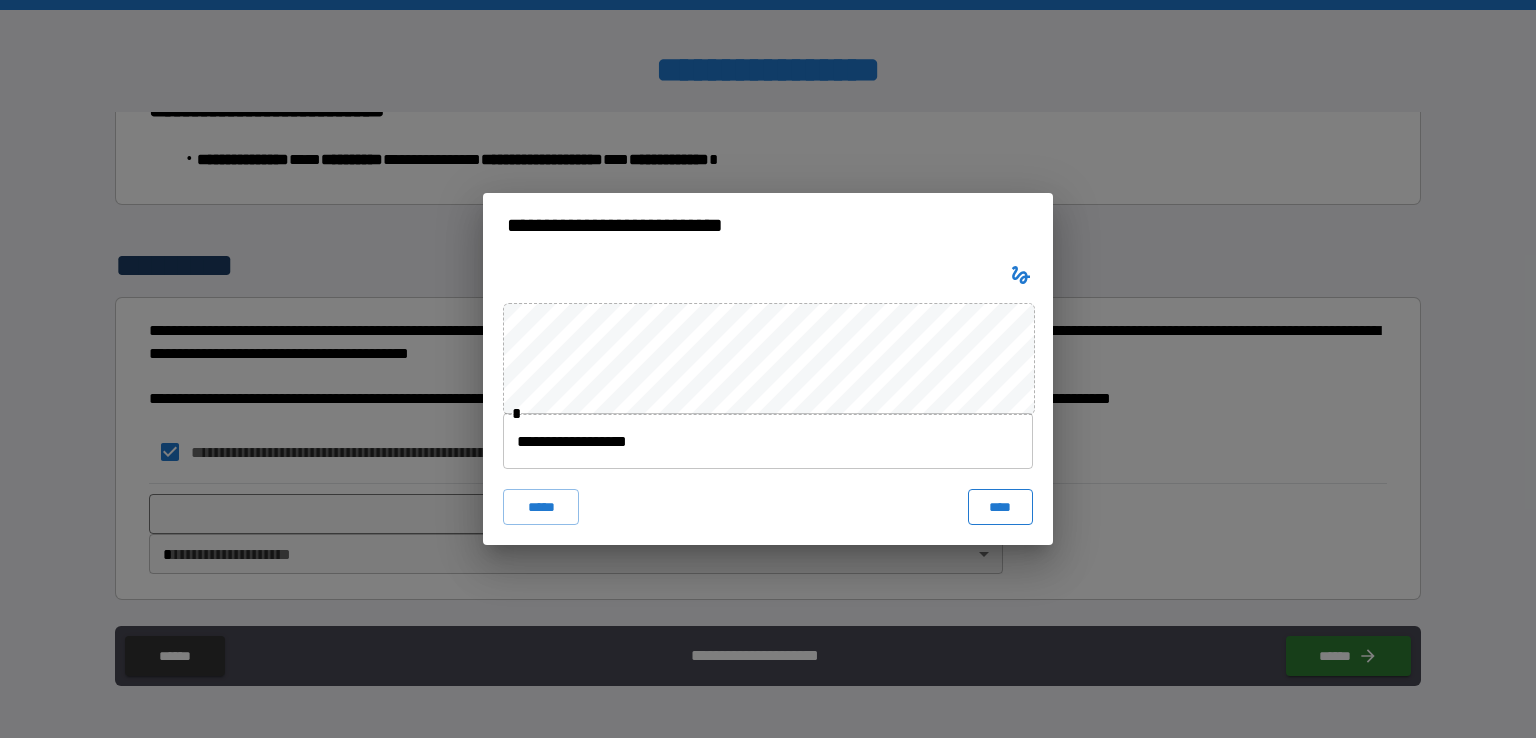 click on "****" at bounding box center [1000, 507] 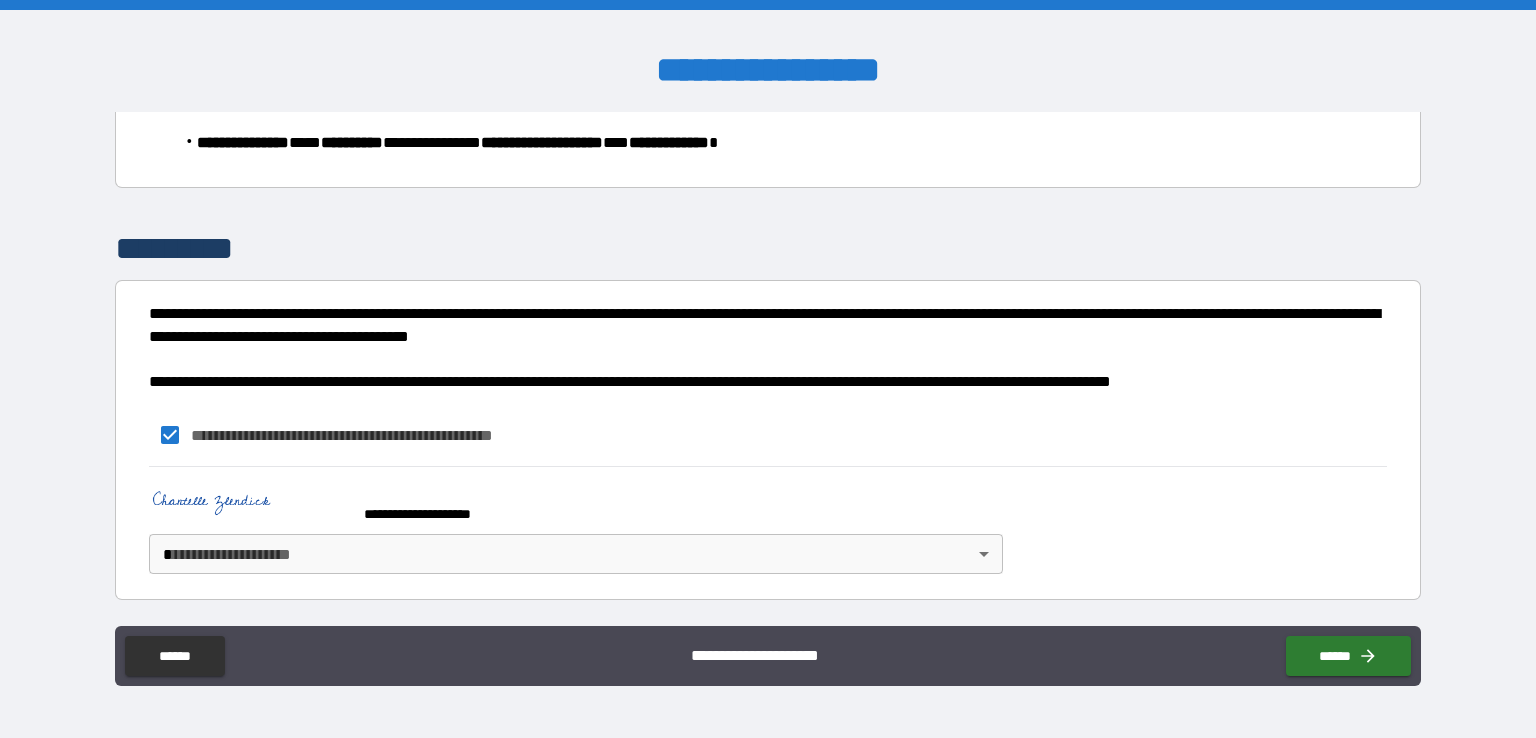 click on "**********" at bounding box center [768, 369] 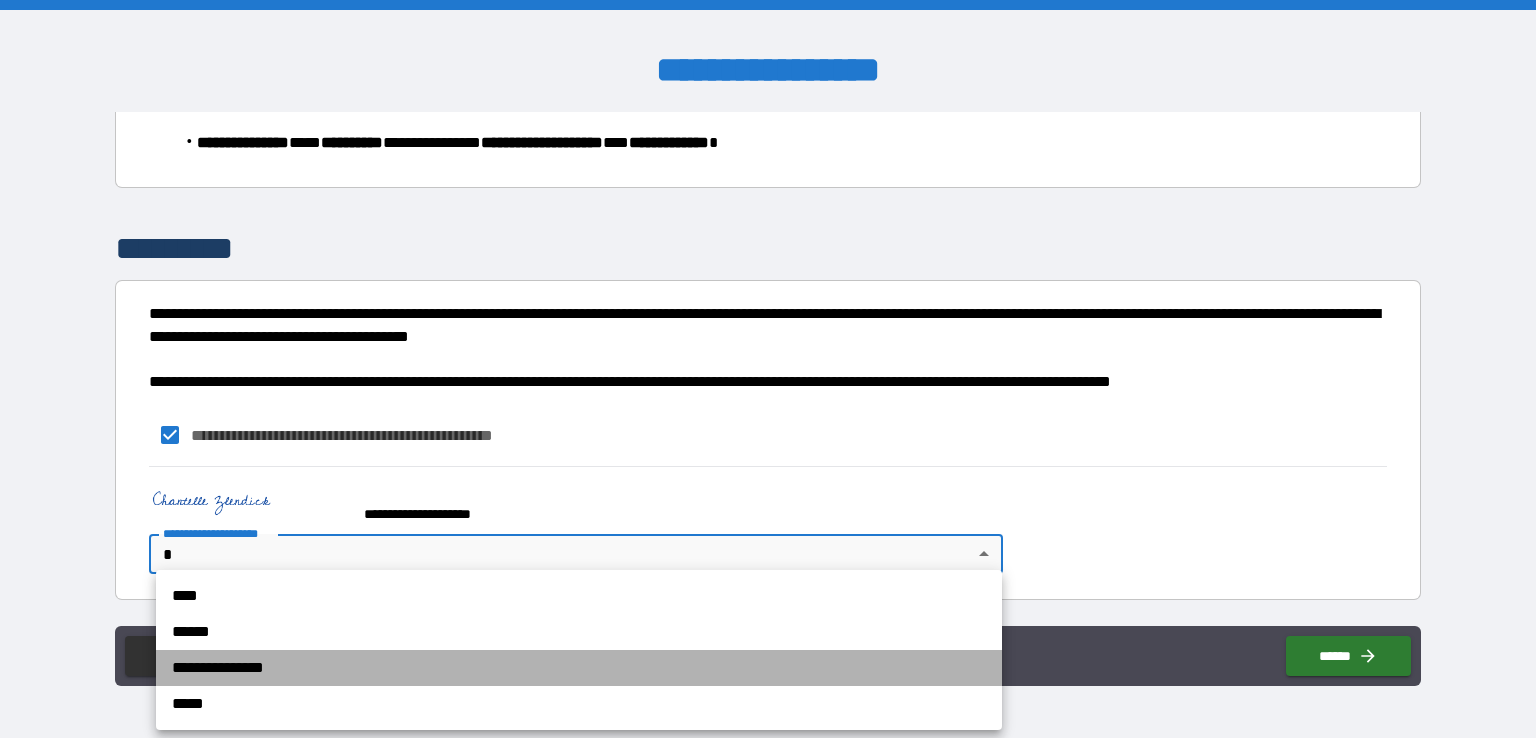 click on "**********" at bounding box center (579, 668) 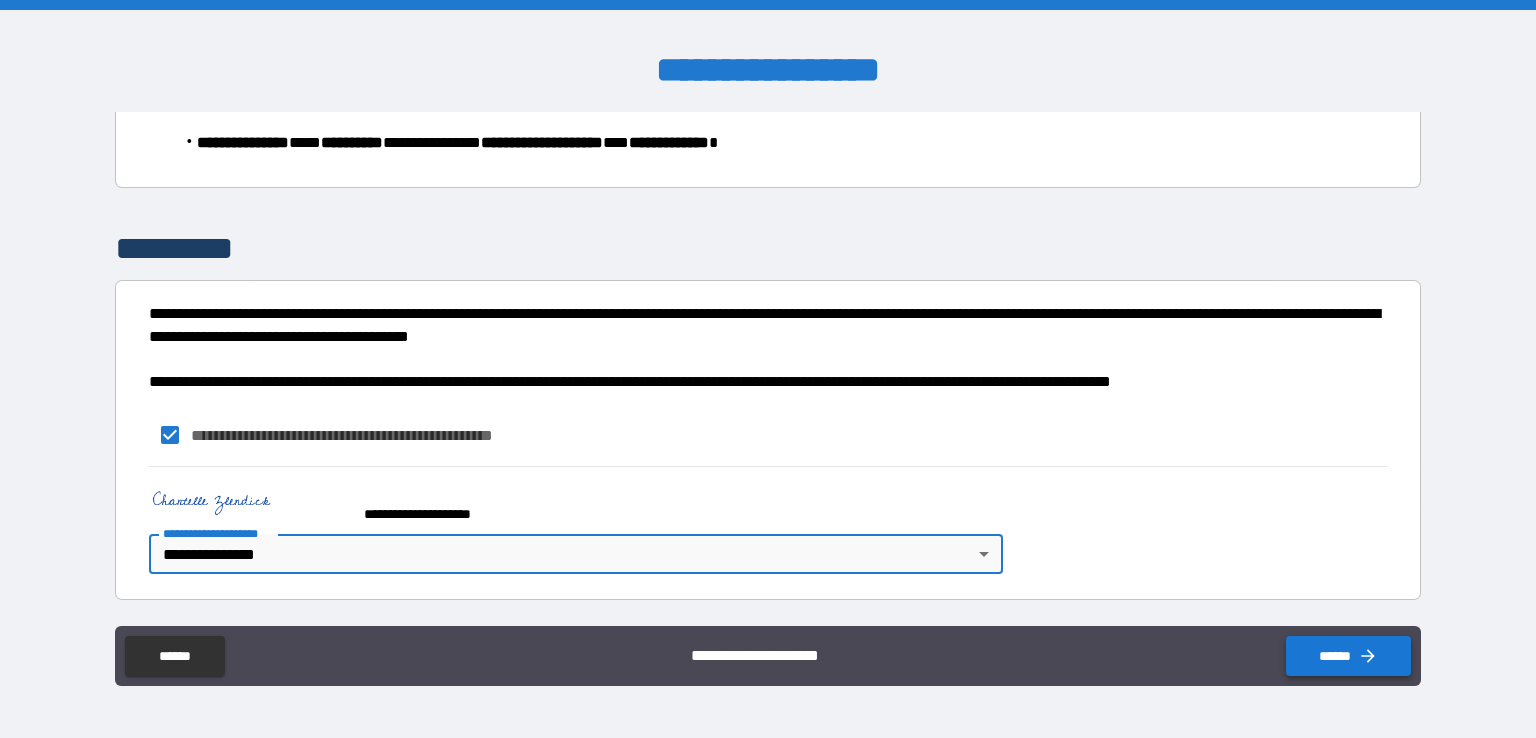 click 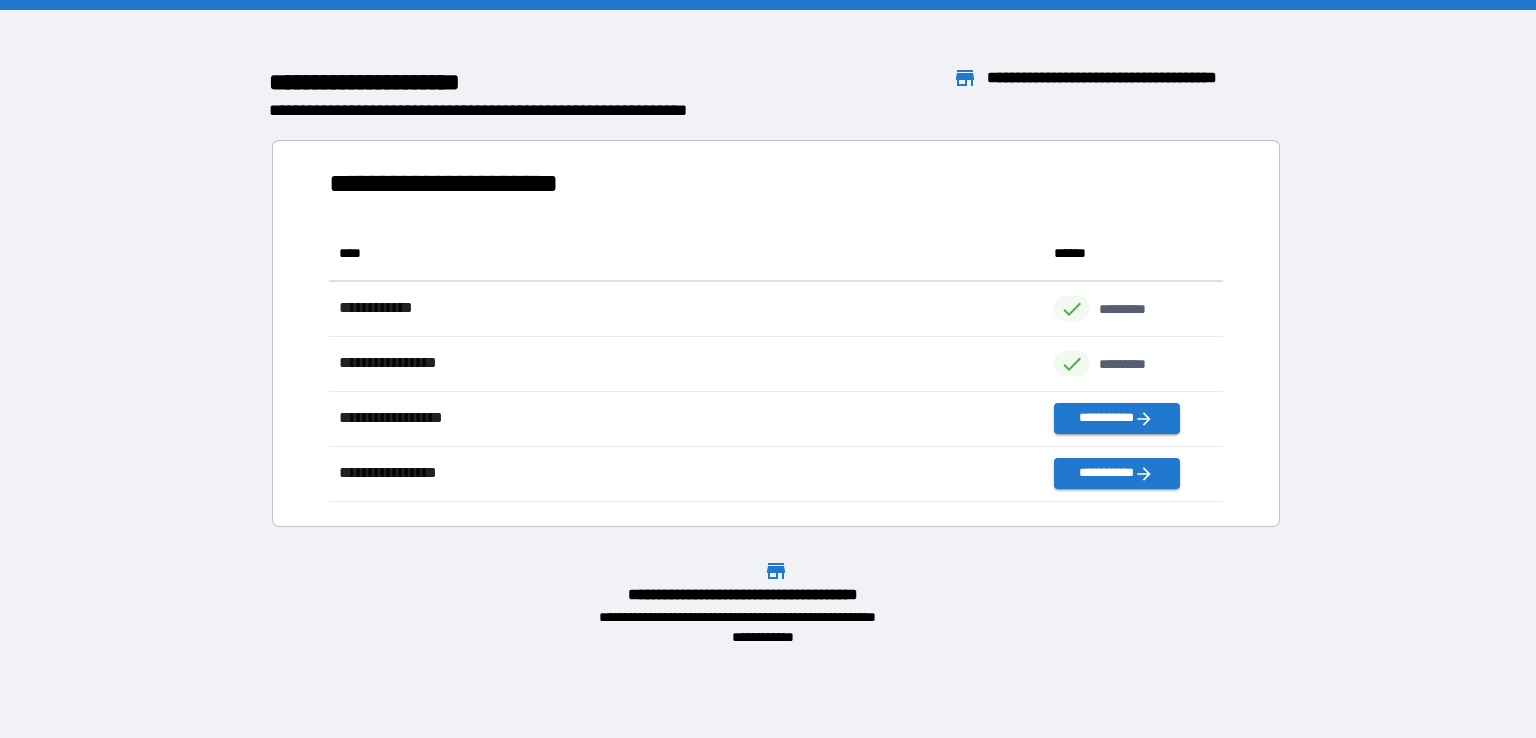 scroll, scrollTop: 16, scrollLeft: 16, axis: both 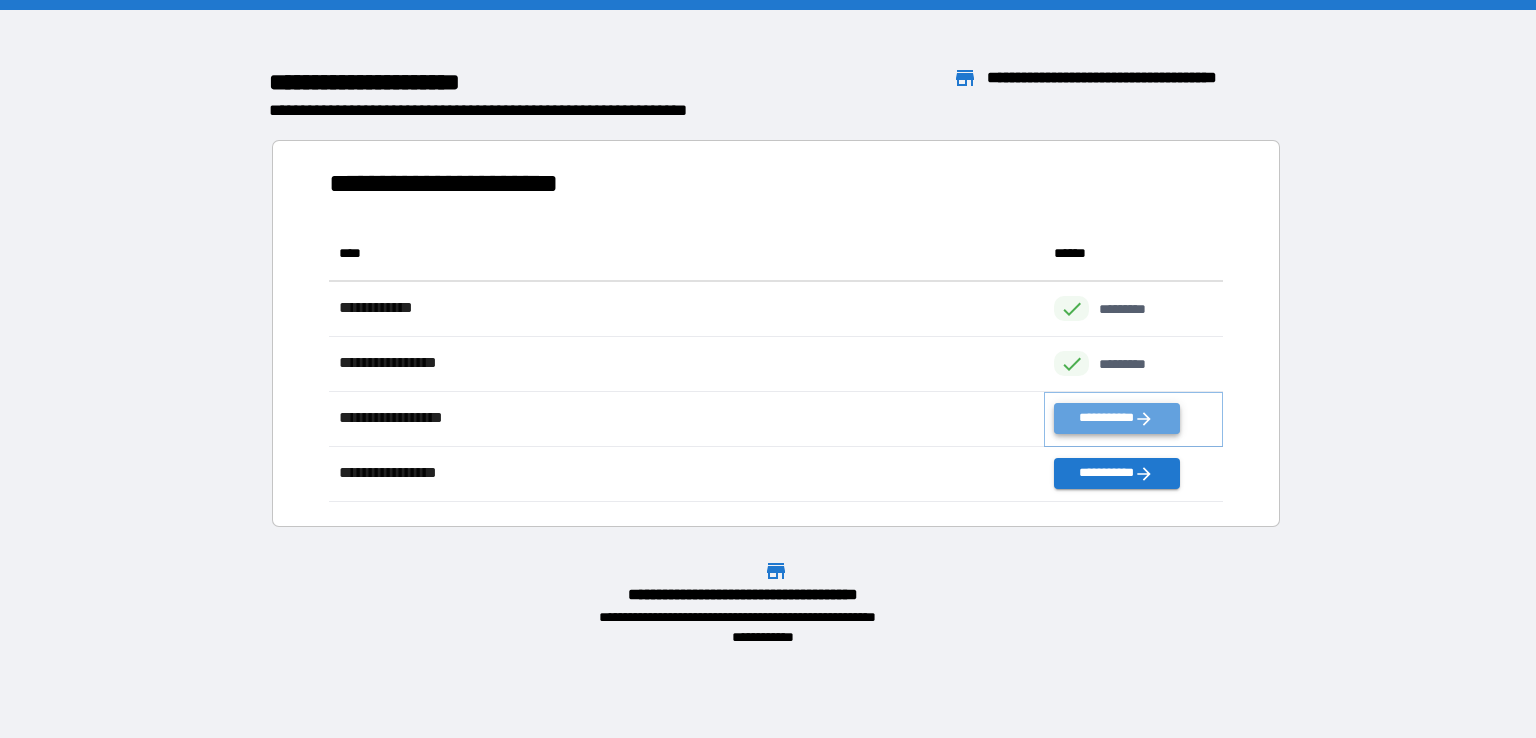 click on "**********" at bounding box center [1116, 418] 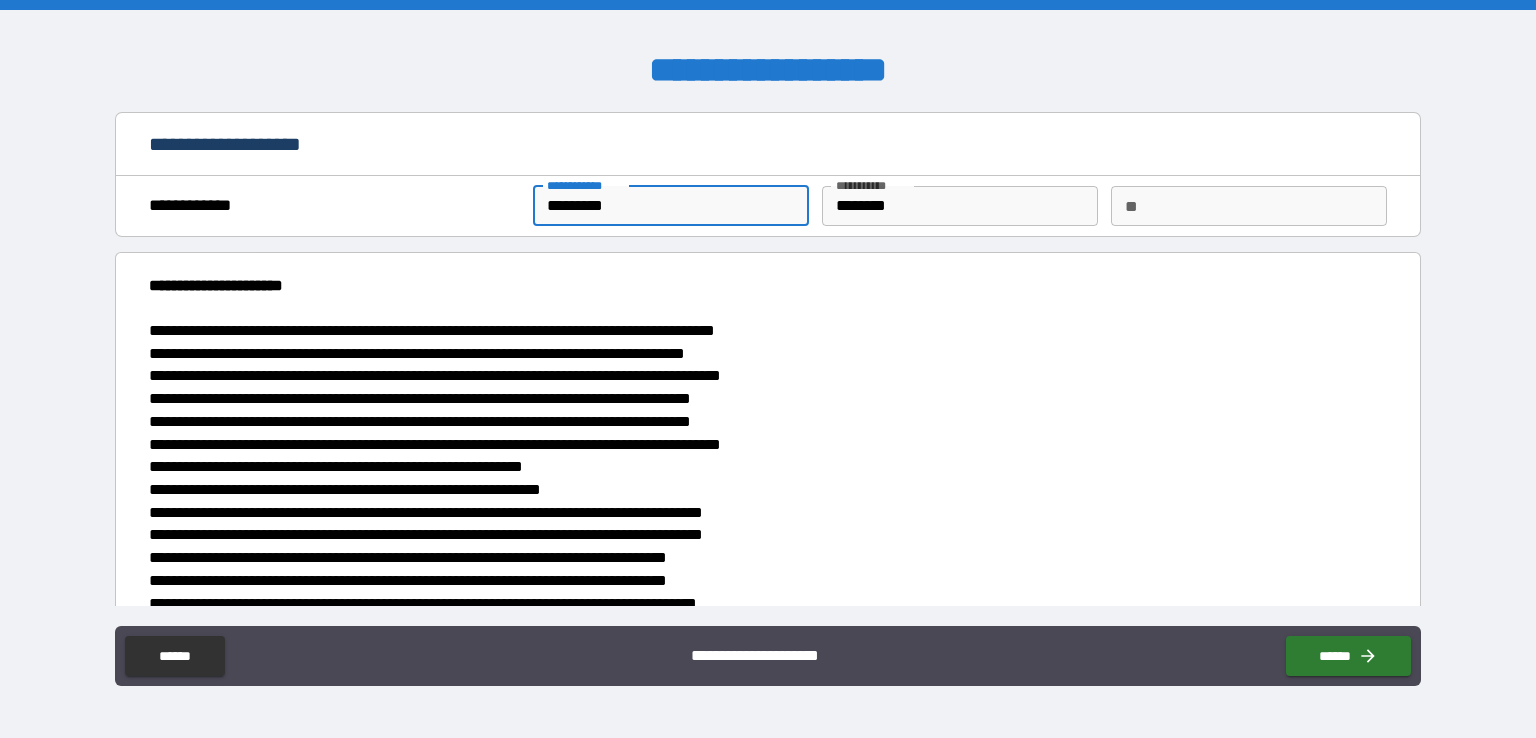 drag, startPoint x: 657, startPoint y: 215, endPoint x: 468, endPoint y: 203, distance: 189.38057 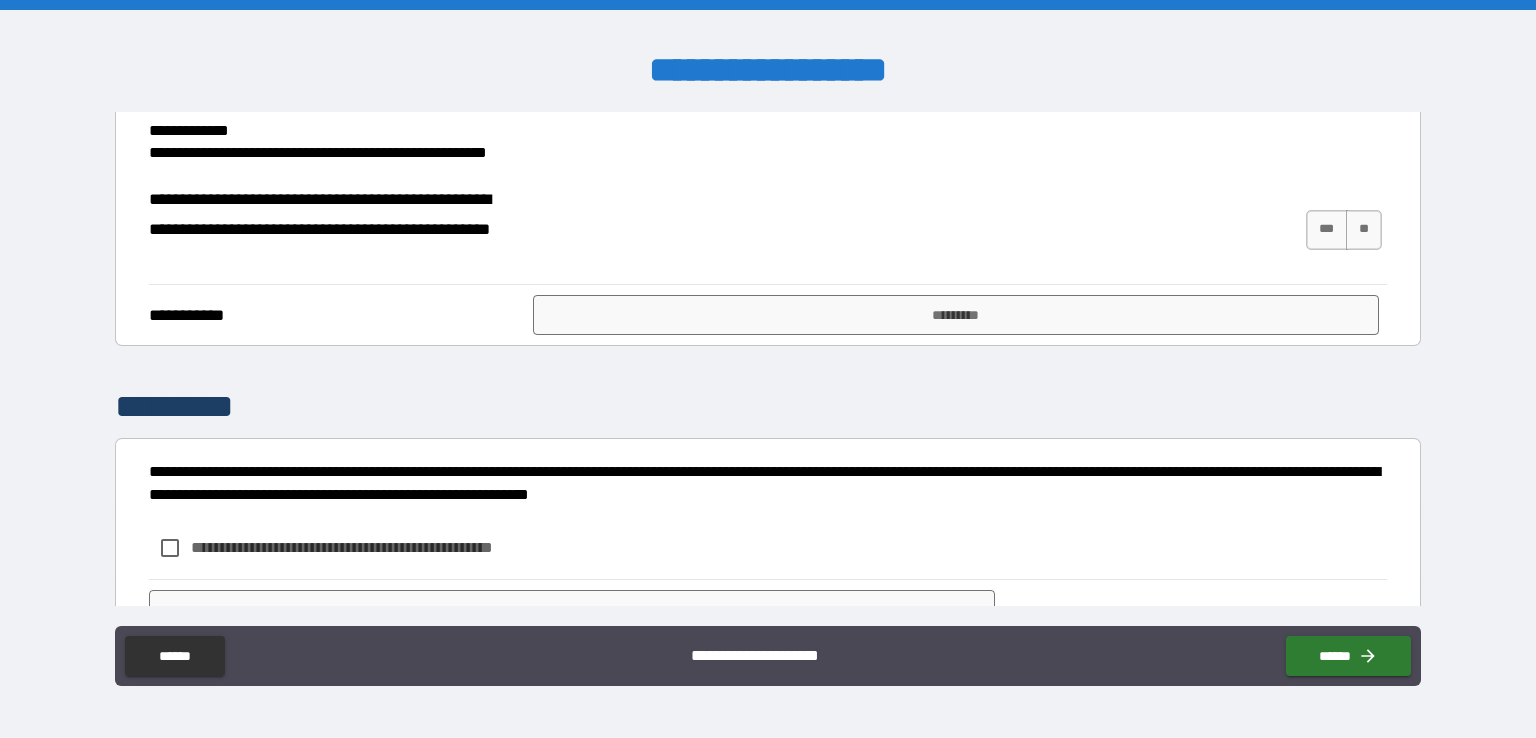 scroll, scrollTop: 943, scrollLeft: 0, axis: vertical 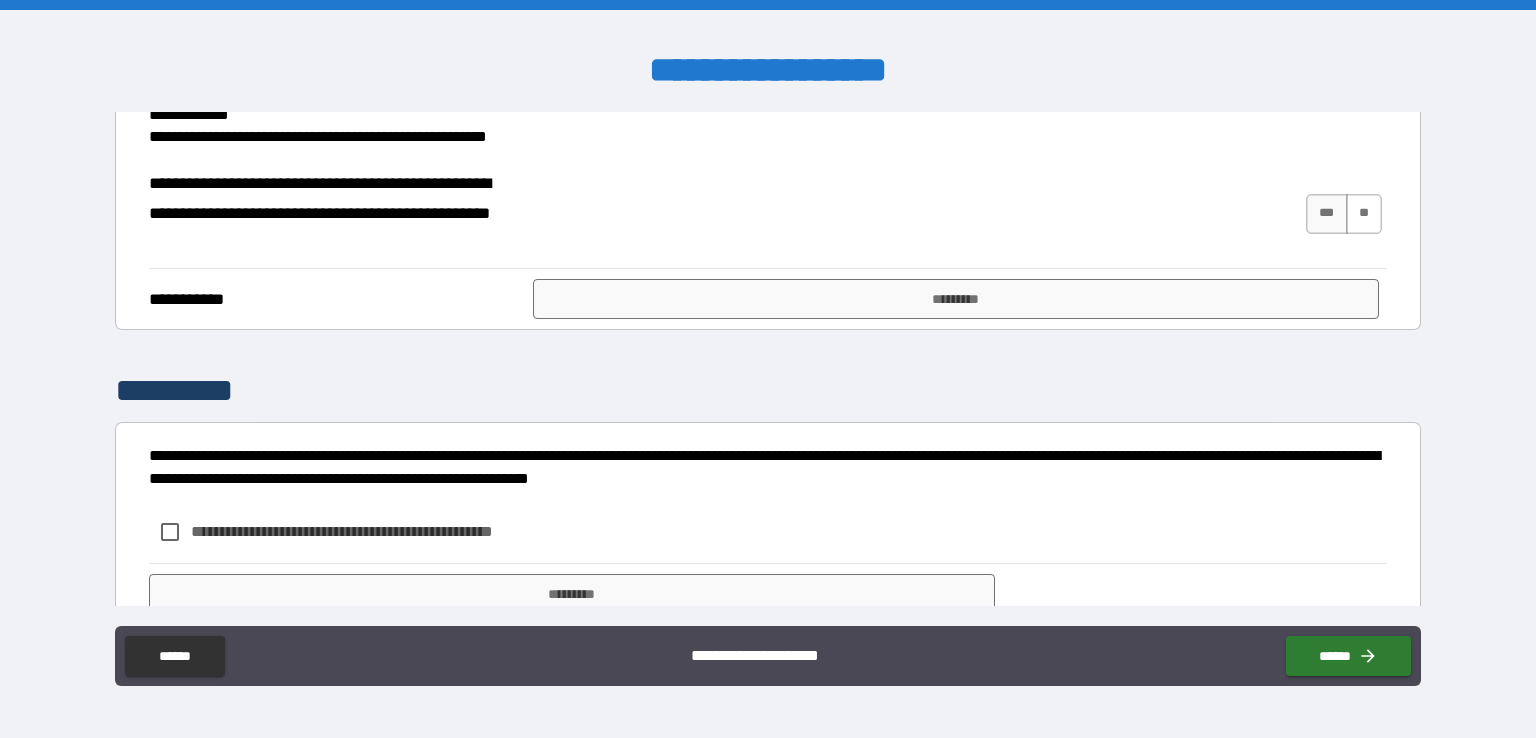 type on "****" 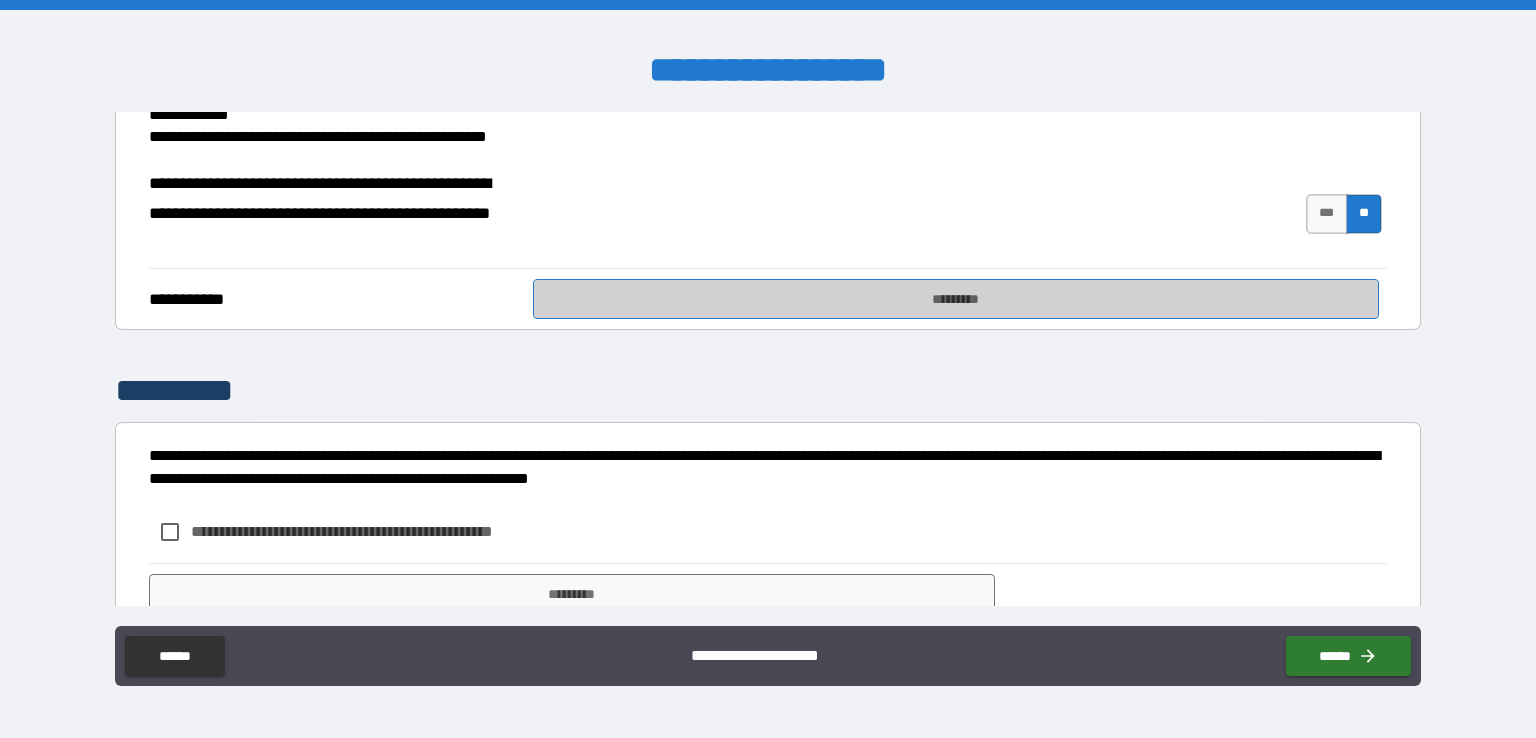 click on "*********" at bounding box center [956, 299] 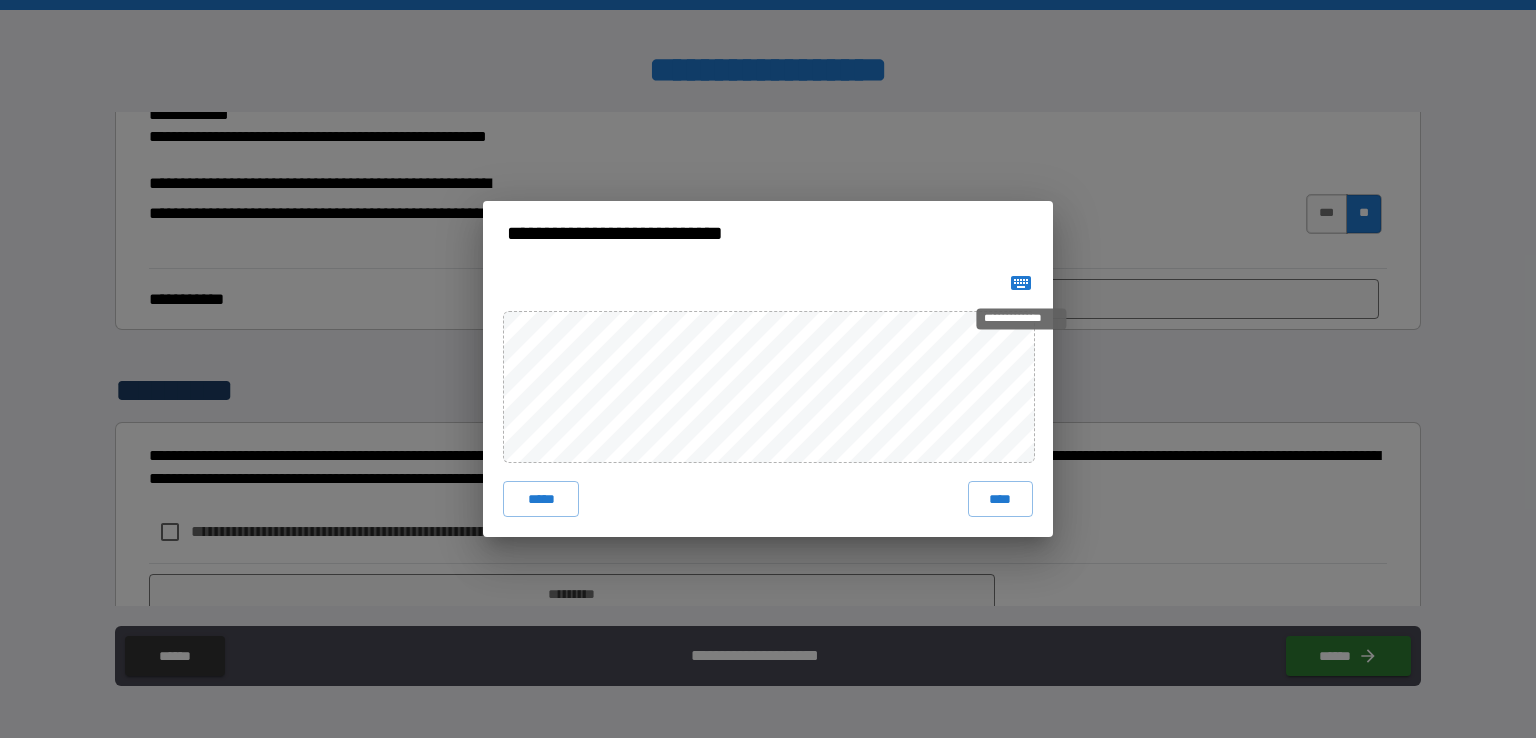 click 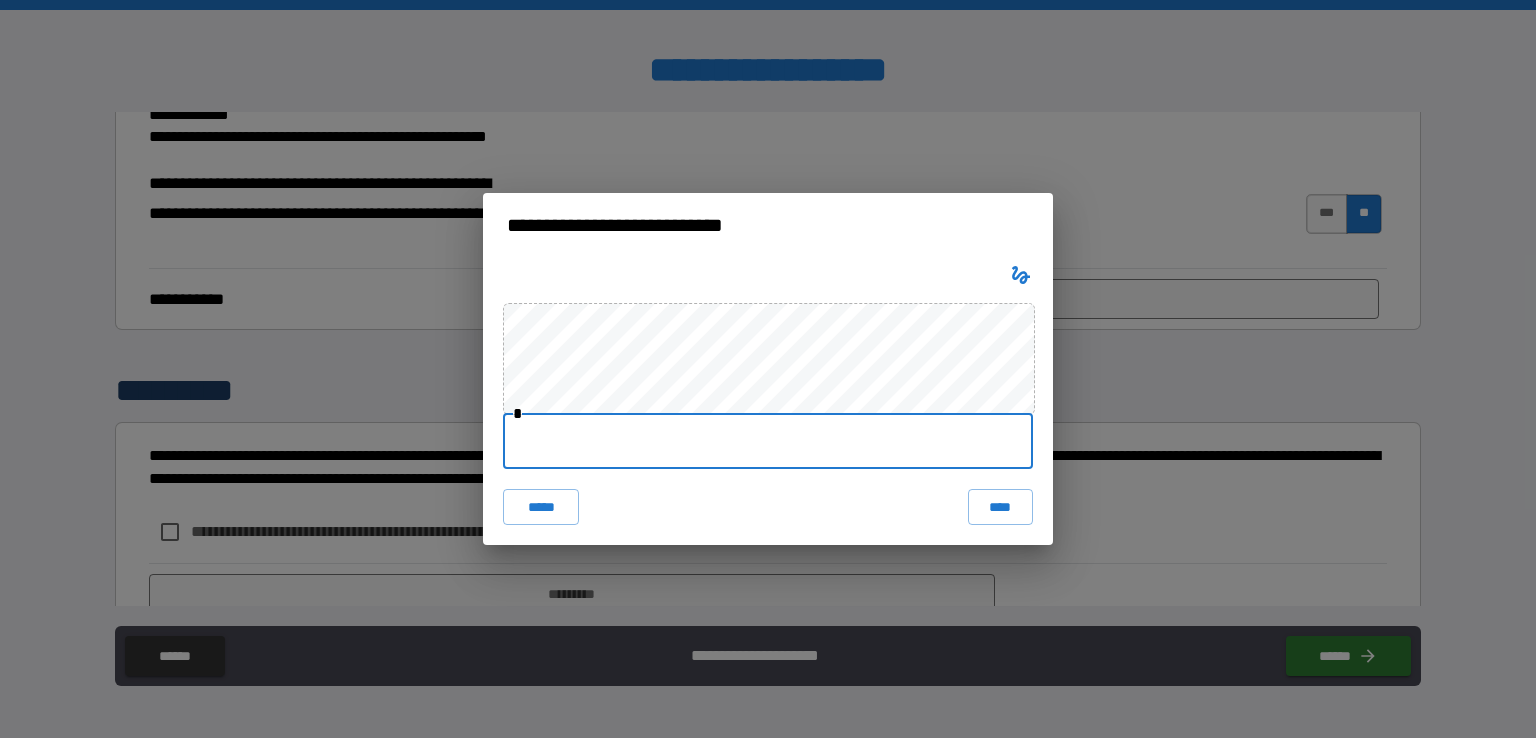 click at bounding box center (768, 441) 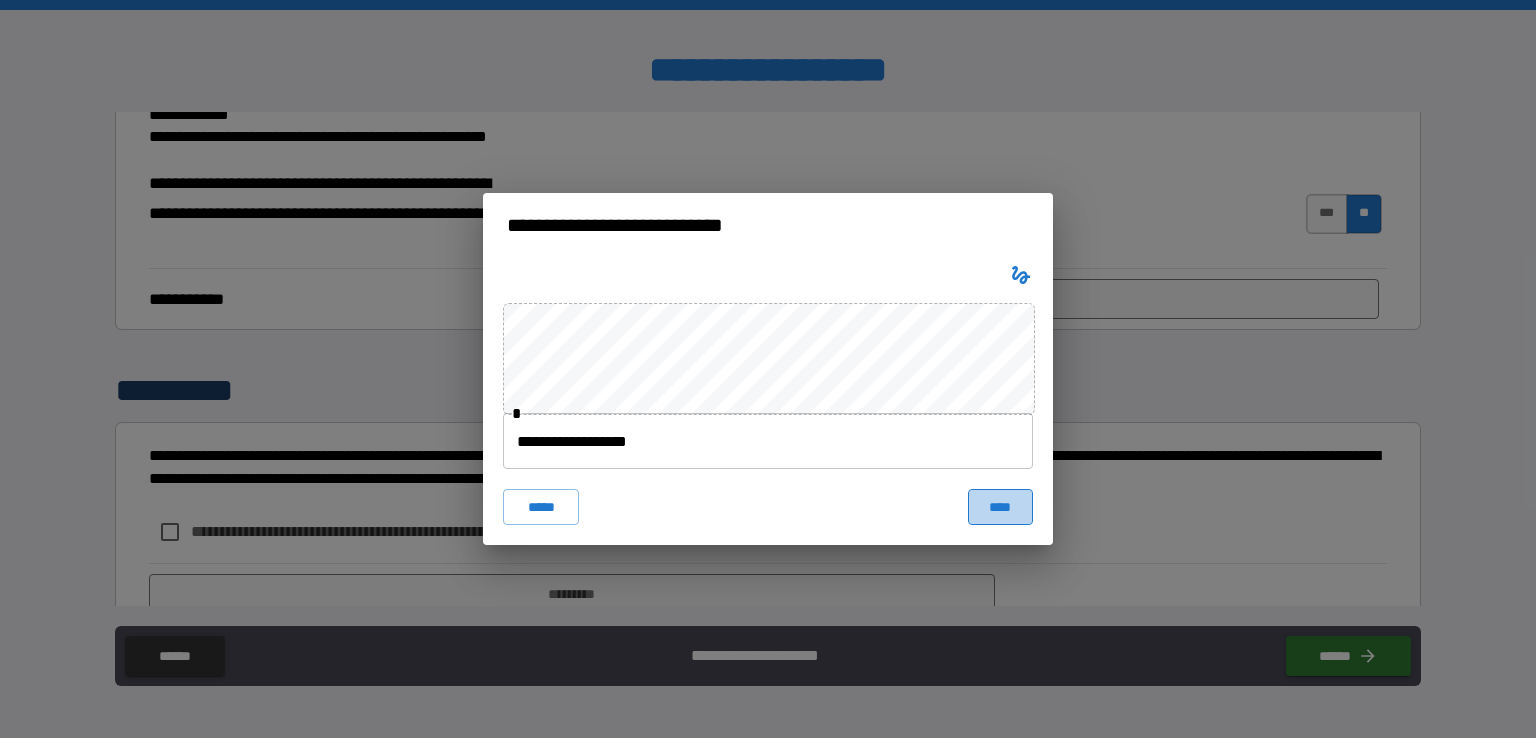 click on "****" at bounding box center (1000, 507) 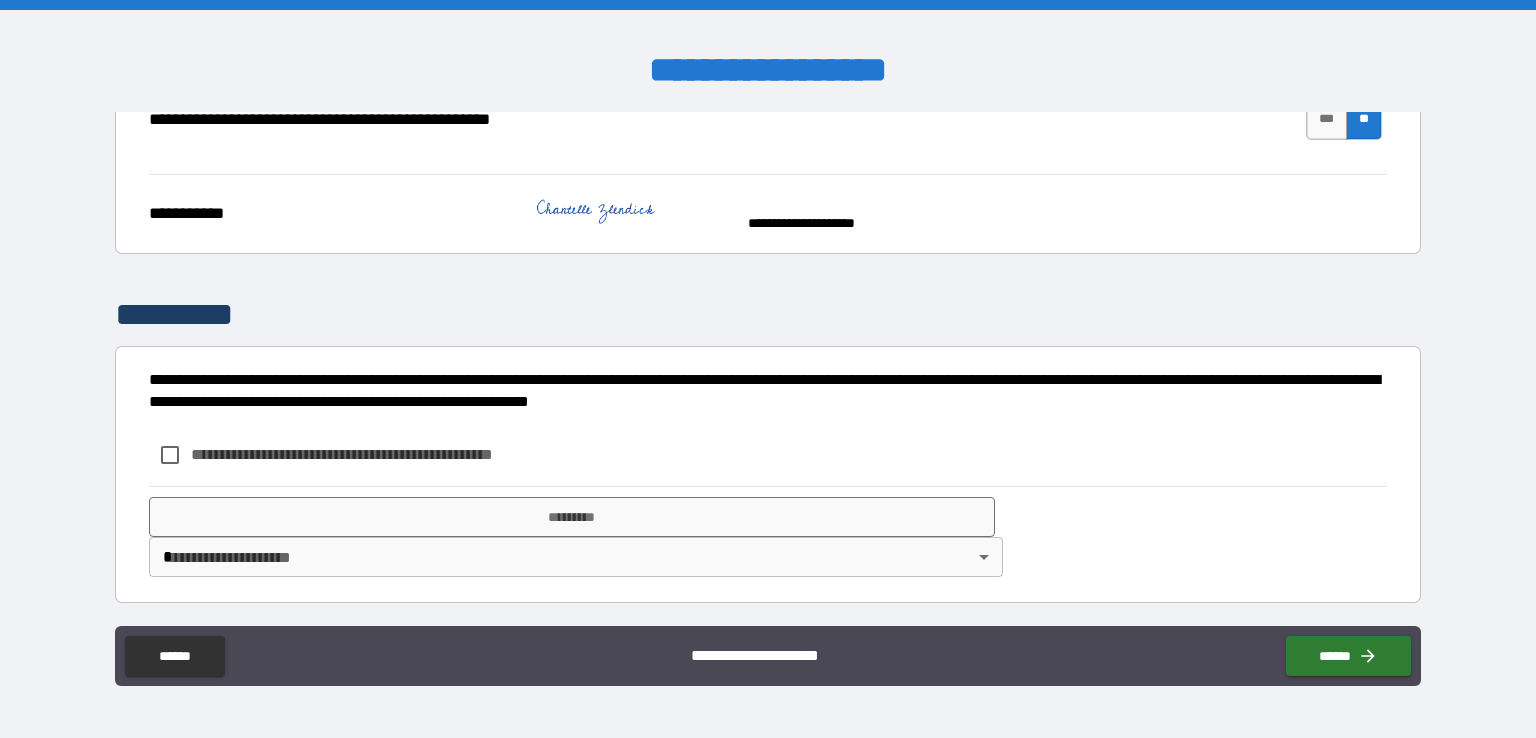 scroll, scrollTop: 1036, scrollLeft: 0, axis: vertical 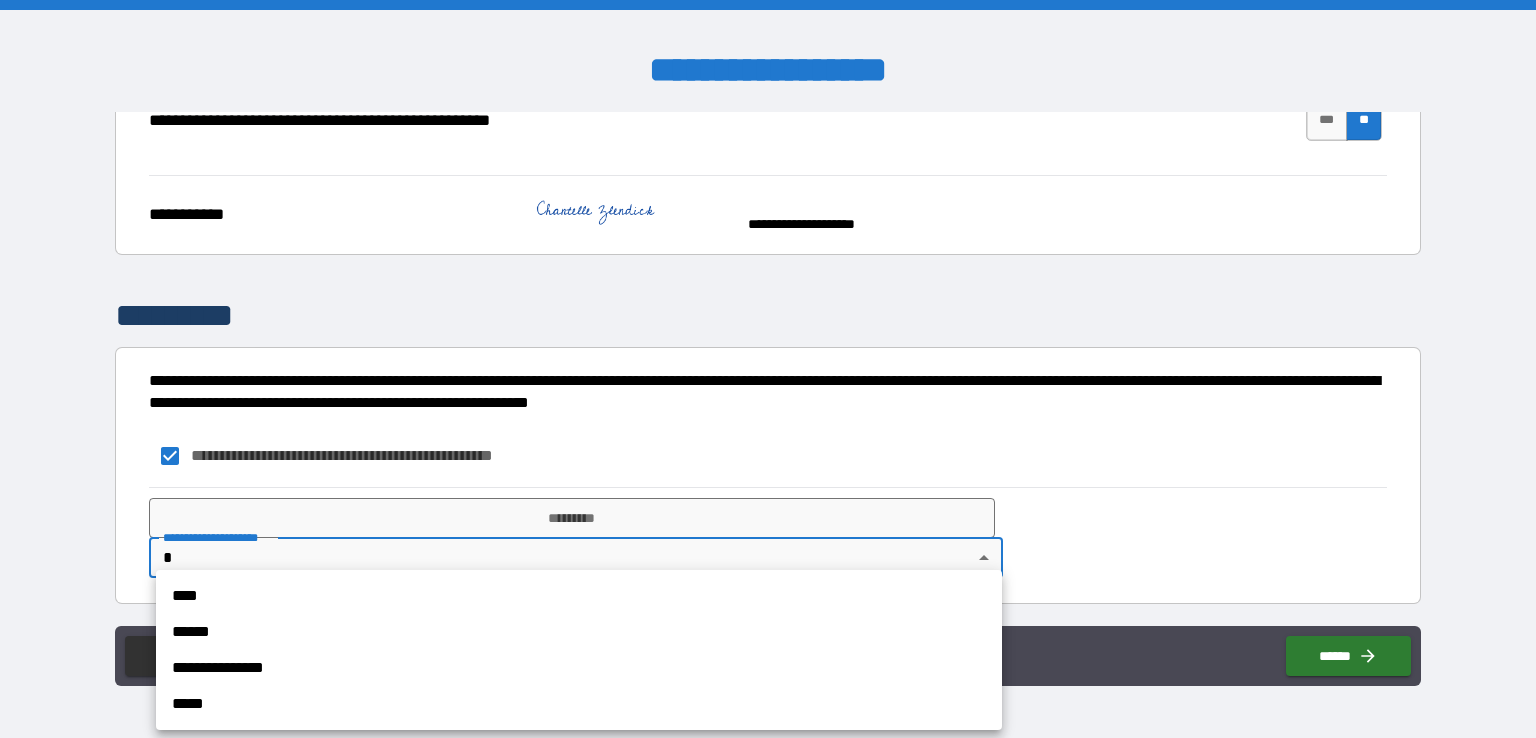 click on "**********" at bounding box center [768, 369] 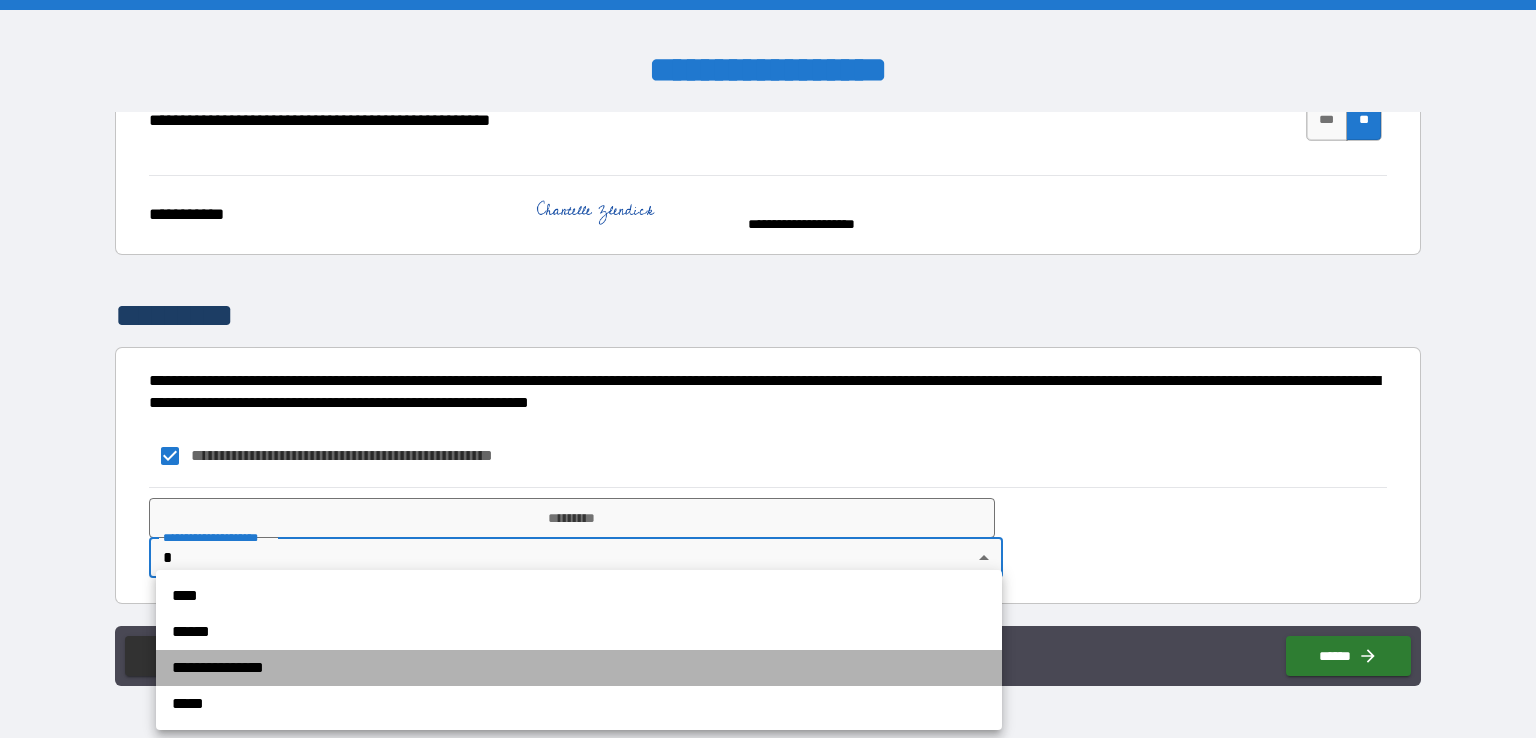 click on "**********" at bounding box center (579, 668) 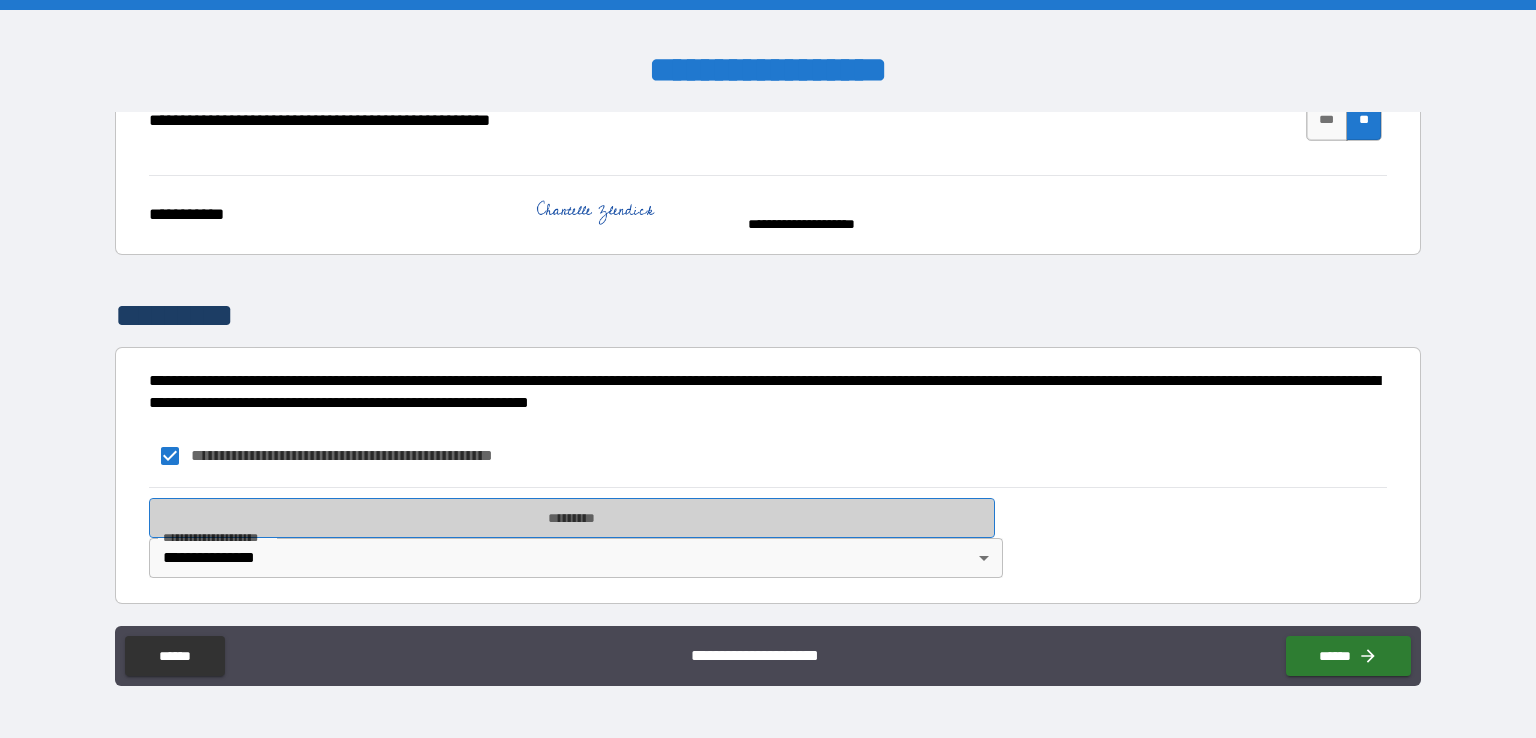 click on "*********" at bounding box center [572, 518] 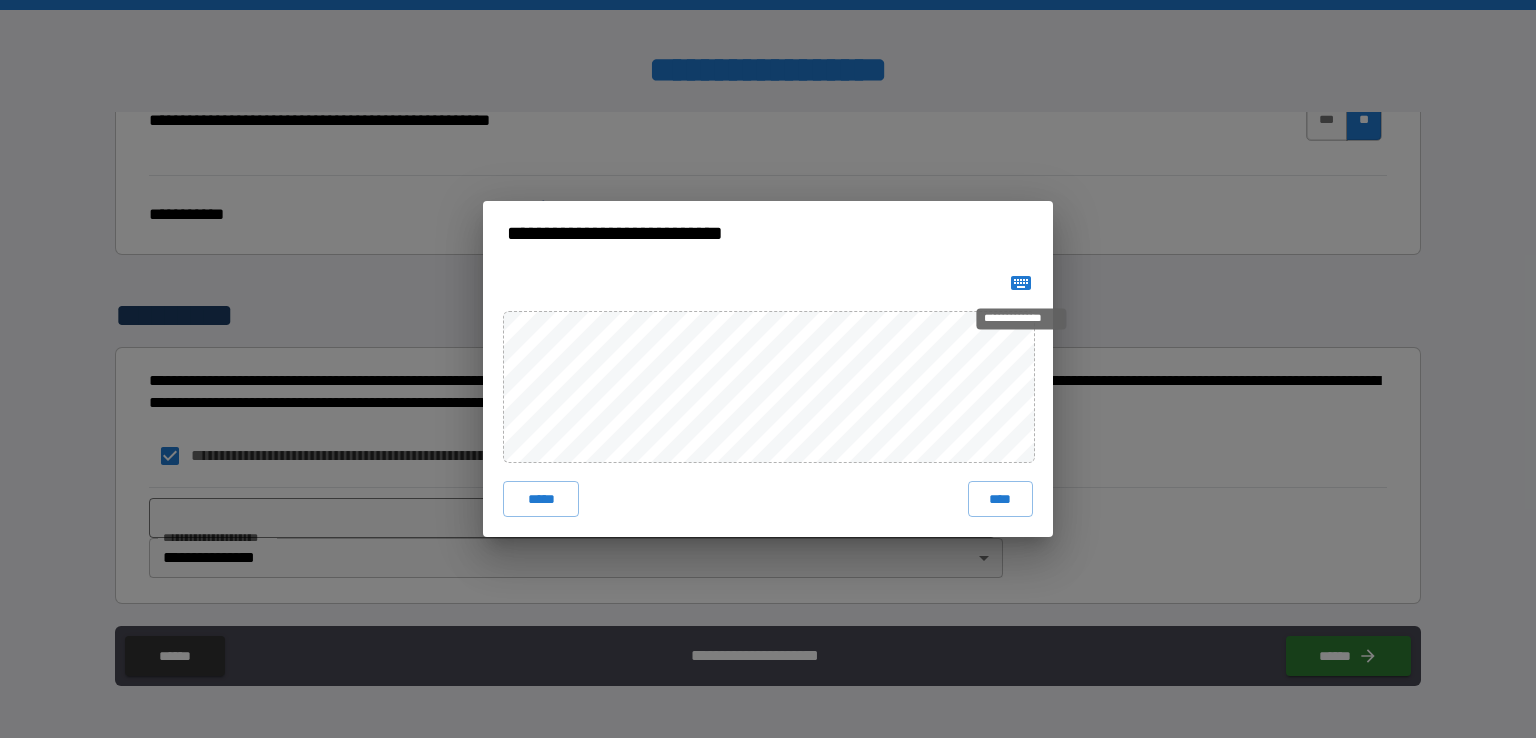 click 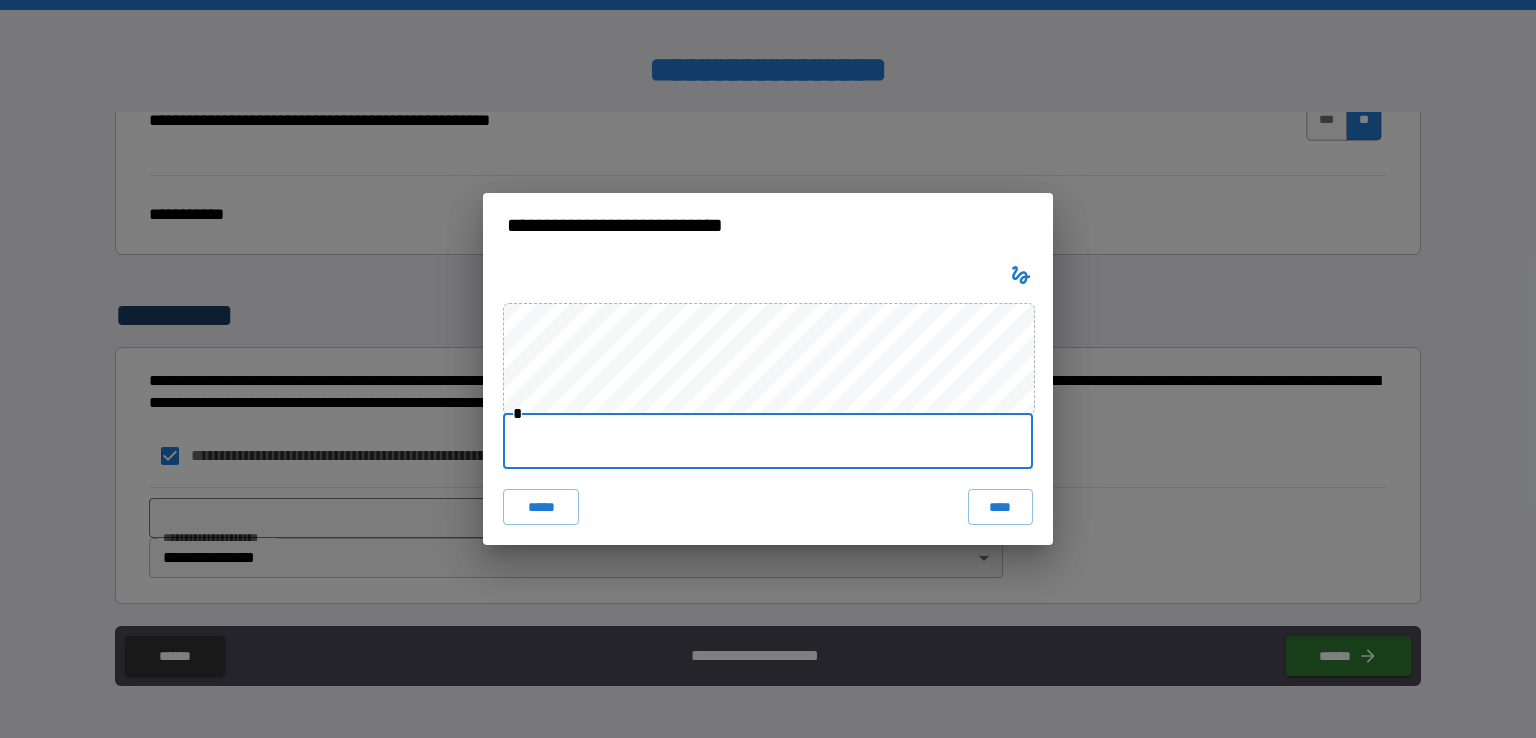 click at bounding box center (768, 441) 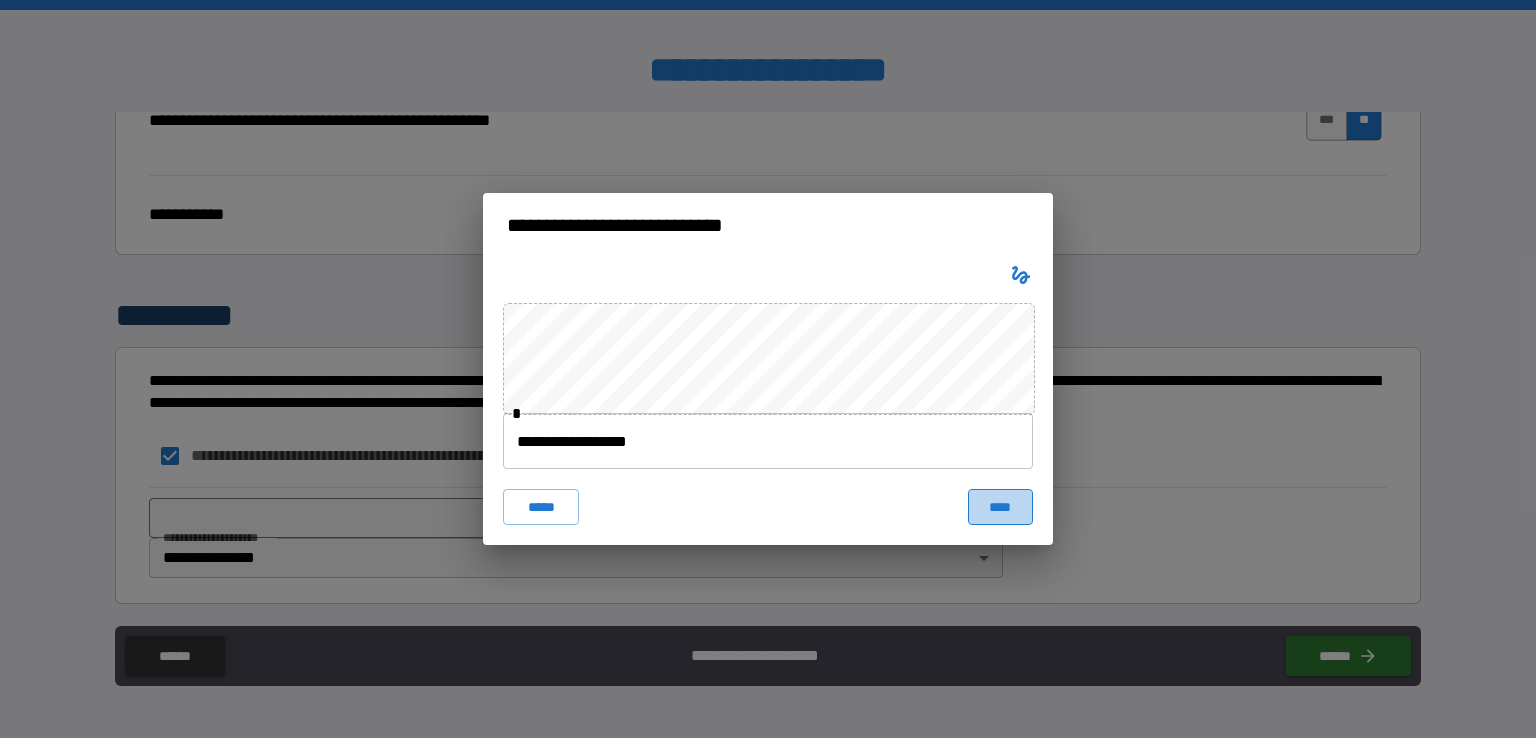 click on "****" at bounding box center [1000, 507] 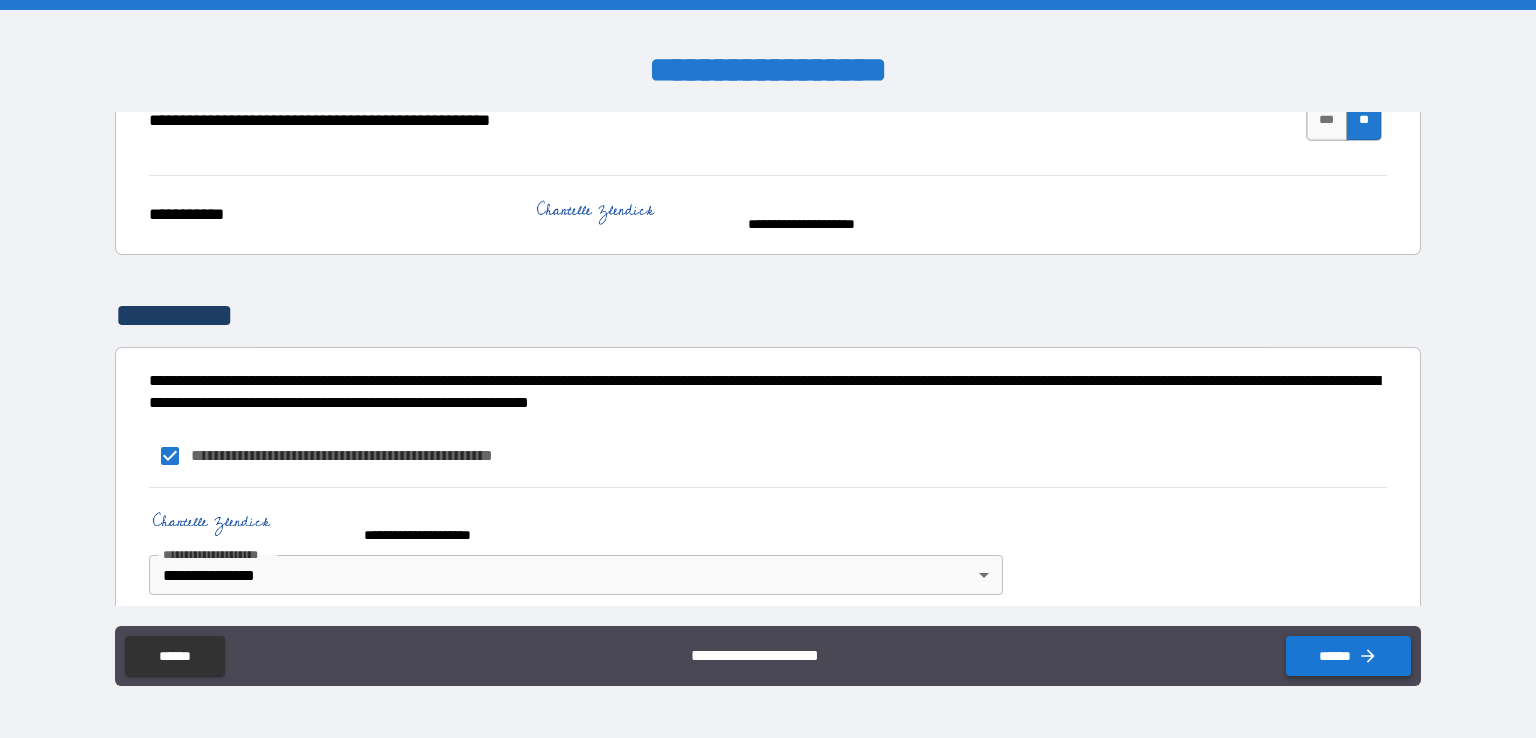 click on "******" at bounding box center [1348, 656] 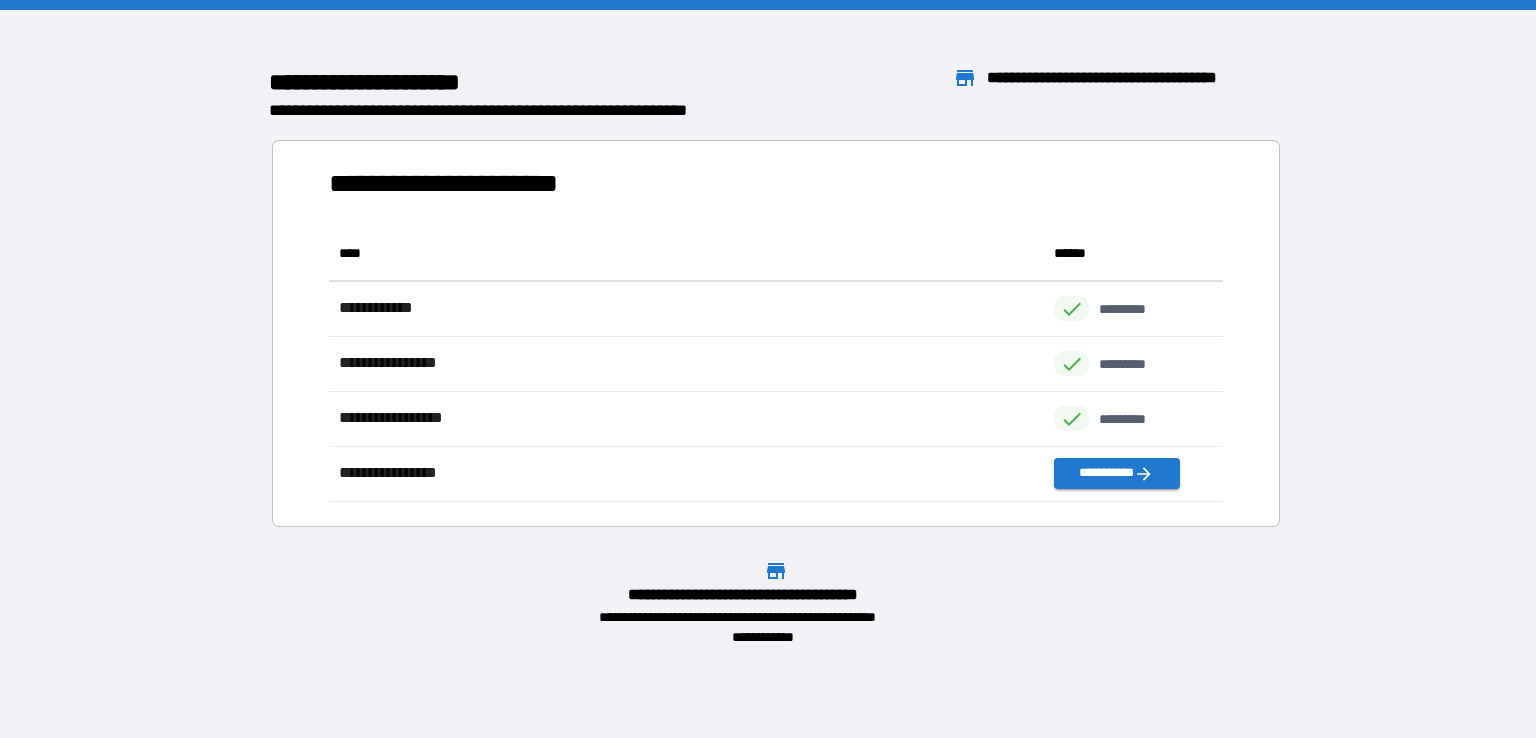 scroll, scrollTop: 16, scrollLeft: 16, axis: both 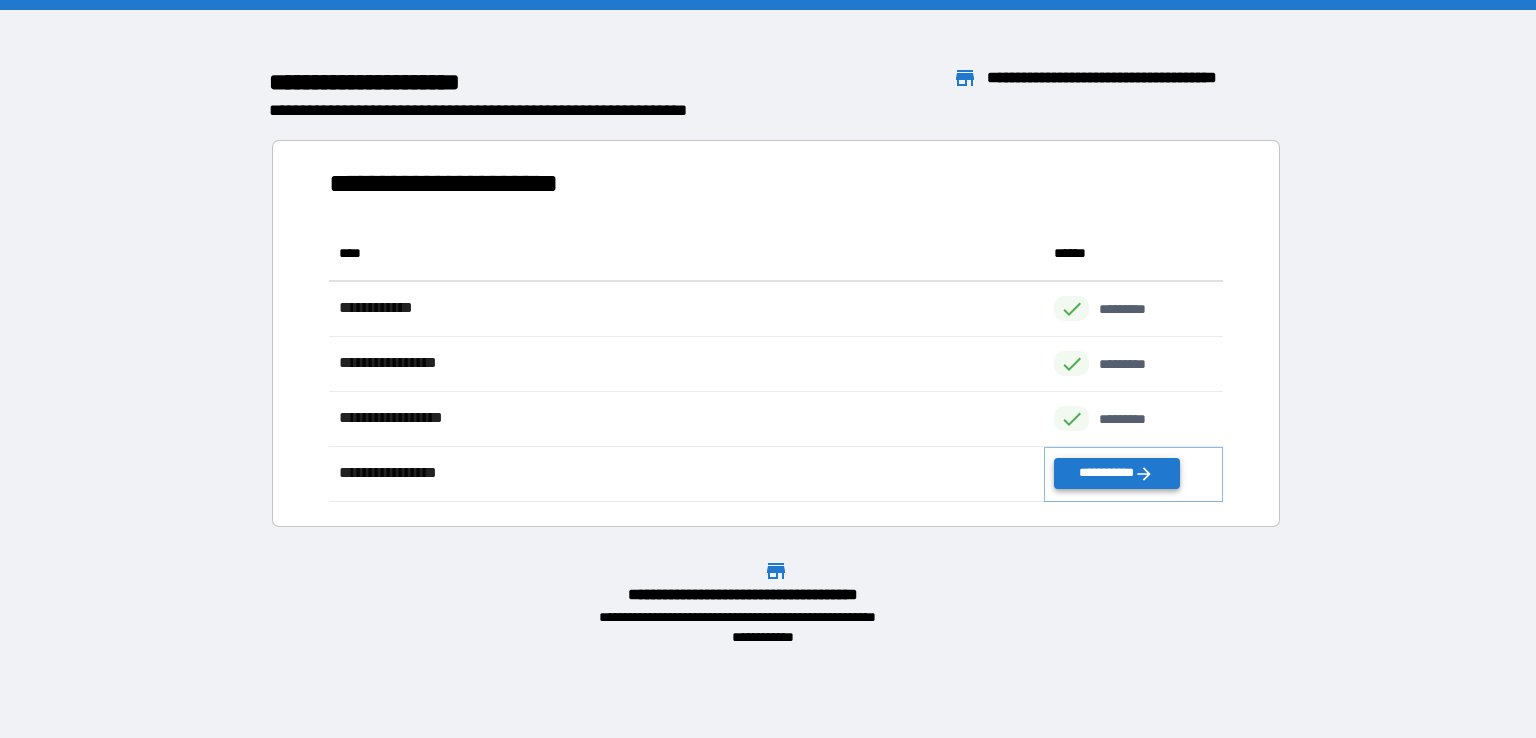 click 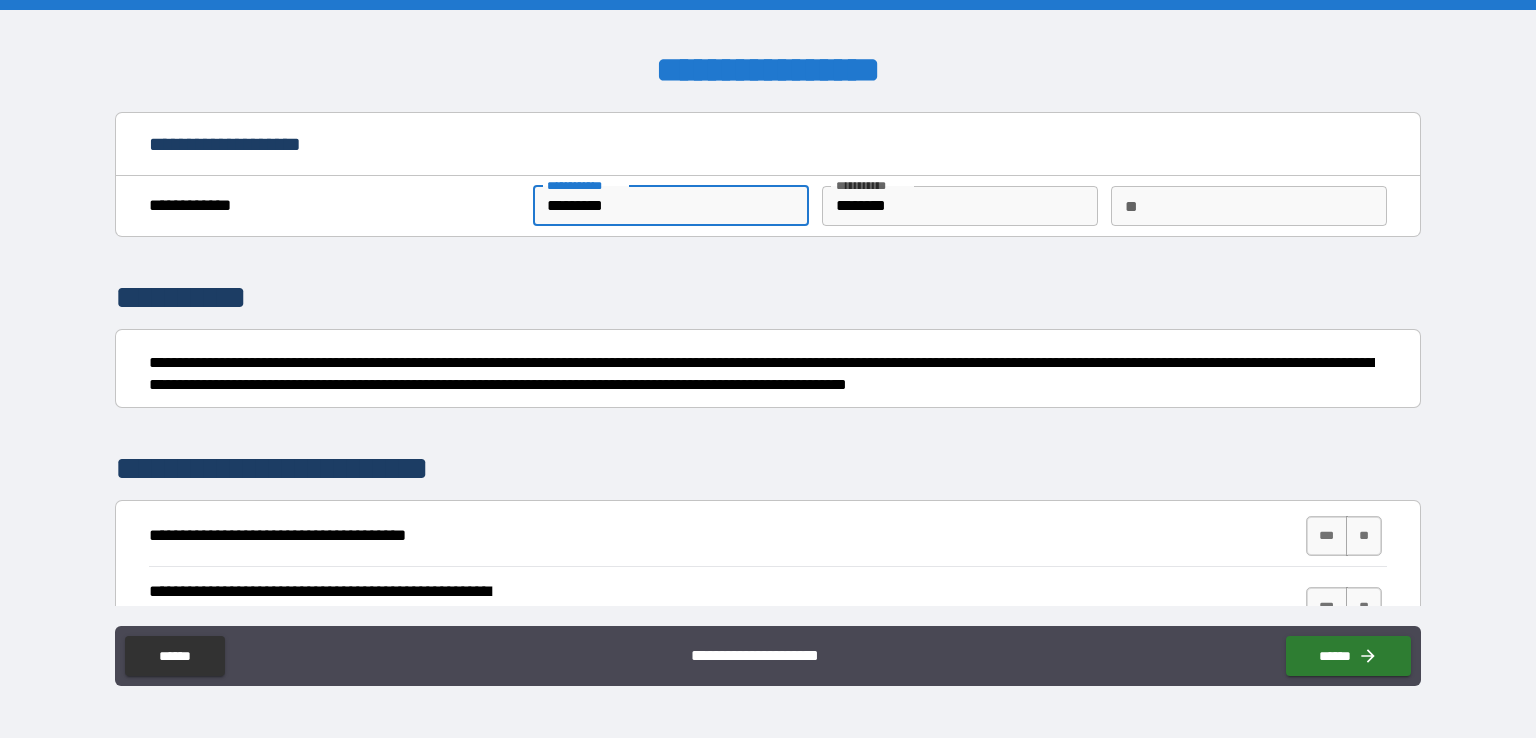 drag, startPoint x: 648, startPoint y: 195, endPoint x: 458, endPoint y: 182, distance: 190.44421 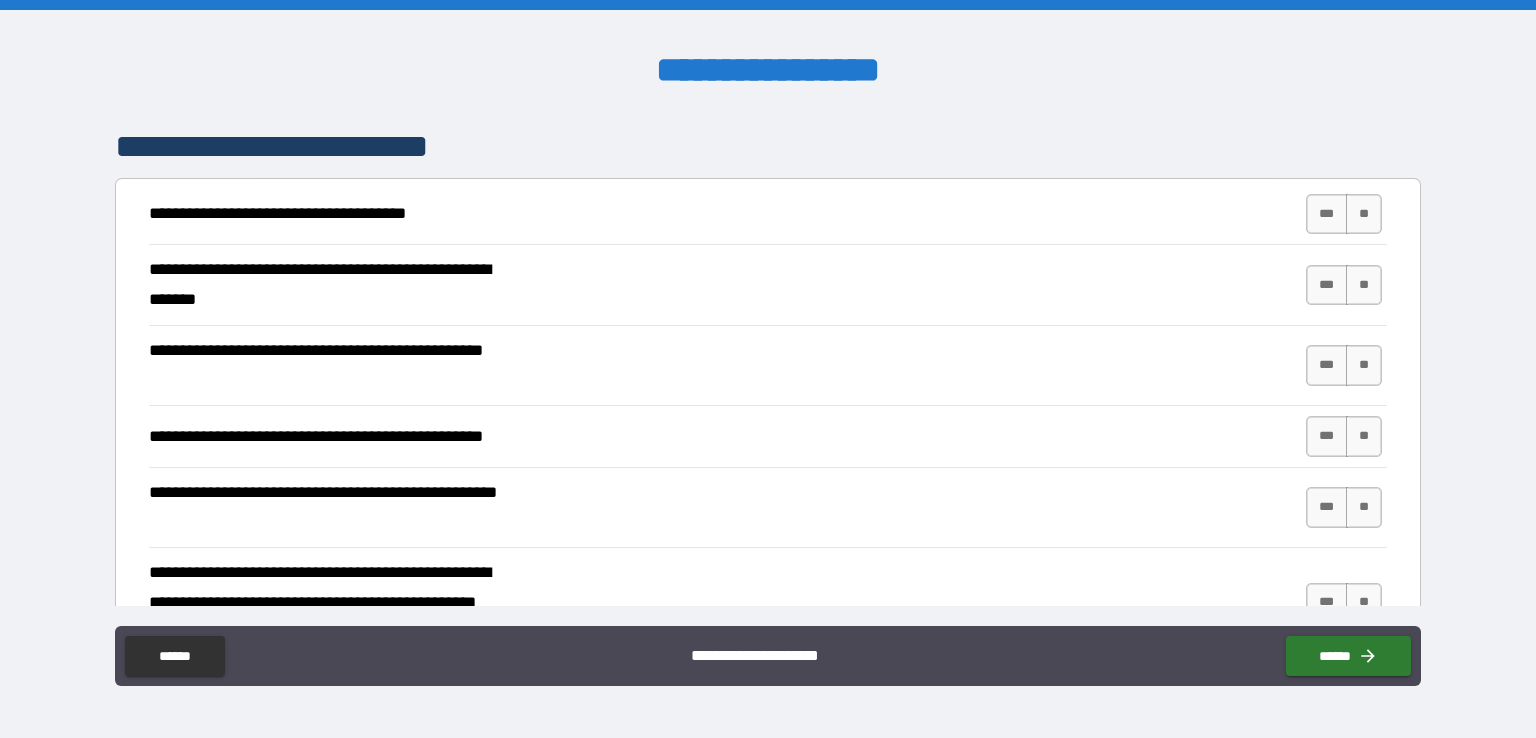 scroll, scrollTop: 324, scrollLeft: 0, axis: vertical 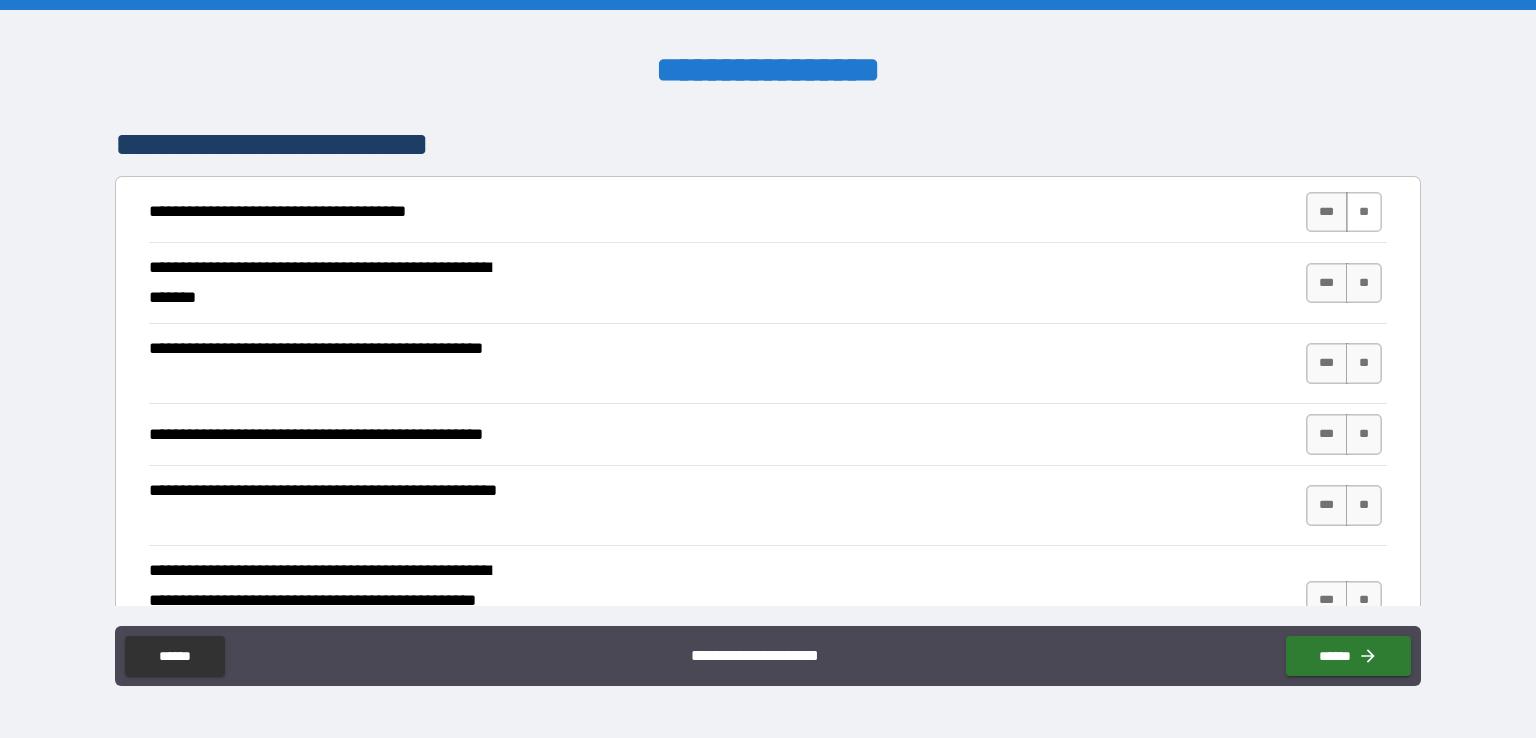 type on "****" 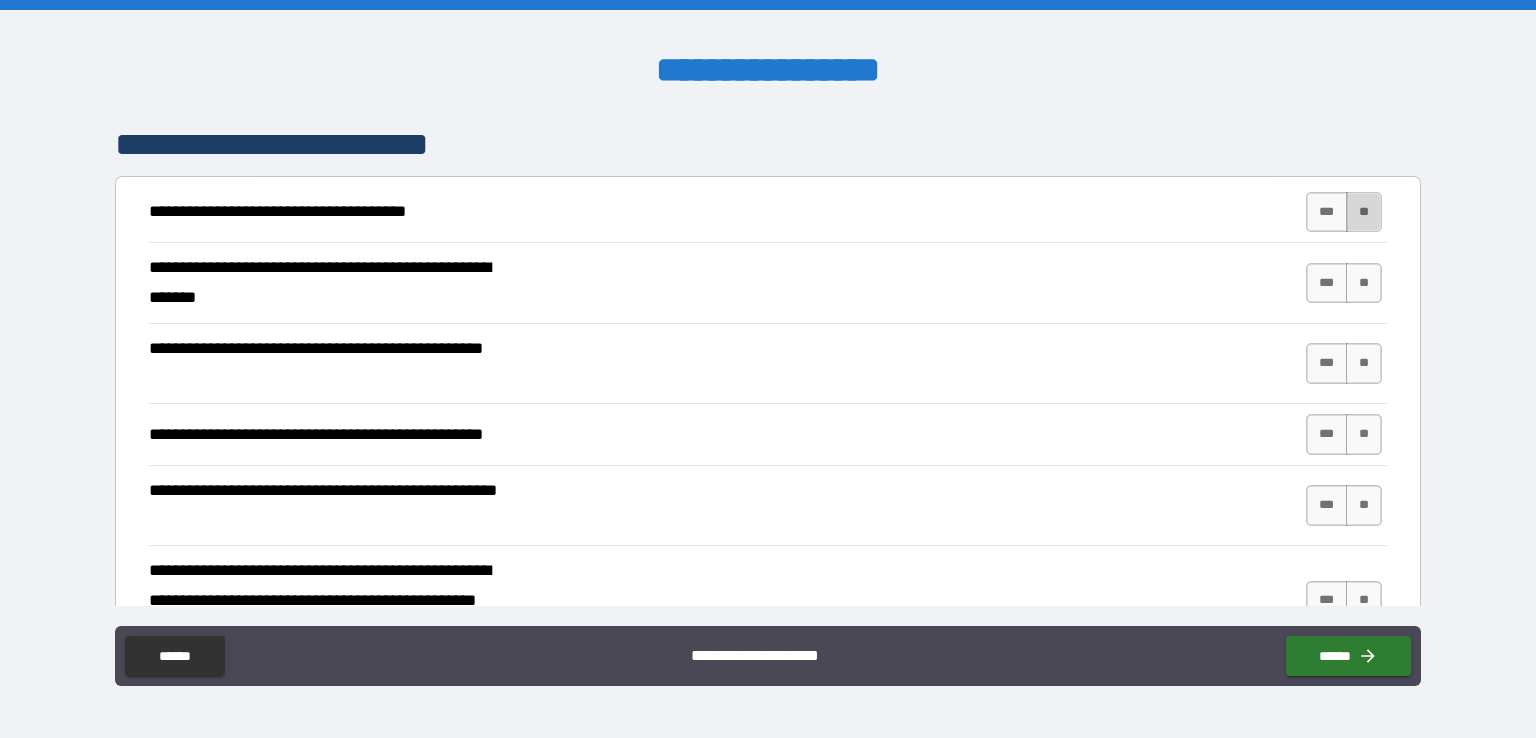 click on "**" at bounding box center (1364, 212) 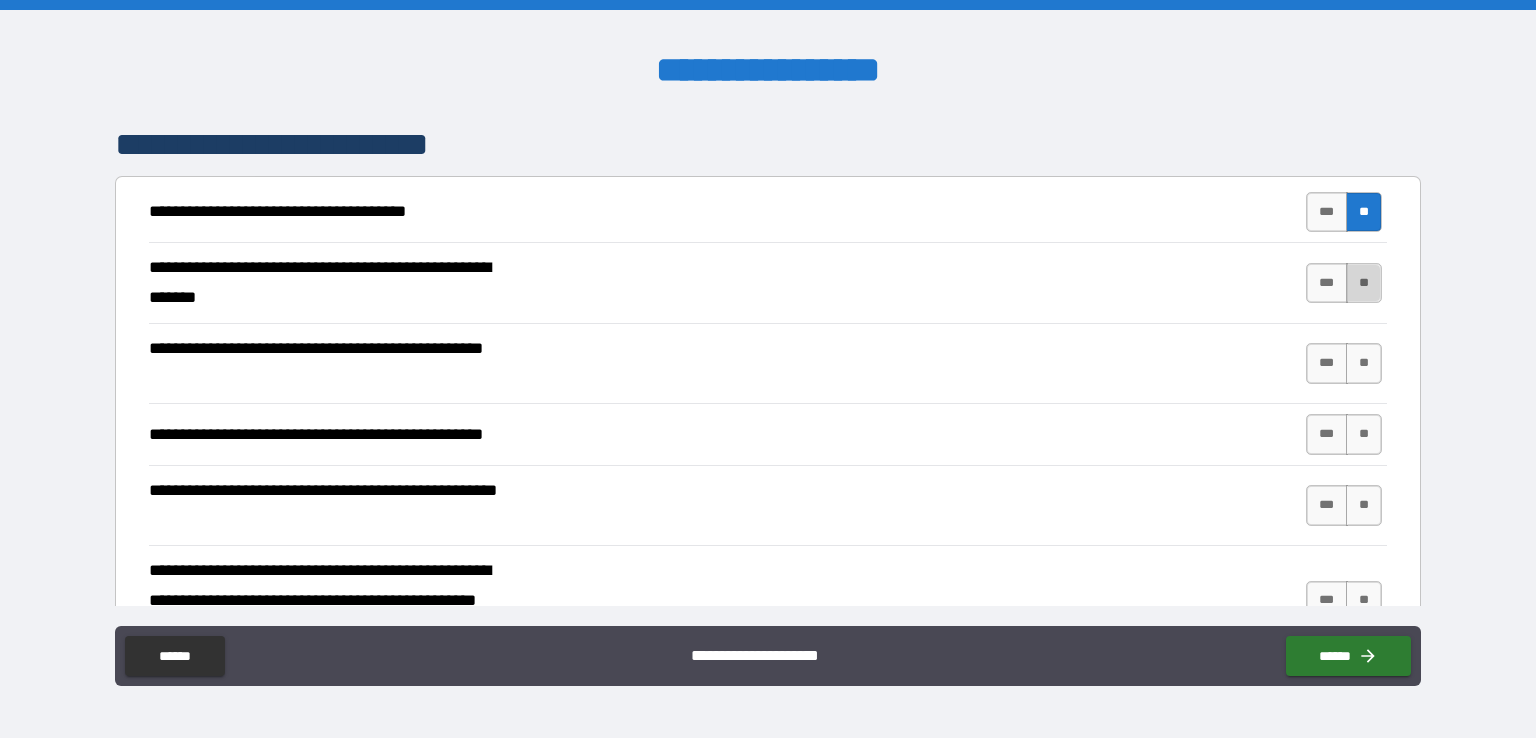 click on "**" at bounding box center (1364, 283) 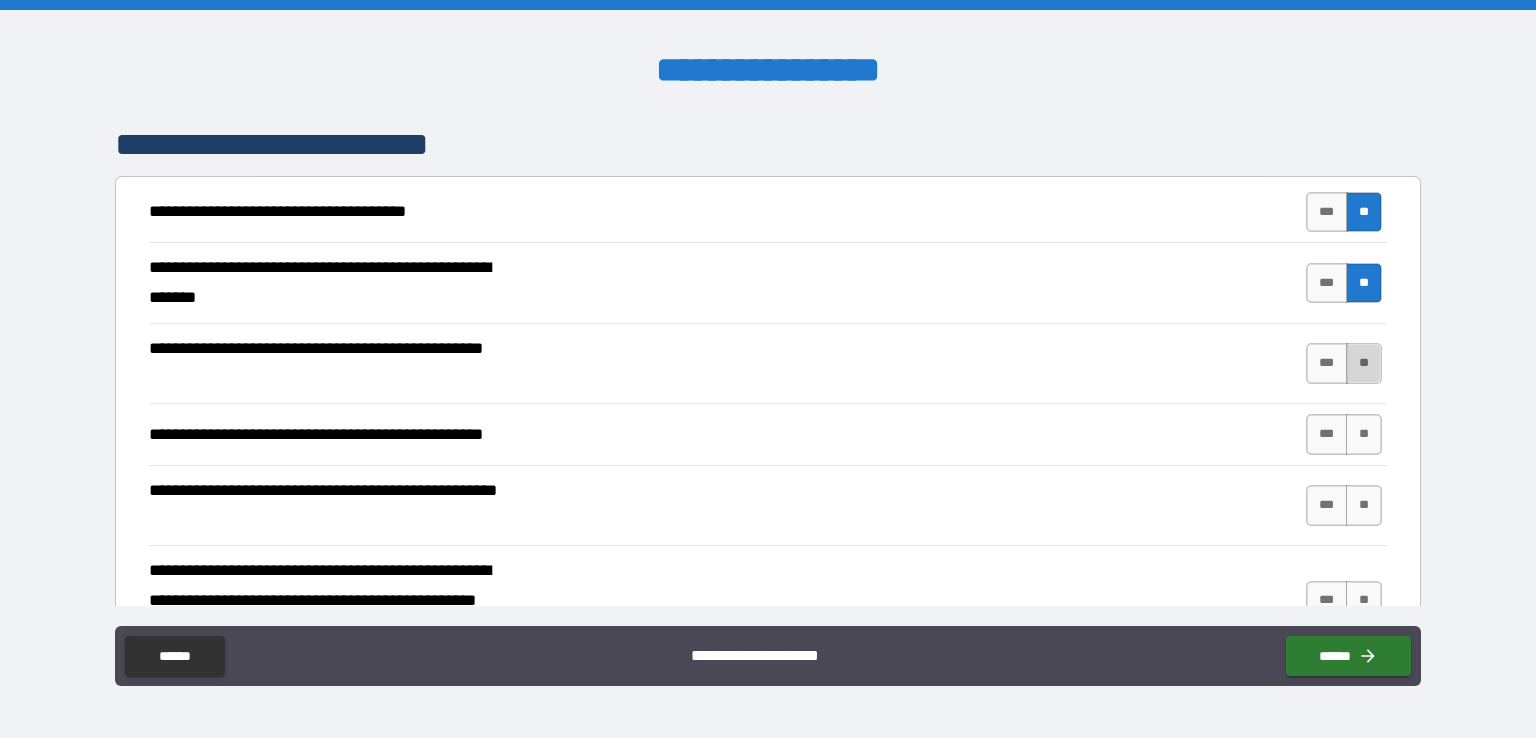 click on "**" at bounding box center [1364, 363] 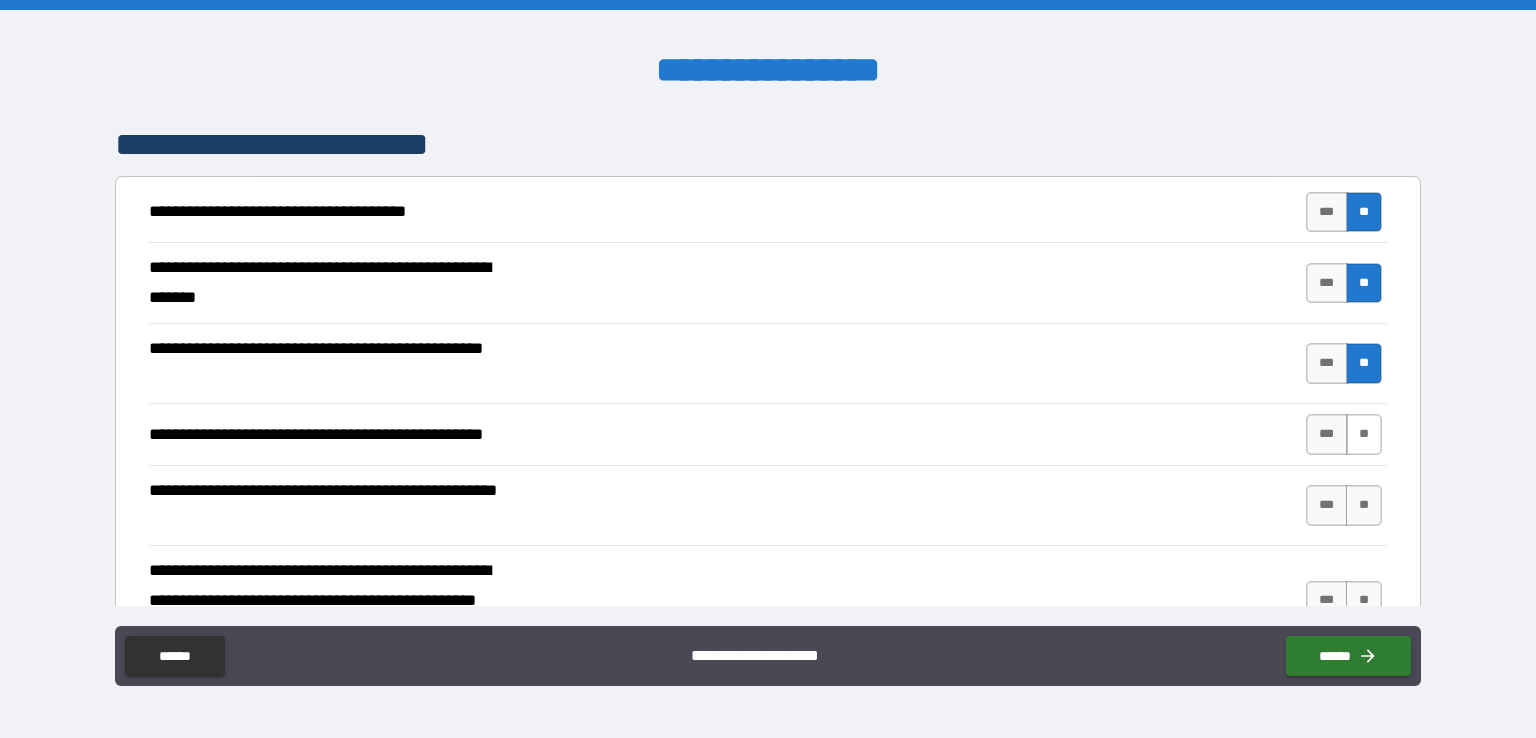 click on "**" at bounding box center (1364, 434) 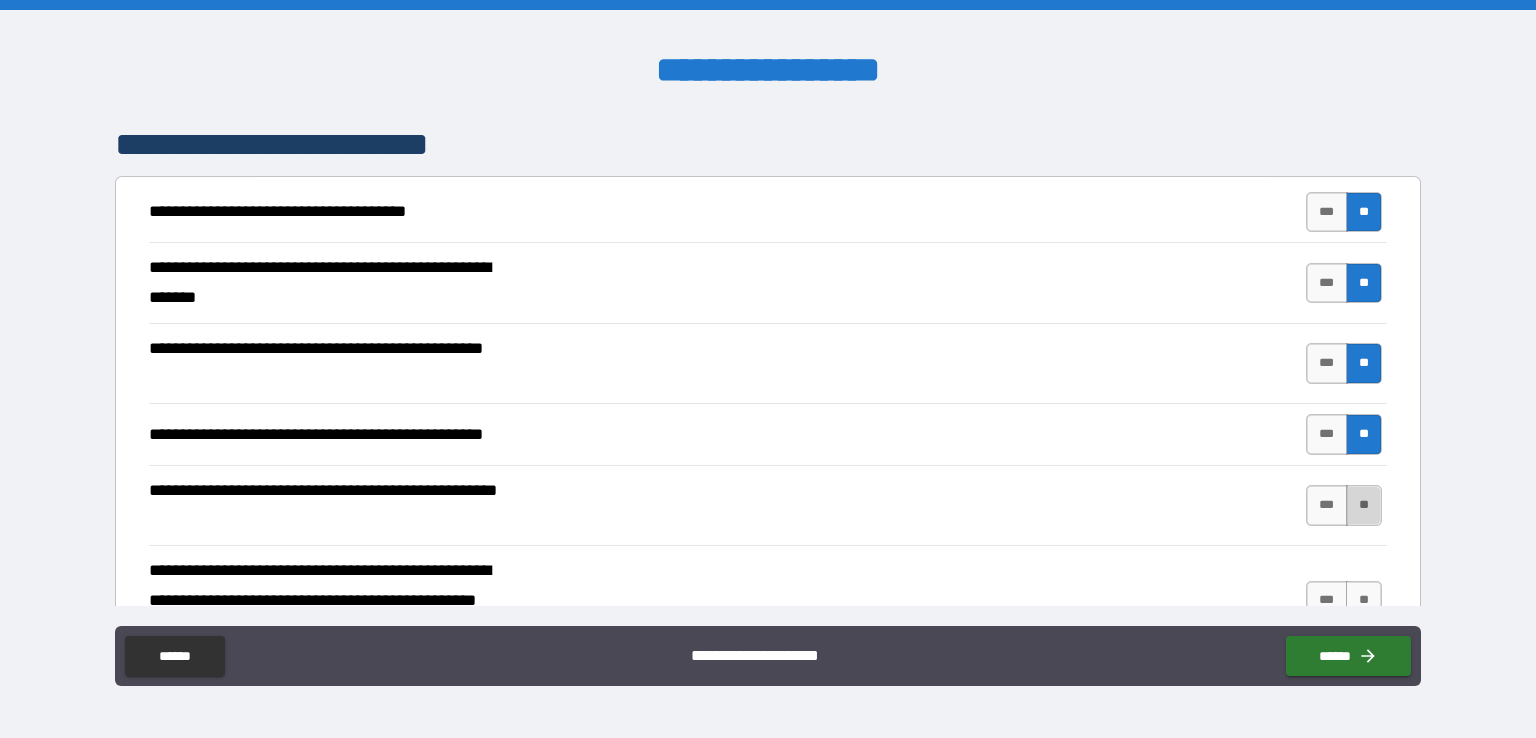click on "**" at bounding box center [1364, 505] 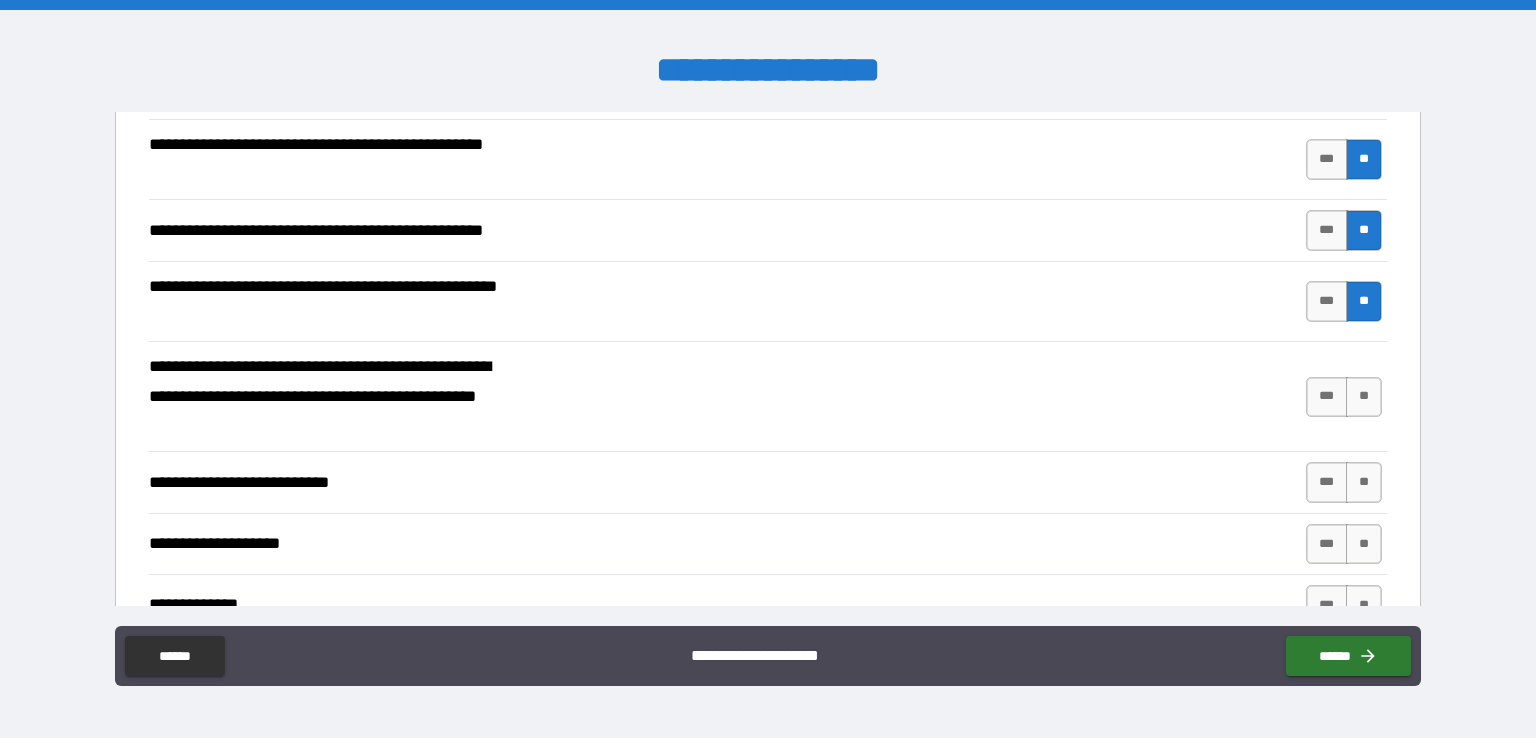 scroll, scrollTop: 536, scrollLeft: 0, axis: vertical 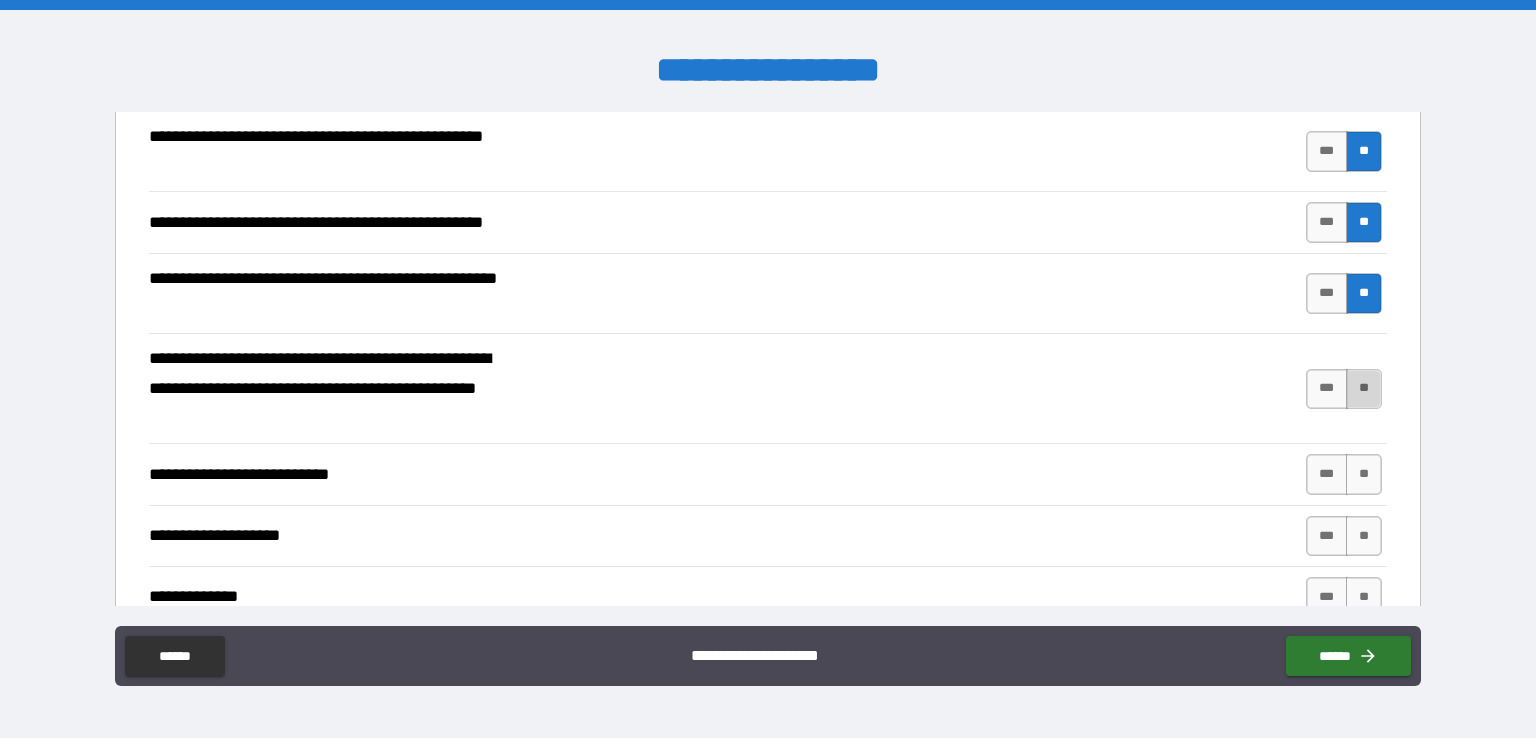 click on "**" at bounding box center (1364, 389) 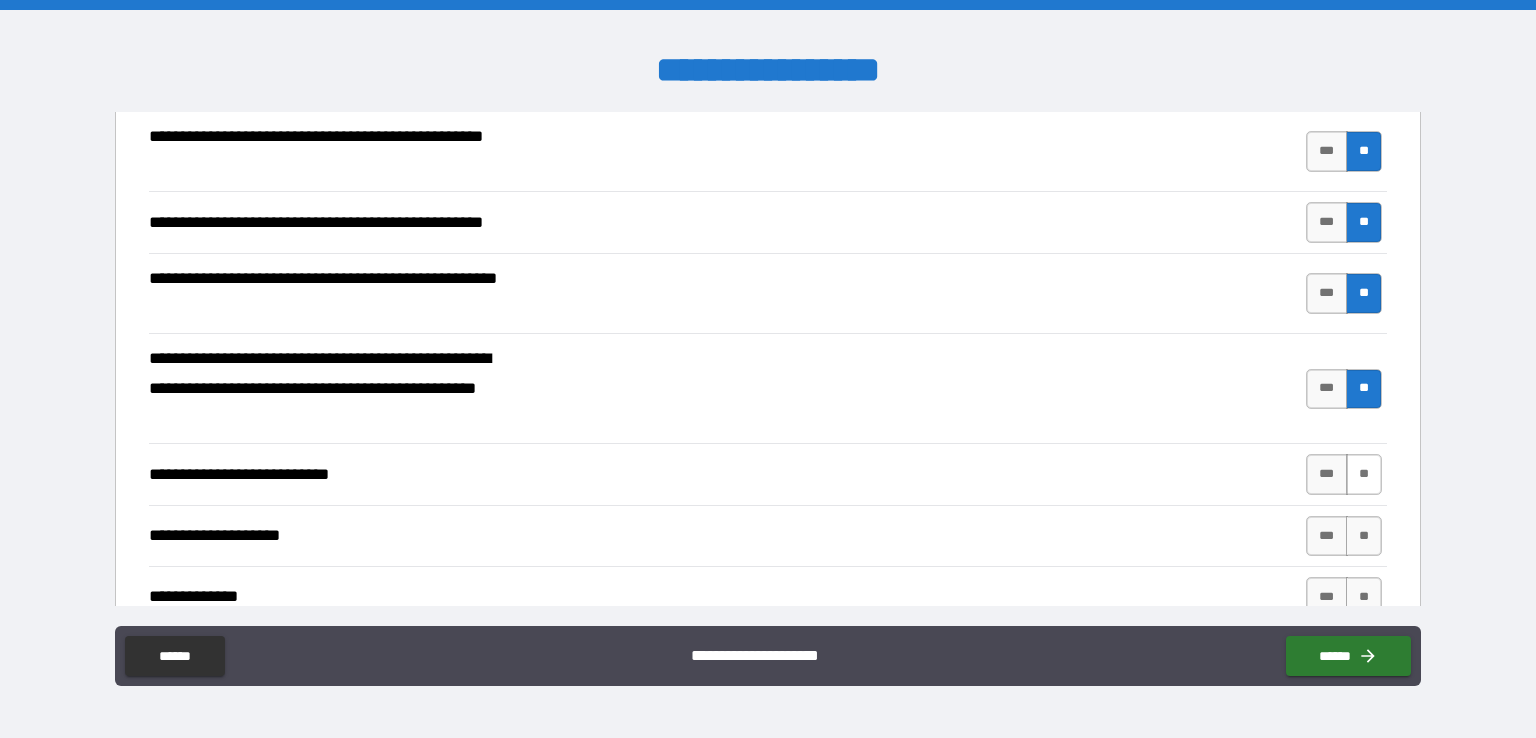 click on "**" at bounding box center (1364, 474) 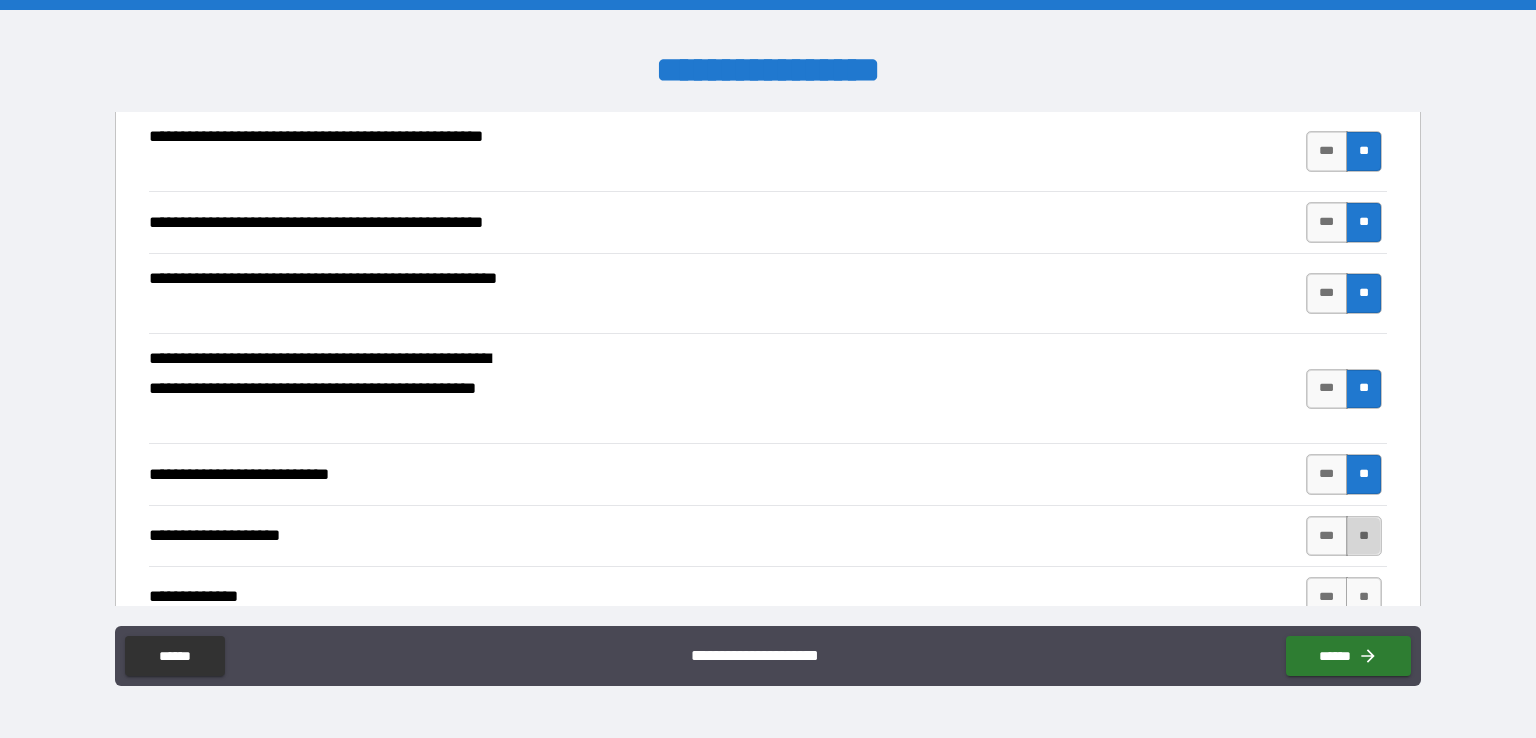 click on "**" at bounding box center (1364, 536) 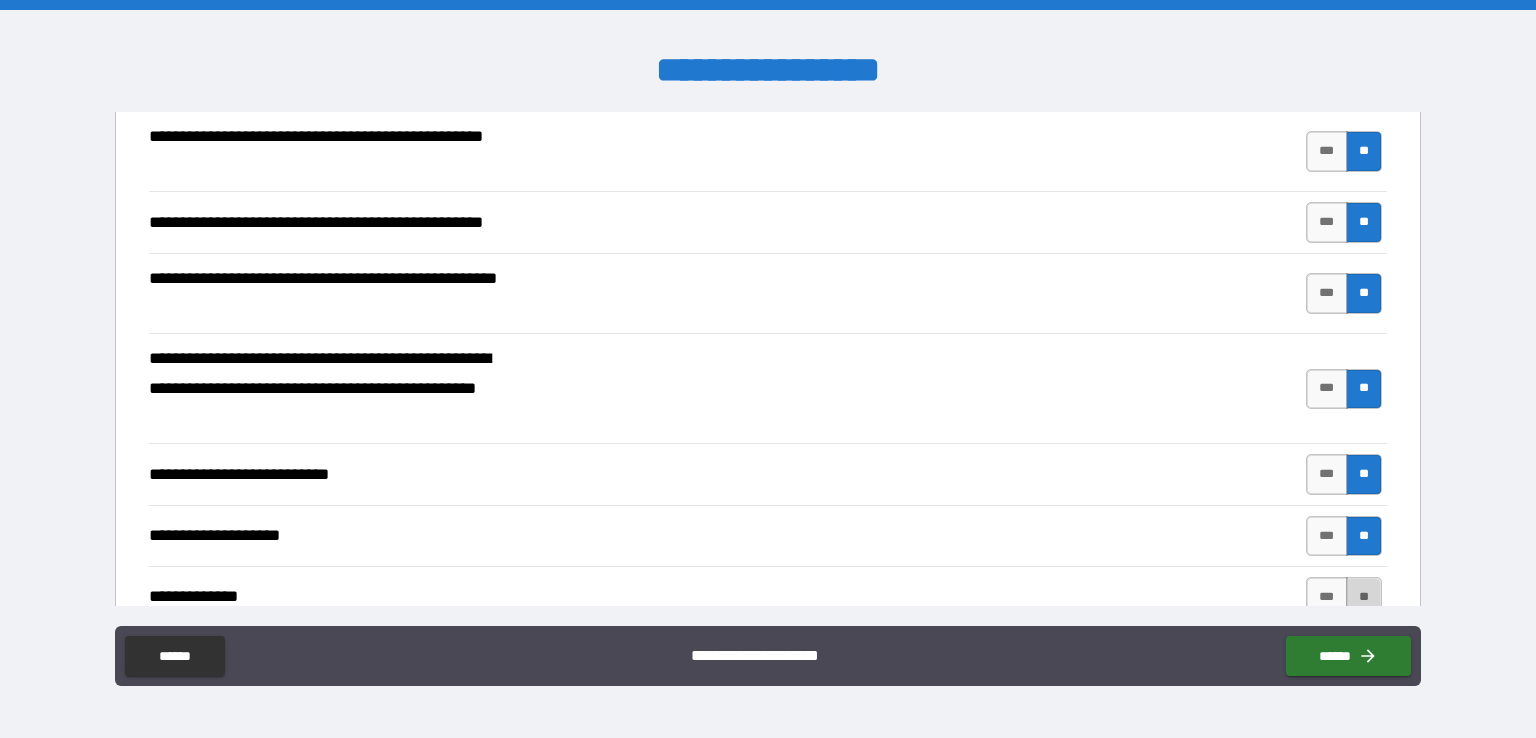 click on "**" at bounding box center (1364, 597) 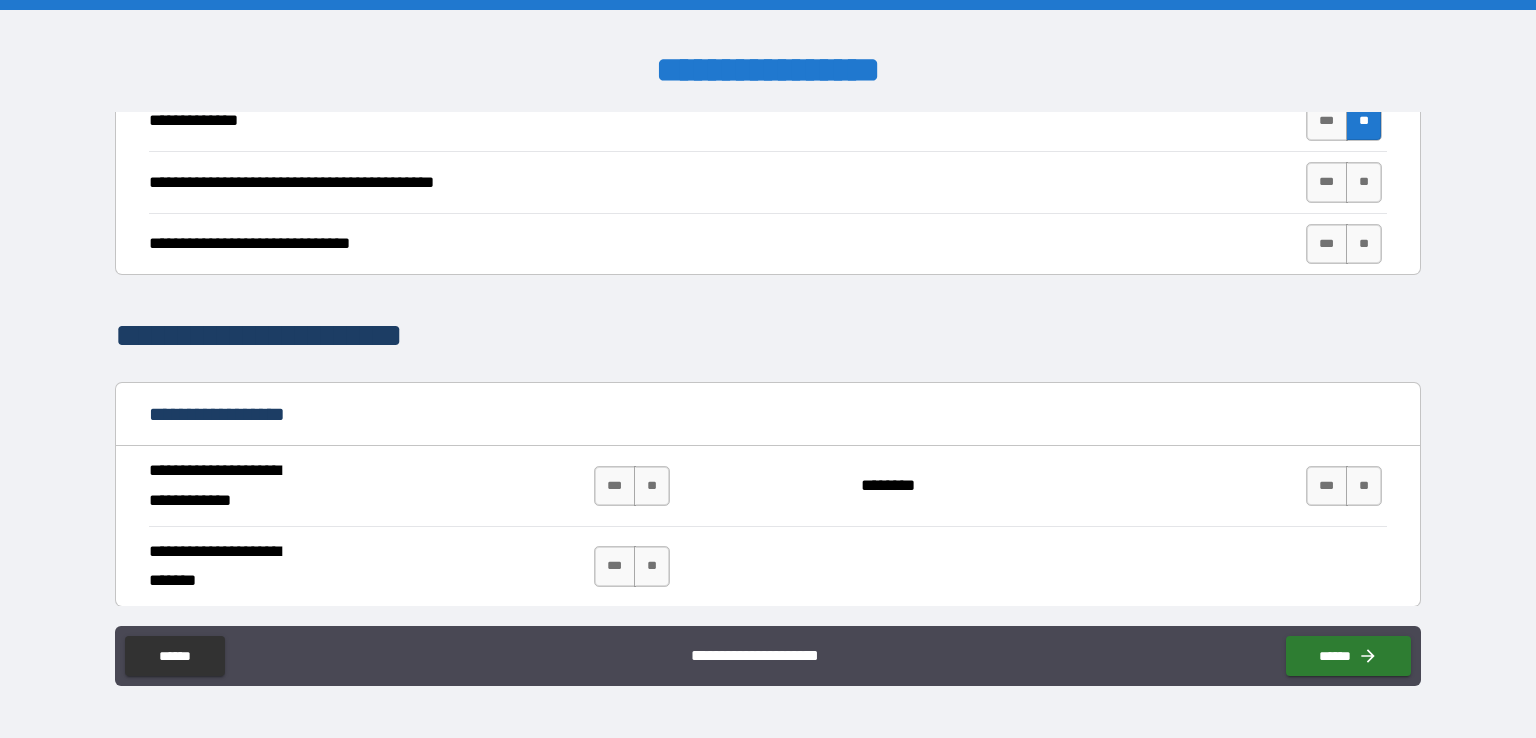 scroll, scrollTop: 1014, scrollLeft: 0, axis: vertical 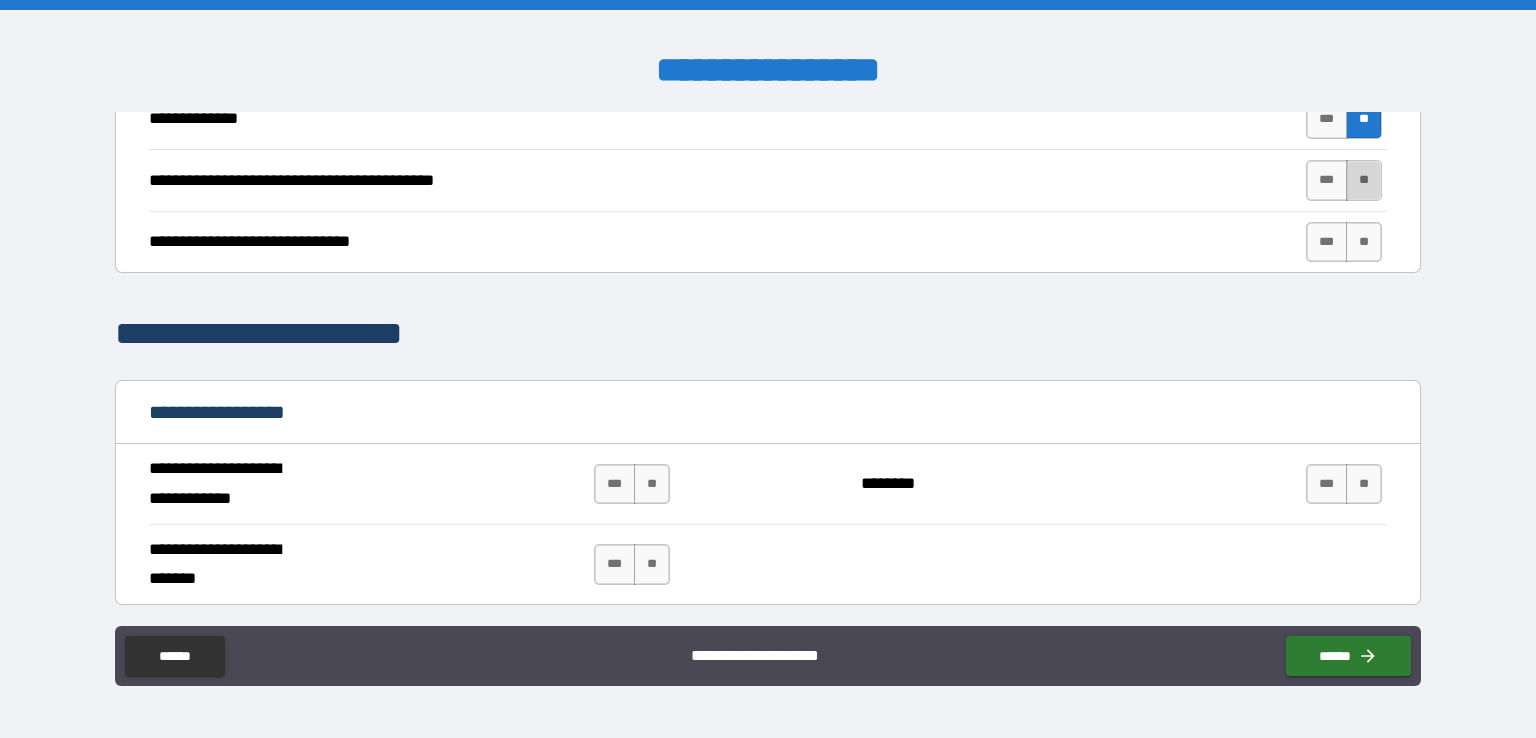click on "**" at bounding box center (1364, 180) 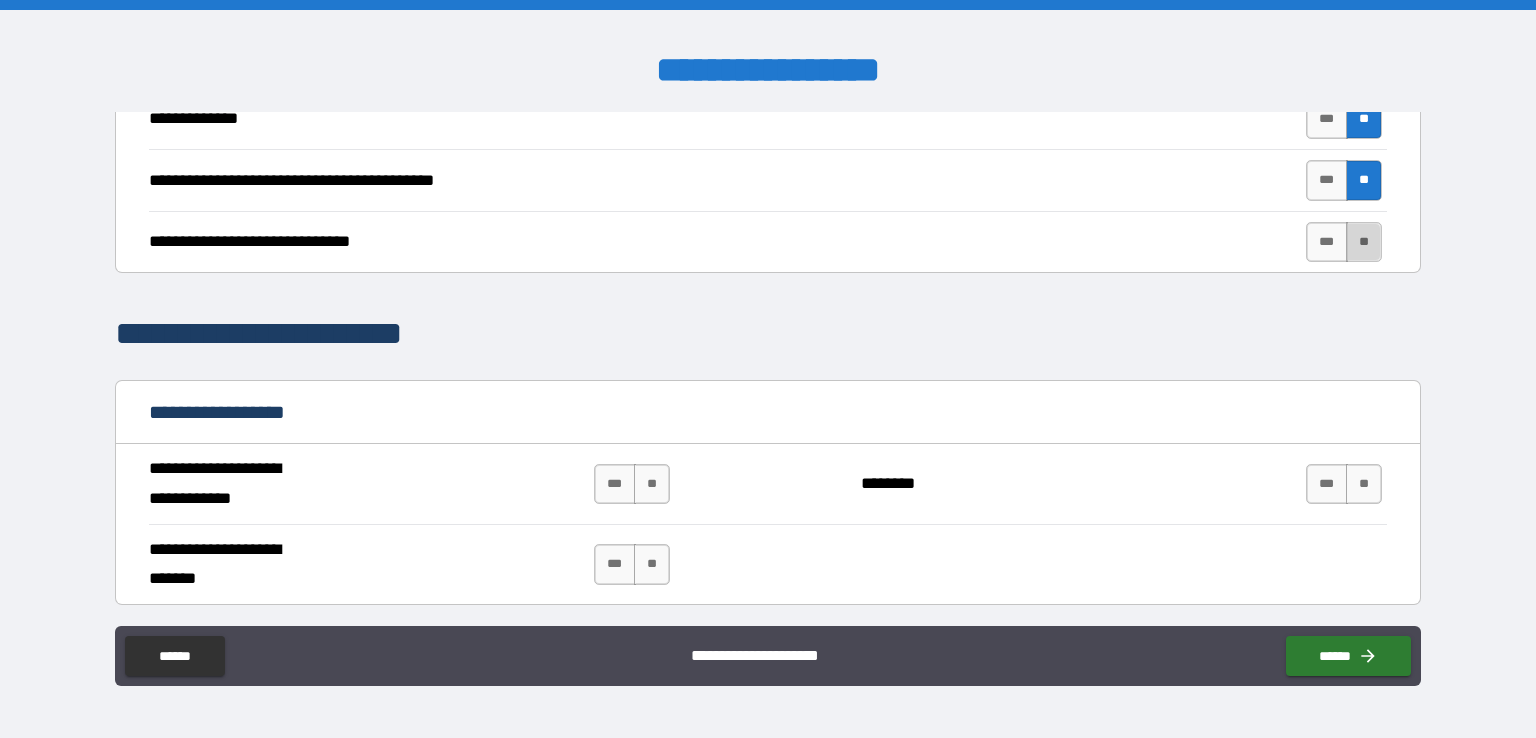 click on "**" at bounding box center (1364, 242) 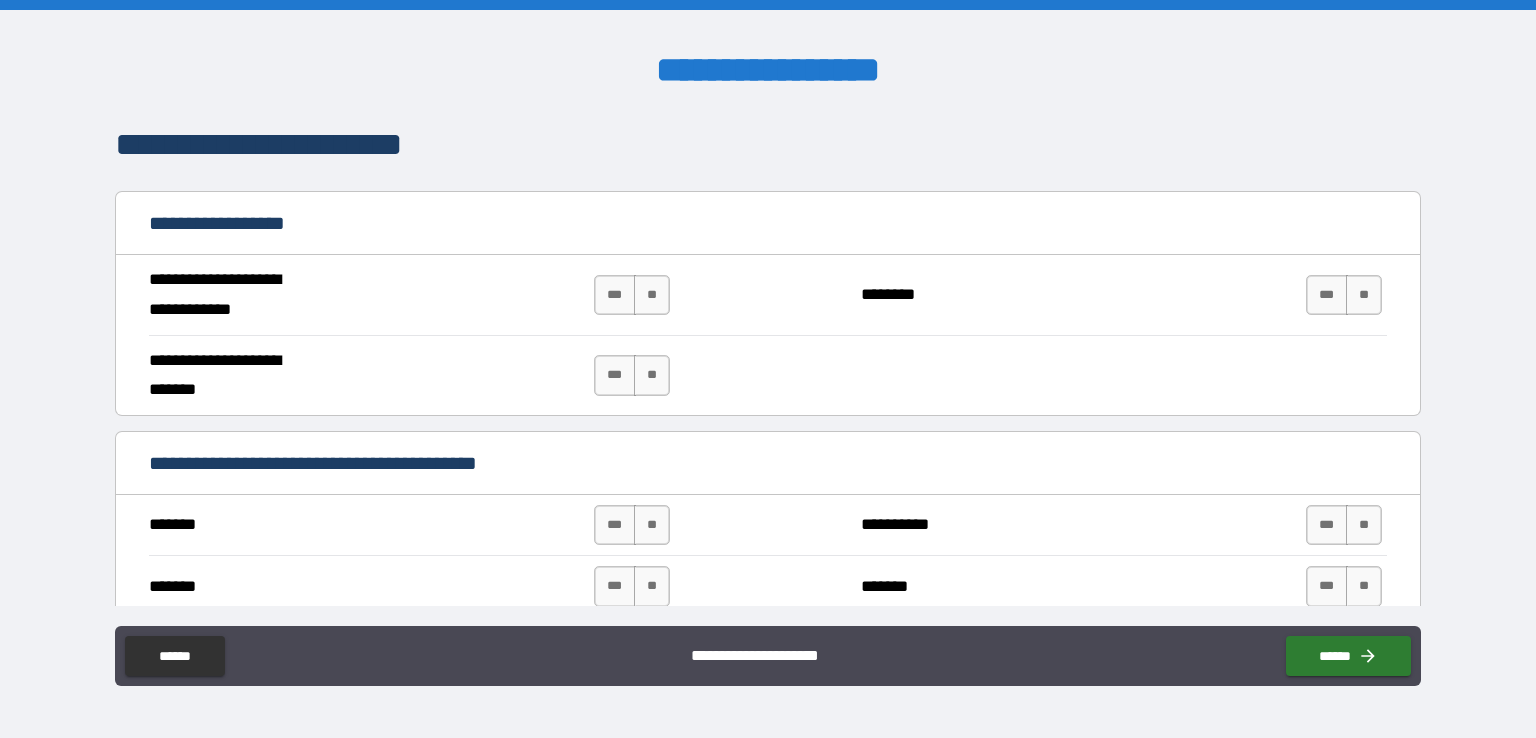 scroll, scrollTop: 1206, scrollLeft: 0, axis: vertical 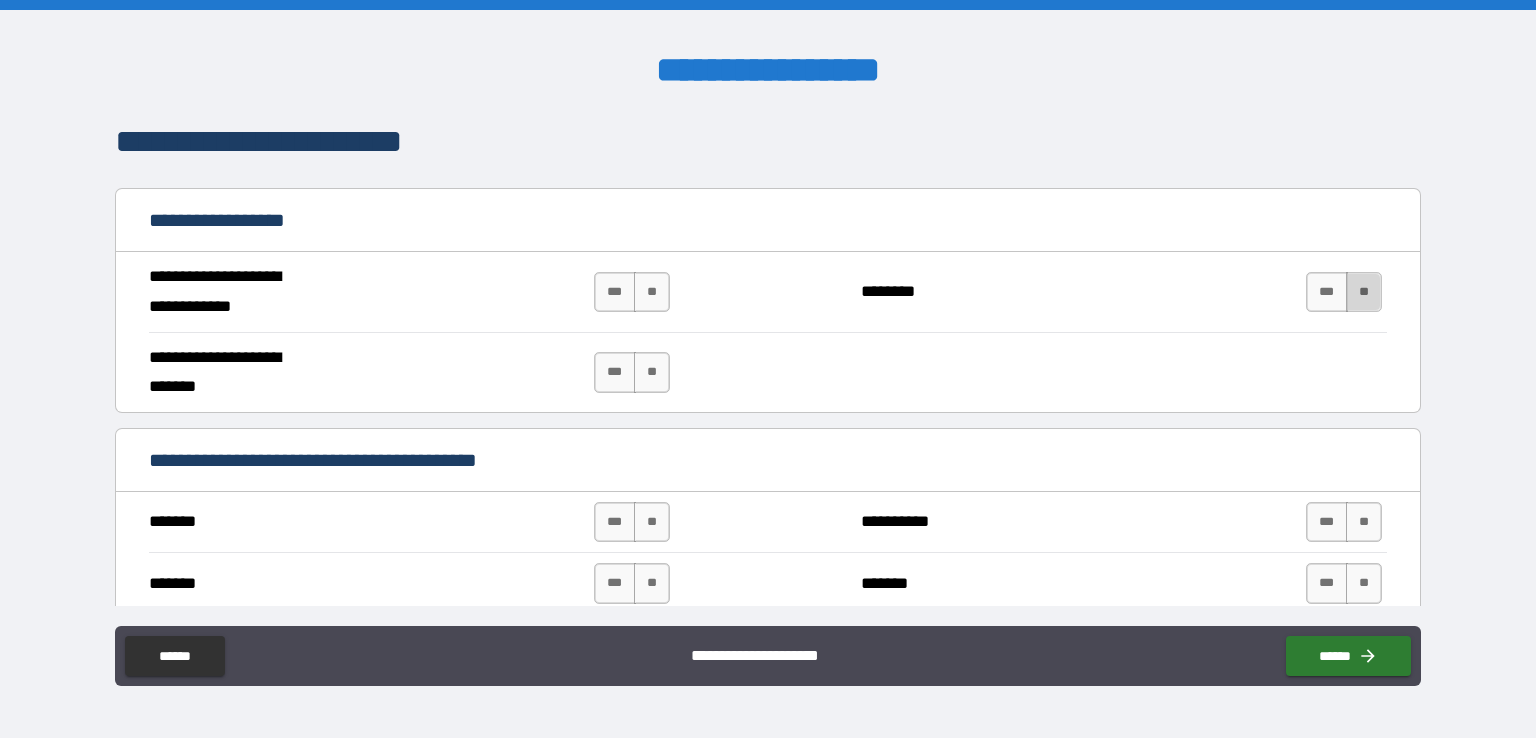 click on "**" at bounding box center [1364, 292] 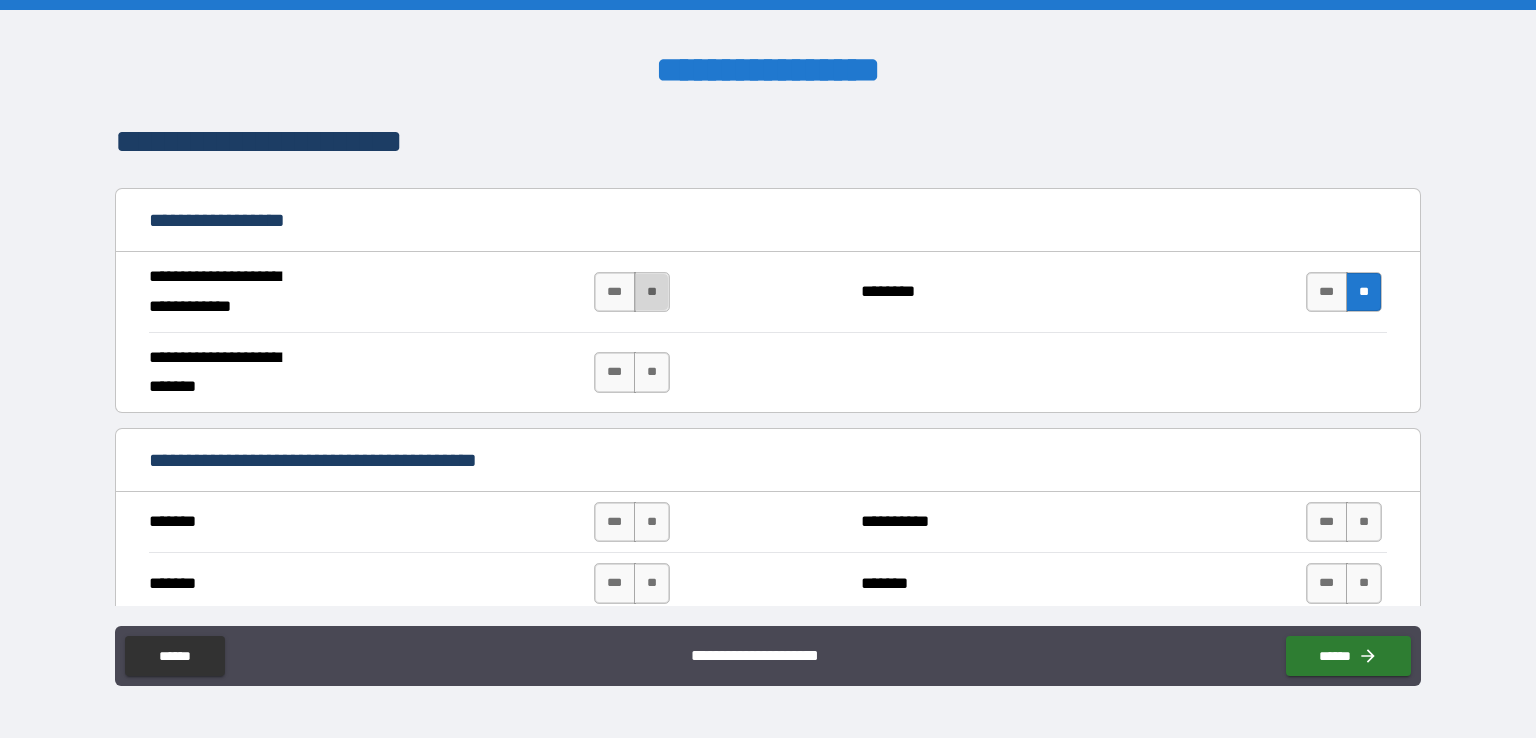 click on "**" at bounding box center (652, 292) 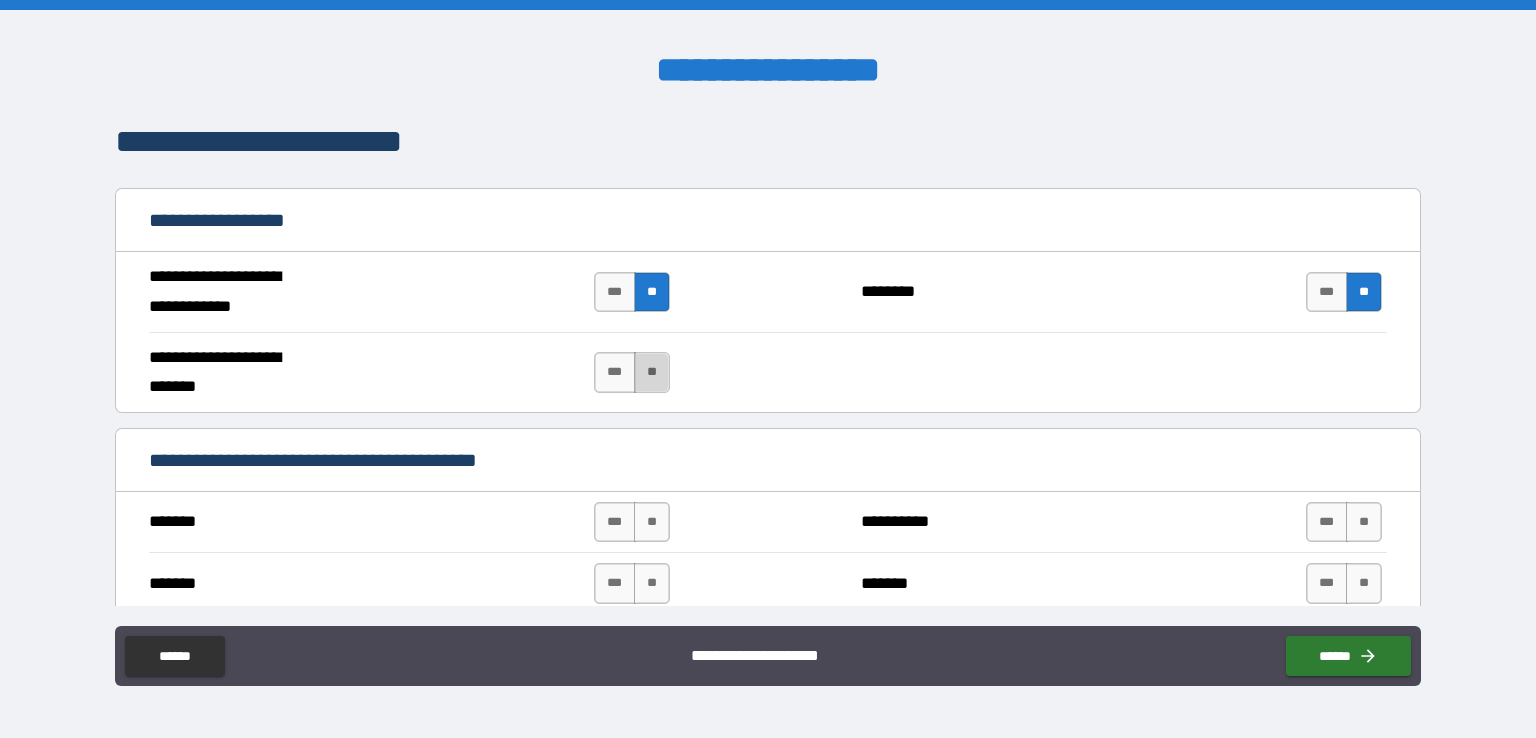 click on "**" at bounding box center [652, 372] 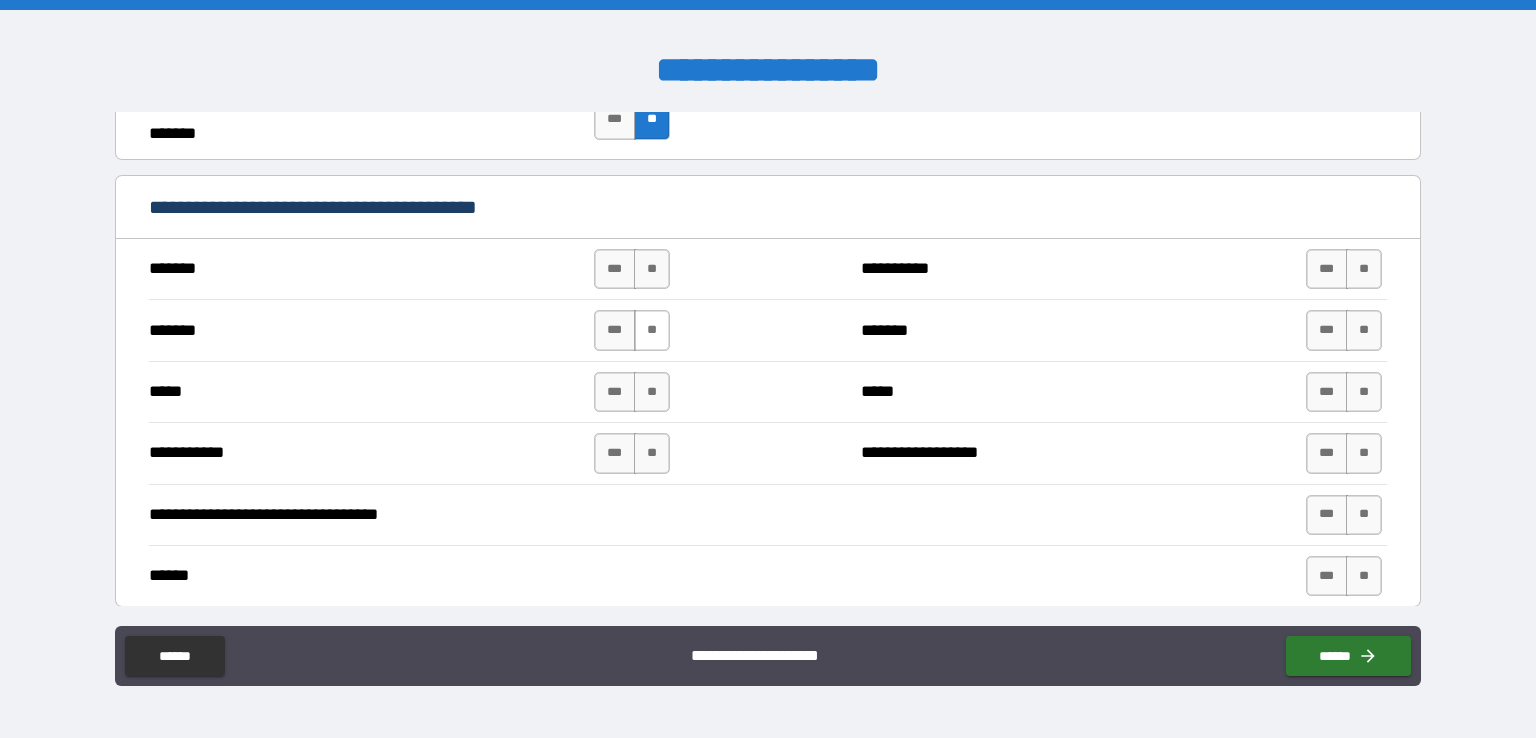 scroll, scrollTop: 1462, scrollLeft: 0, axis: vertical 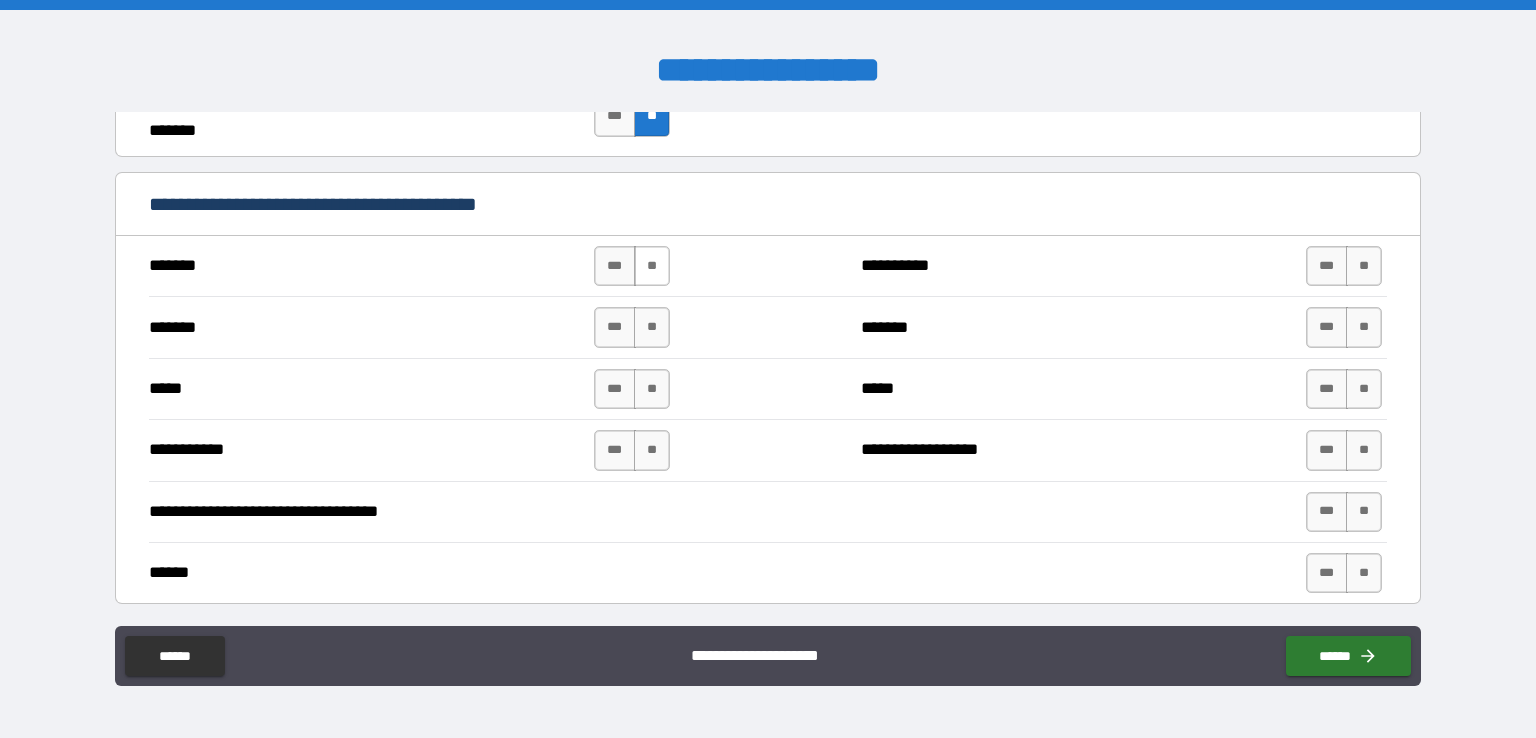 click on "**" at bounding box center (652, 266) 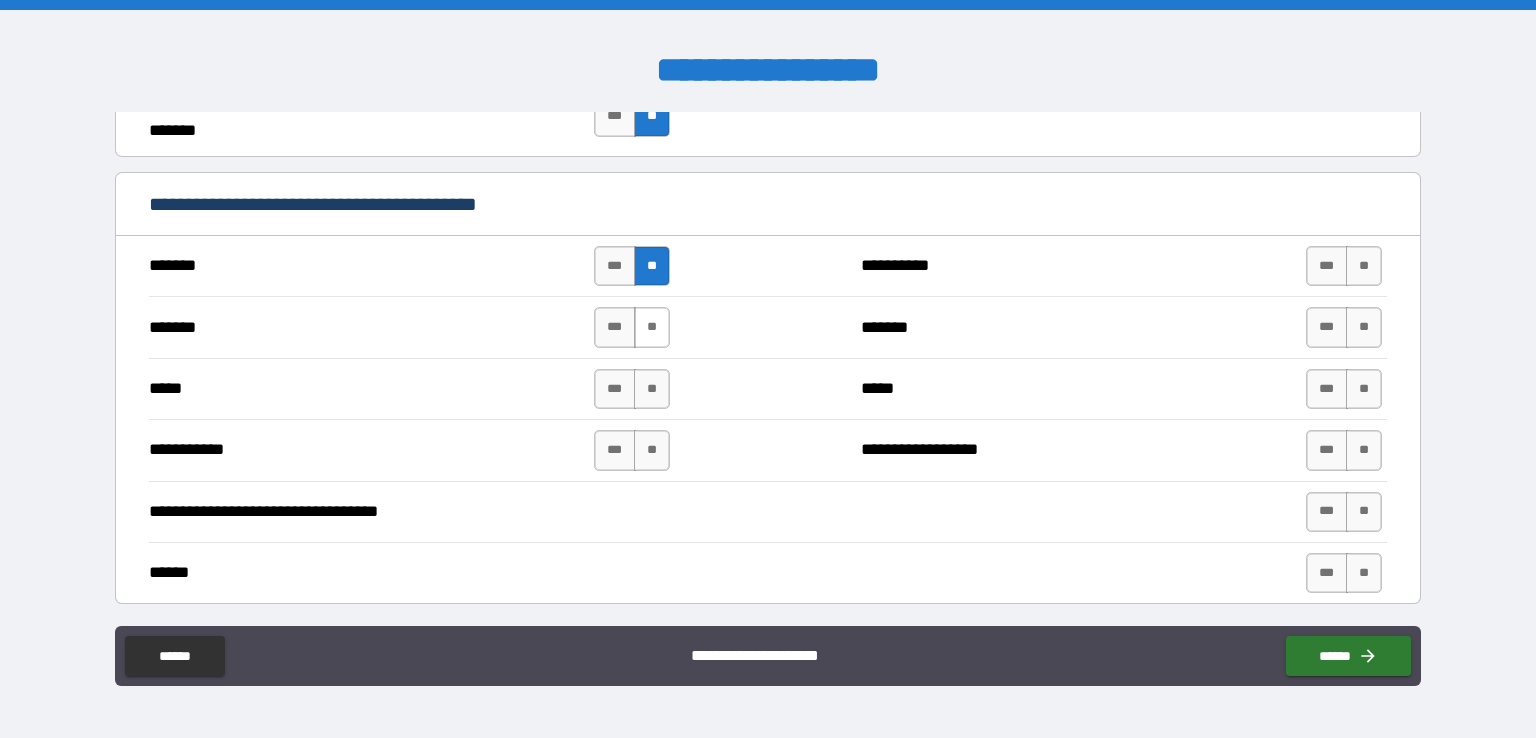 click on "**" at bounding box center [652, 327] 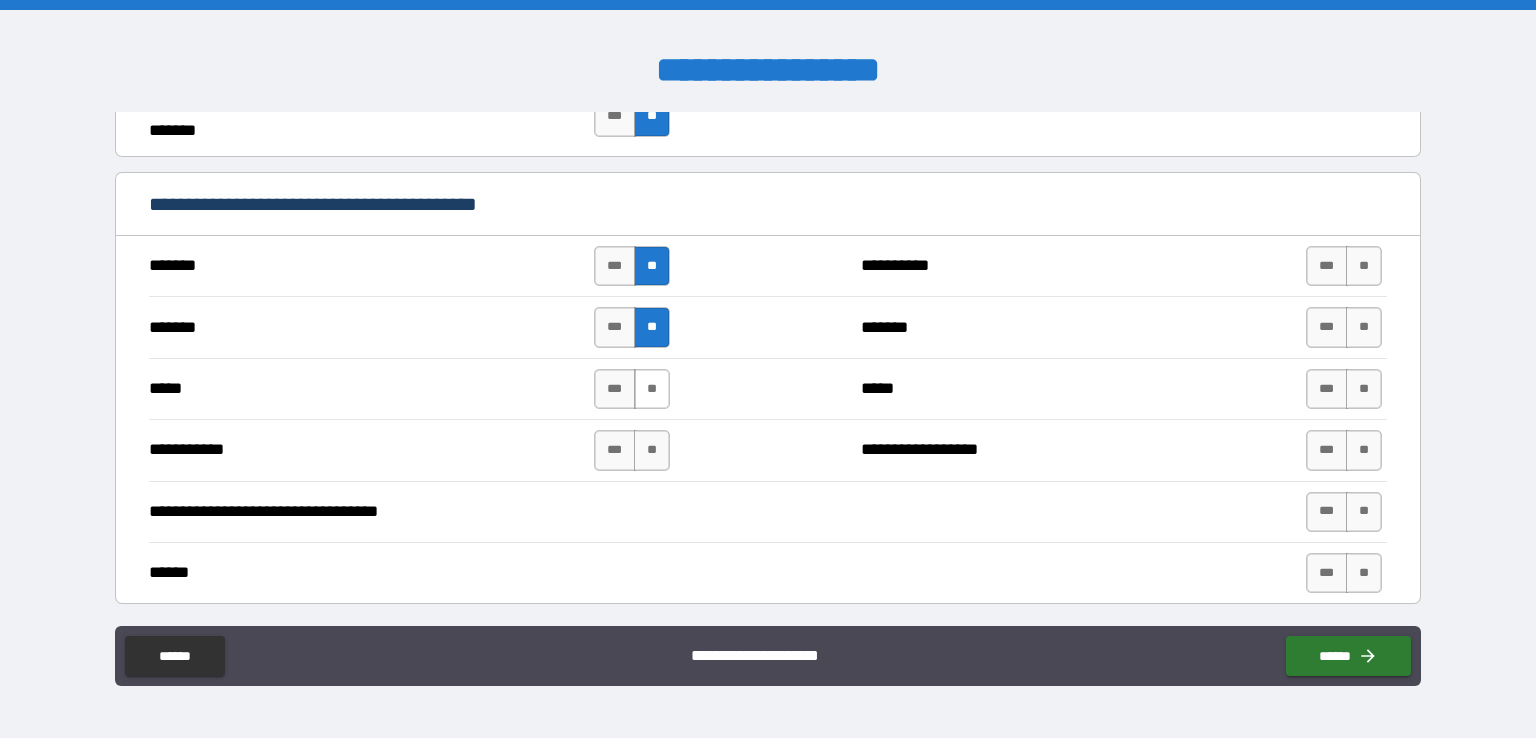 click on "**" at bounding box center [652, 389] 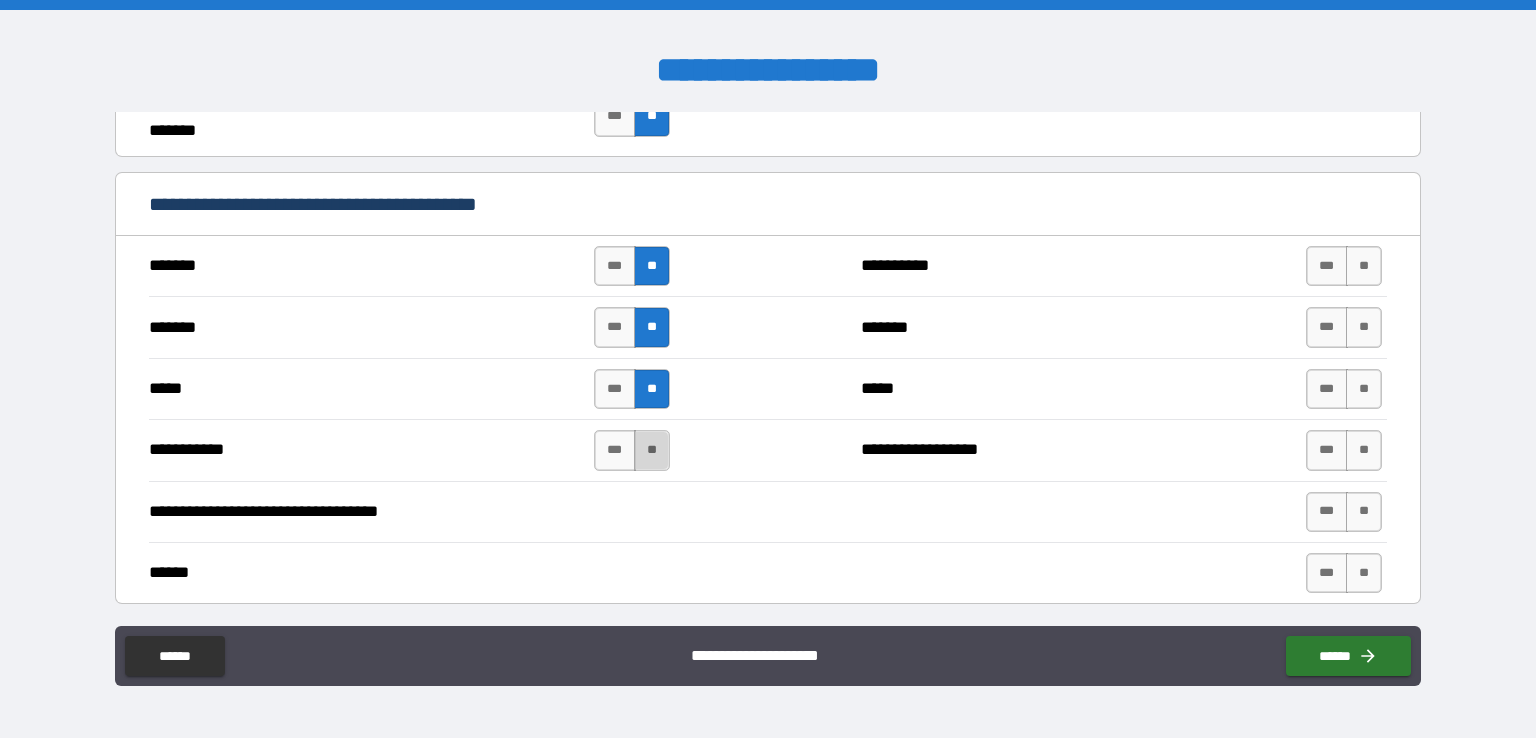 click on "**" at bounding box center (652, 450) 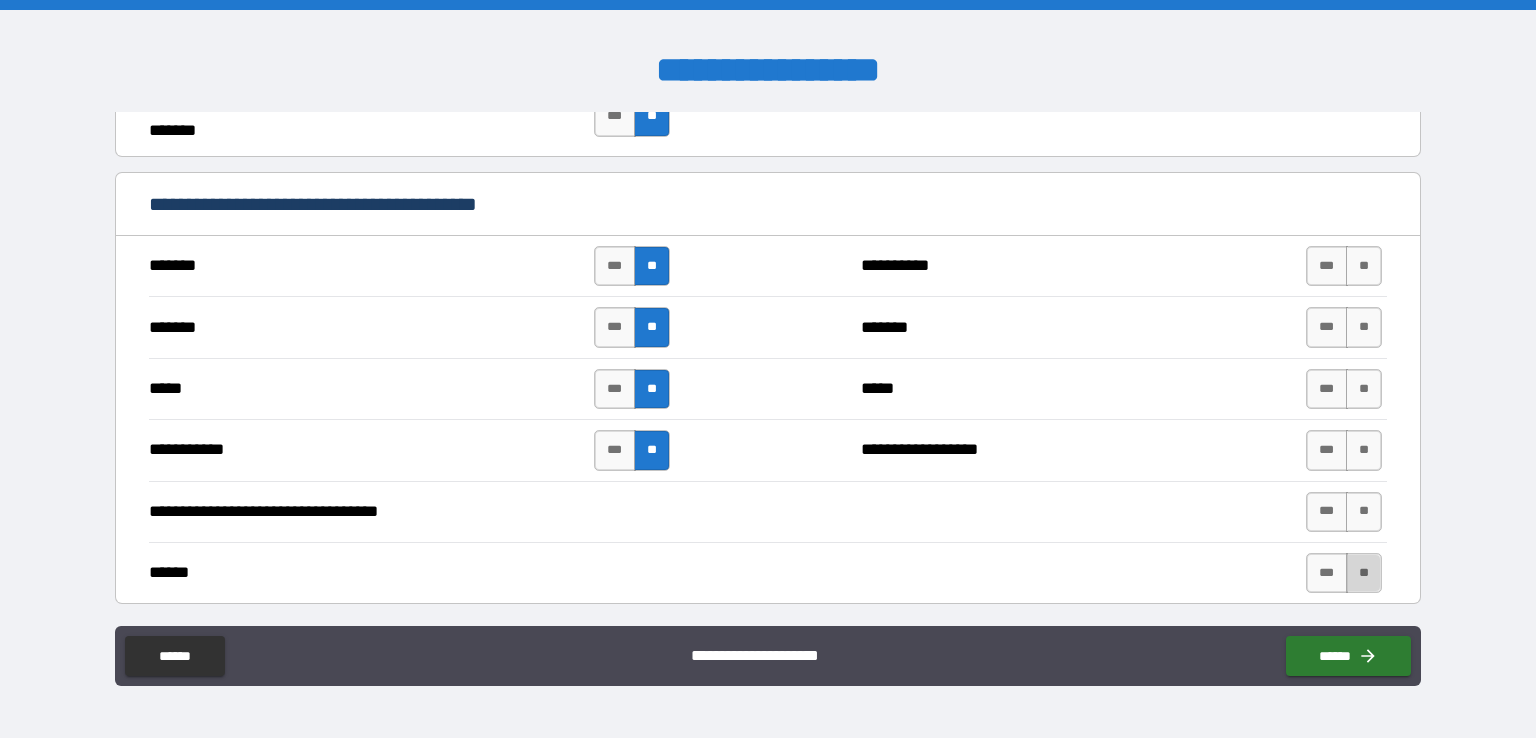 click on "**" at bounding box center [1364, 573] 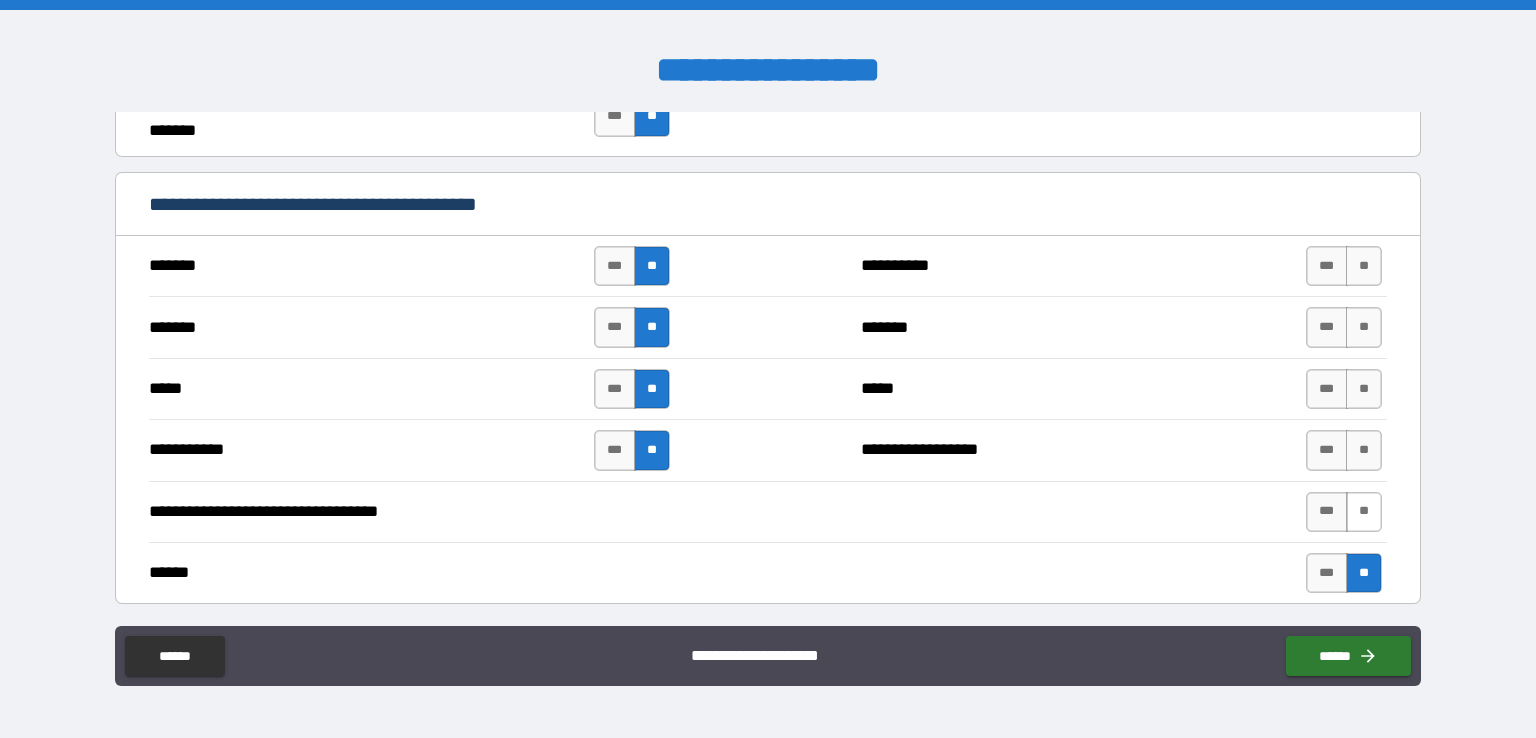 click on "**" at bounding box center [1364, 512] 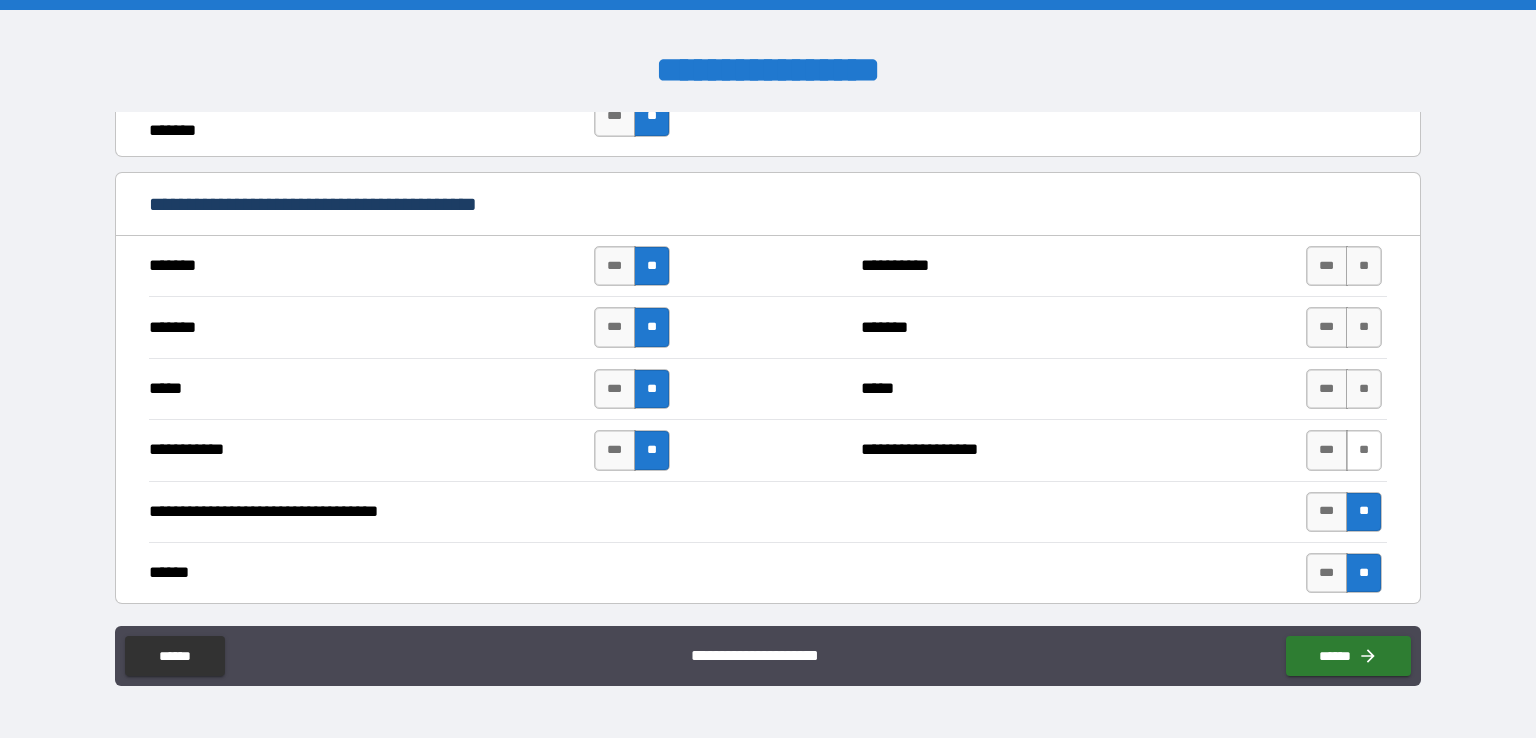 click on "**" at bounding box center (1364, 450) 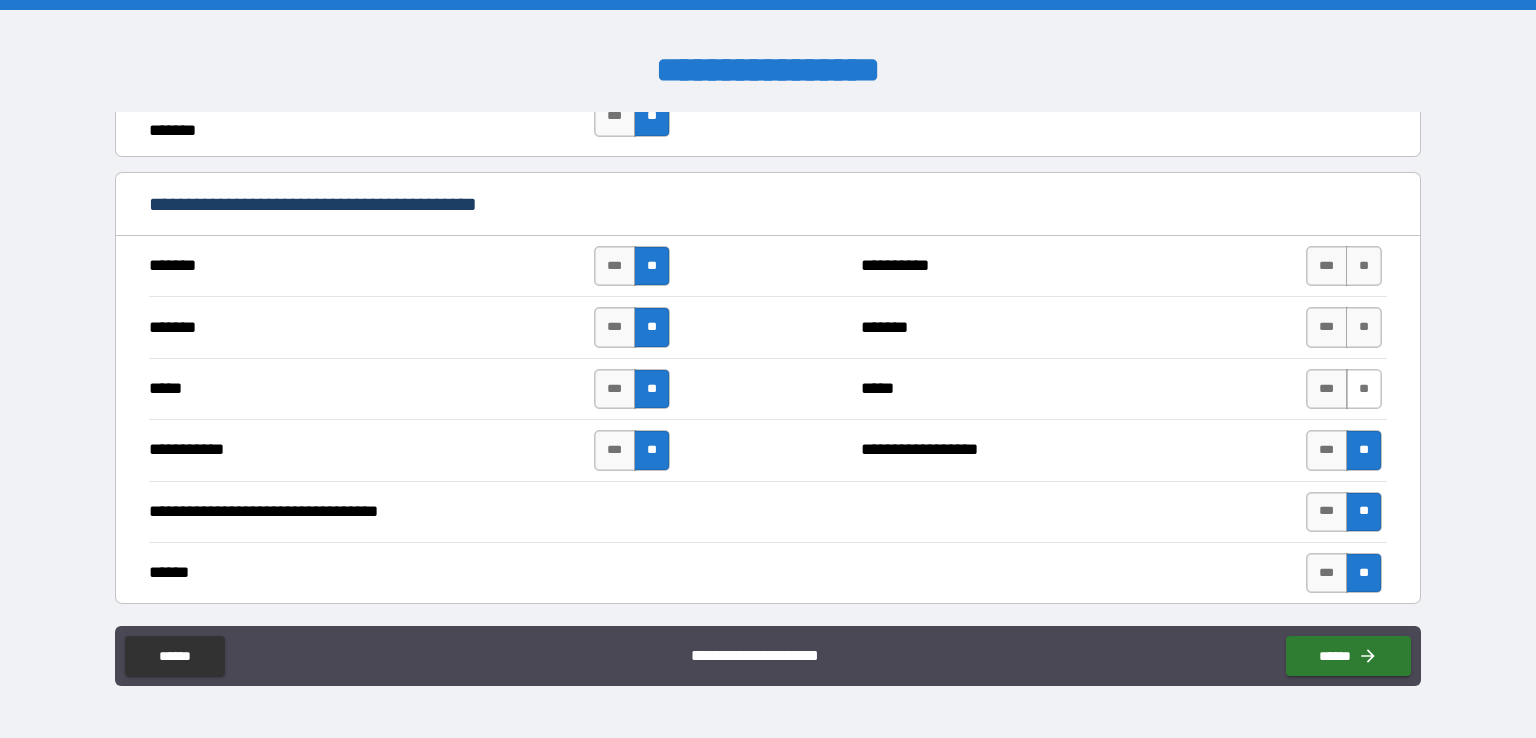 click on "**" at bounding box center [1364, 389] 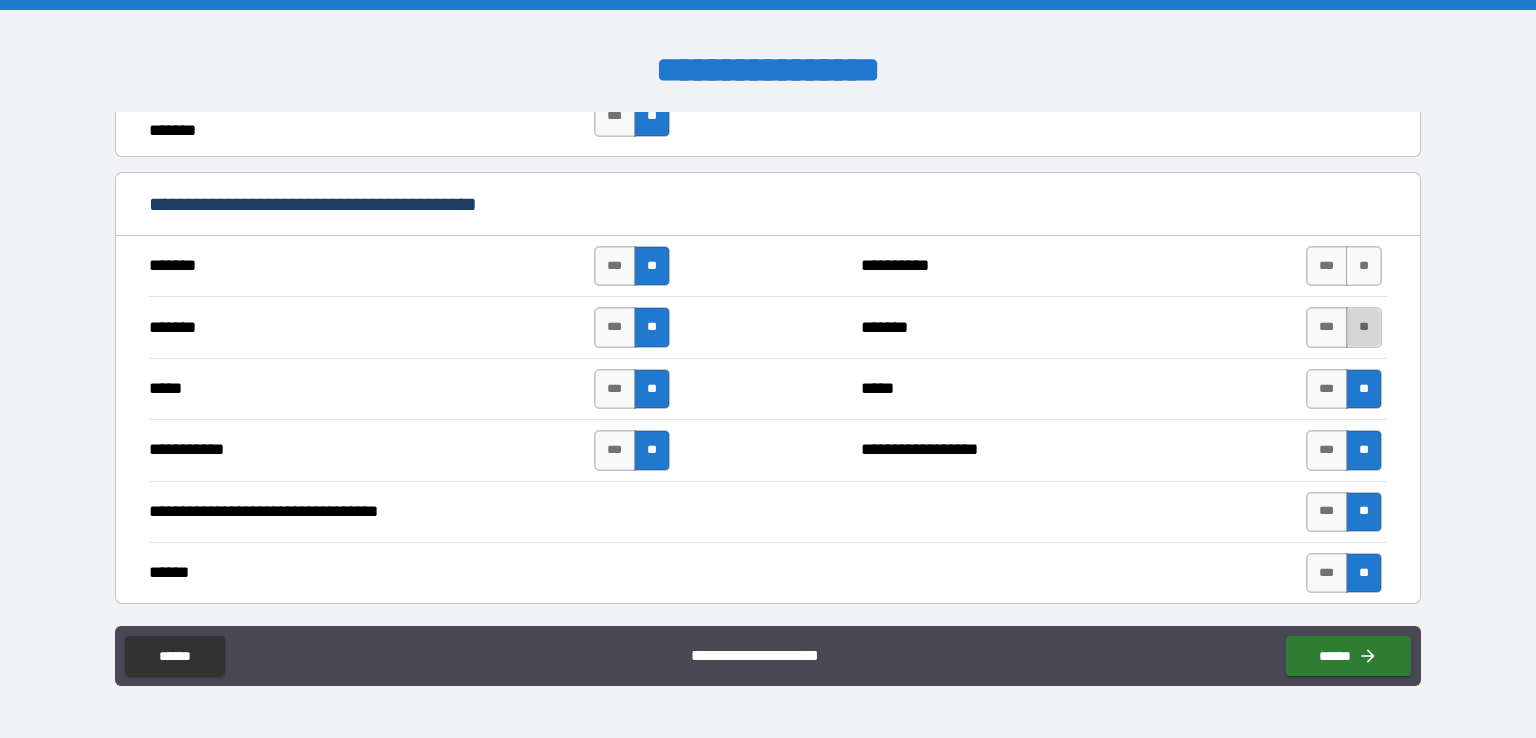 click on "**" at bounding box center (1364, 327) 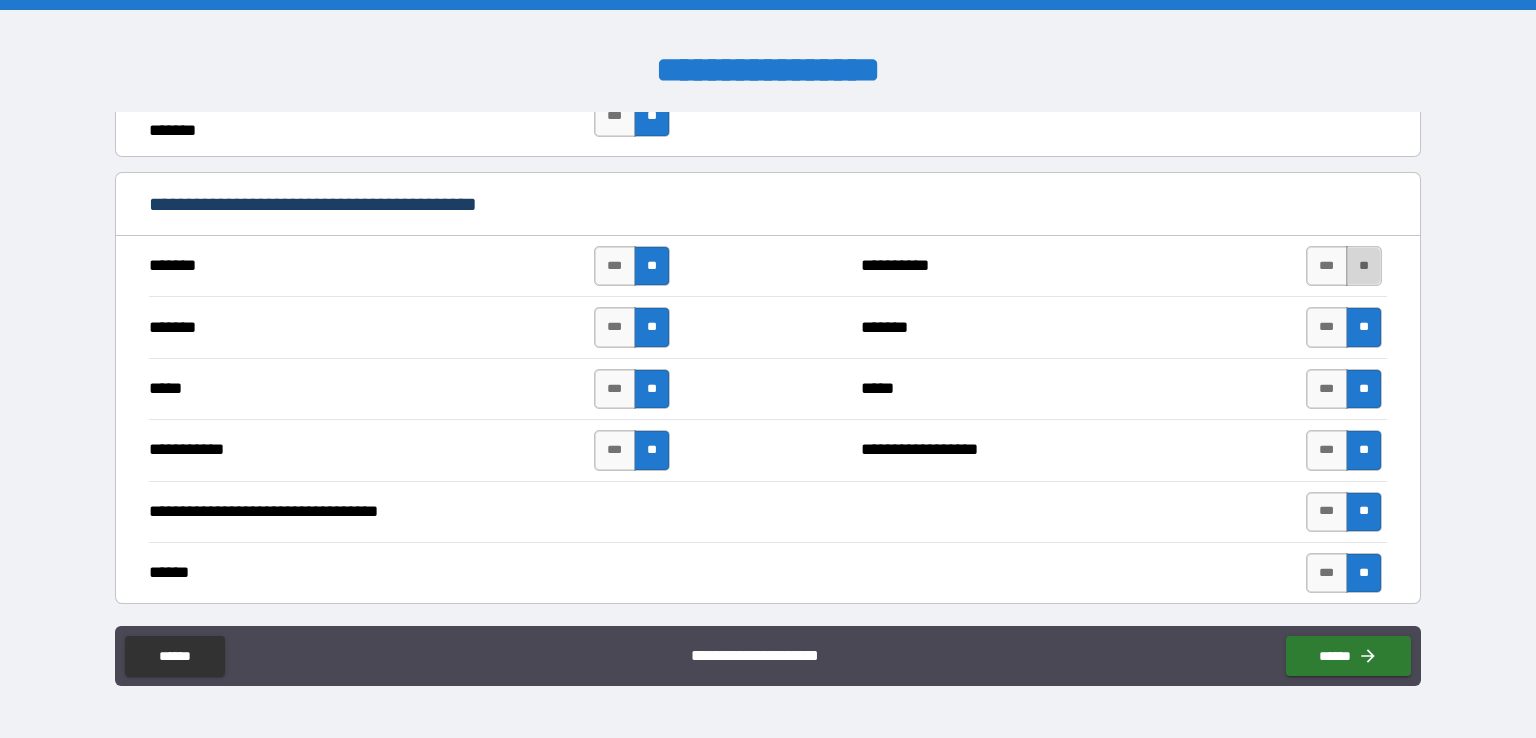 click on "**" at bounding box center [1364, 266] 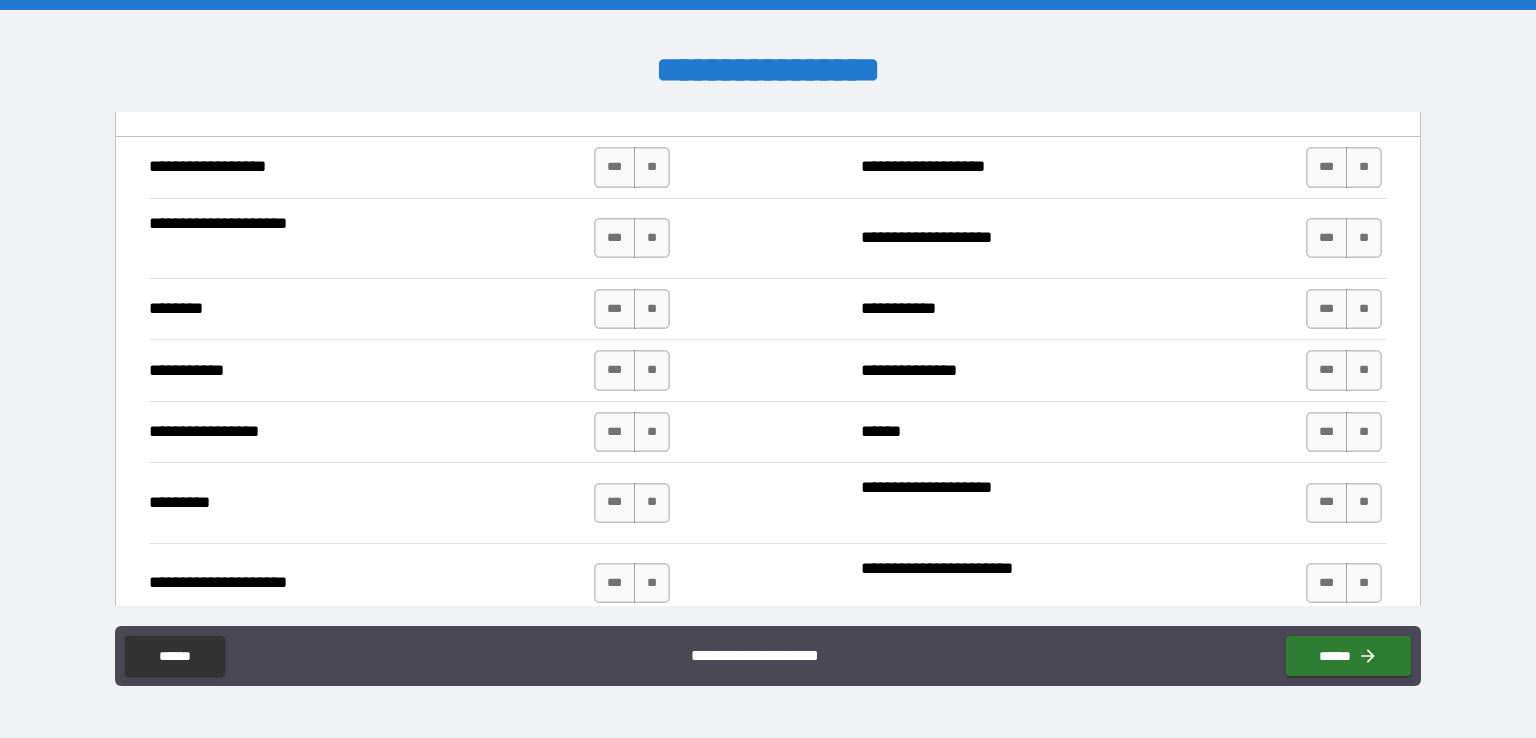 scroll, scrollTop: 2100, scrollLeft: 0, axis: vertical 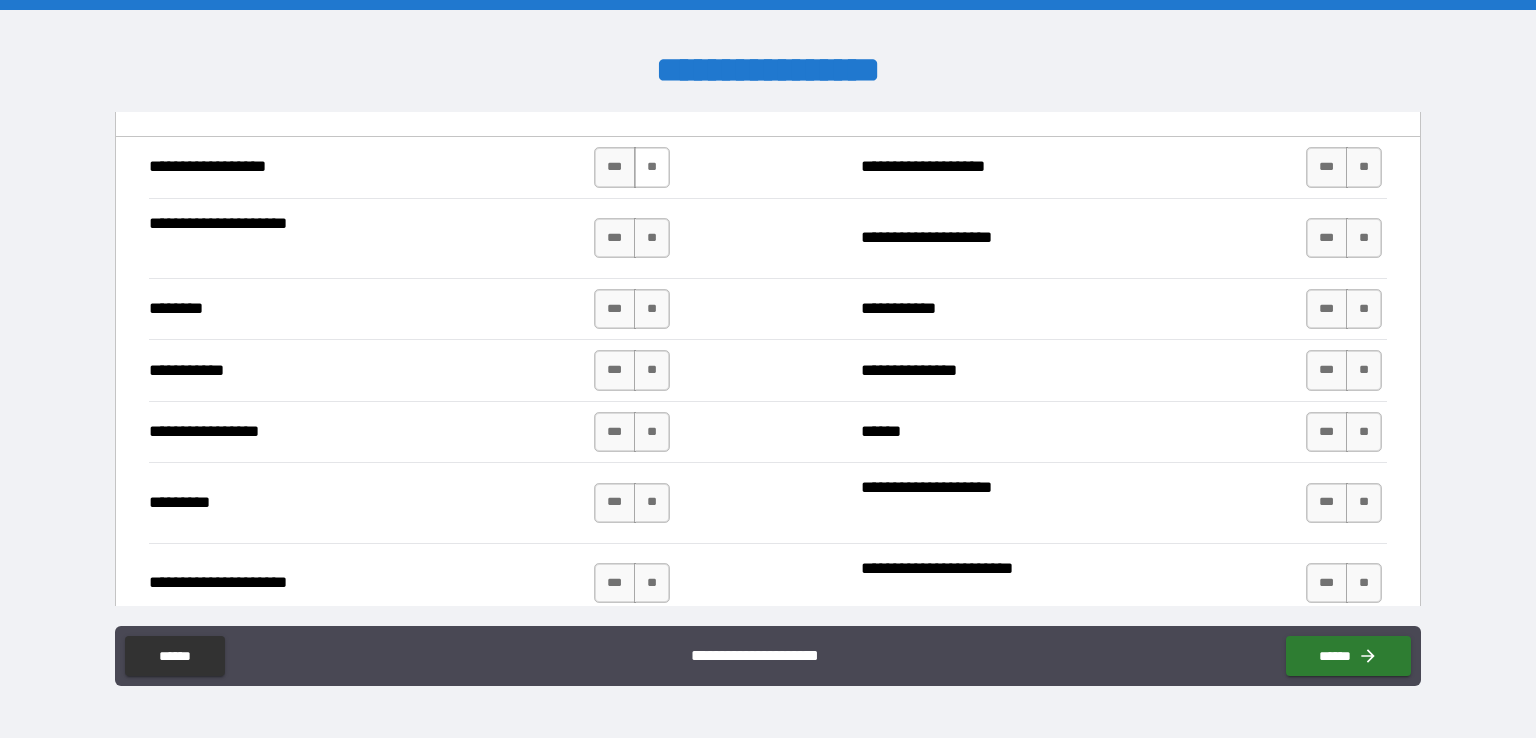 click on "**" at bounding box center [652, 167] 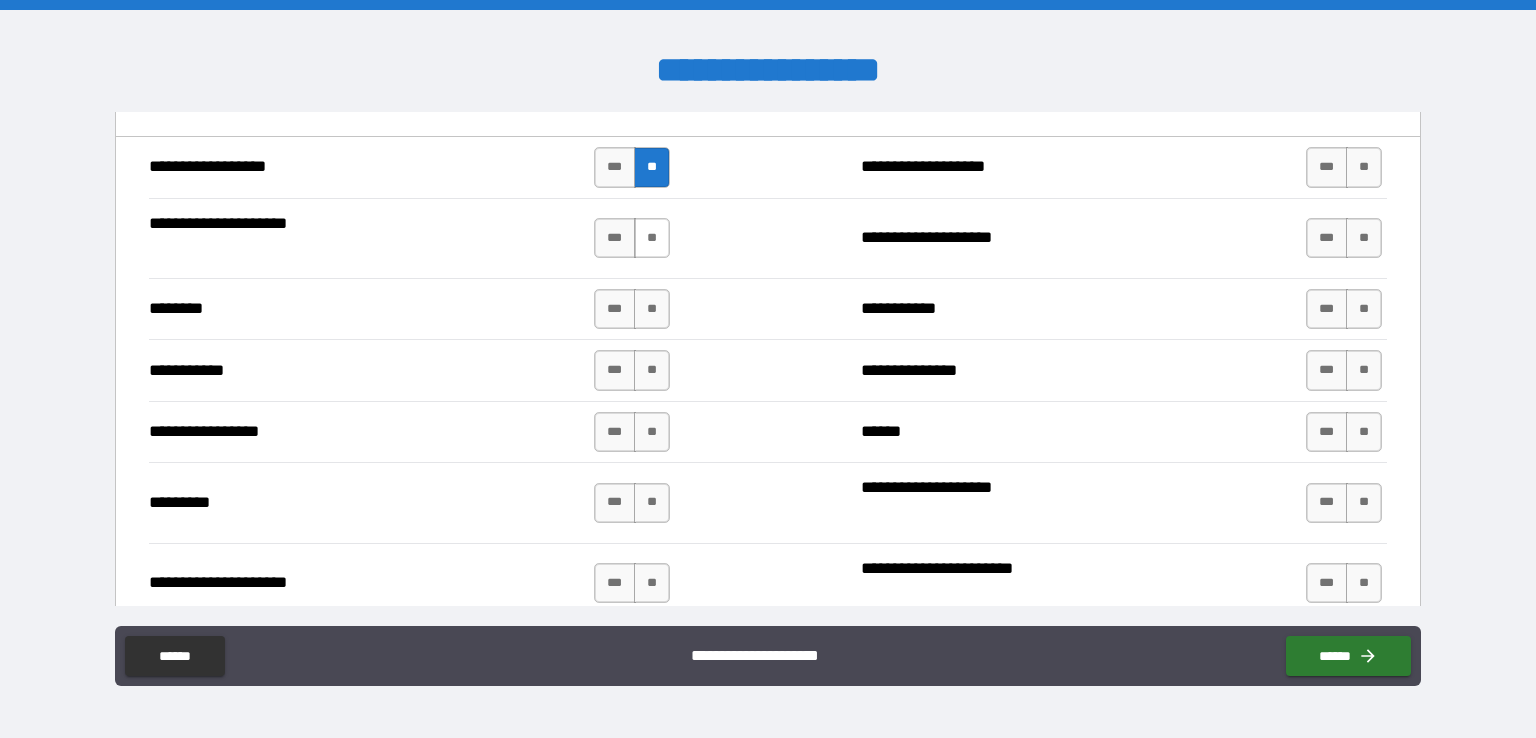click on "**" at bounding box center [652, 238] 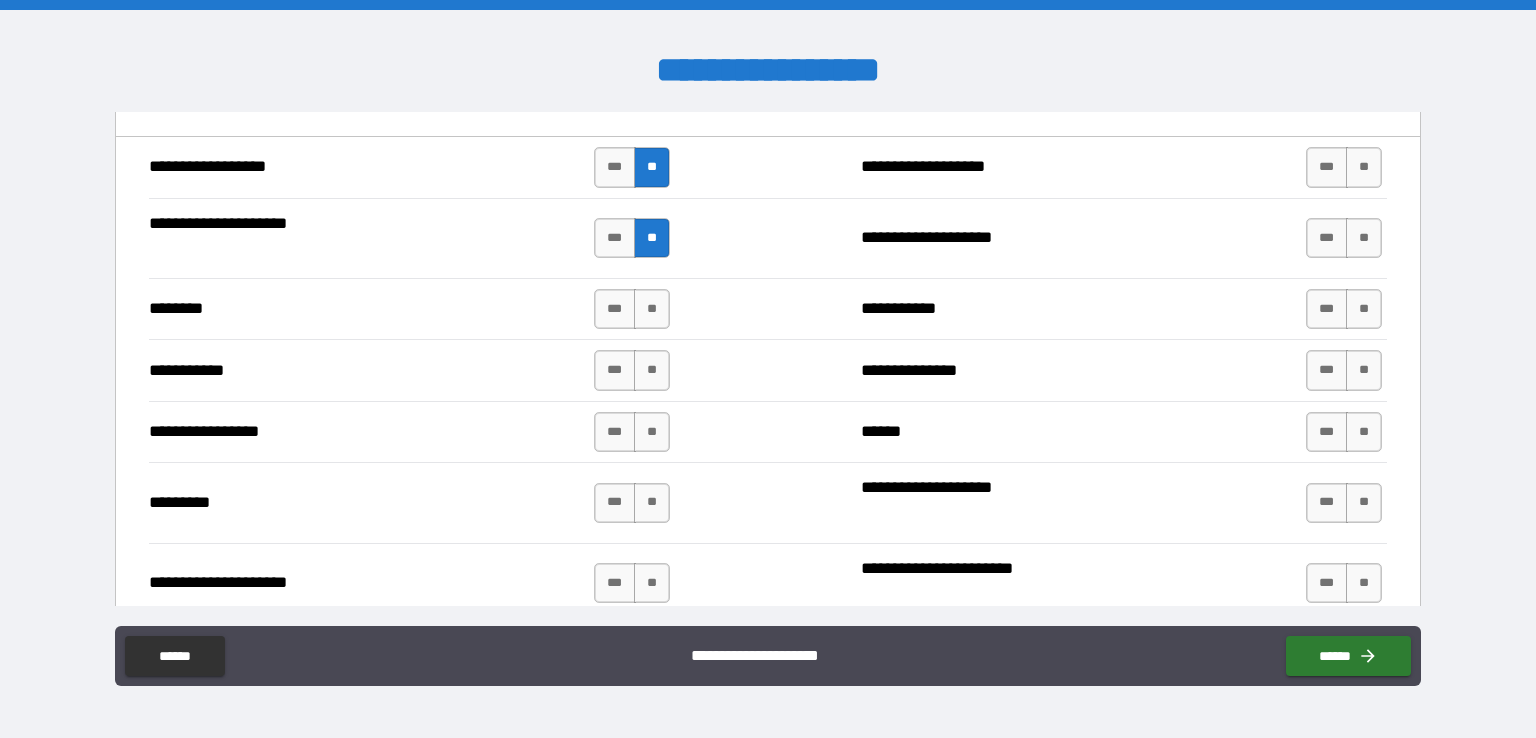click on "**********" at bounding box center [768, 369] 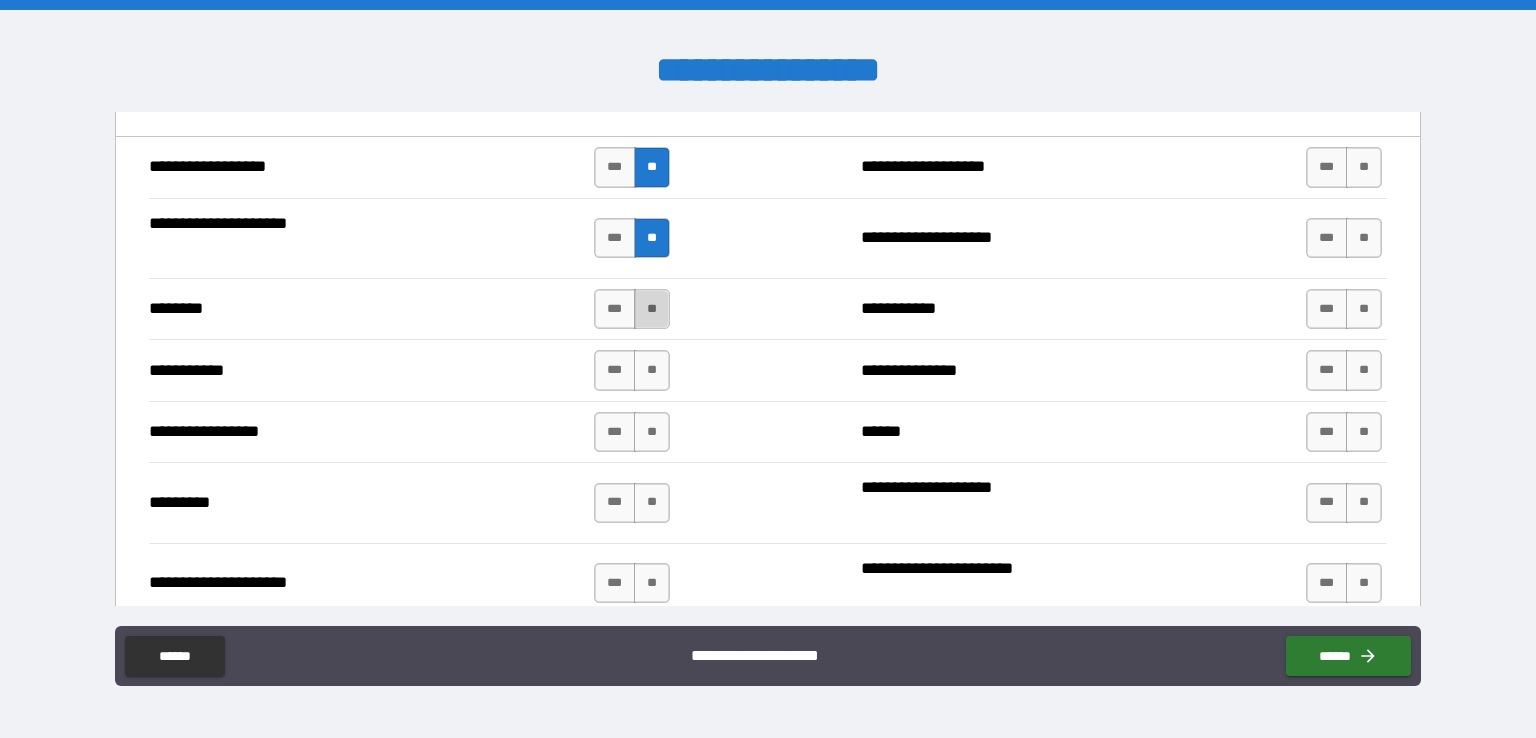 click on "**" at bounding box center (652, 309) 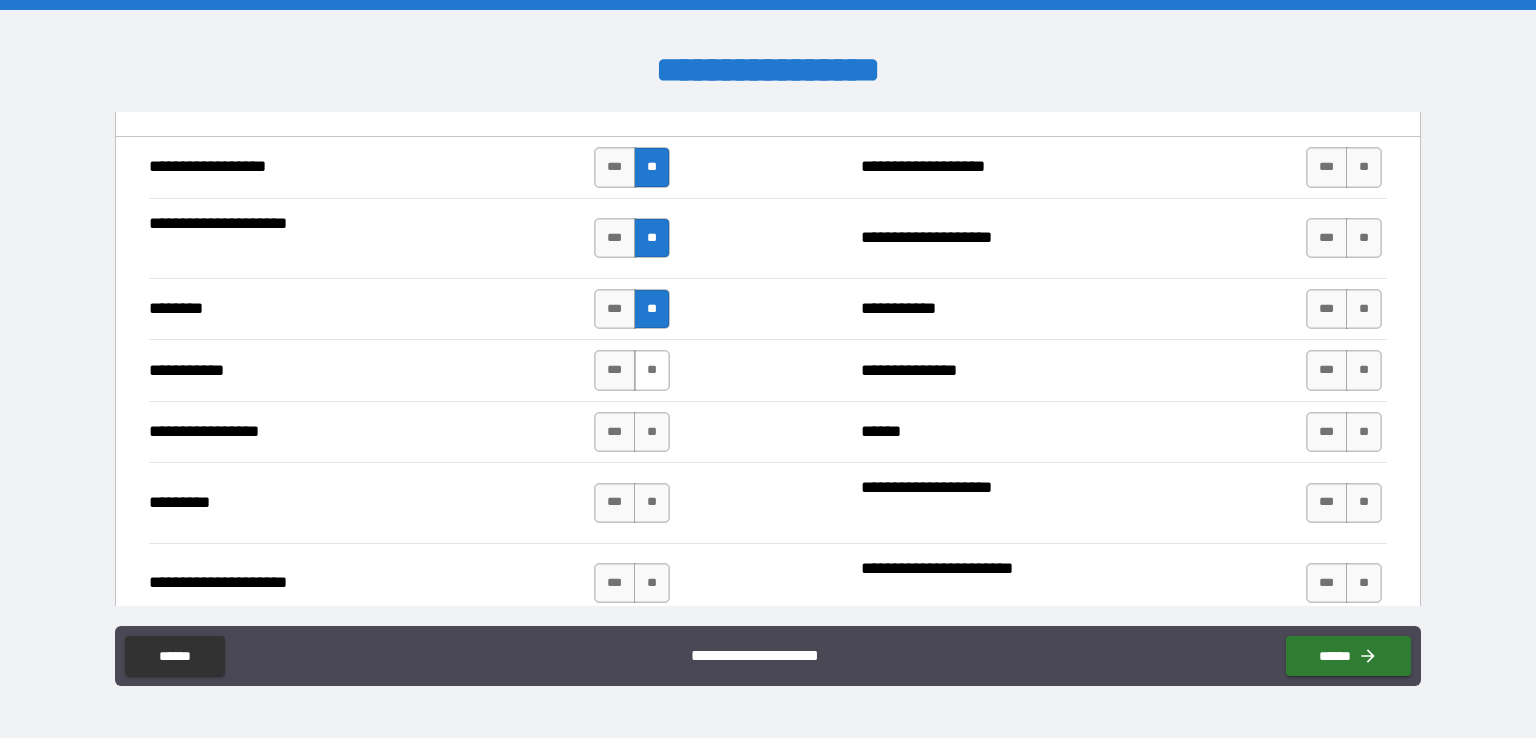 click on "**" at bounding box center [652, 370] 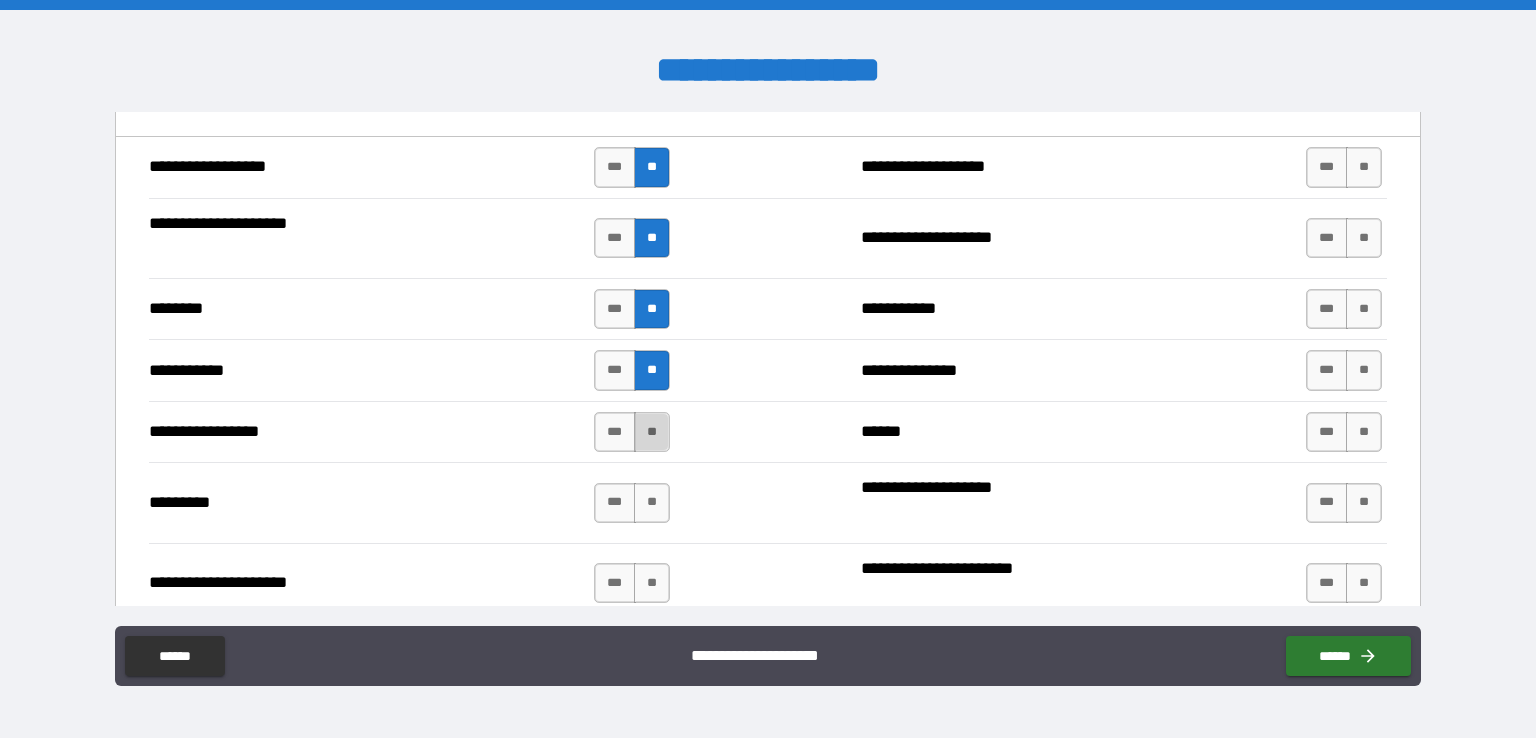 click on "**" at bounding box center (652, 432) 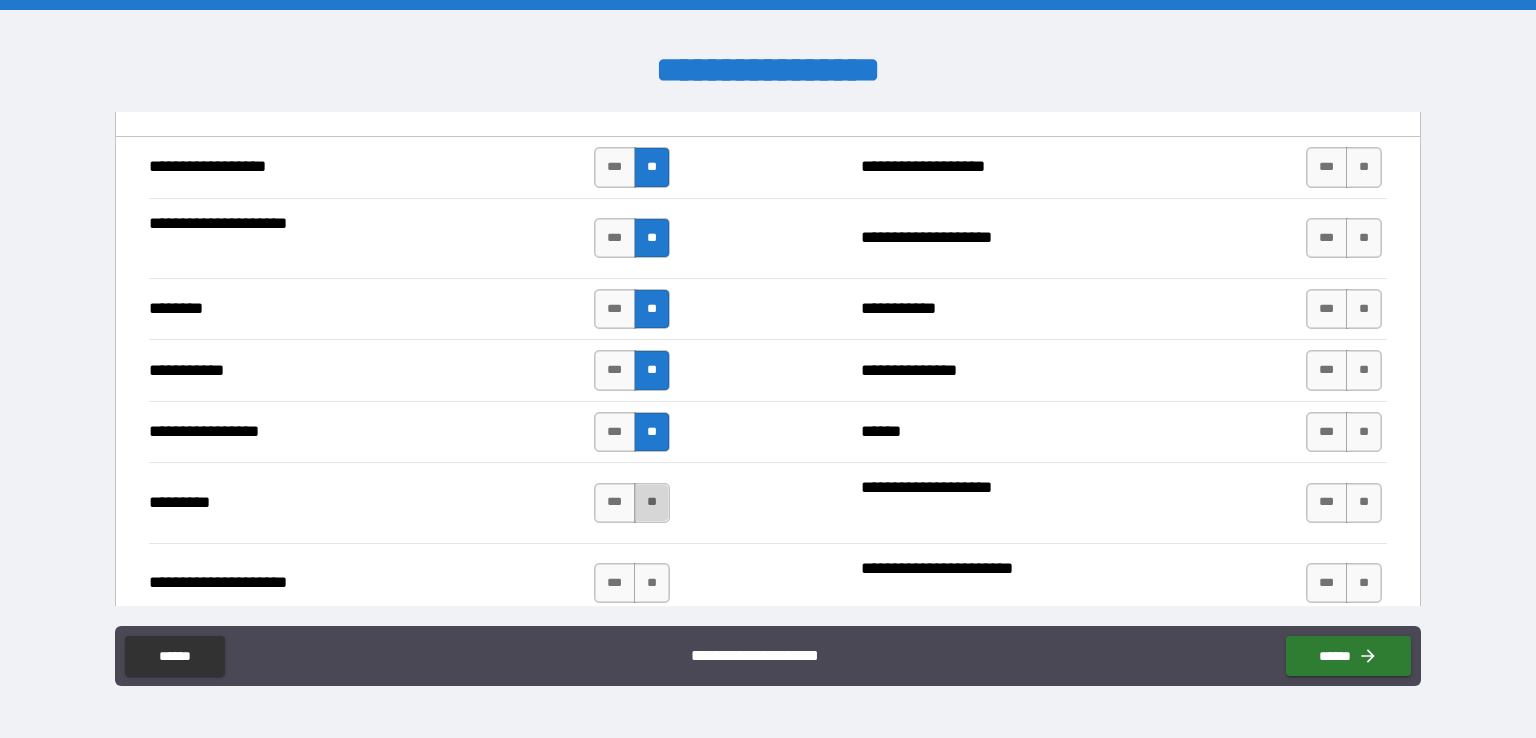 click on "**" at bounding box center (652, 503) 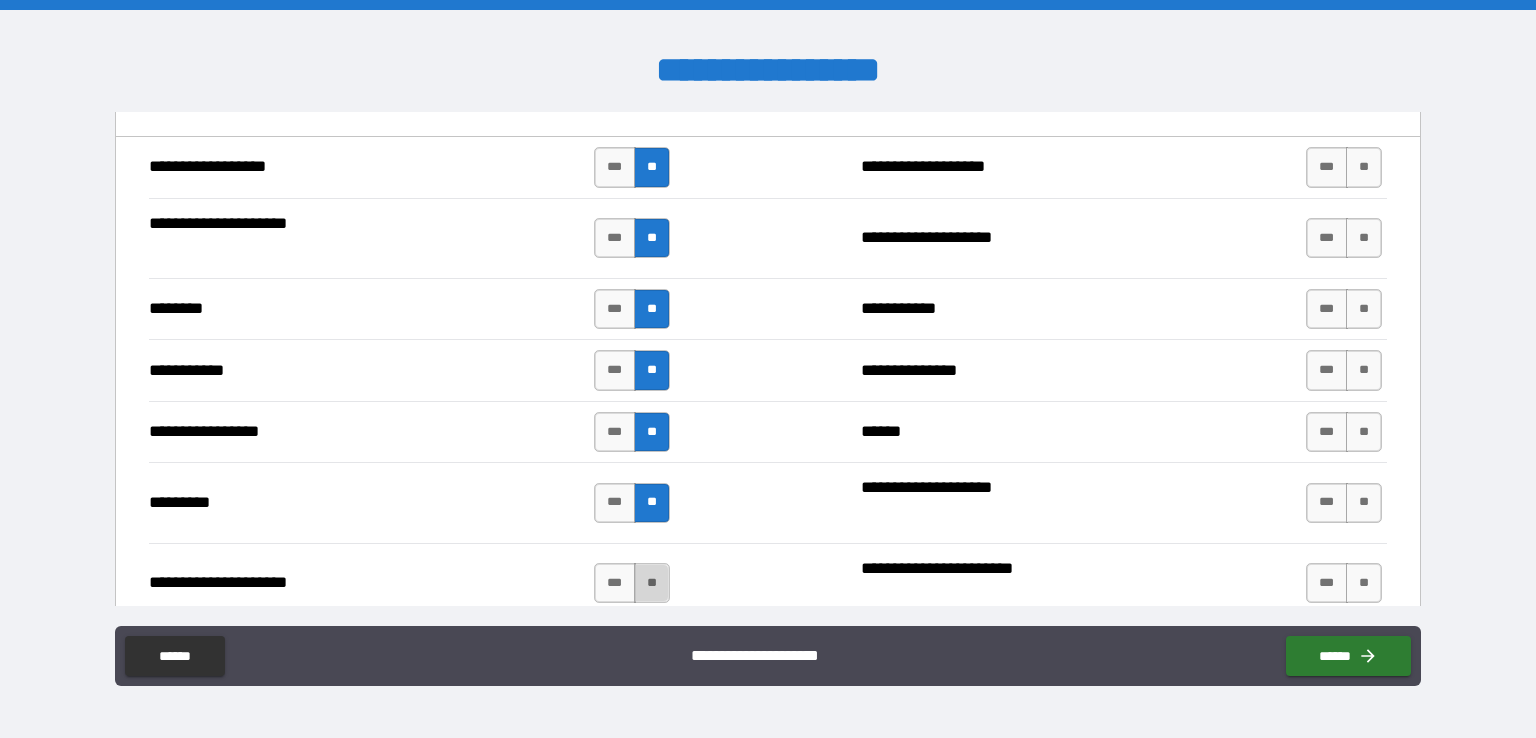 click on "**" at bounding box center [652, 583] 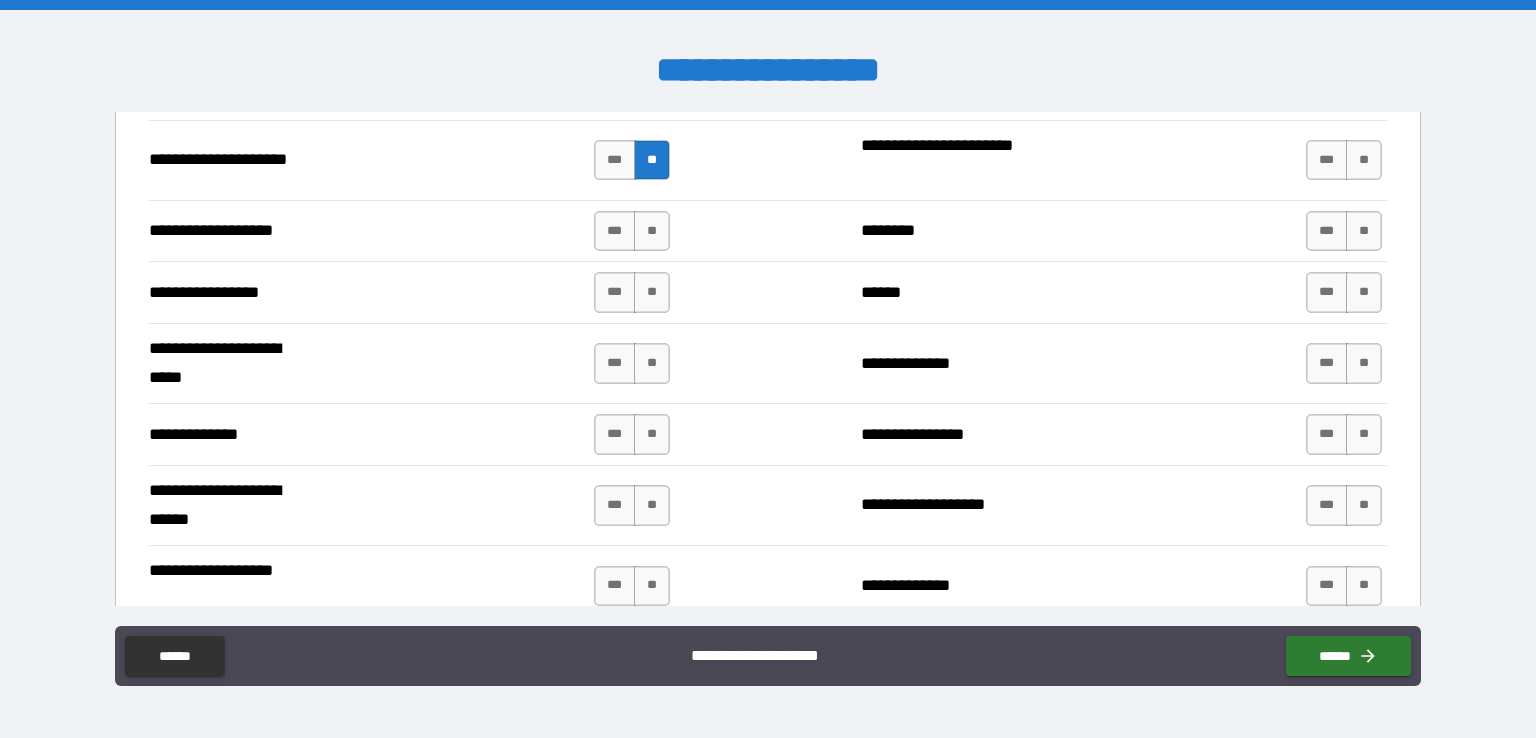 scroll, scrollTop: 2531, scrollLeft: 0, axis: vertical 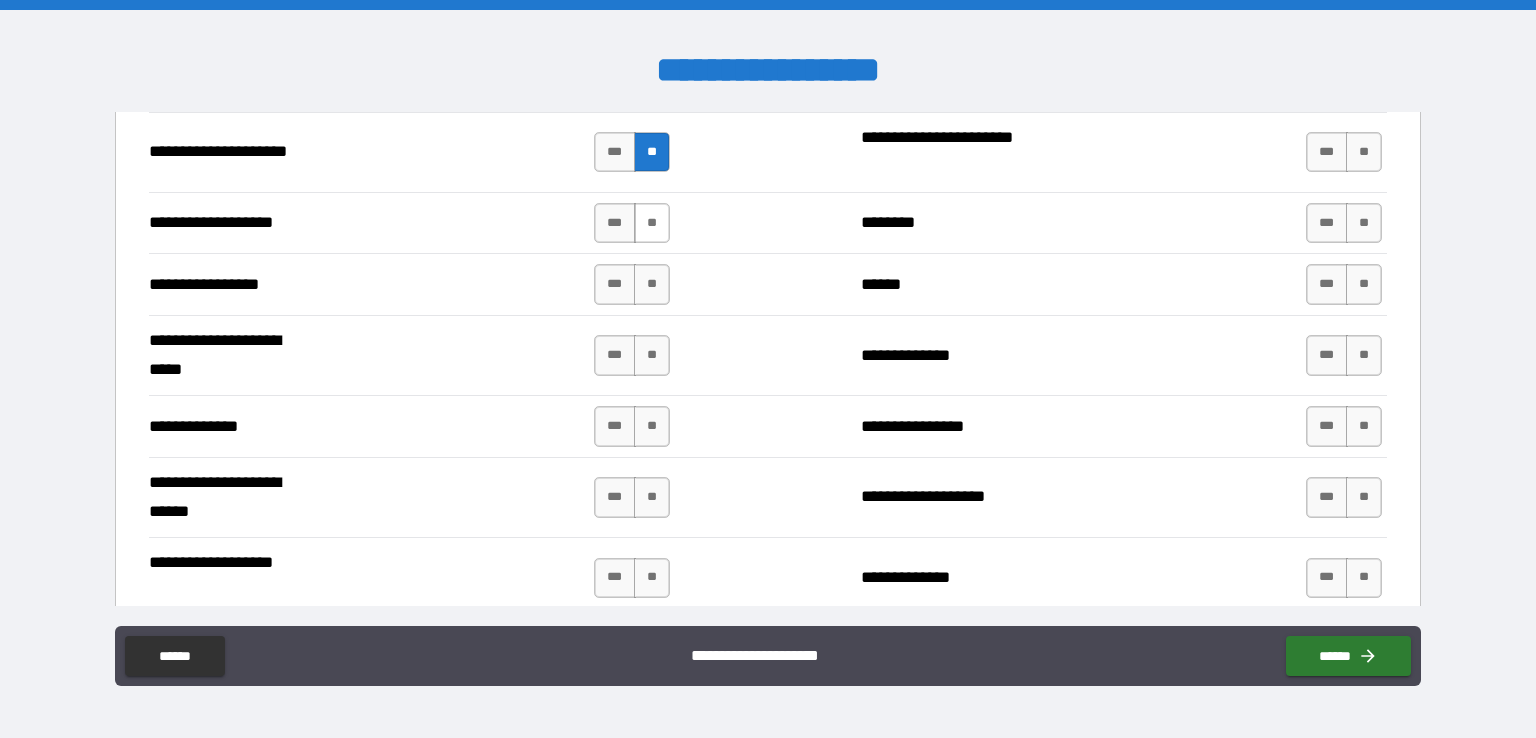 click on "**" at bounding box center (652, 223) 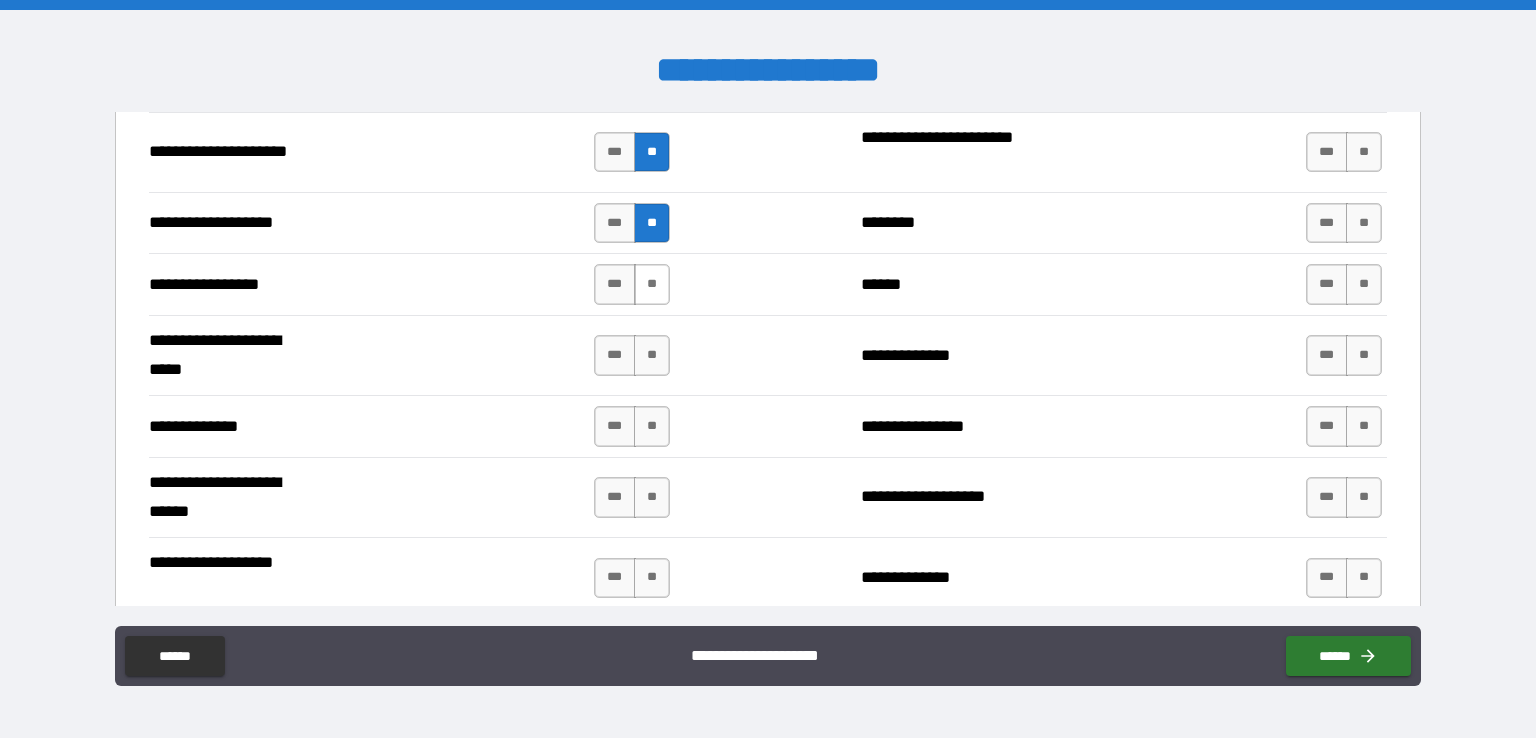 click on "**" at bounding box center [652, 284] 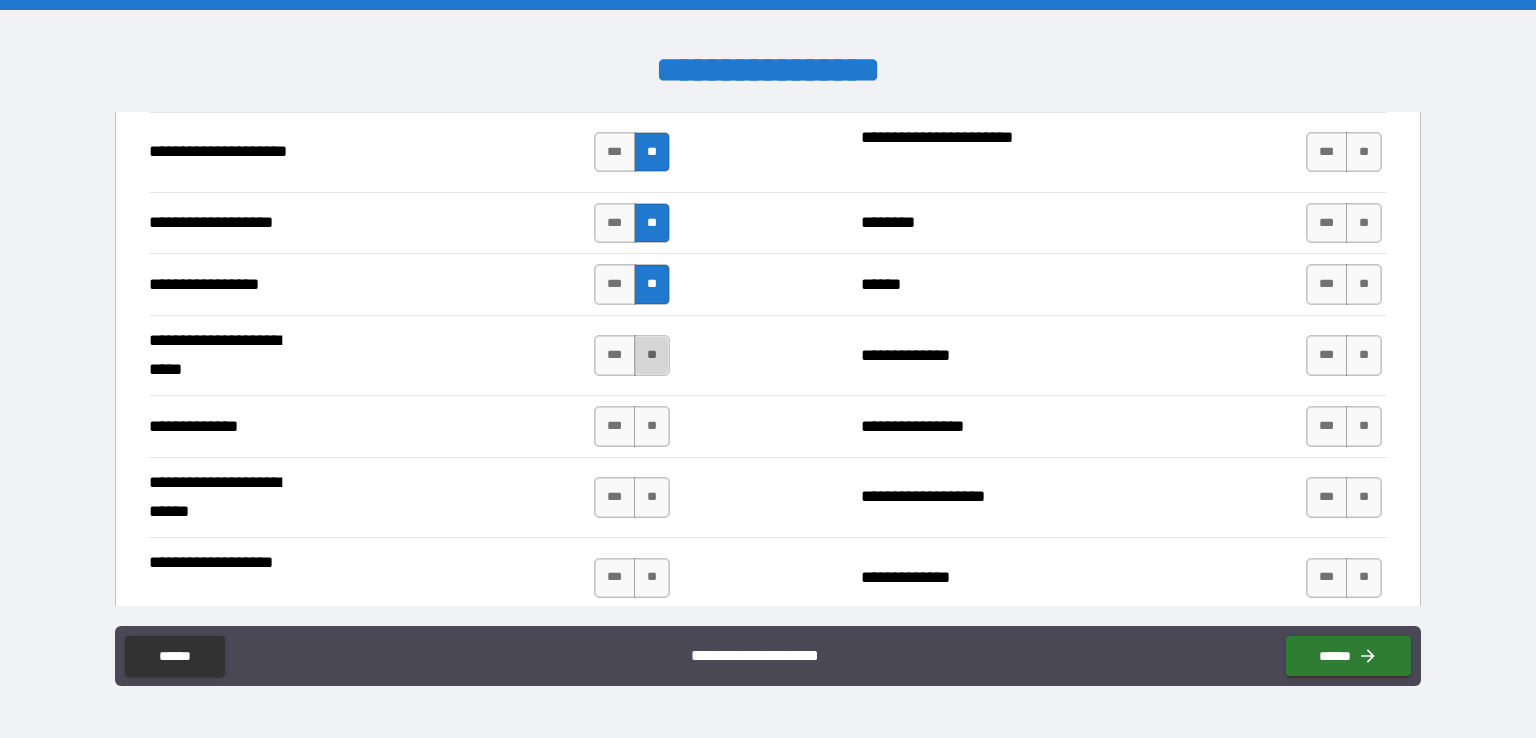 click on "**" at bounding box center (652, 355) 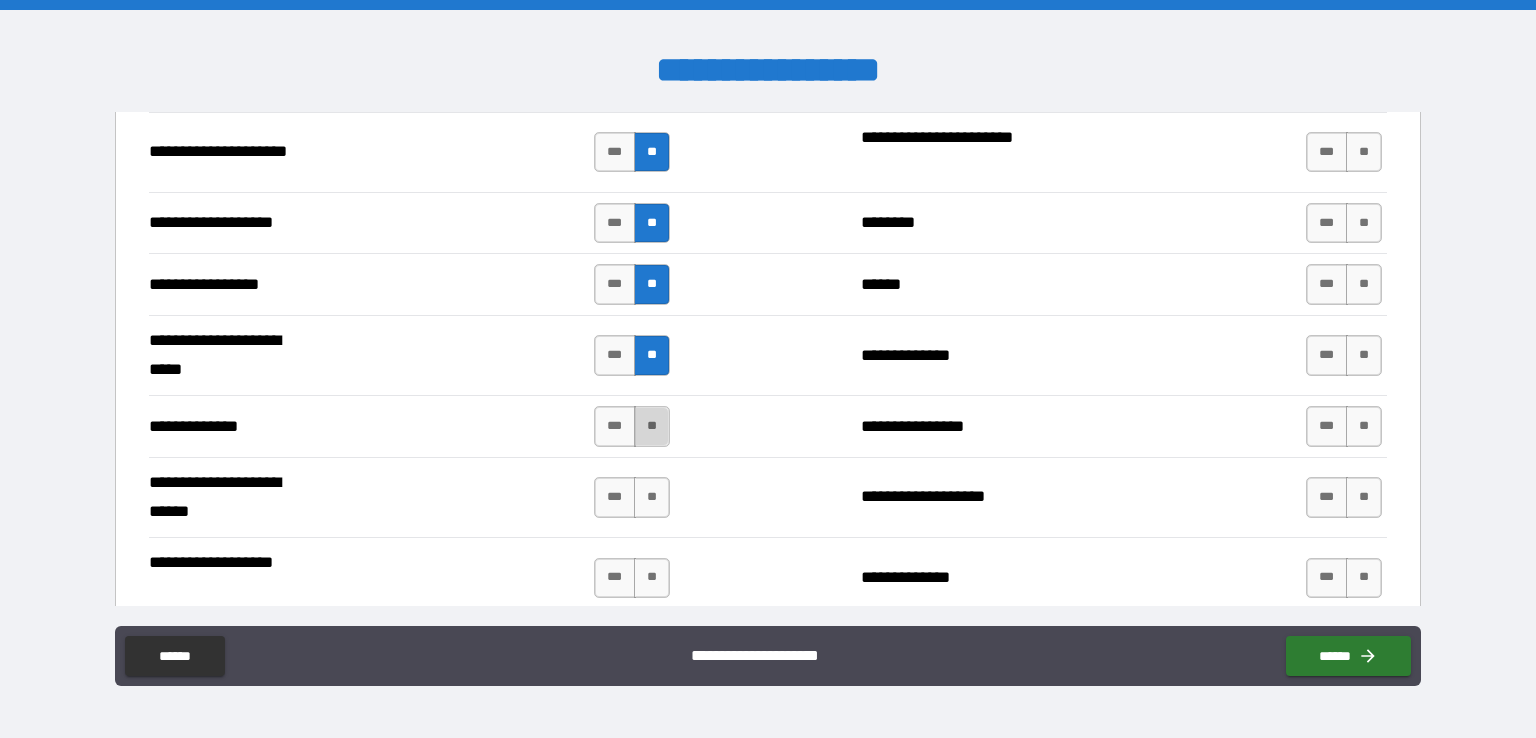click on "**" at bounding box center [652, 426] 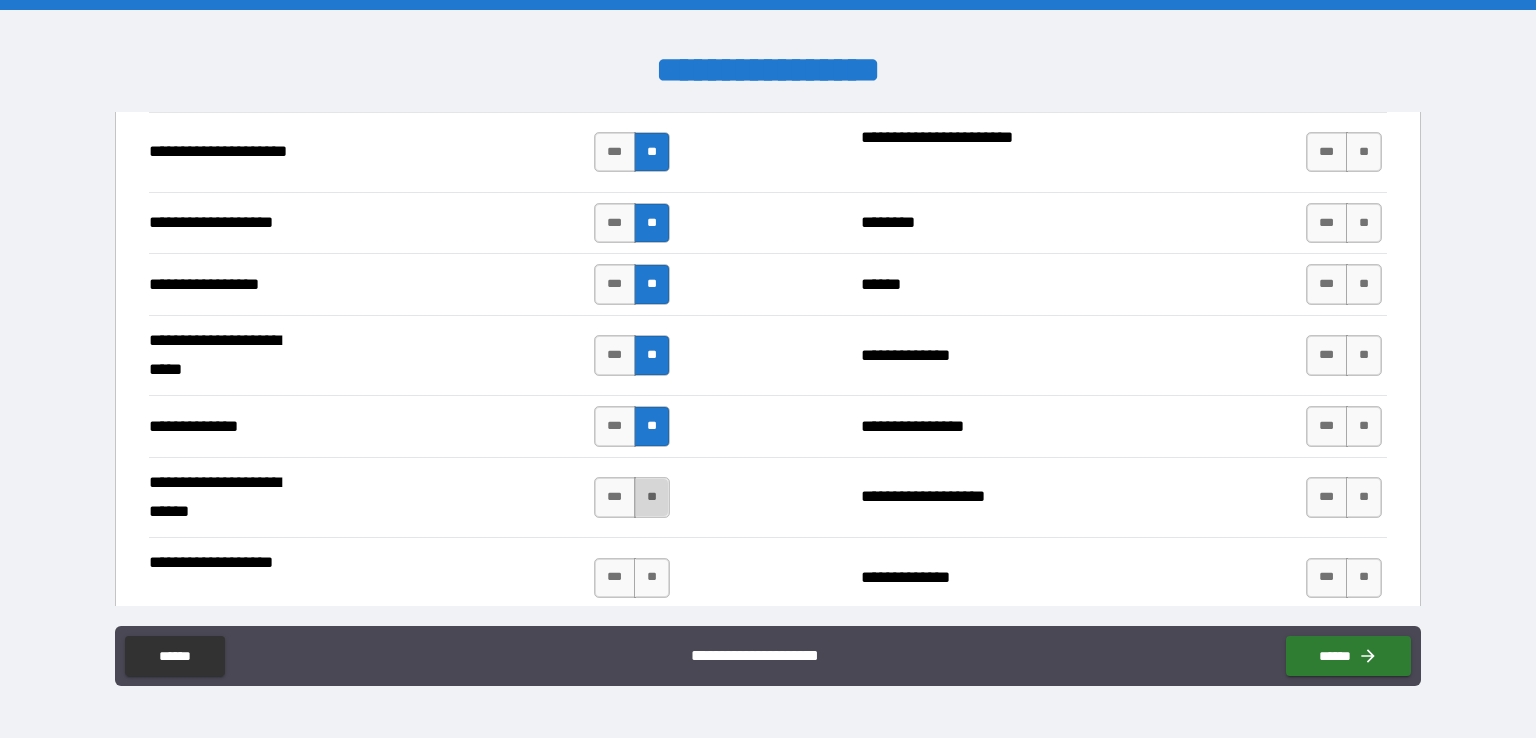 click on "**" at bounding box center [652, 497] 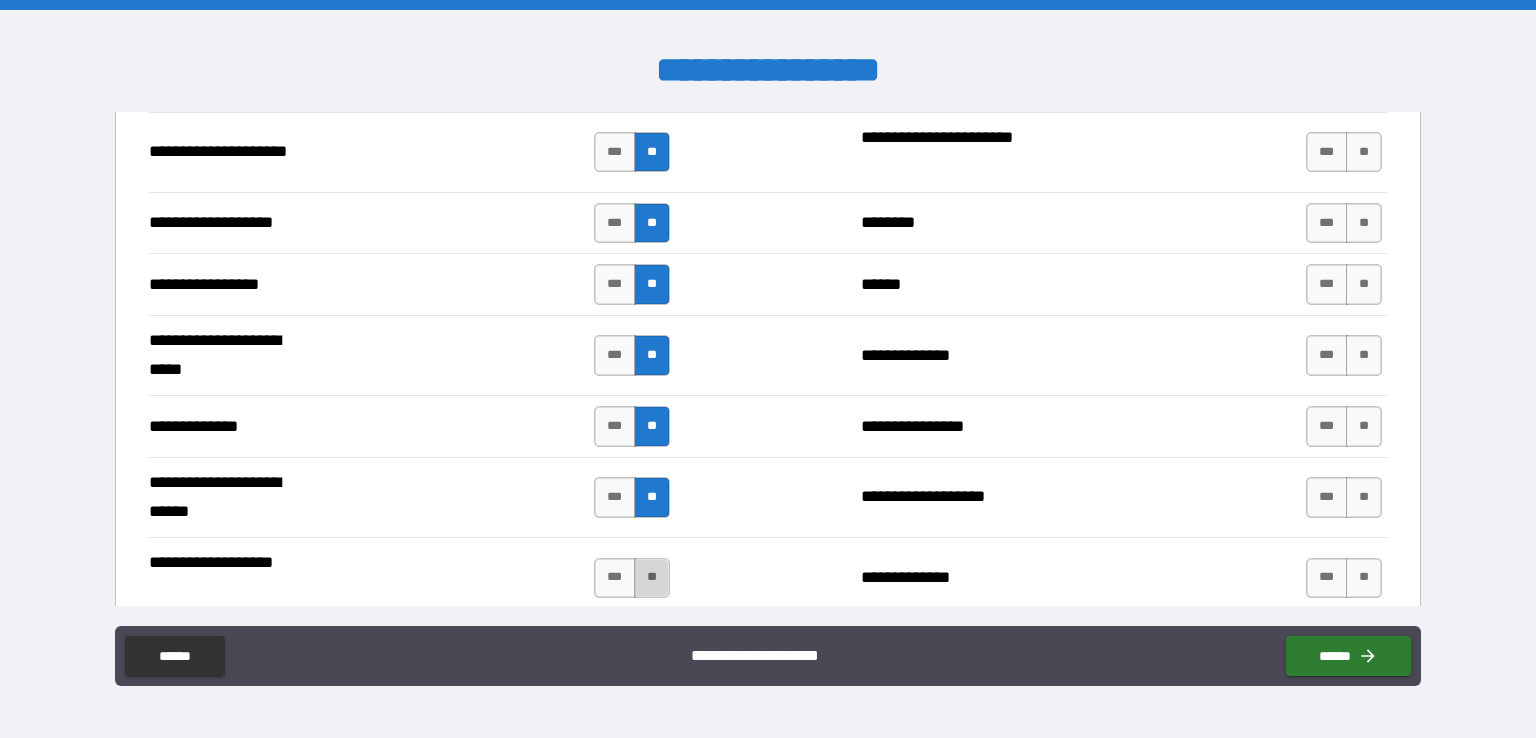 click on "**" at bounding box center (652, 578) 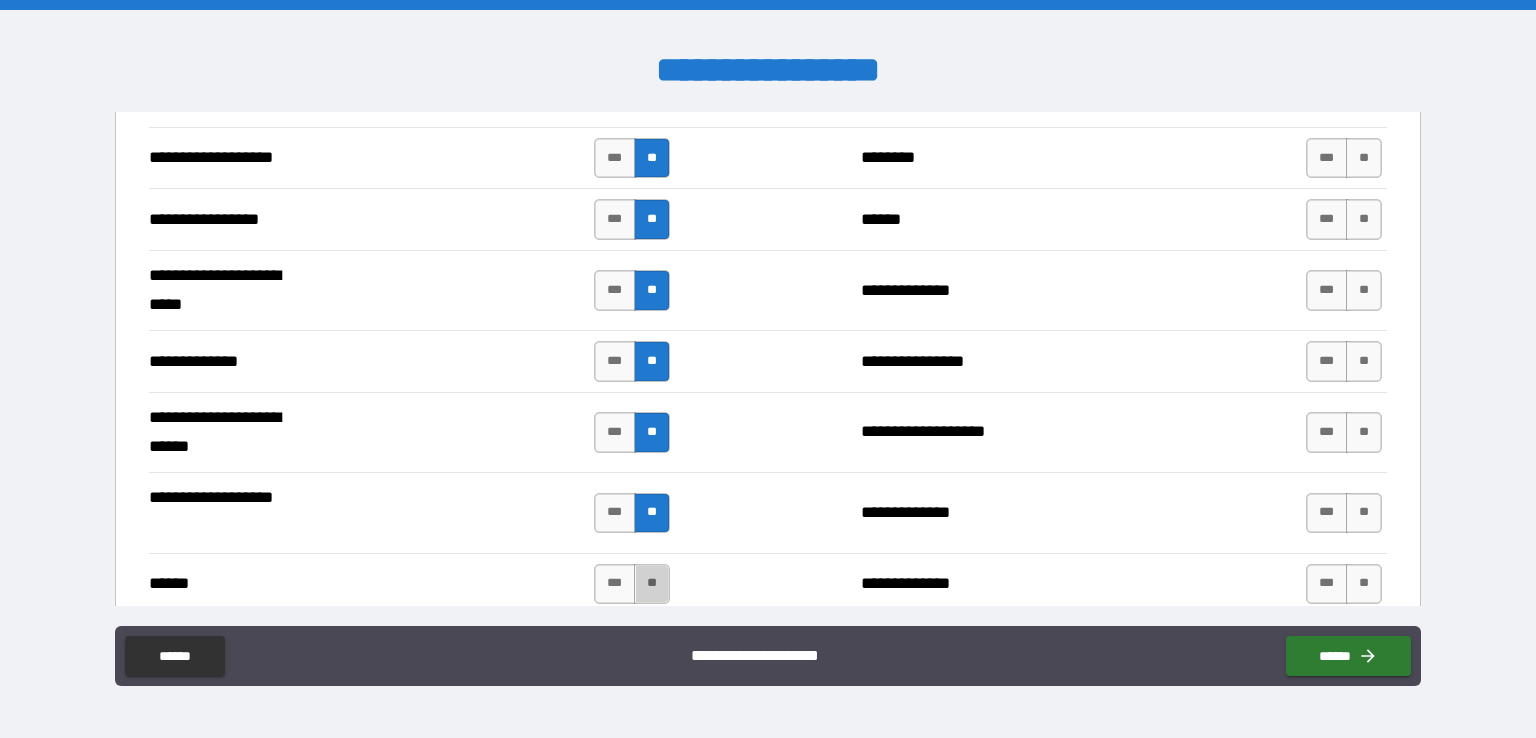 click on "**" at bounding box center [652, 584] 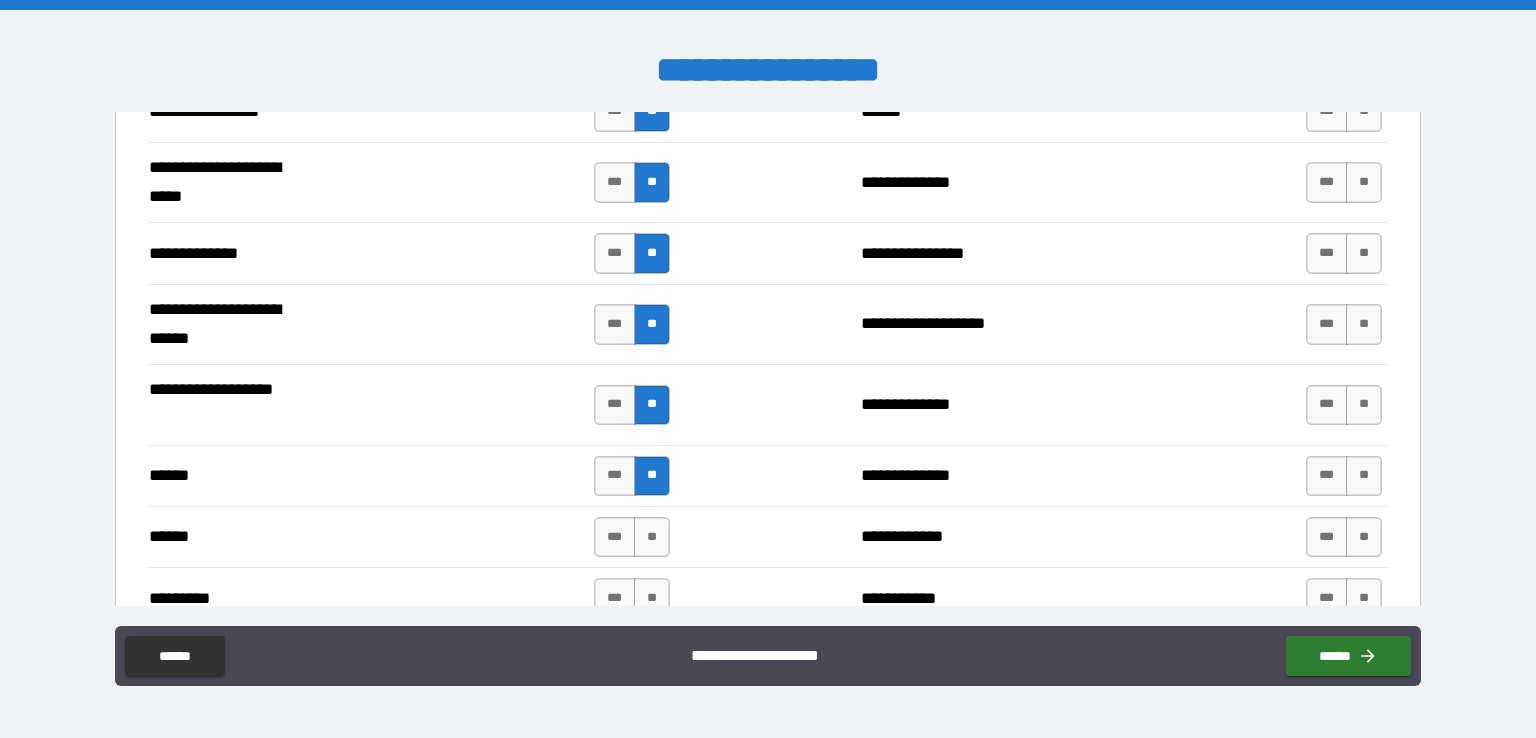 scroll, scrollTop: 2716, scrollLeft: 0, axis: vertical 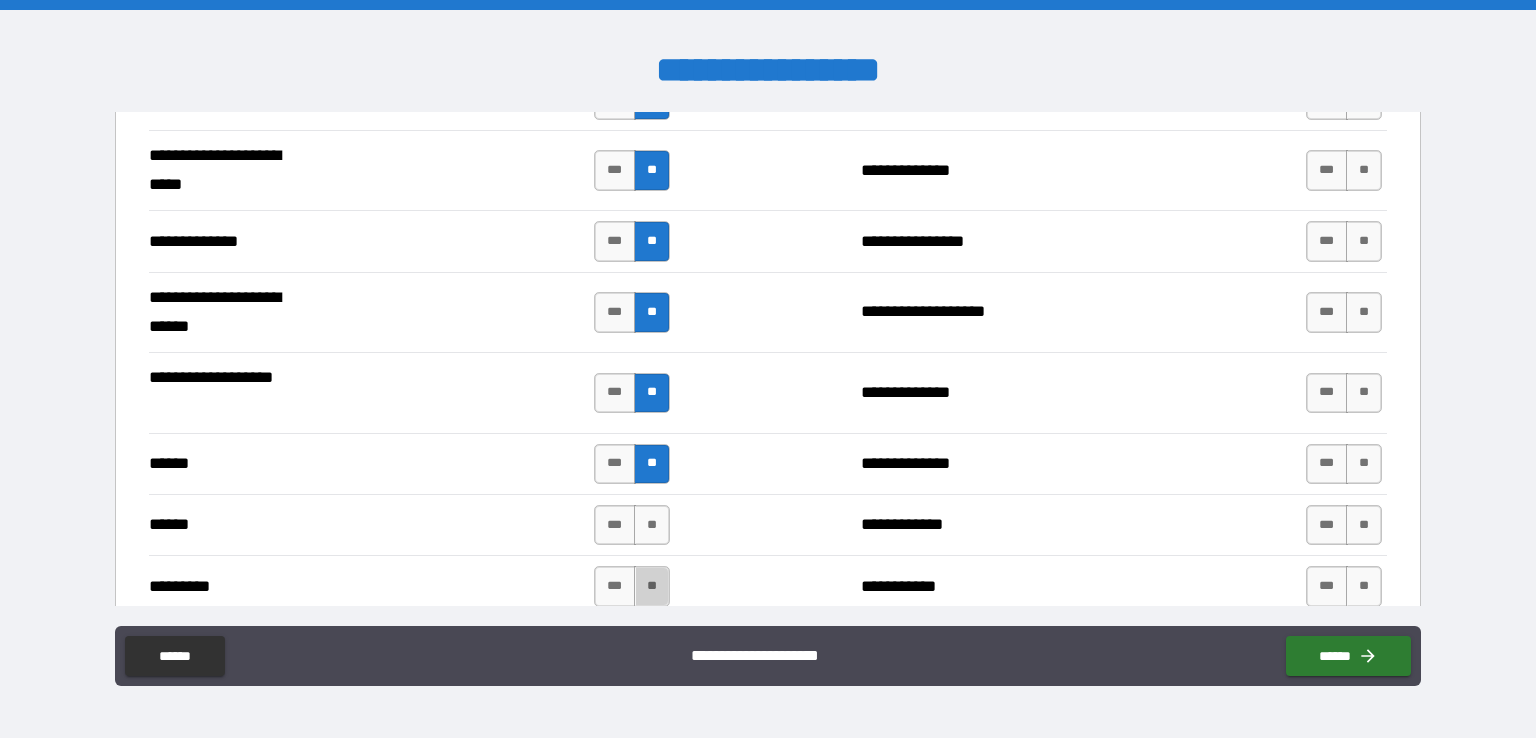 click on "**" at bounding box center [652, 586] 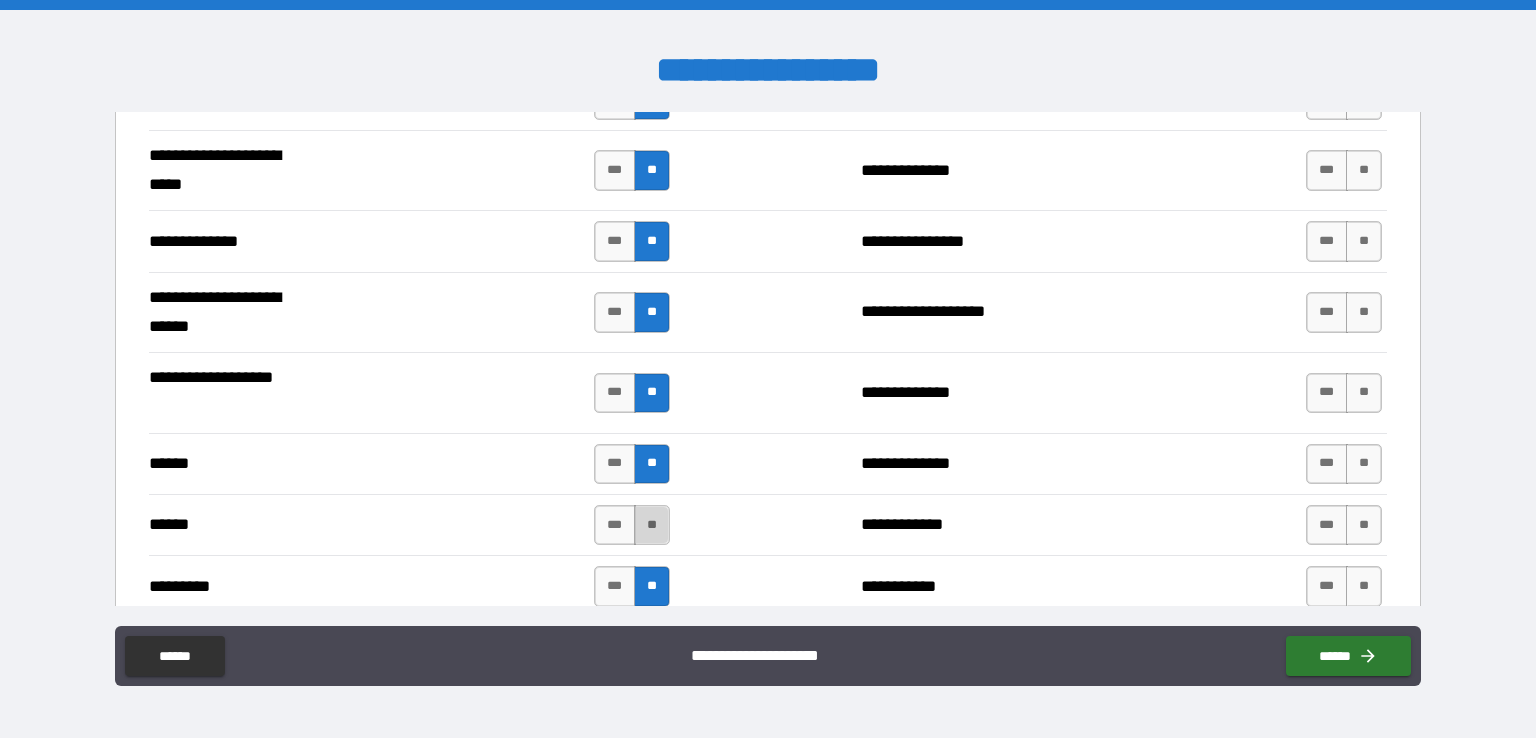 click on "**" at bounding box center (652, 525) 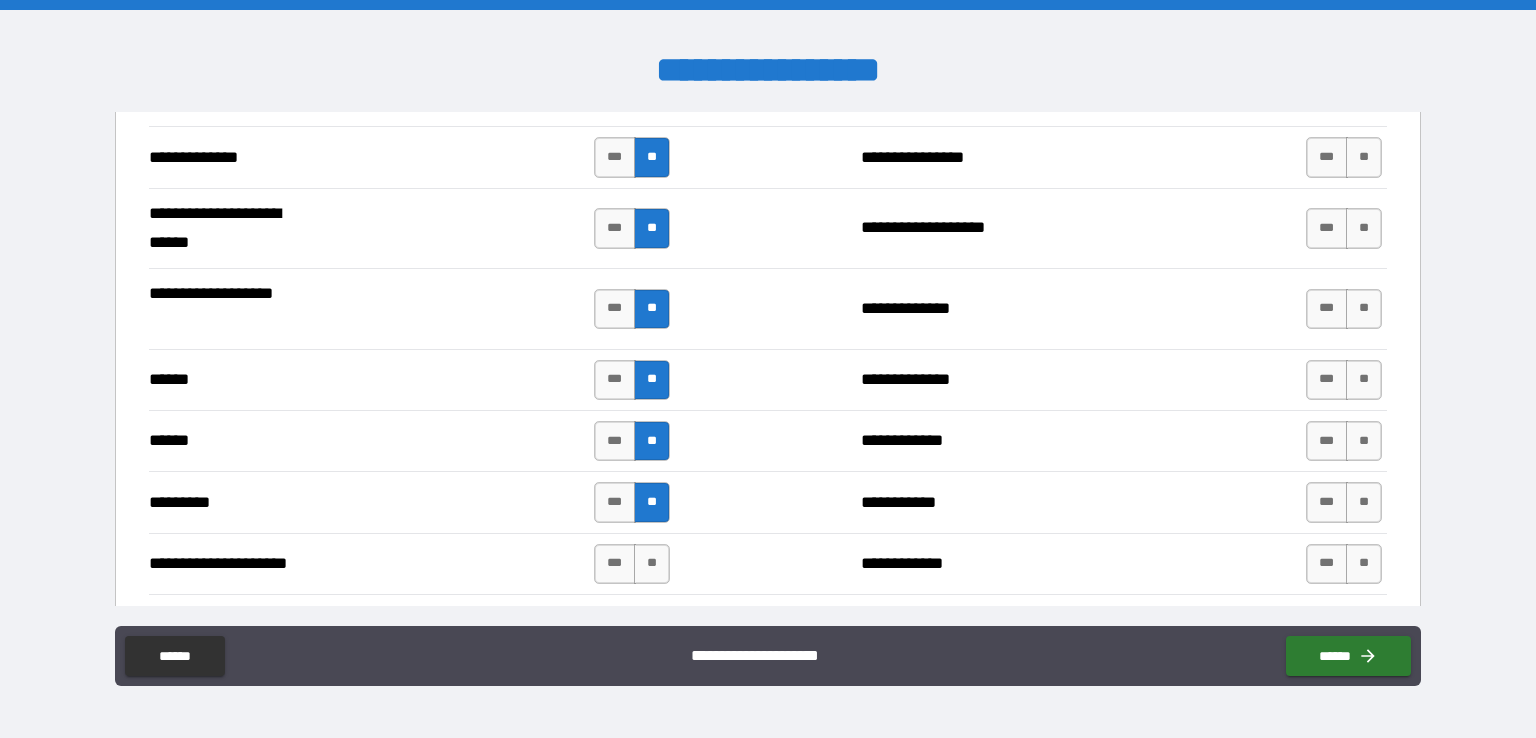 click on "**" at bounding box center [652, 564] 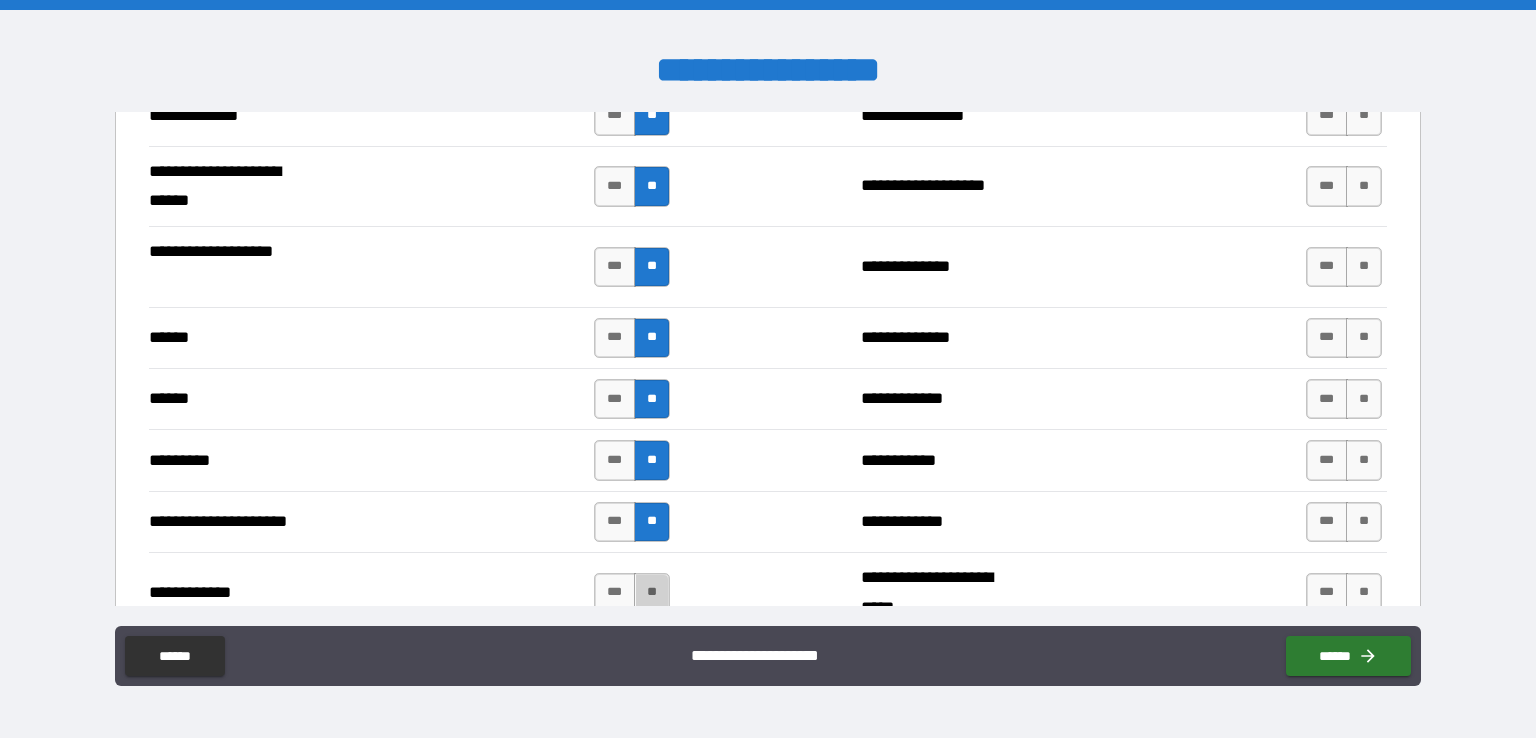 click on "**" at bounding box center (652, 593) 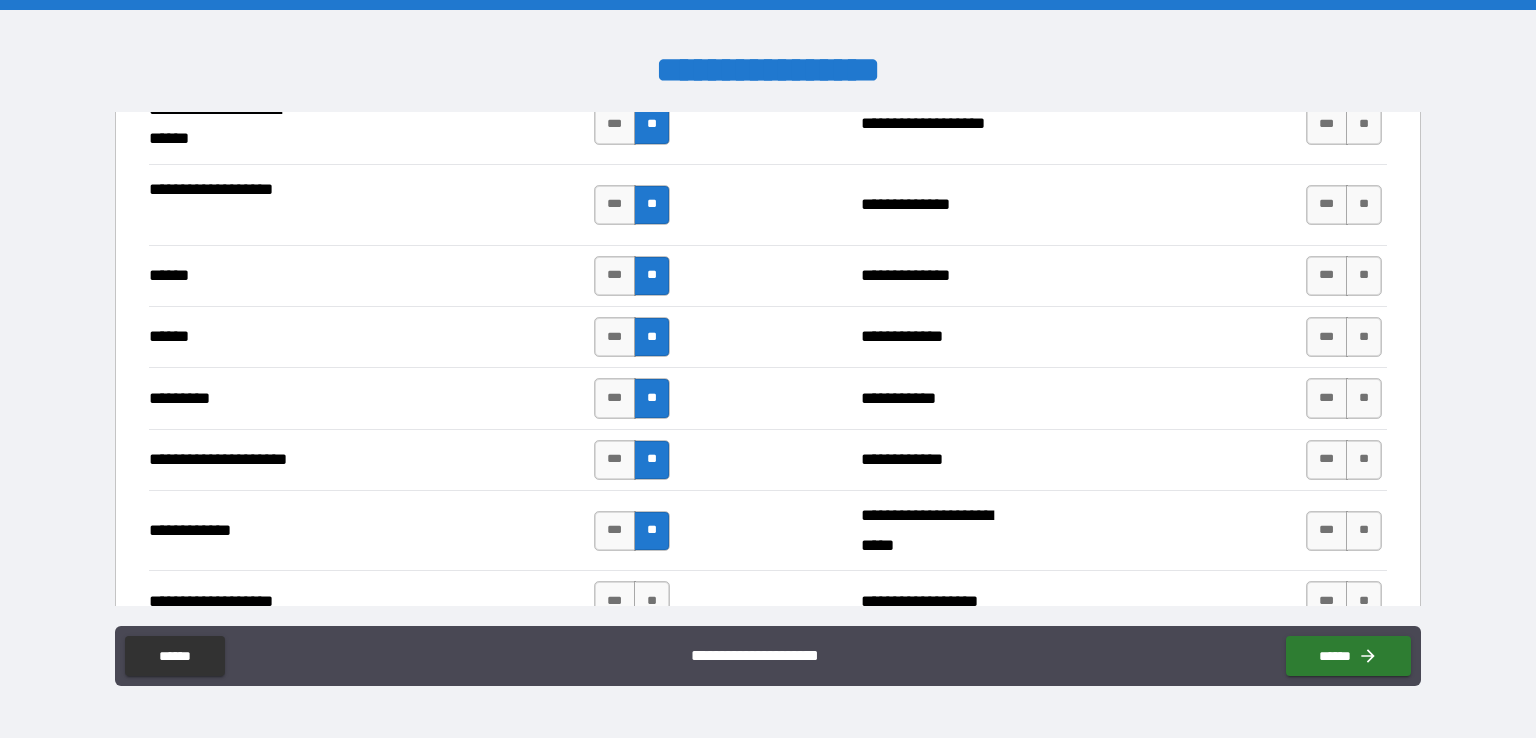 scroll, scrollTop: 2939, scrollLeft: 0, axis: vertical 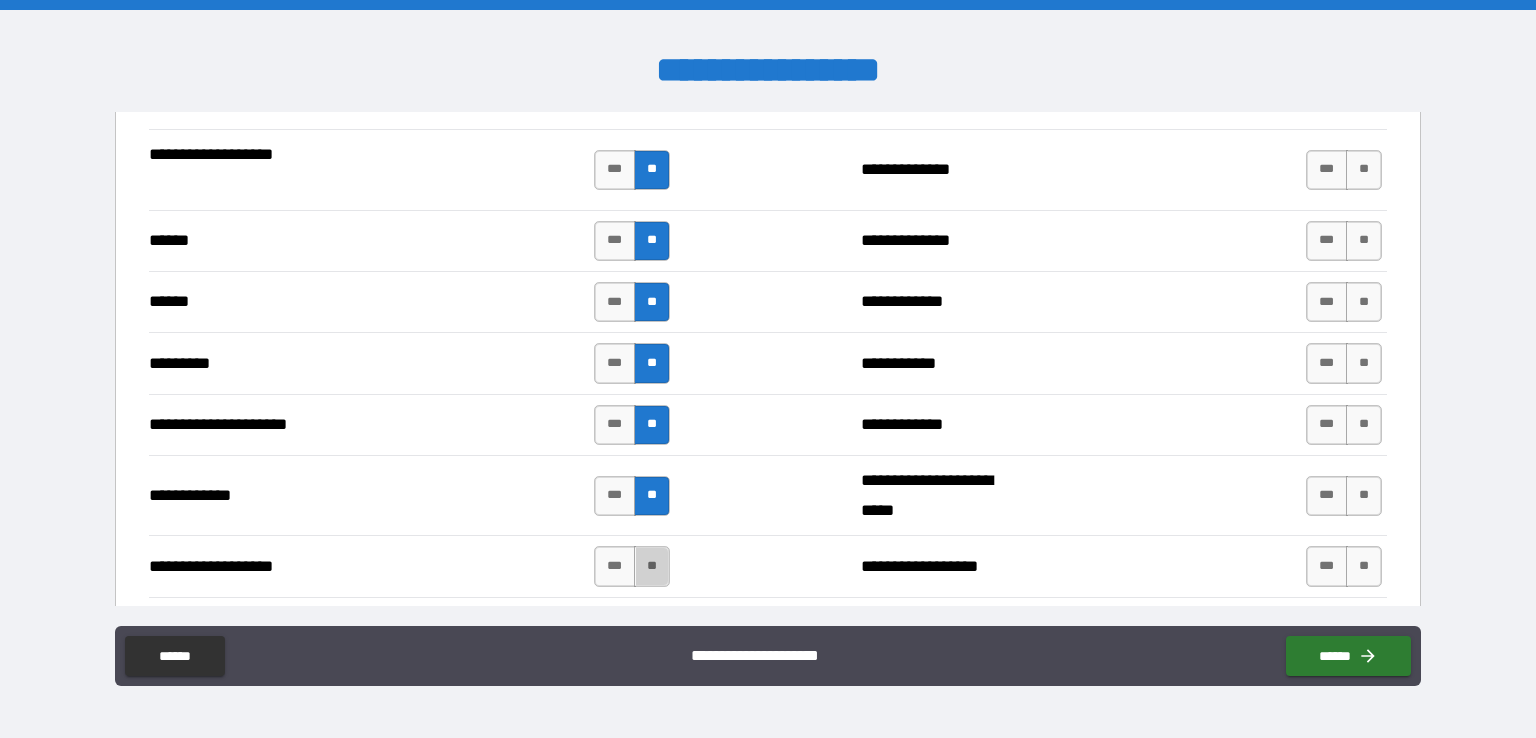 click on "**" at bounding box center [652, 566] 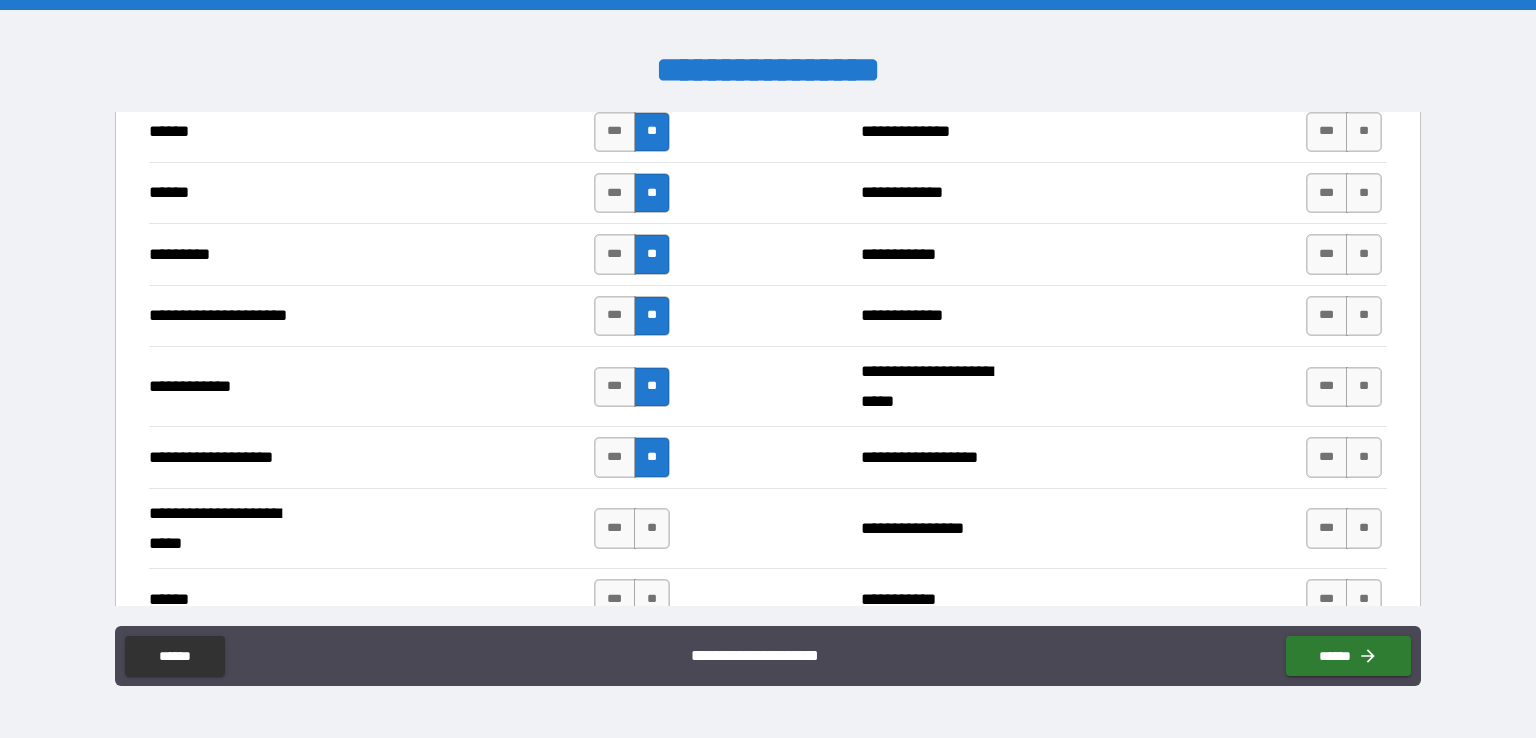 scroll, scrollTop: 3066, scrollLeft: 0, axis: vertical 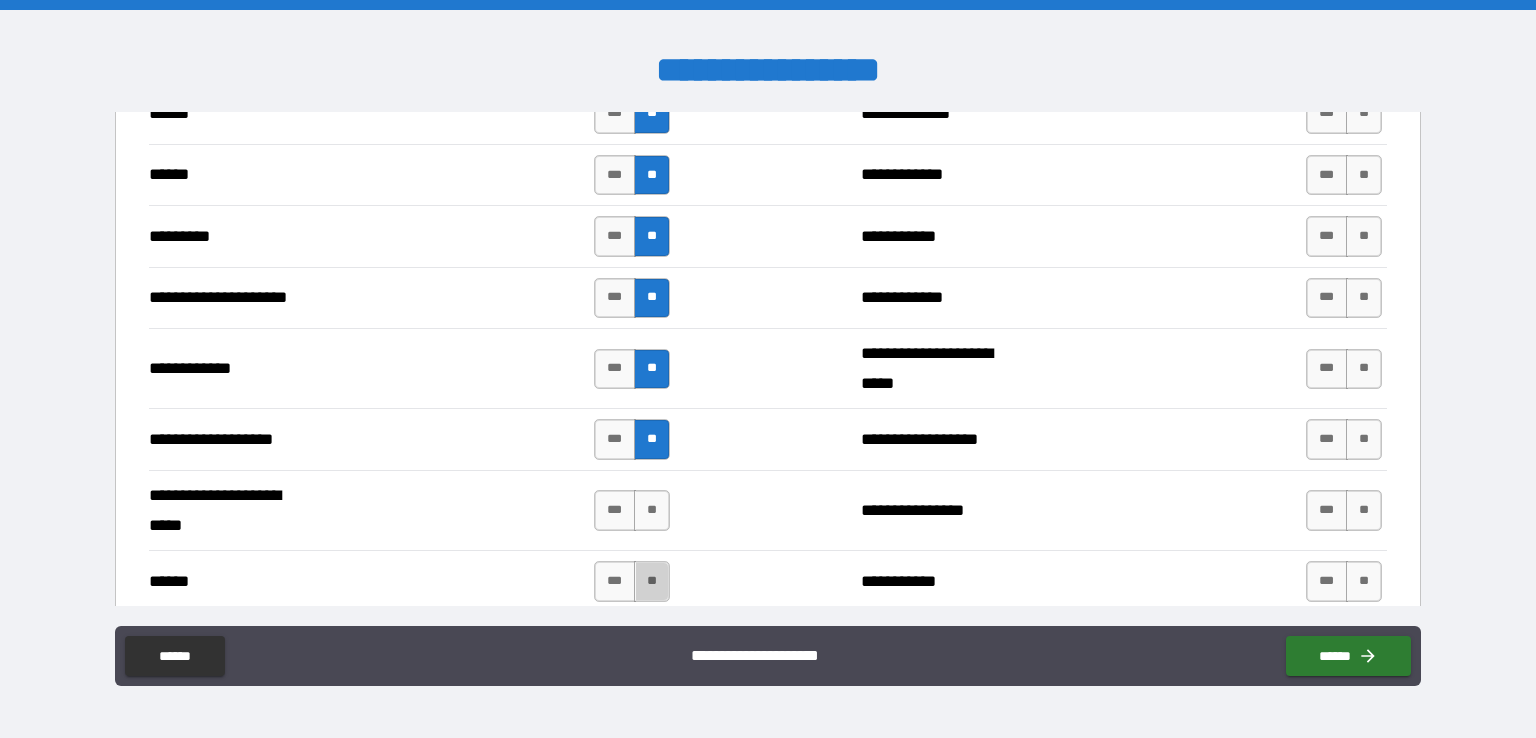 click on "**" at bounding box center (652, 581) 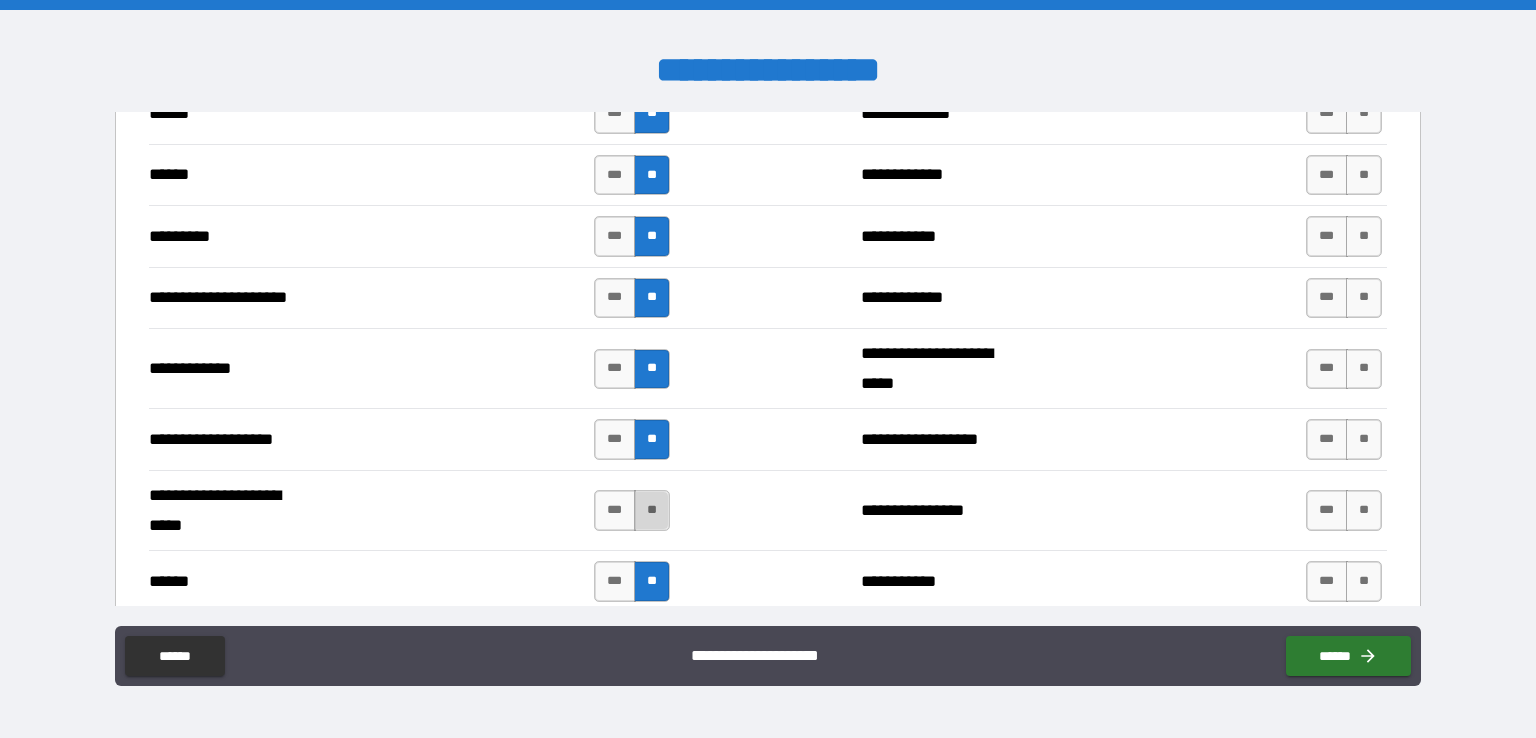 click on "**" at bounding box center [652, 510] 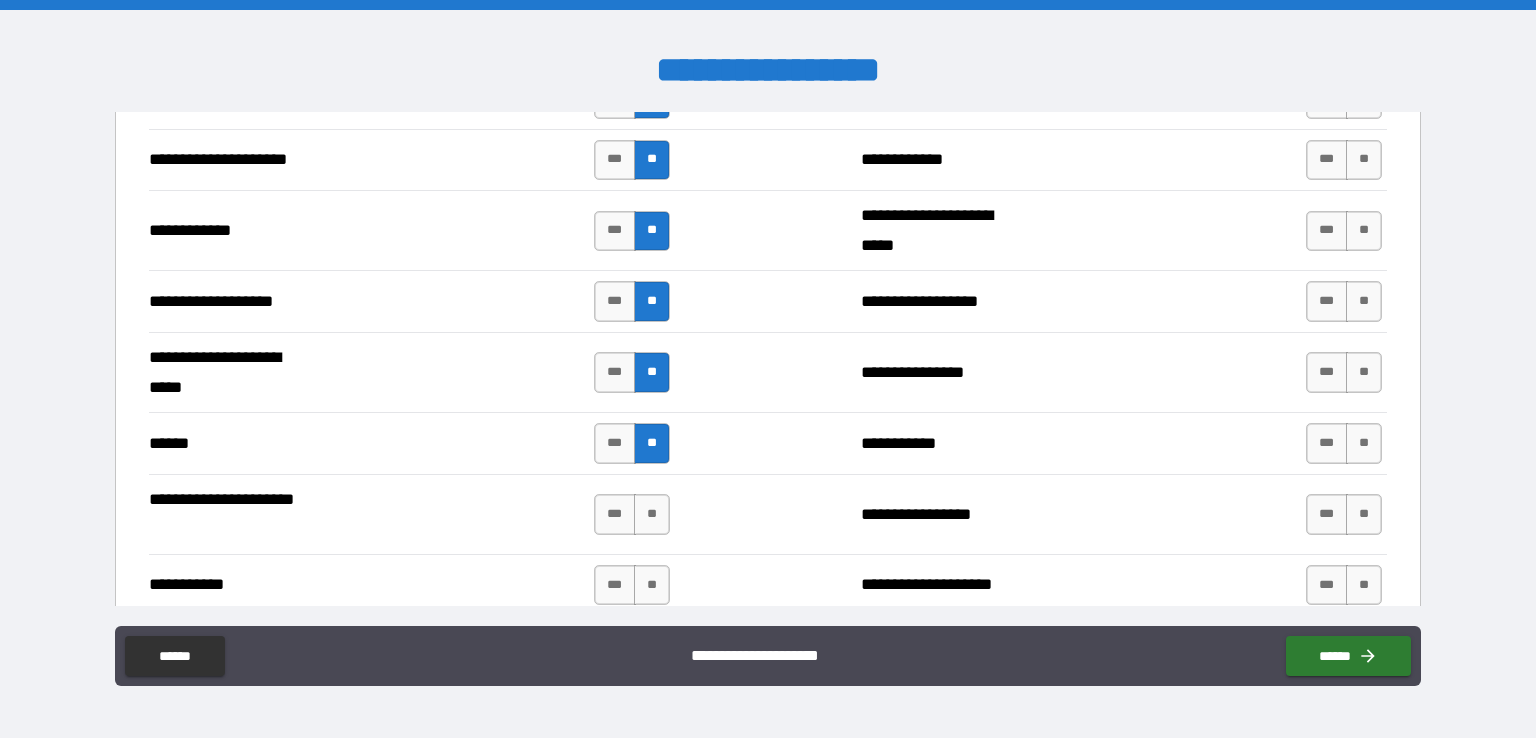 scroll, scrollTop: 3206, scrollLeft: 0, axis: vertical 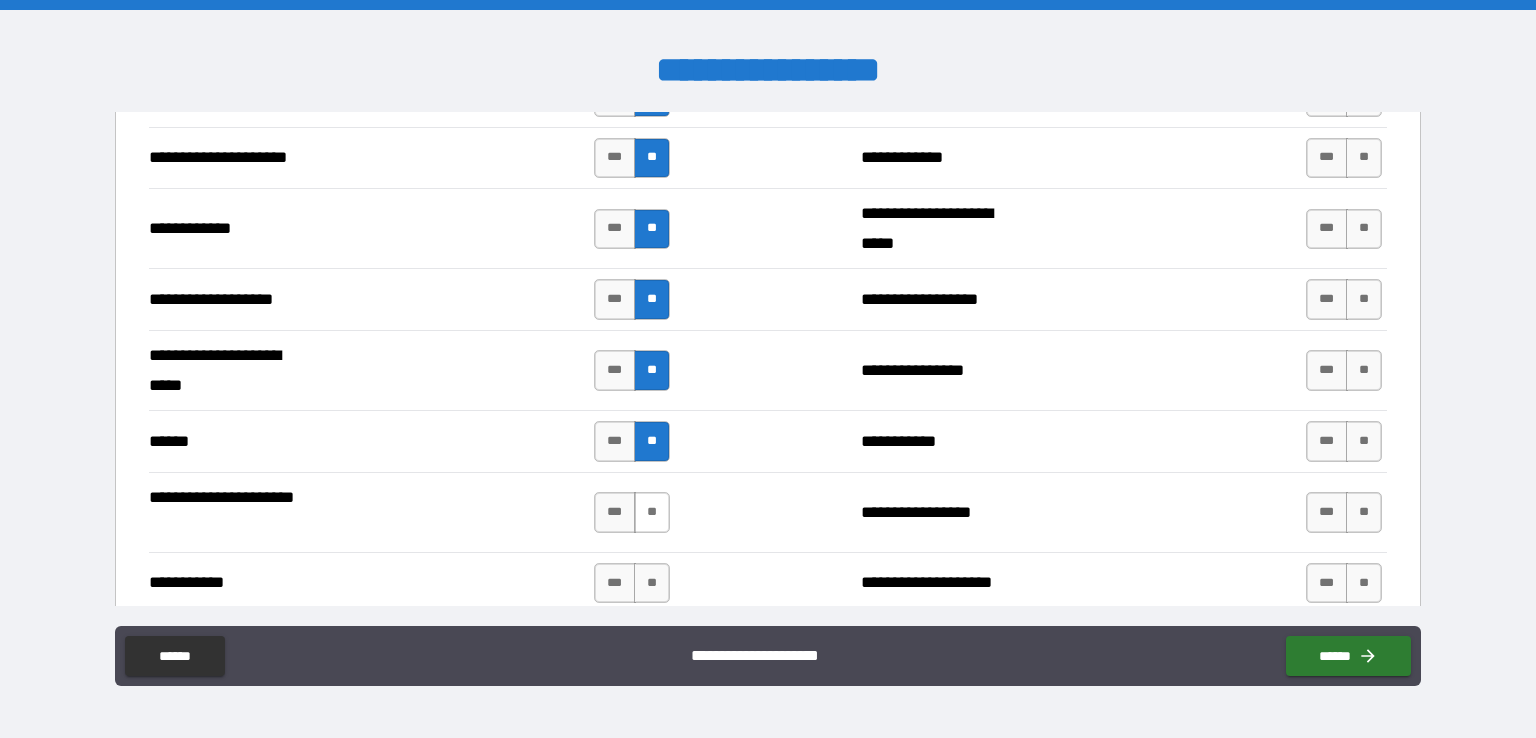 click on "**" at bounding box center (652, 512) 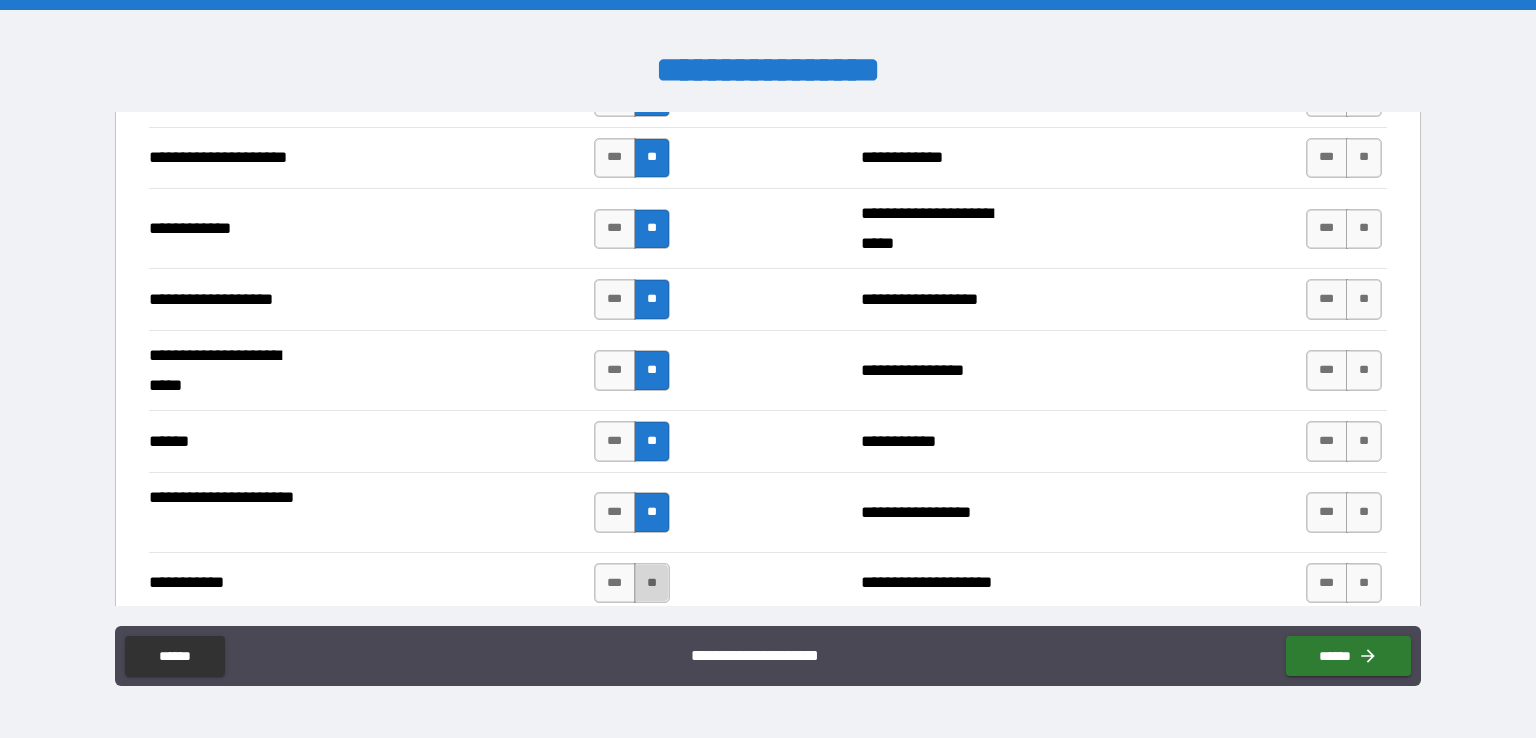 click on "**" at bounding box center (652, 583) 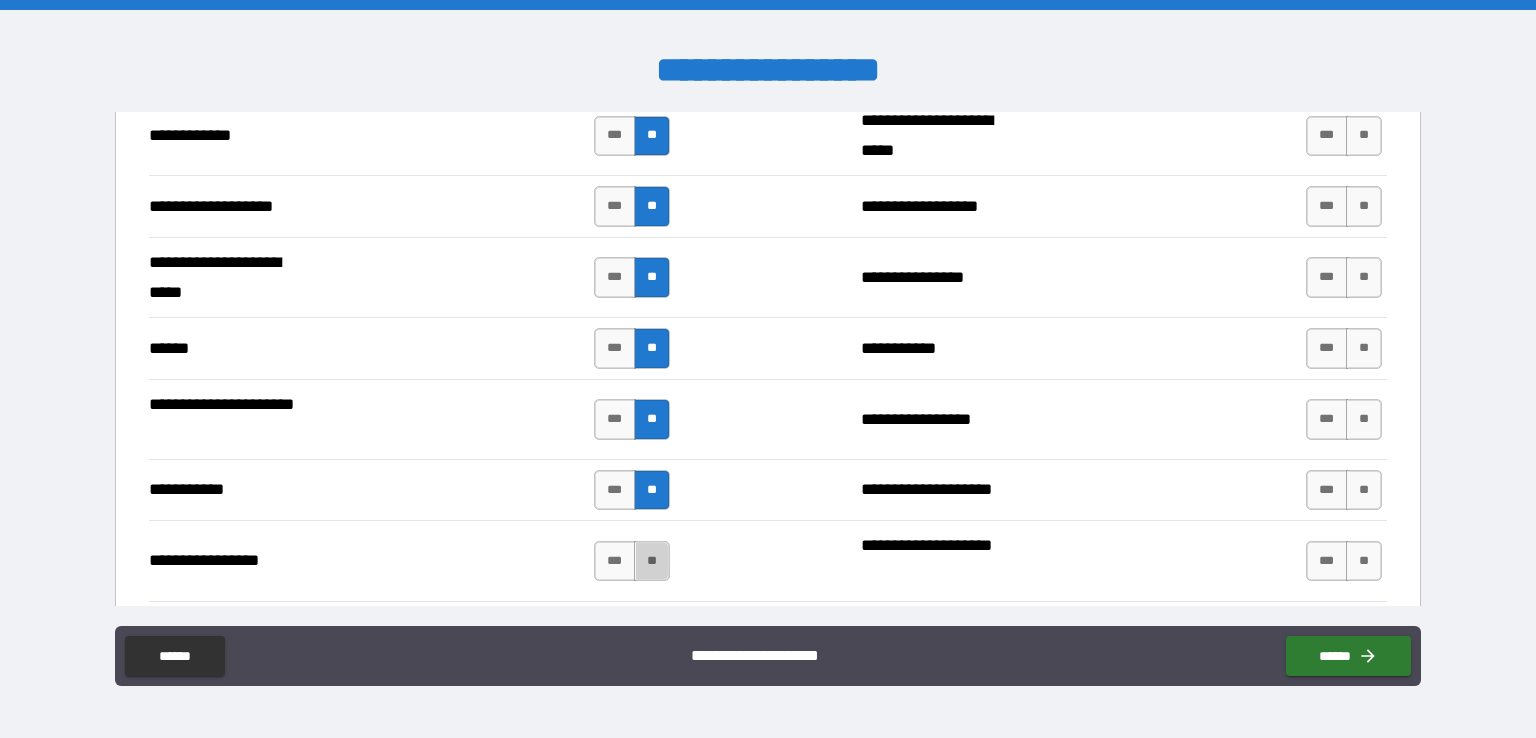 click on "**" at bounding box center [652, 561] 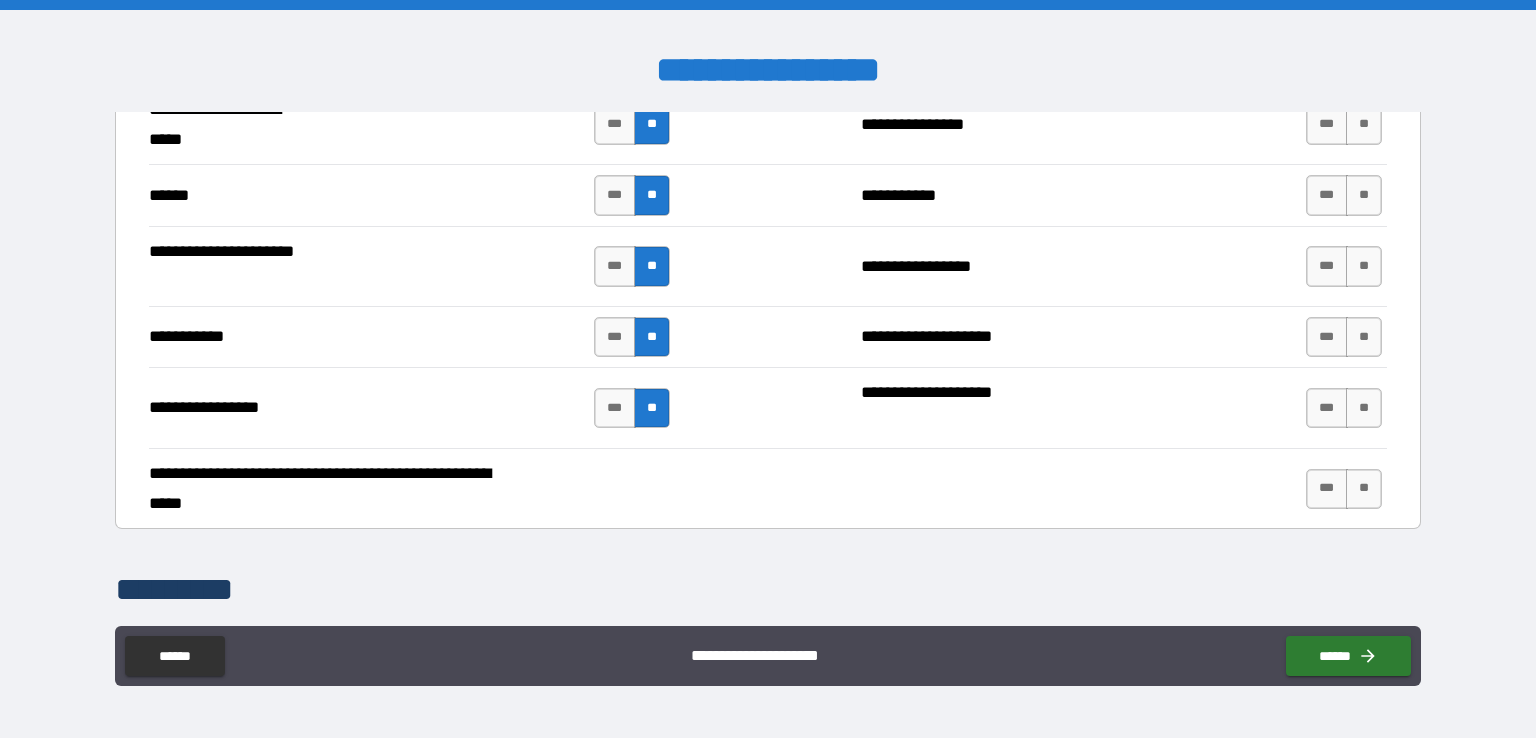 scroll, scrollTop: 3451, scrollLeft: 0, axis: vertical 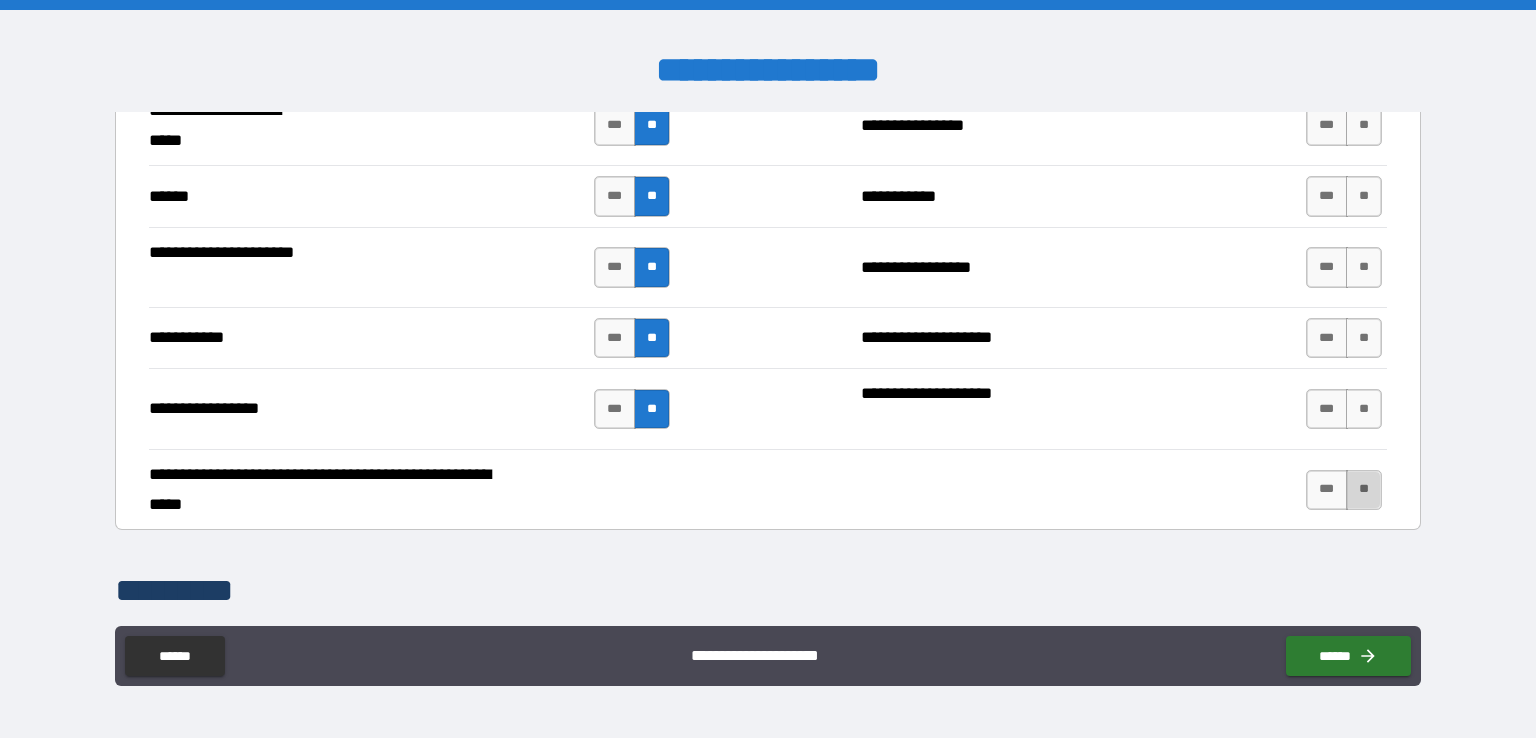 click on "**" at bounding box center (1364, 490) 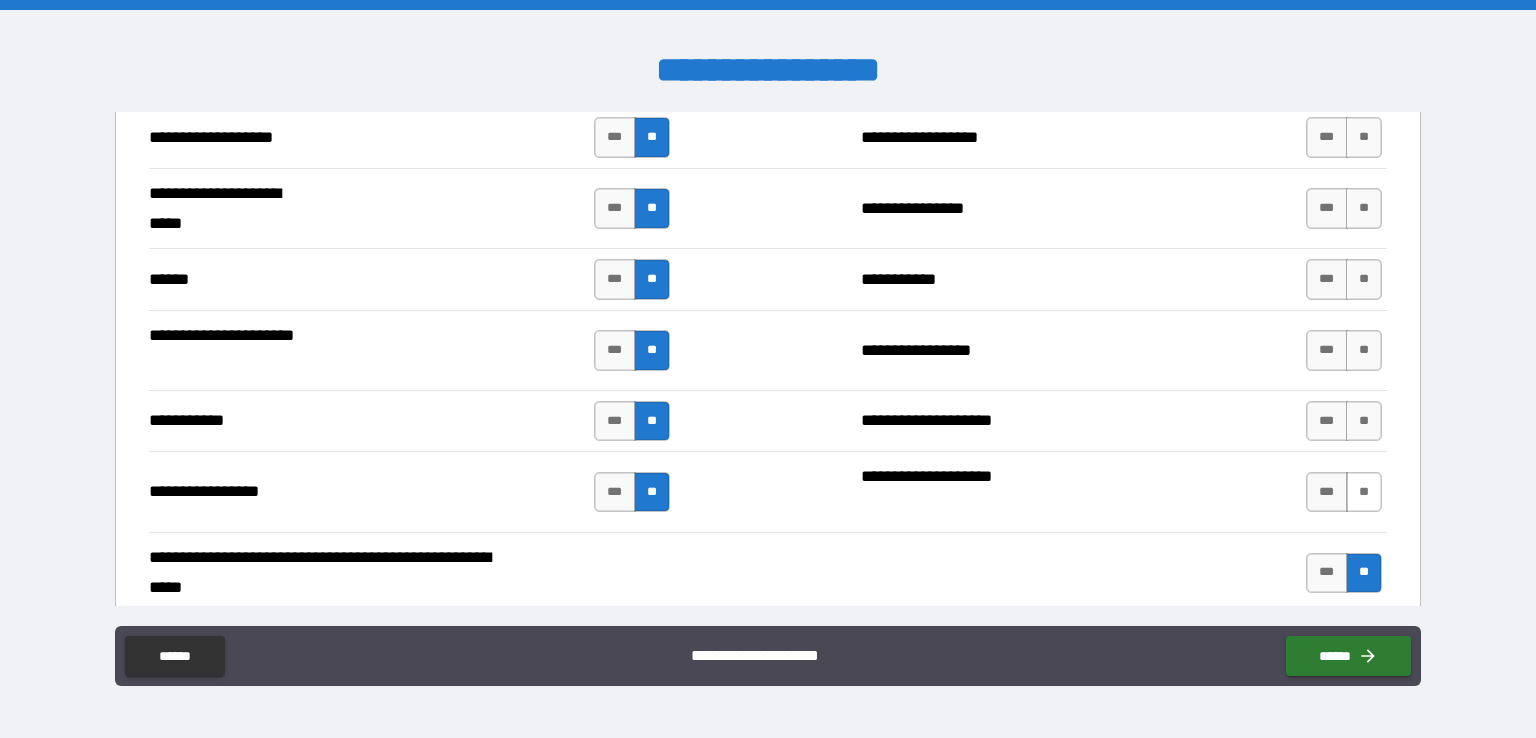 click on "**" at bounding box center [1364, 492] 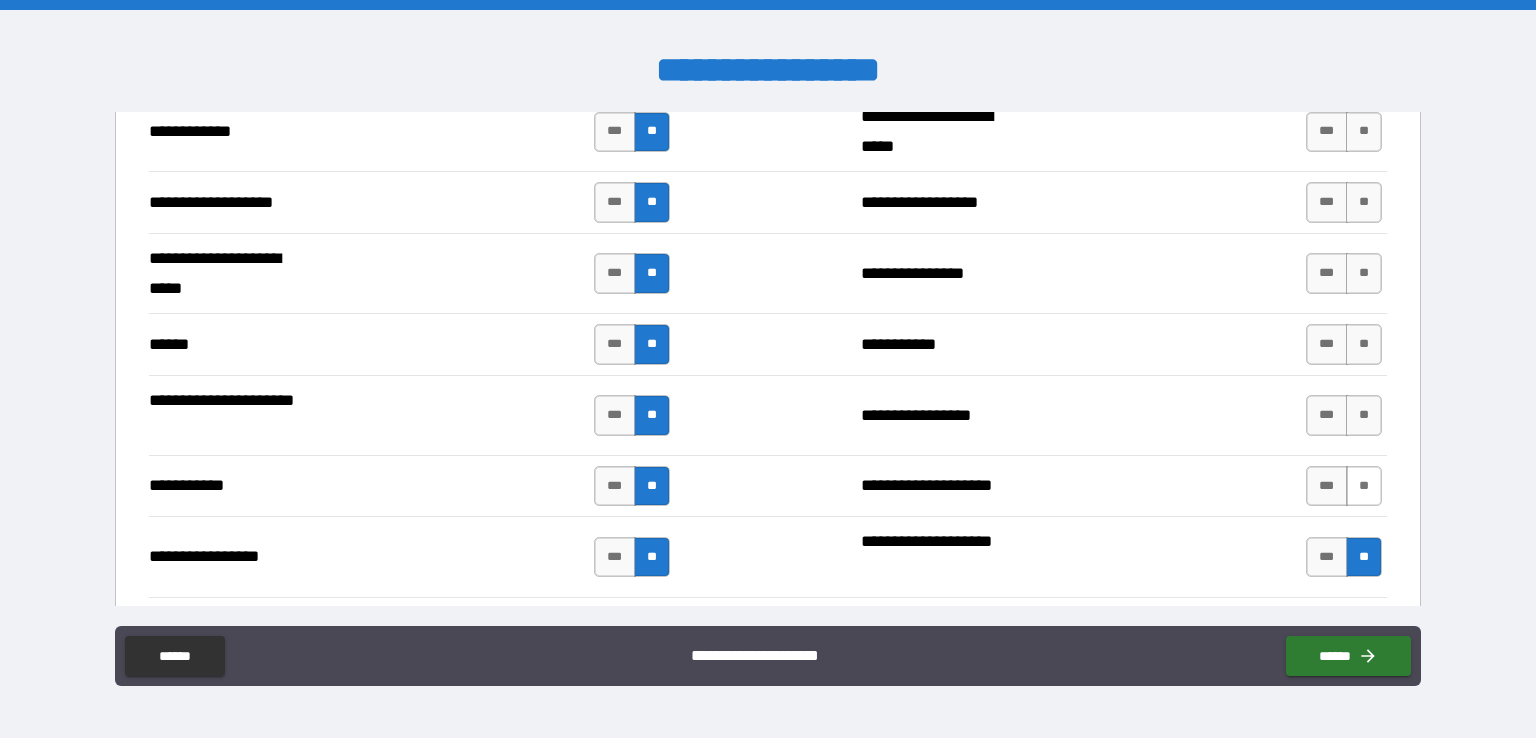 click on "**" at bounding box center (1364, 486) 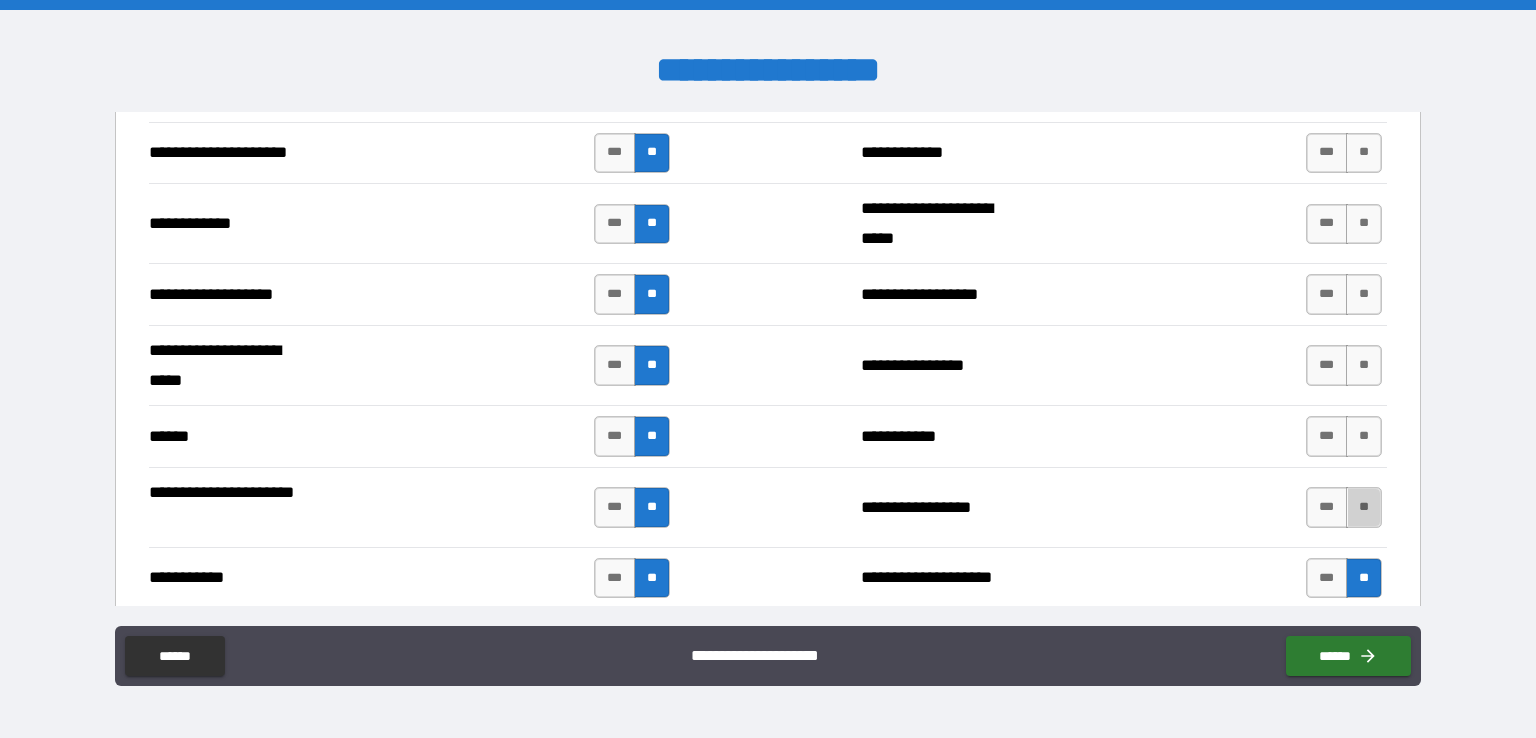 click on "**" at bounding box center (1364, 507) 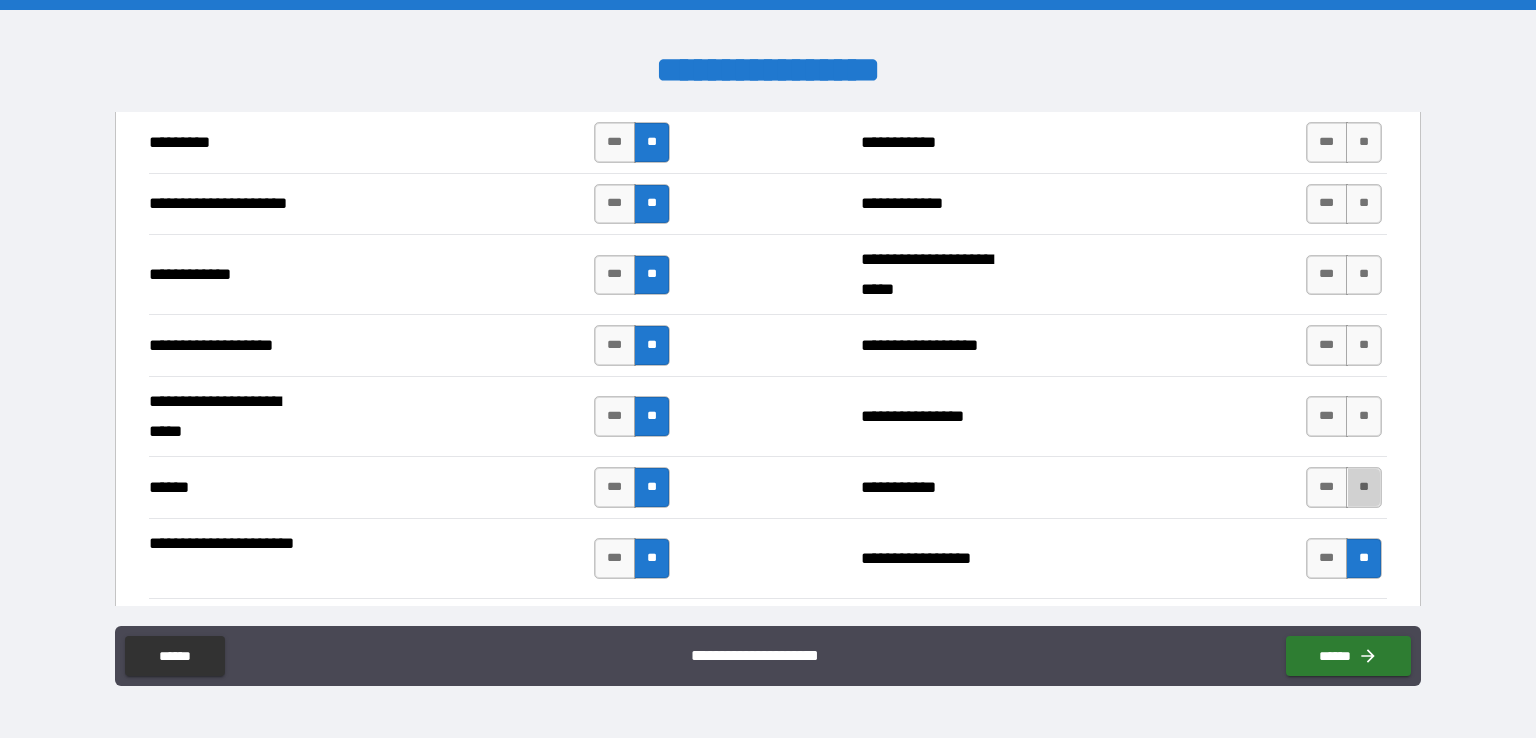 click on "**" at bounding box center (1364, 487) 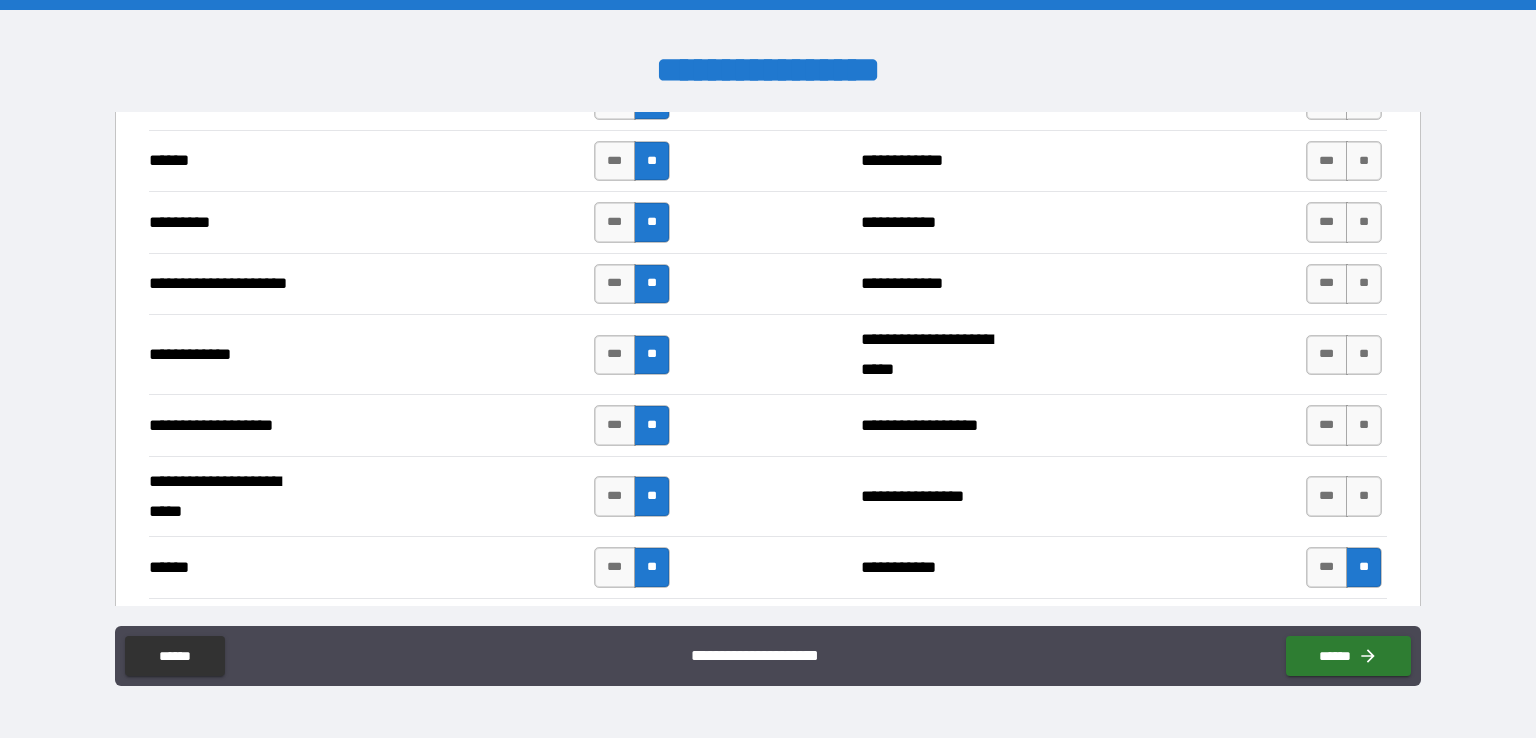 click on "**" at bounding box center (1364, 496) 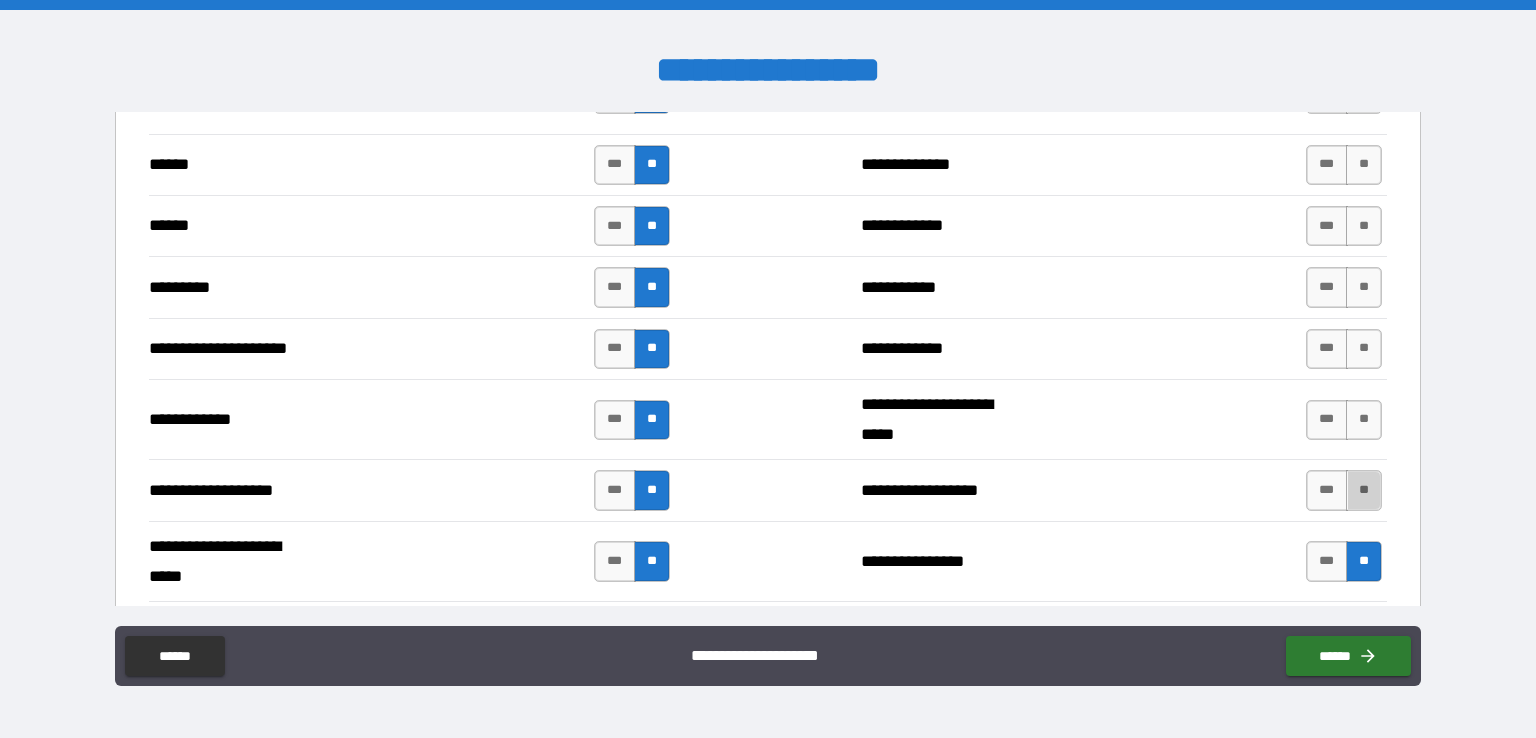 click on "**" at bounding box center (1364, 490) 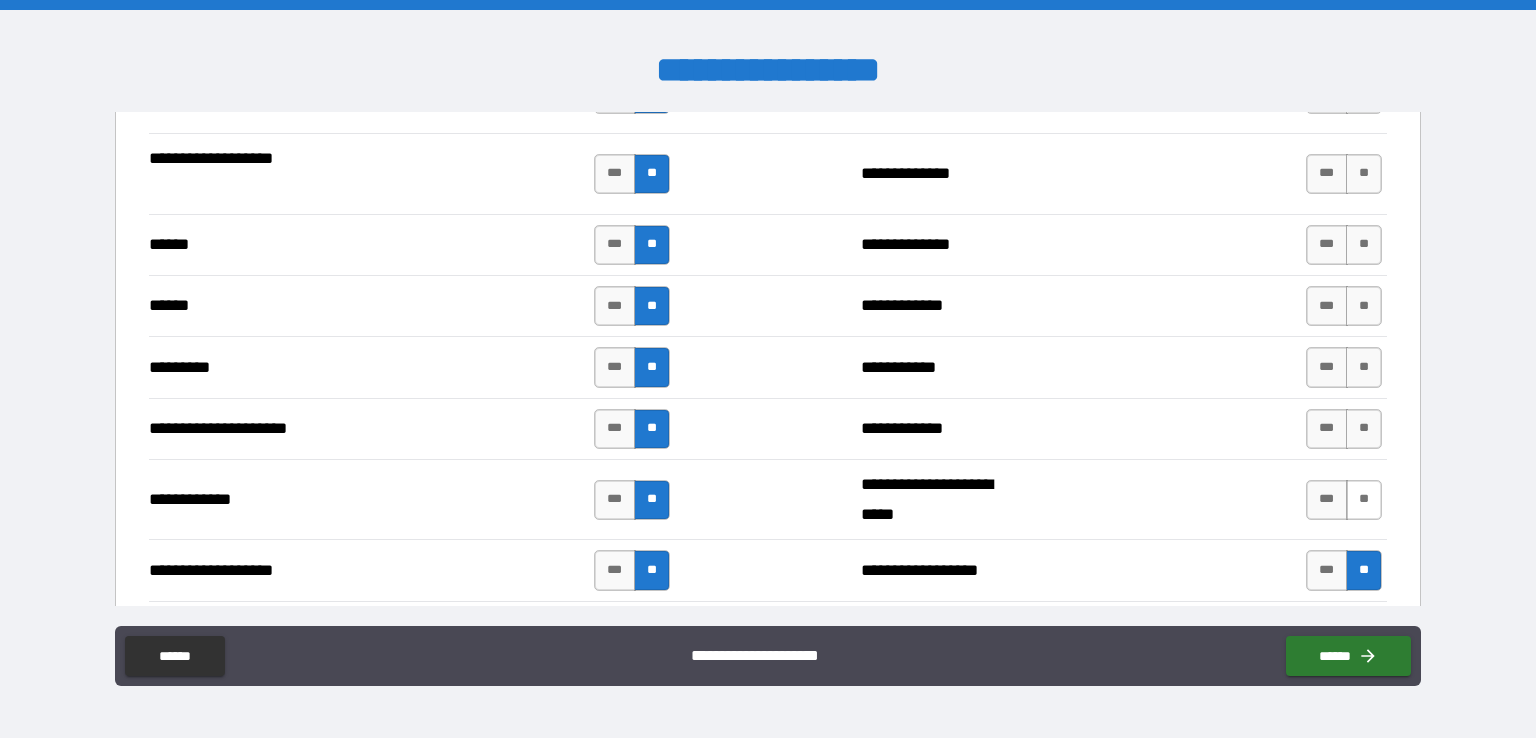 click on "**" at bounding box center [1364, 500] 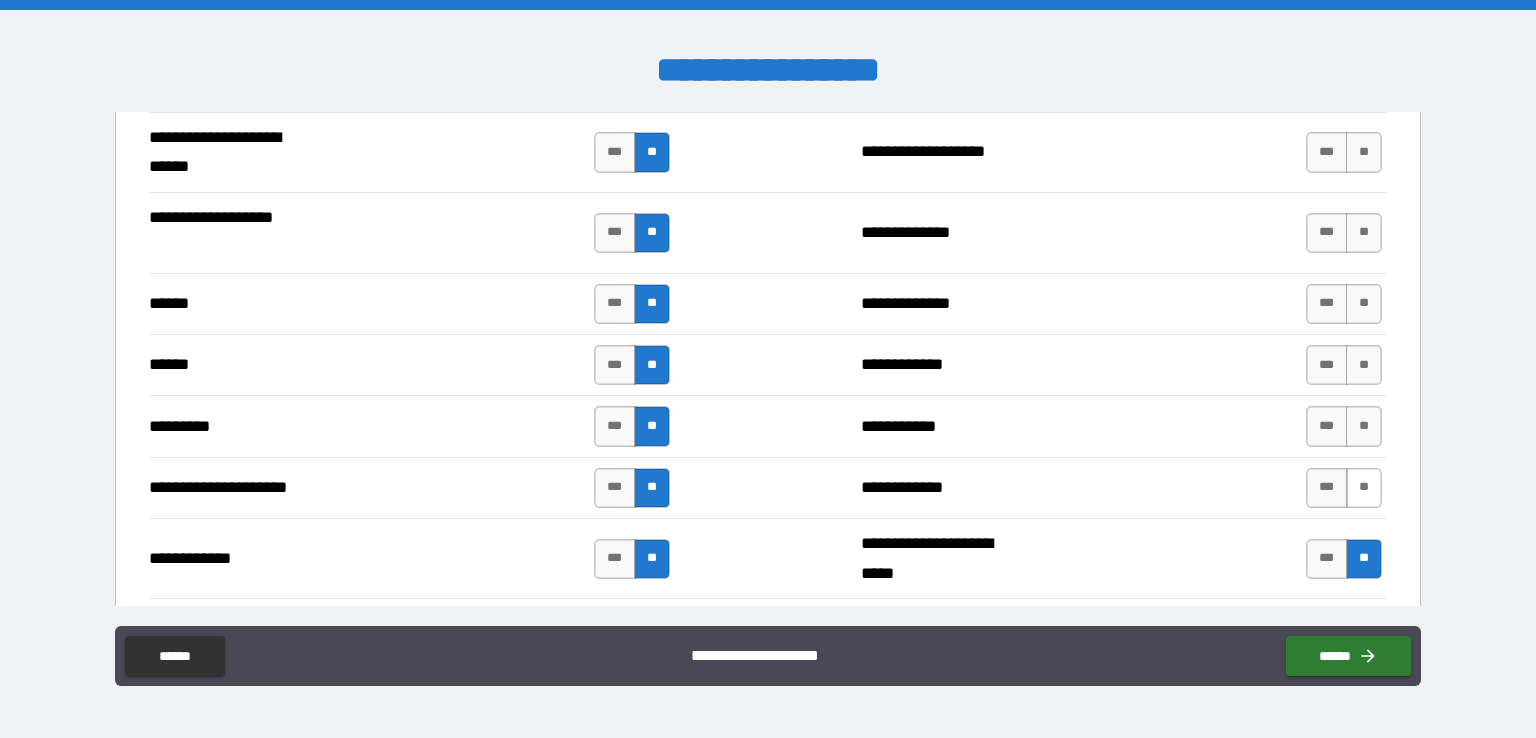 click on "**" at bounding box center [1364, 488] 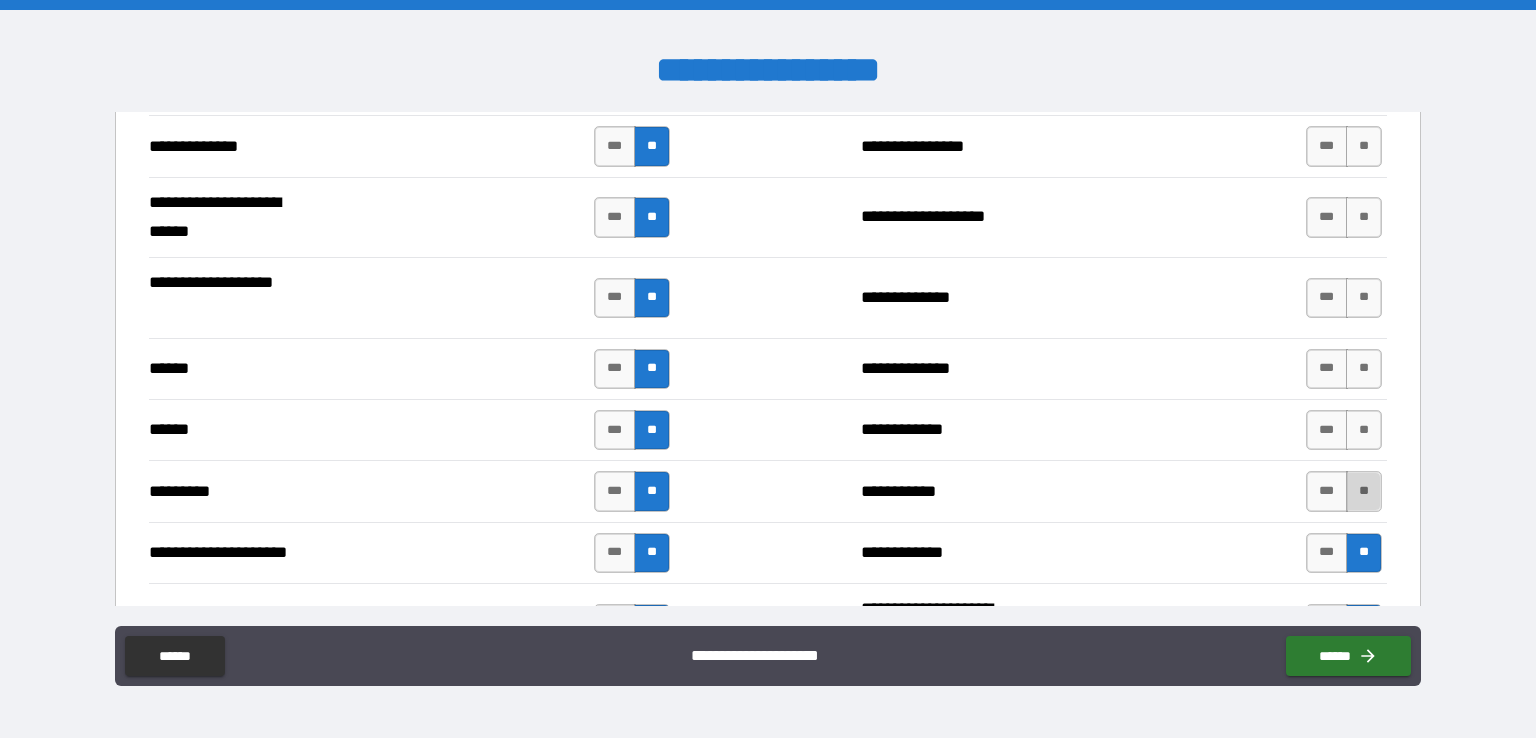 click on "**" at bounding box center (1364, 491) 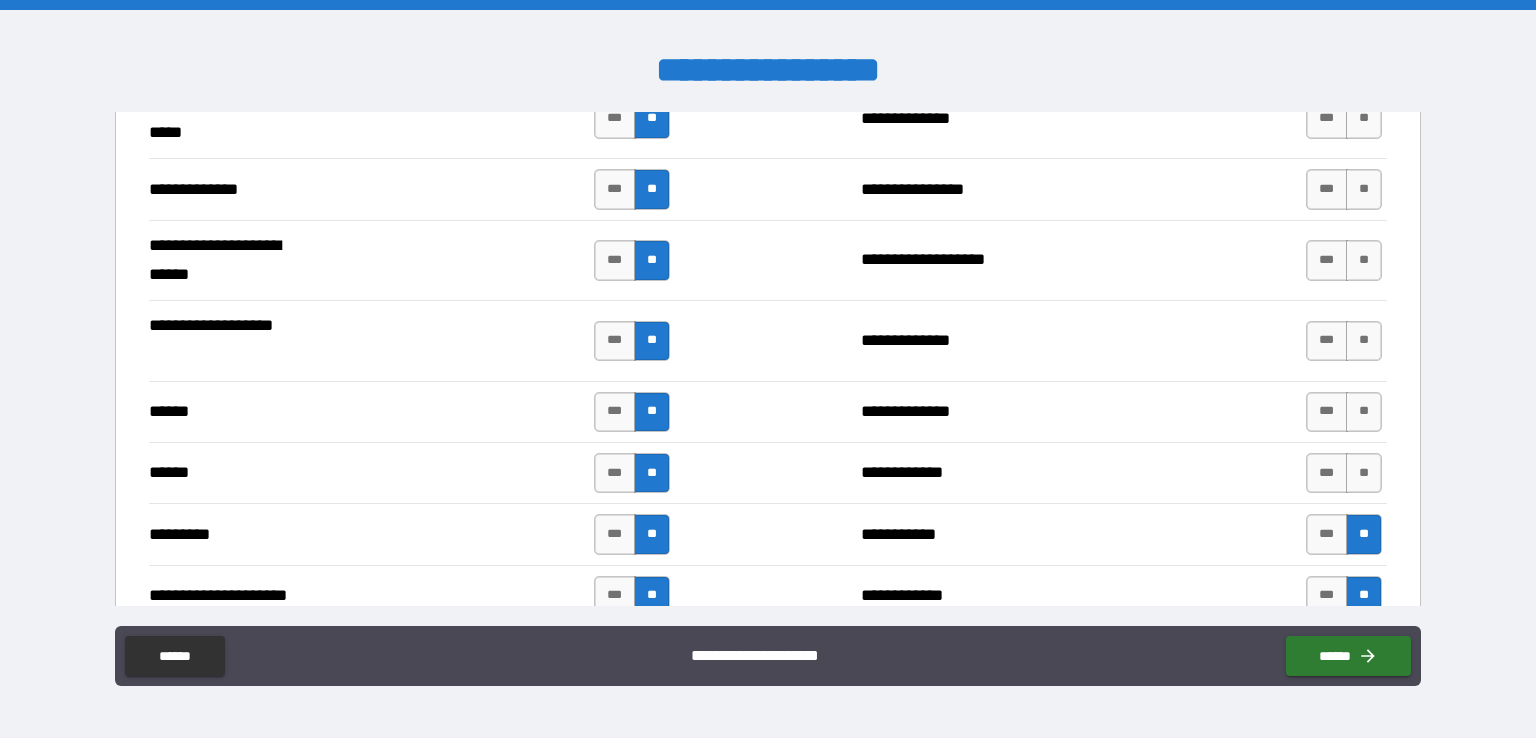 scroll, scrollTop: 2762, scrollLeft: 0, axis: vertical 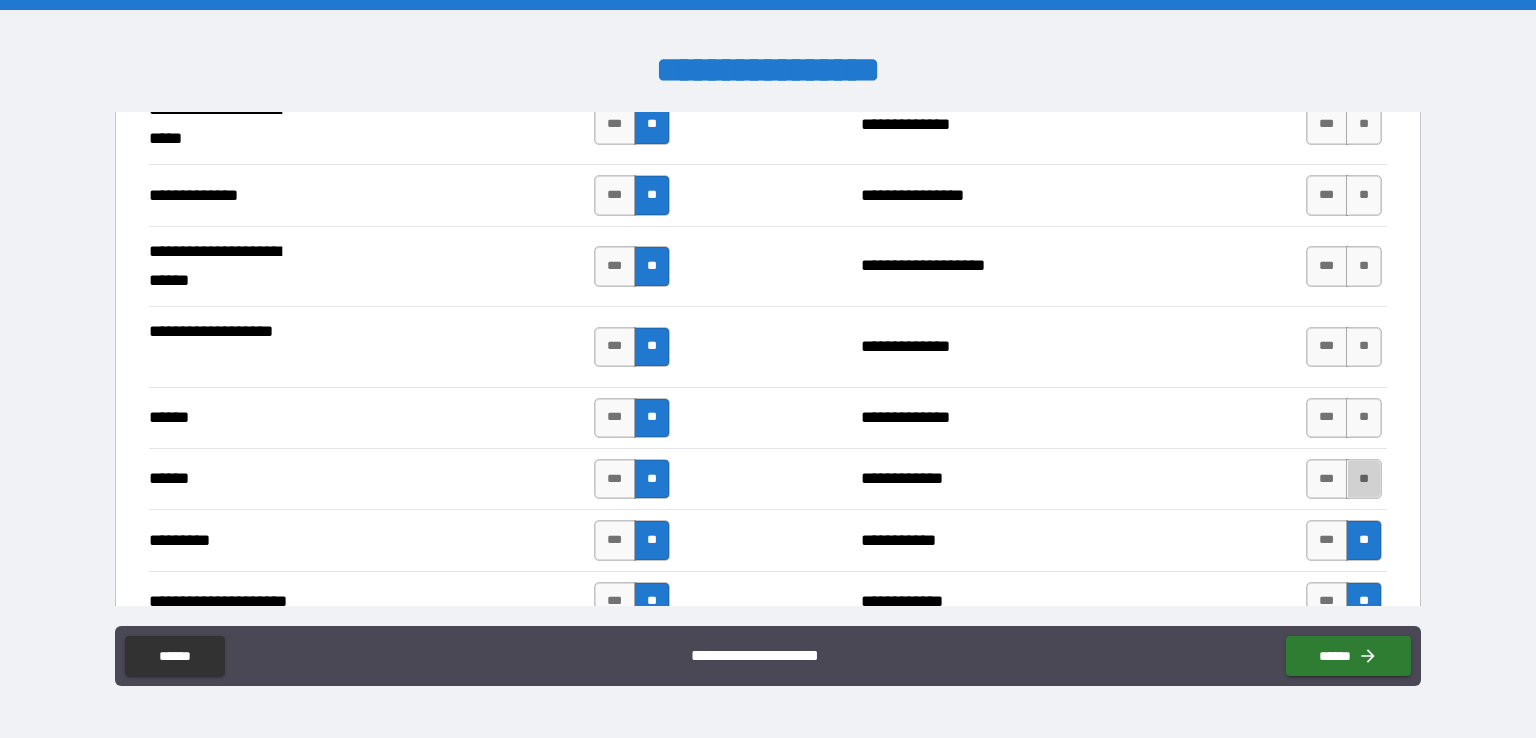 click on "**" at bounding box center (1364, 479) 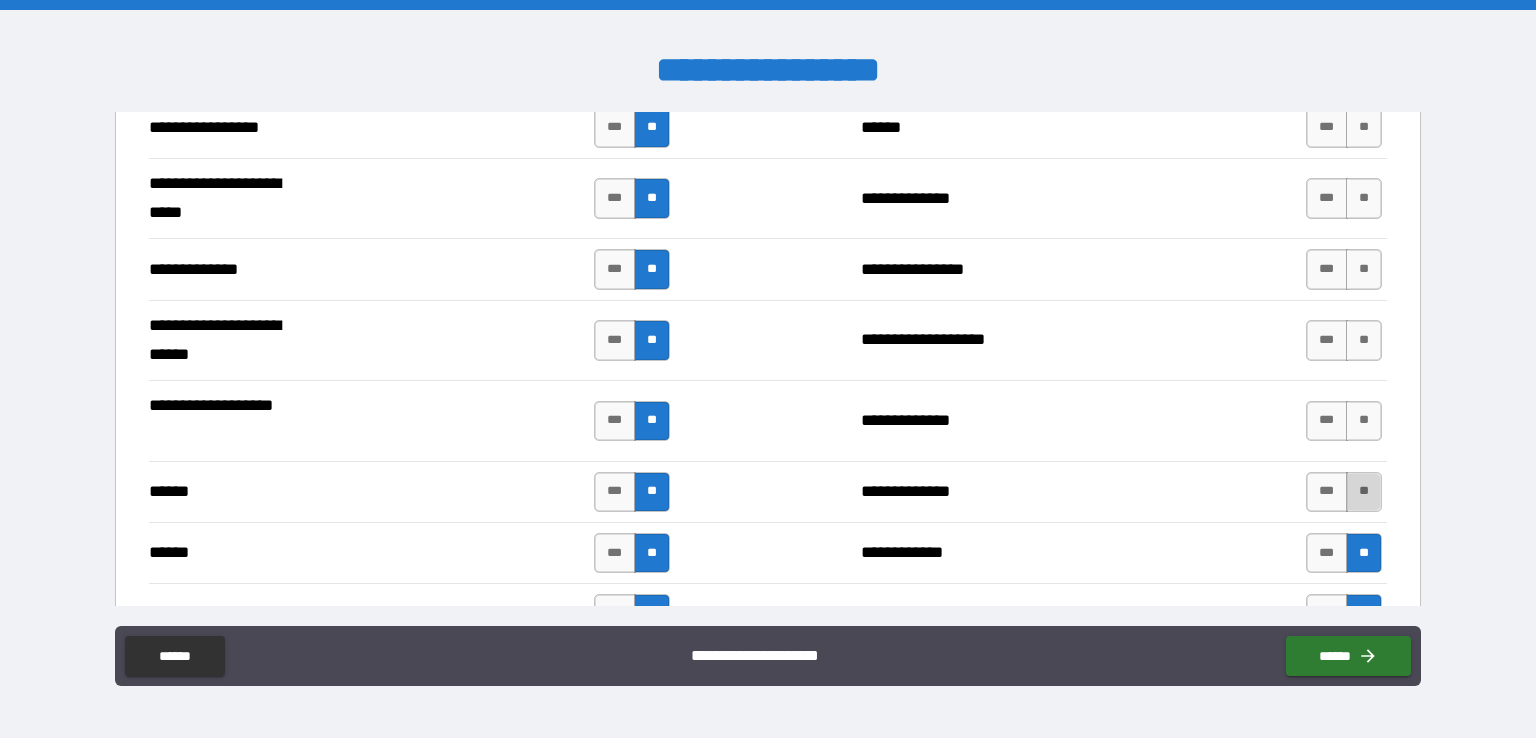 click on "**" at bounding box center [1364, 492] 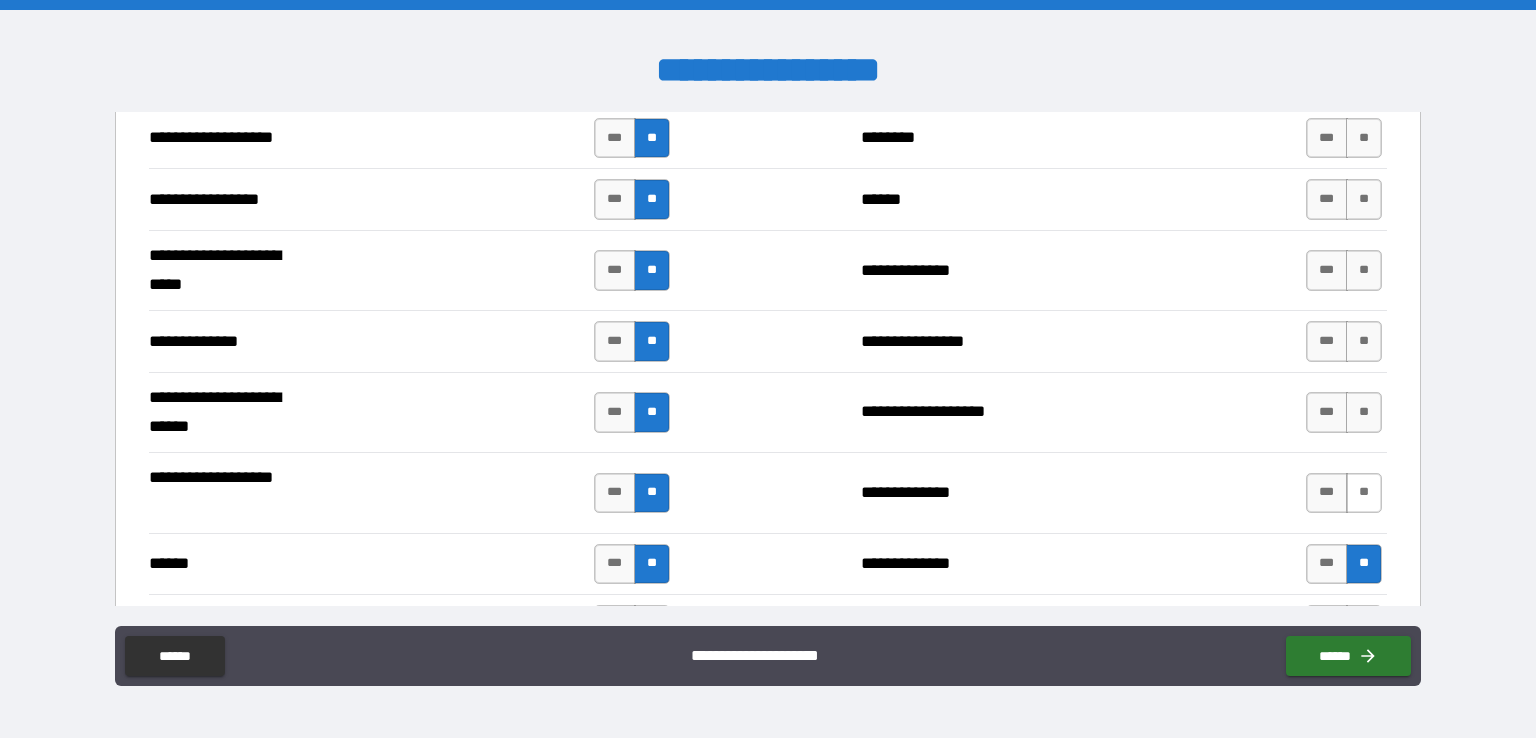 click on "**" at bounding box center [1364, 493] 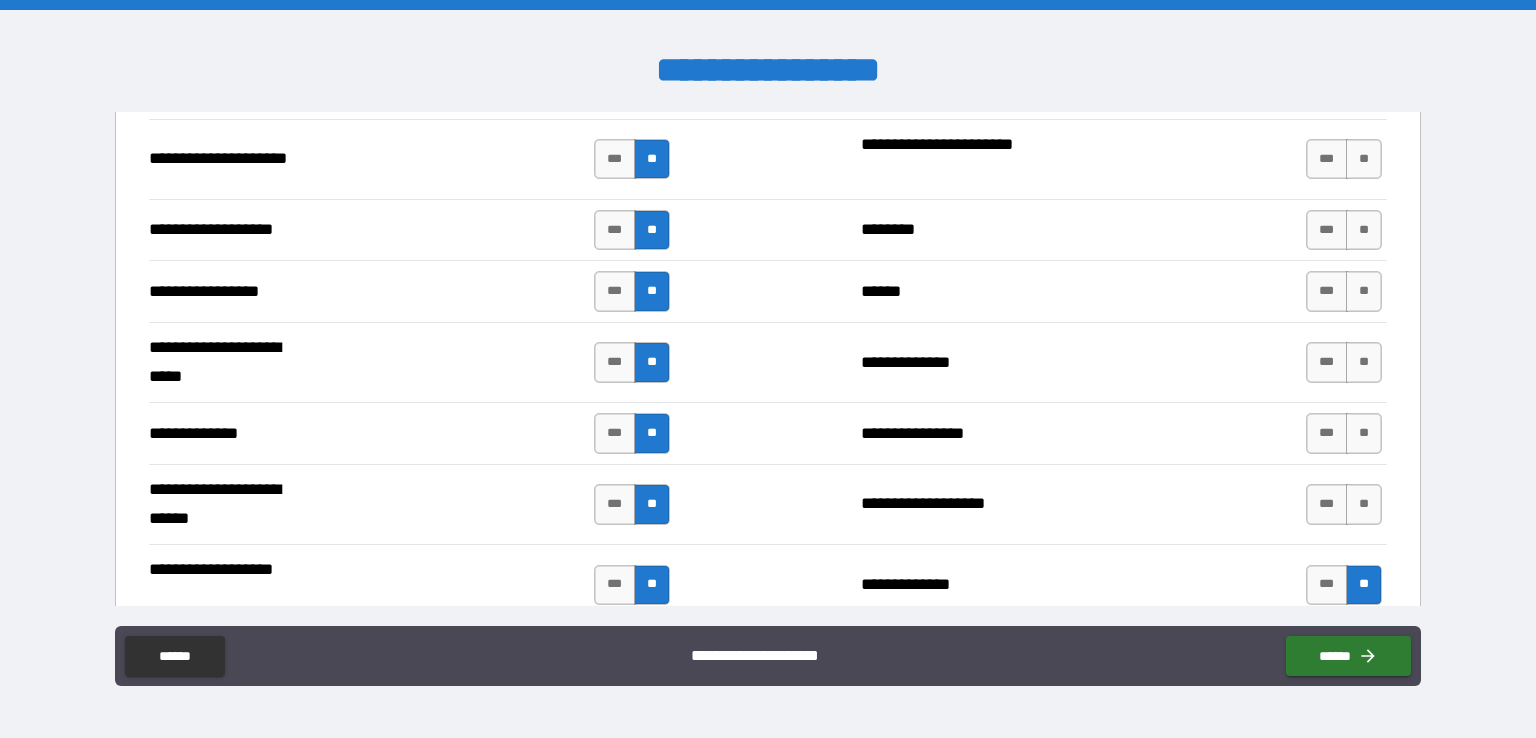 click on "**" at bounding box center [1364, 504] 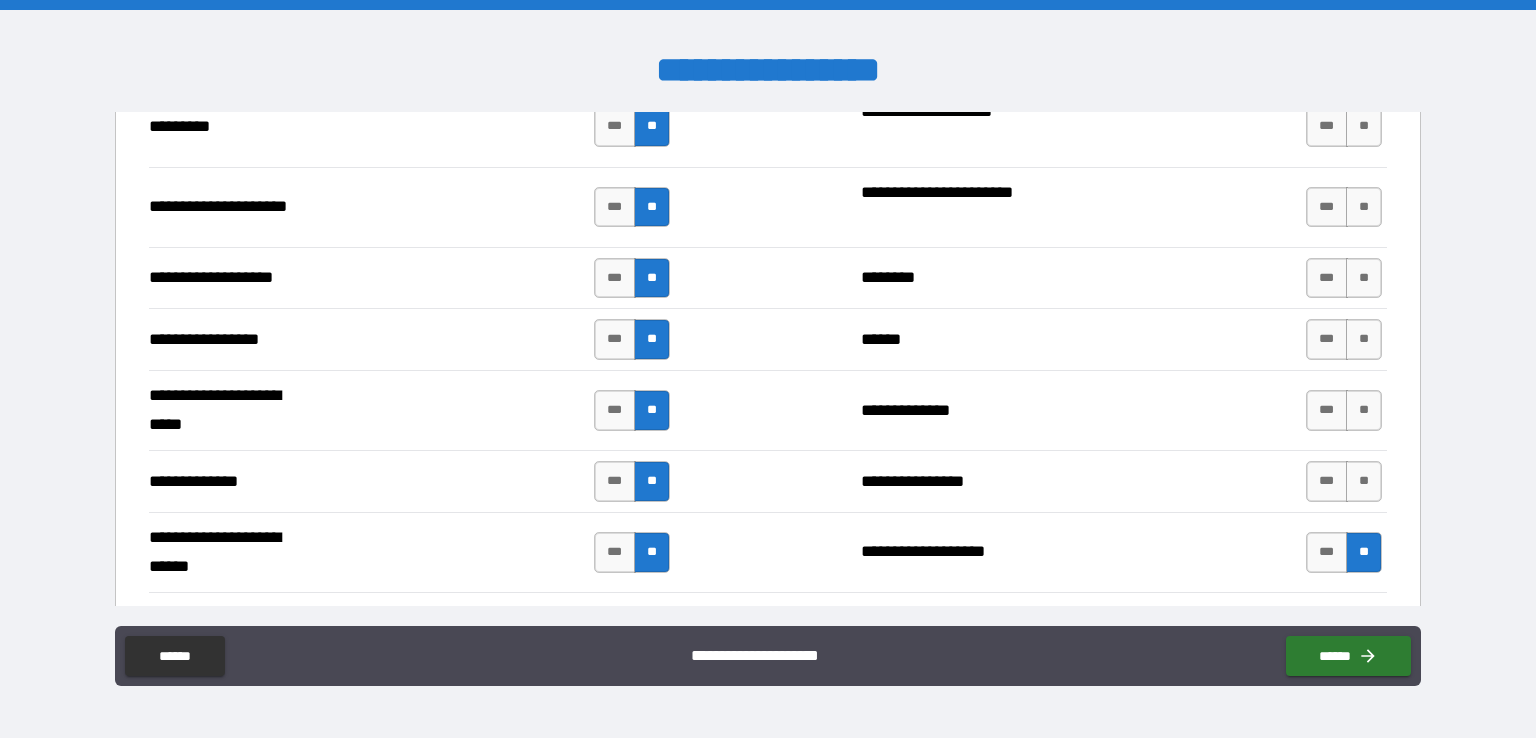 click on "**" at bounding box center [1364, 481] 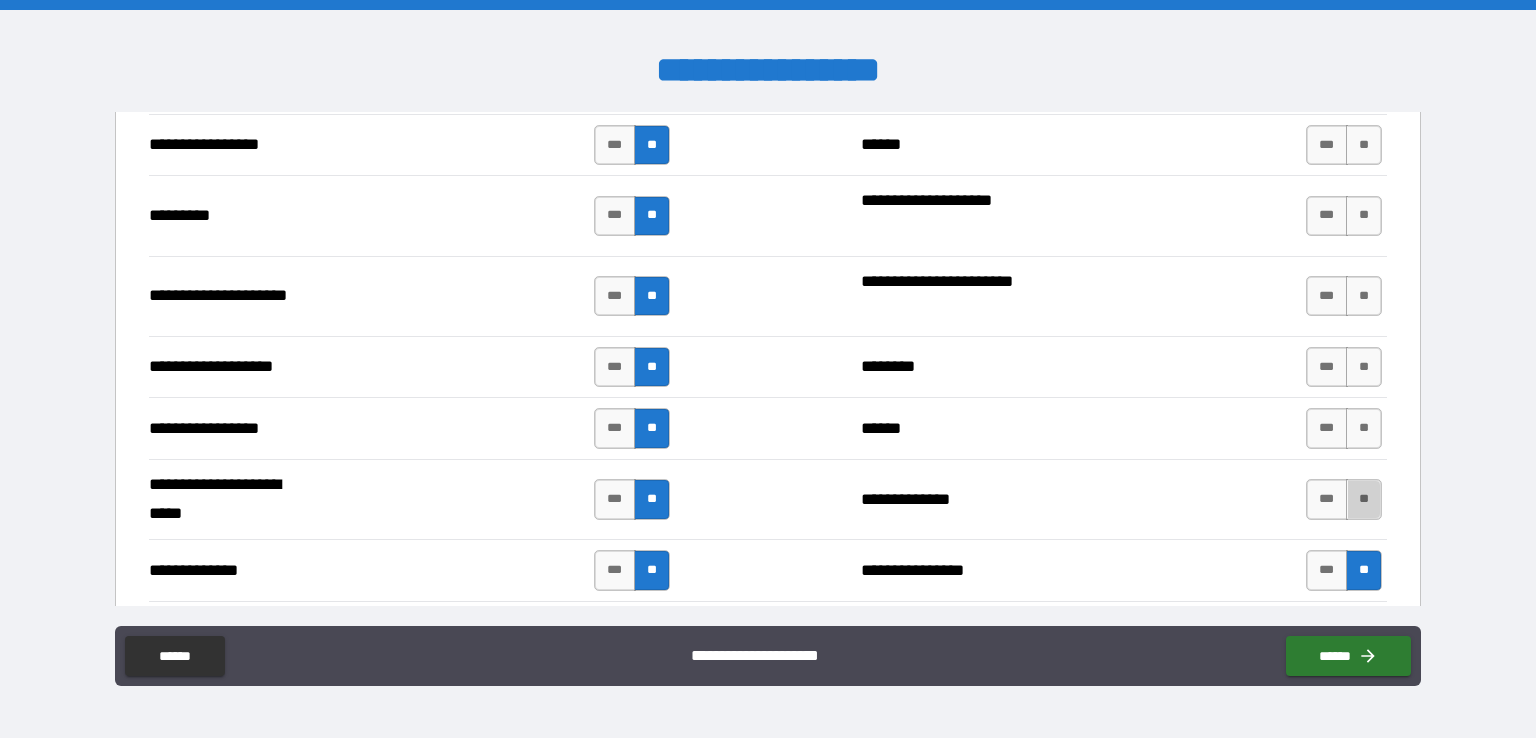 click on "**" at bounding box center [1364, 499] 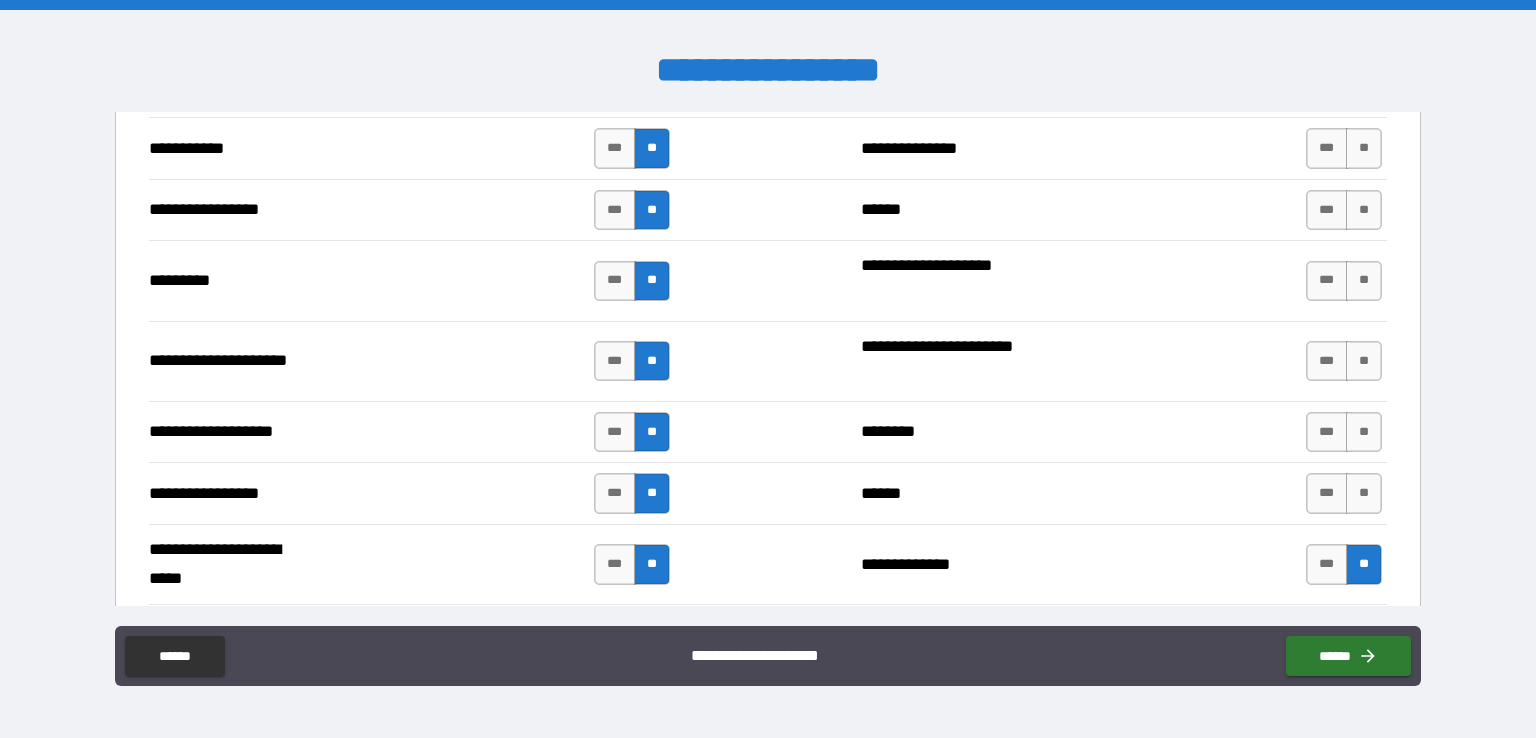scroll, scrollTop: 2323, scrollLeft: 0, axis: vertical 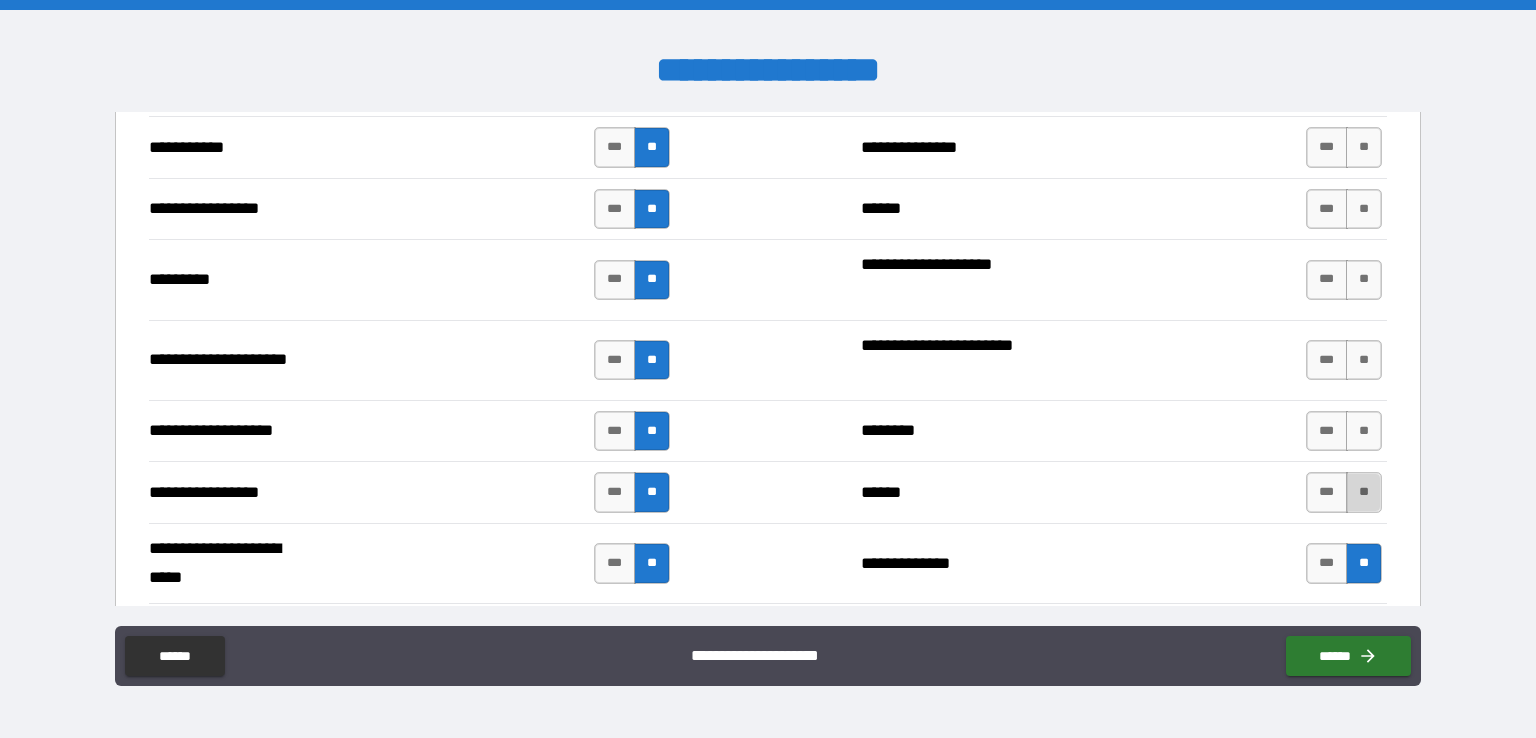 click on "**" at bounding box center [1364, 492] 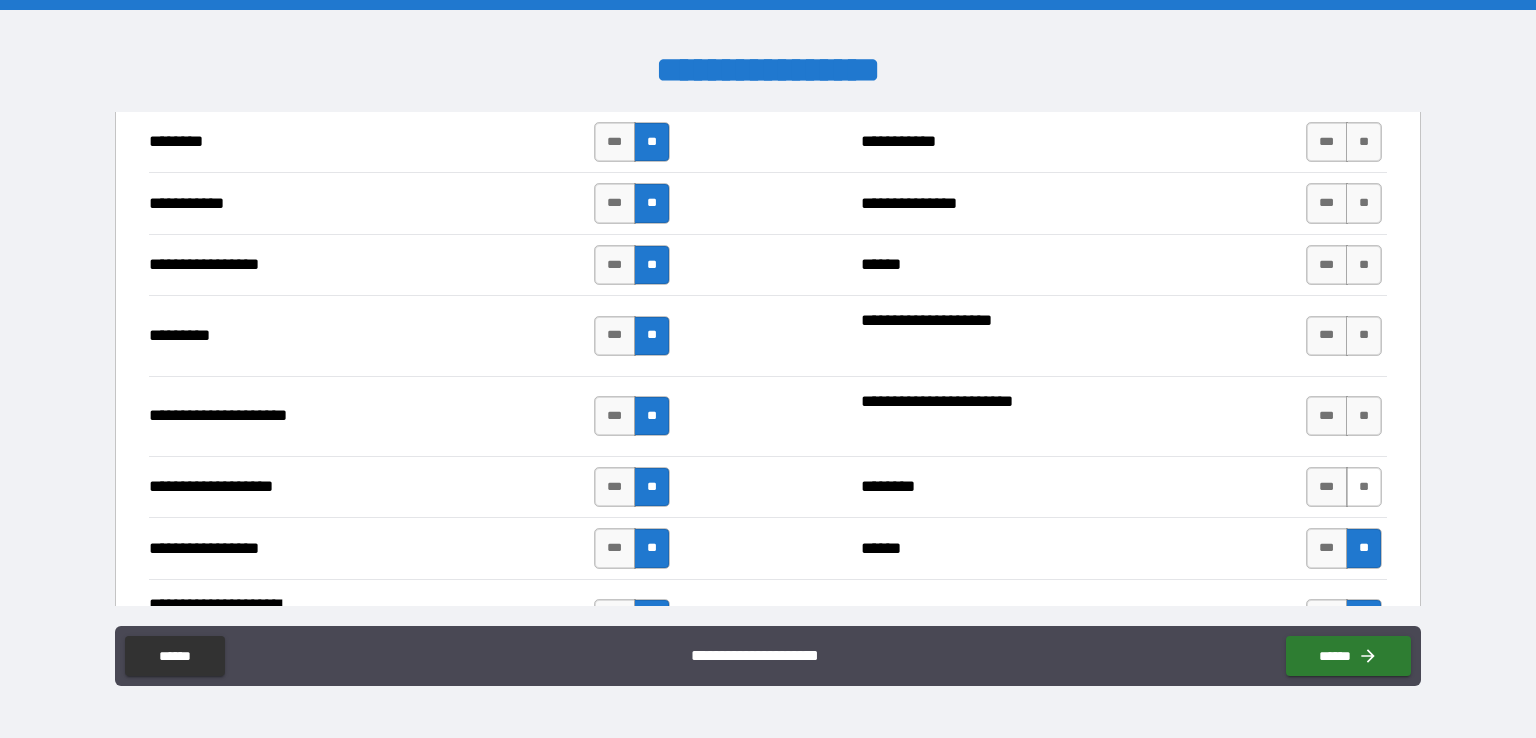 scroll, scrollTop: 2262, scrollLeft: 0, axis: vertical 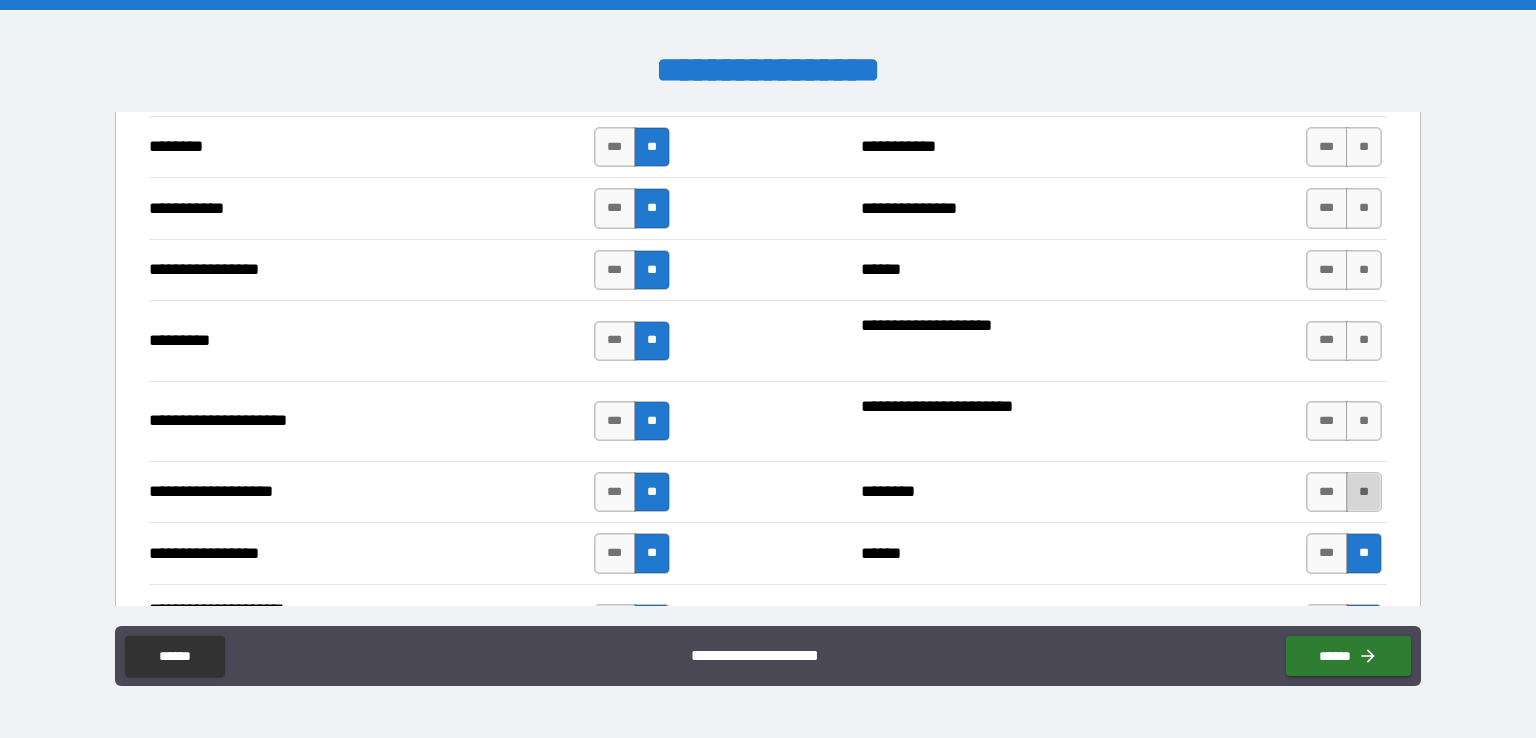click on "**" at bounding box center (1364, 492) 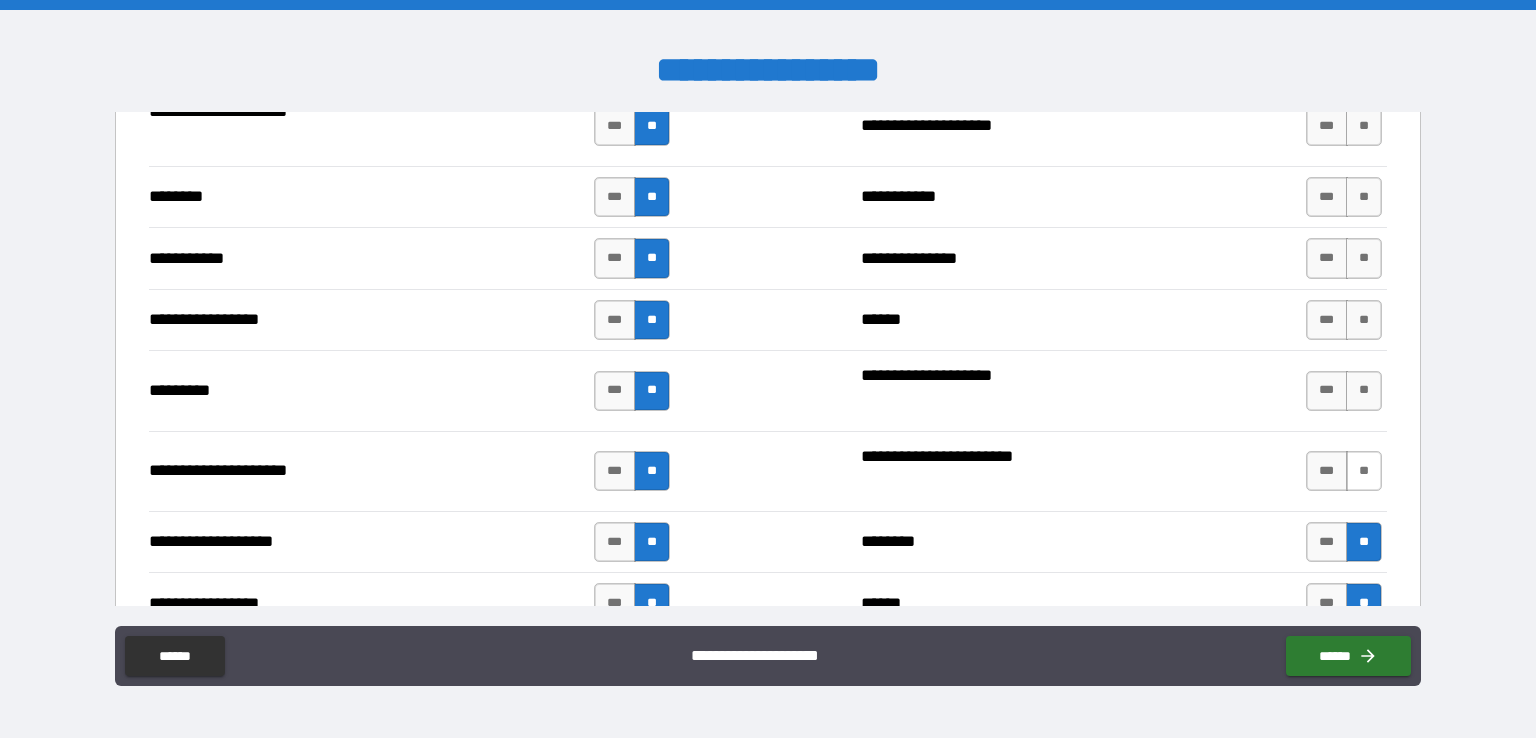 scroll, scrollTop: 2171, scrollLeft: 0, axis: vertical 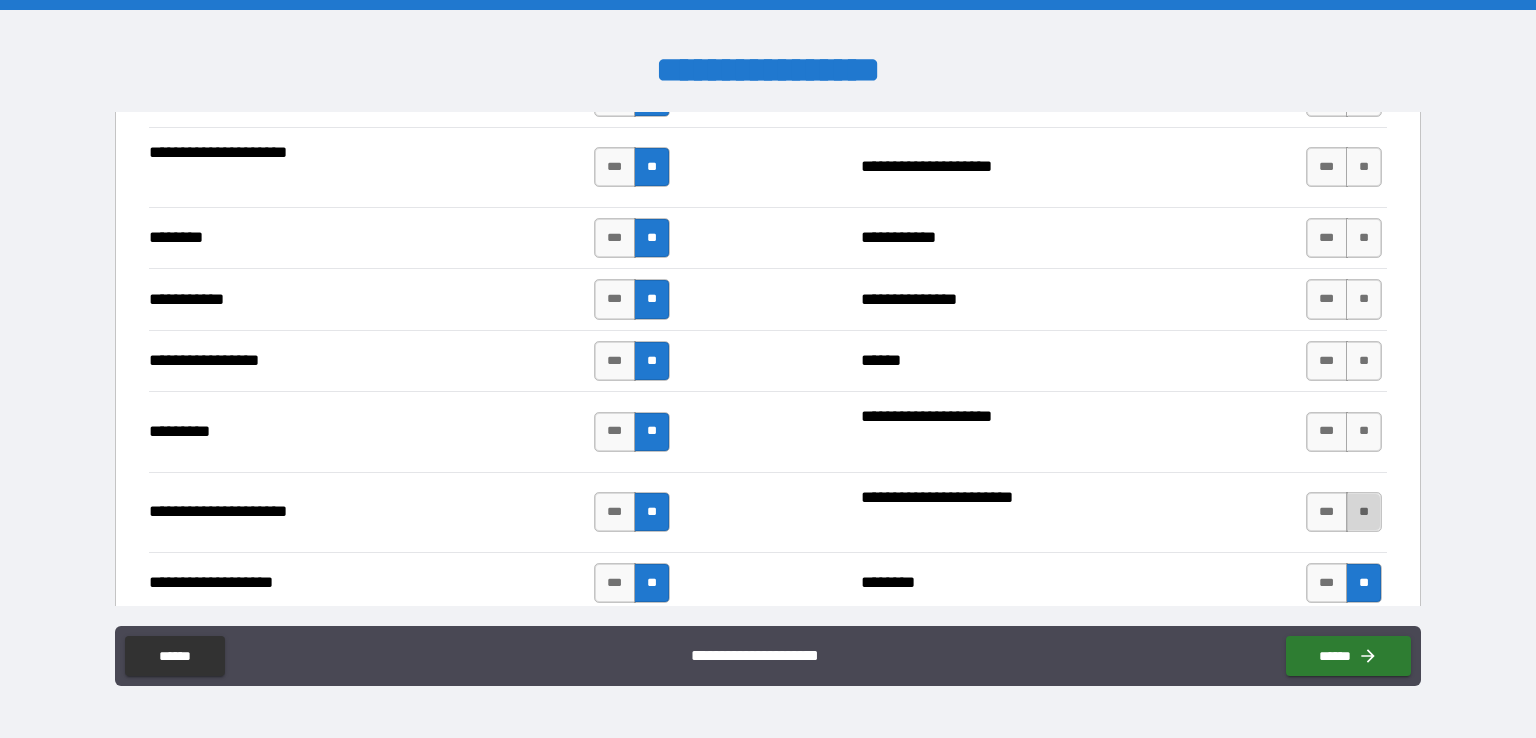 click on "**" at bounding box center [1364, 512] 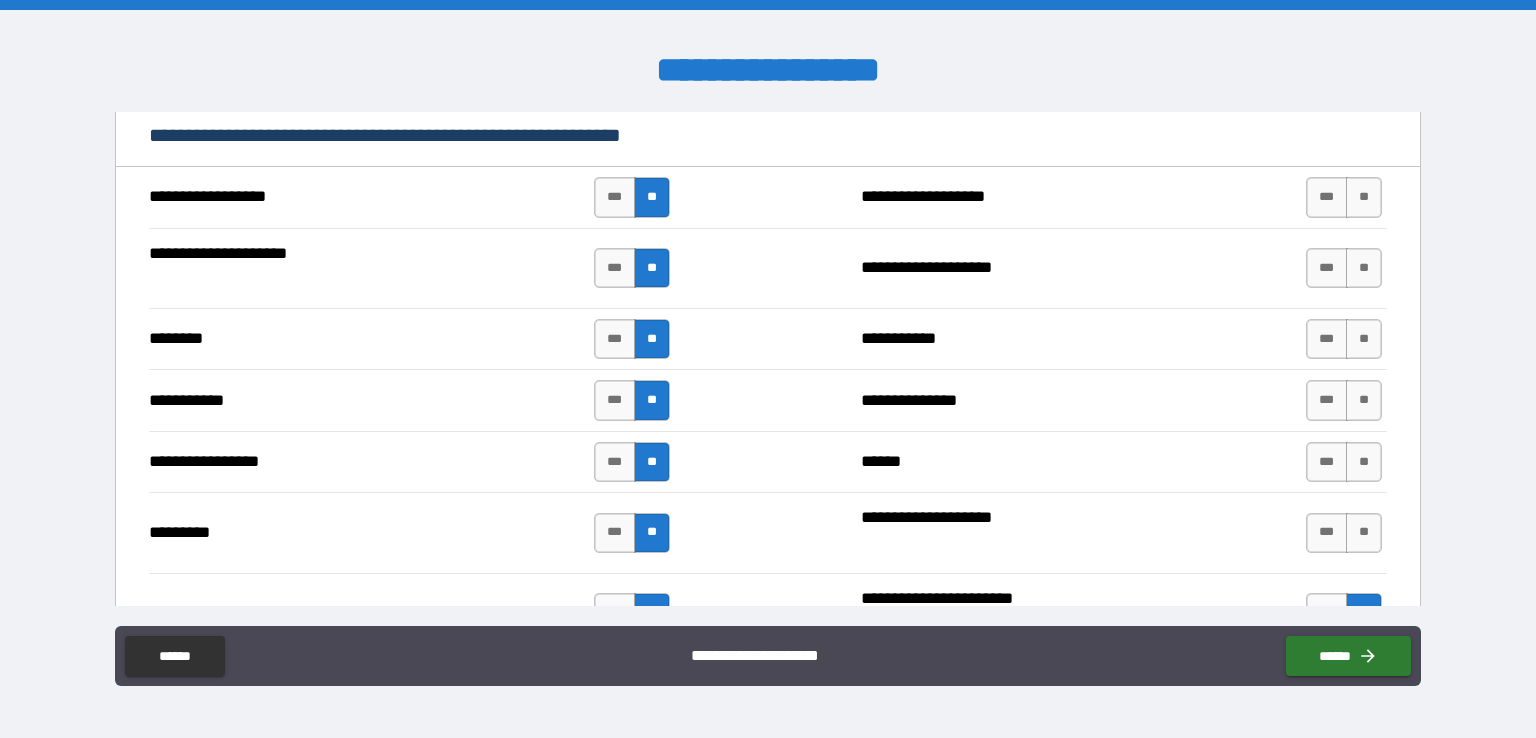 scroll, scrollTop: 2066, scrollLeft: 0, axis: vertical 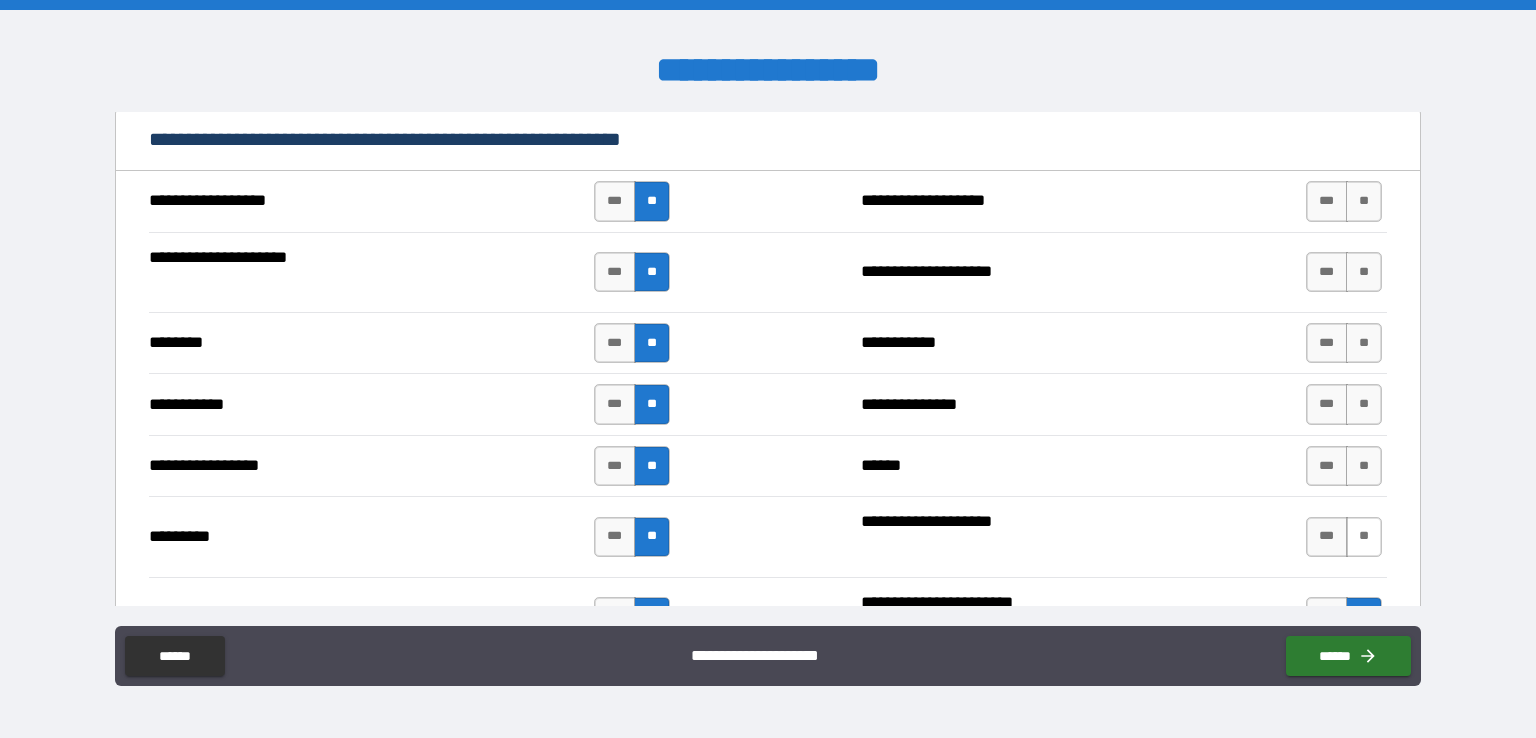 click on "**" at bounding box center (1364, 537) 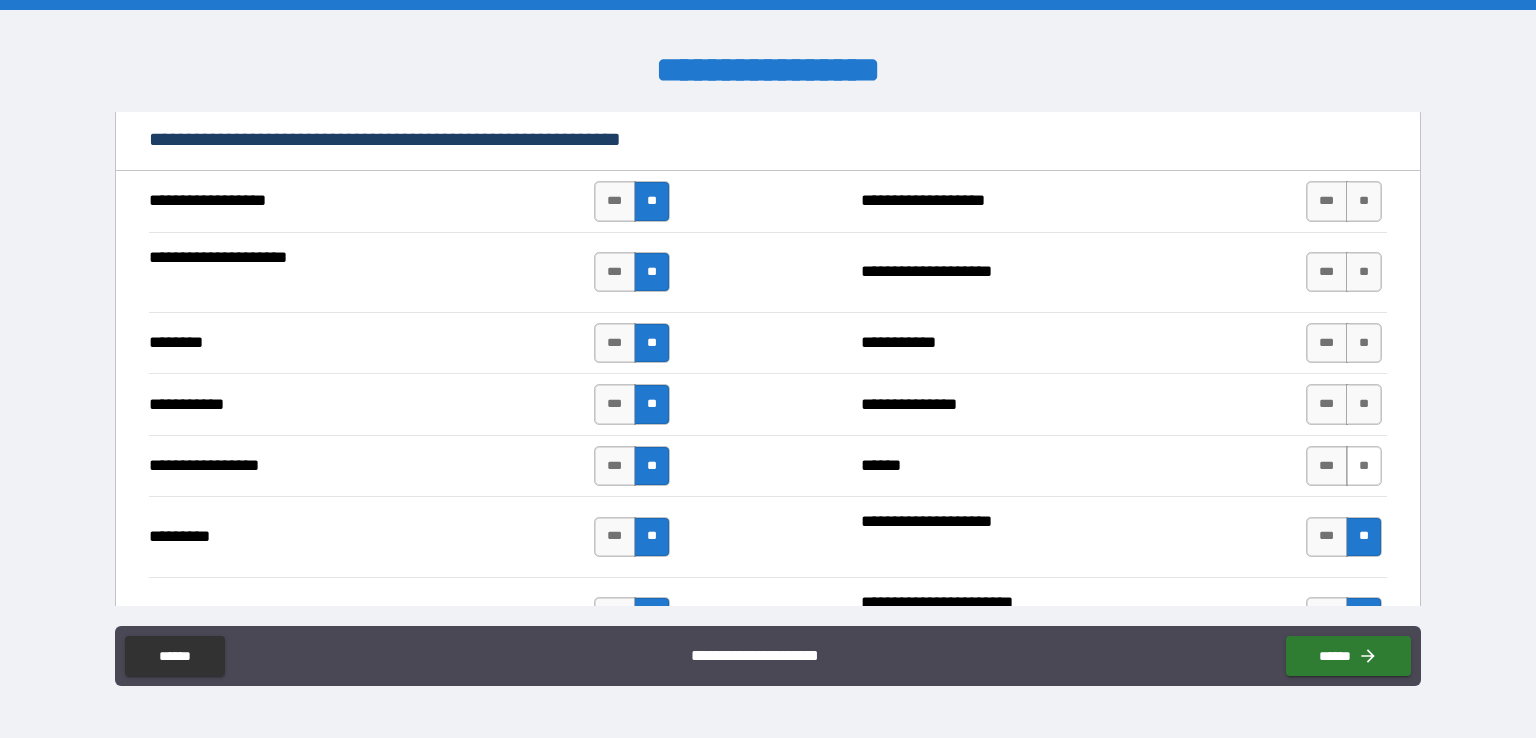 click on "**" at bounding box center [1364, 466] 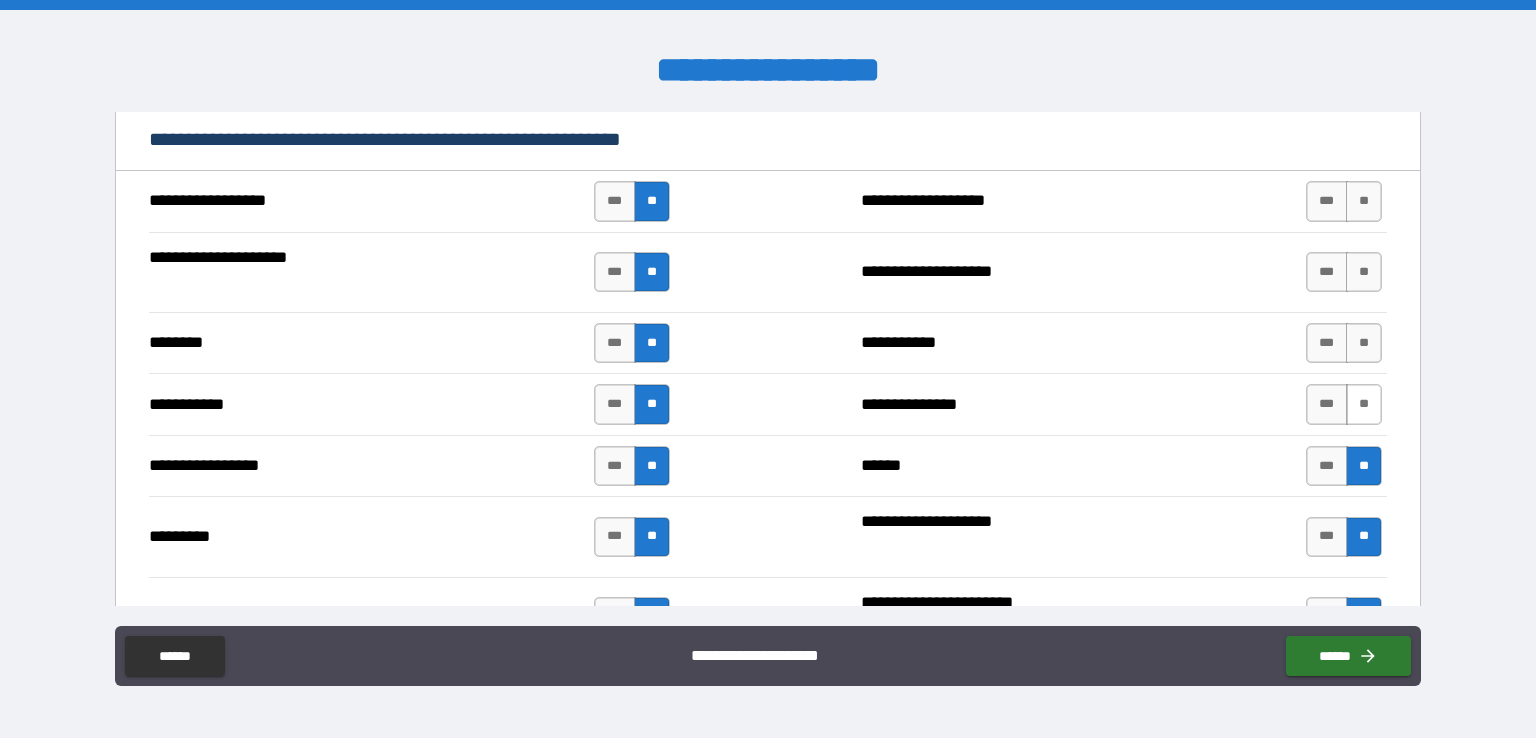 click on "**" at bounding box center (1364, 404) 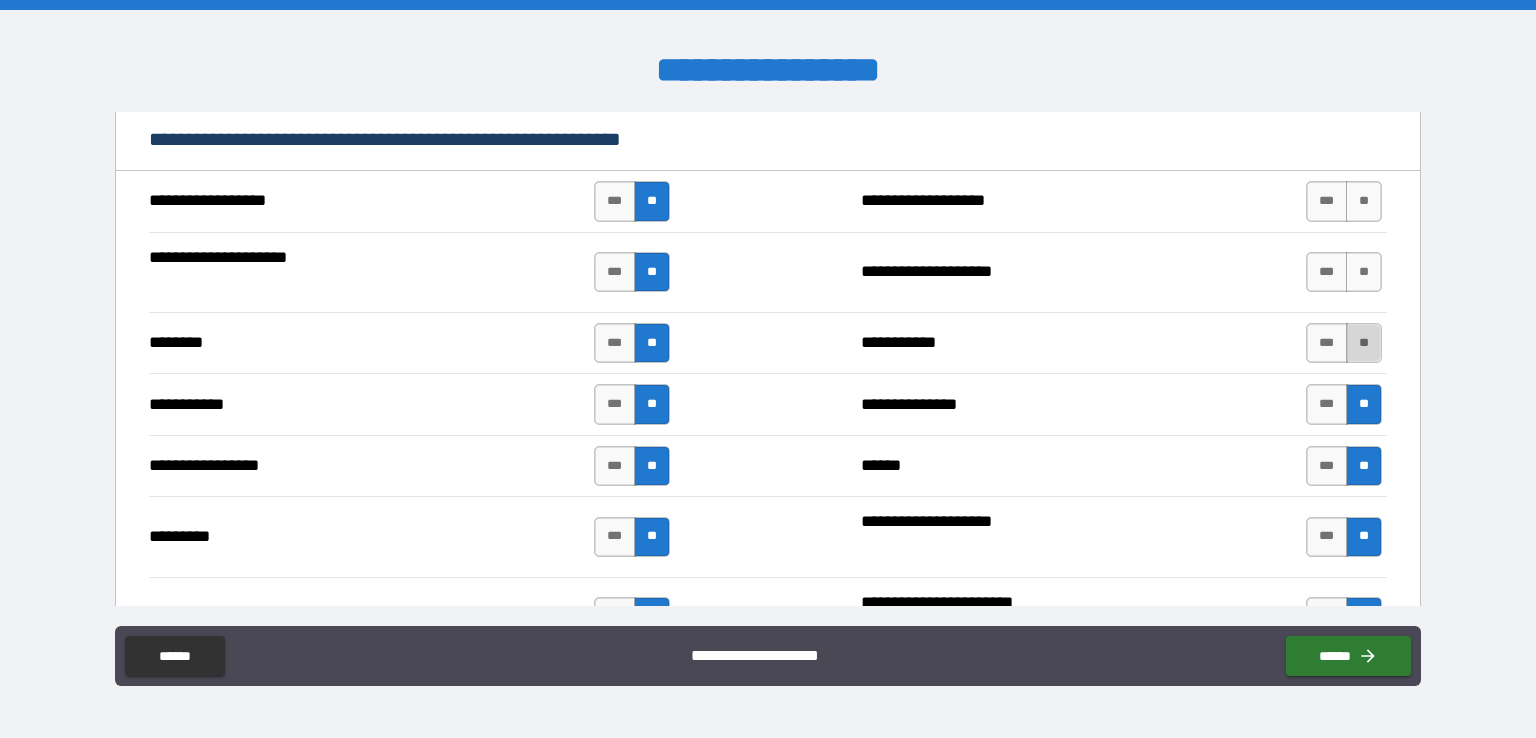 click on "**" at bounding box center (1364, 343) 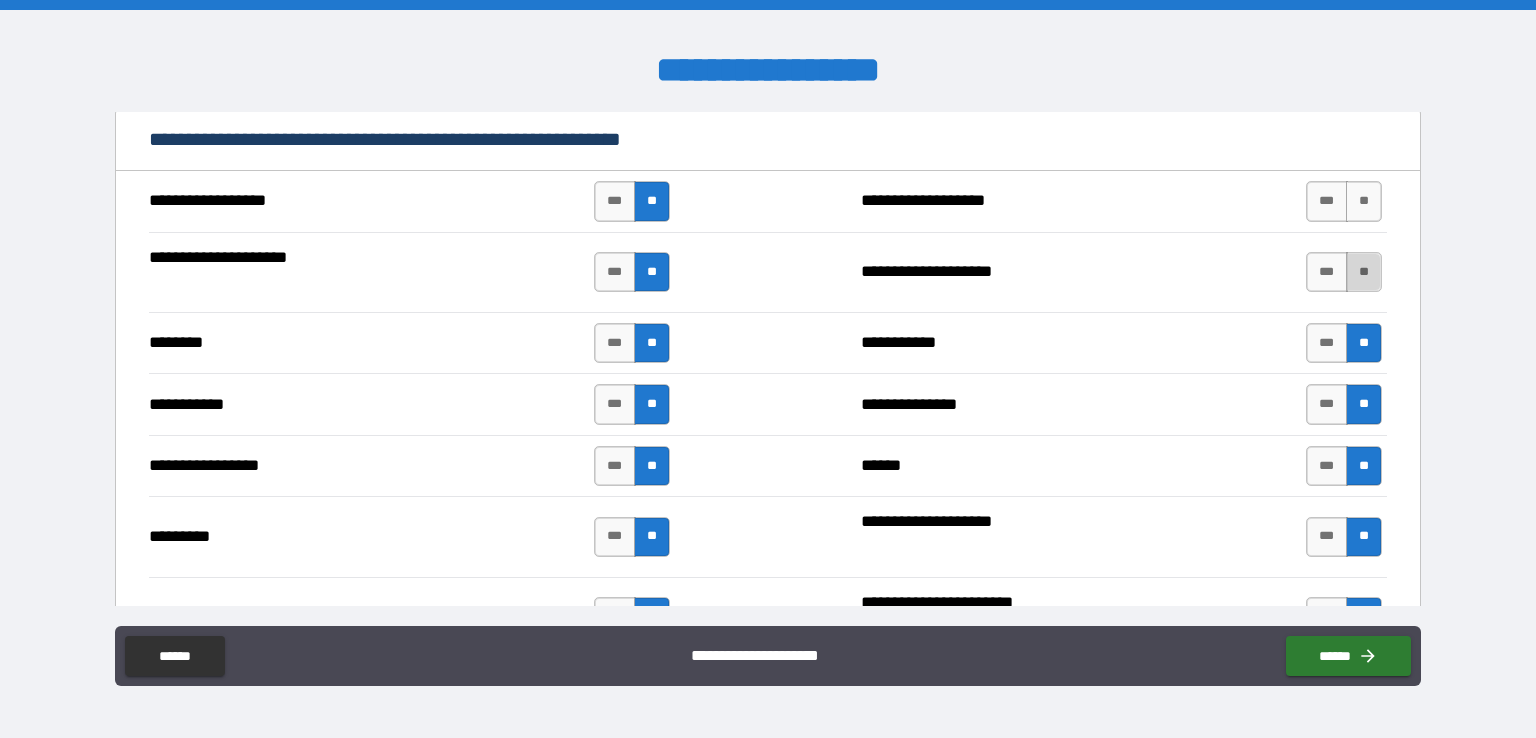 click on "**" at bounding box center (1364, 272) 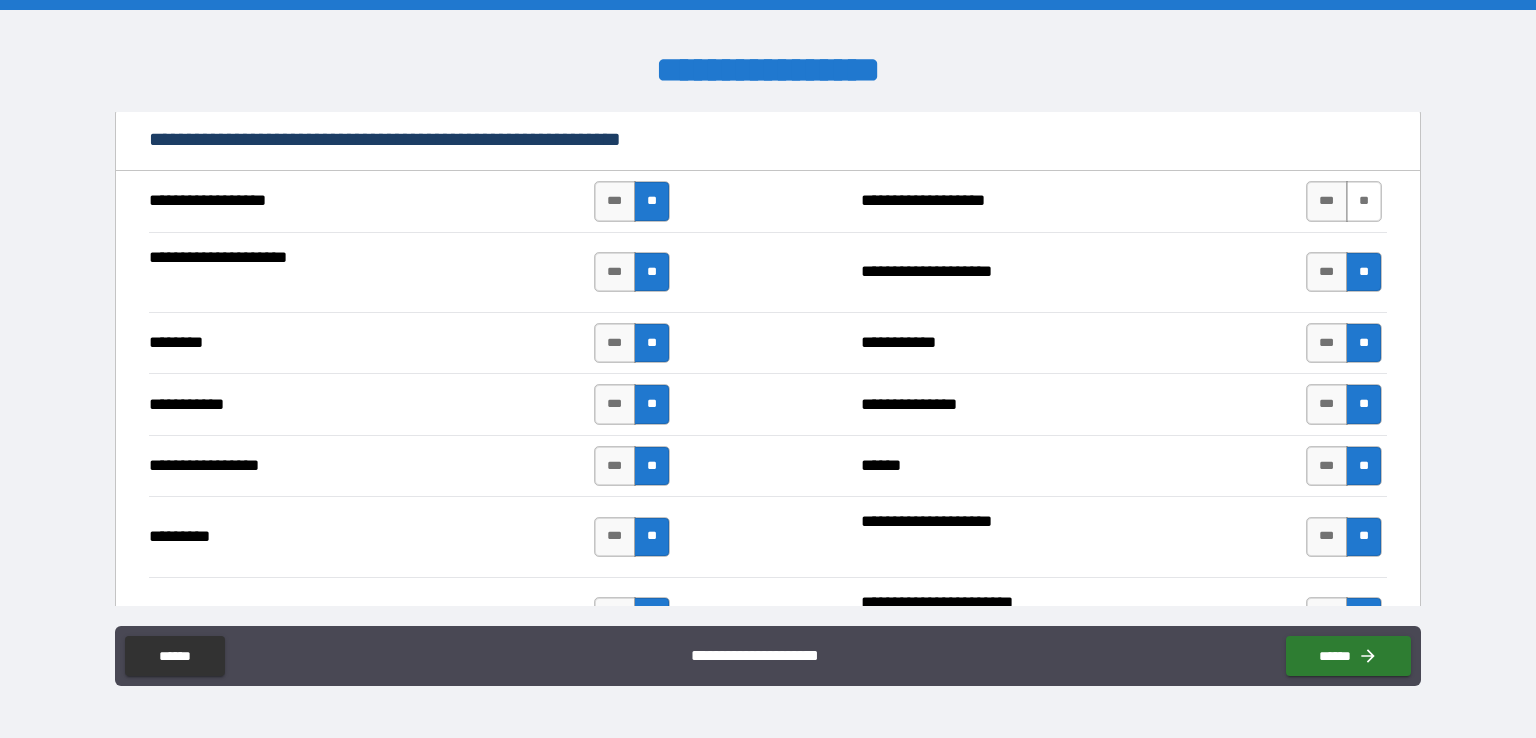 click on "**" at bounding box center (1364, 201) 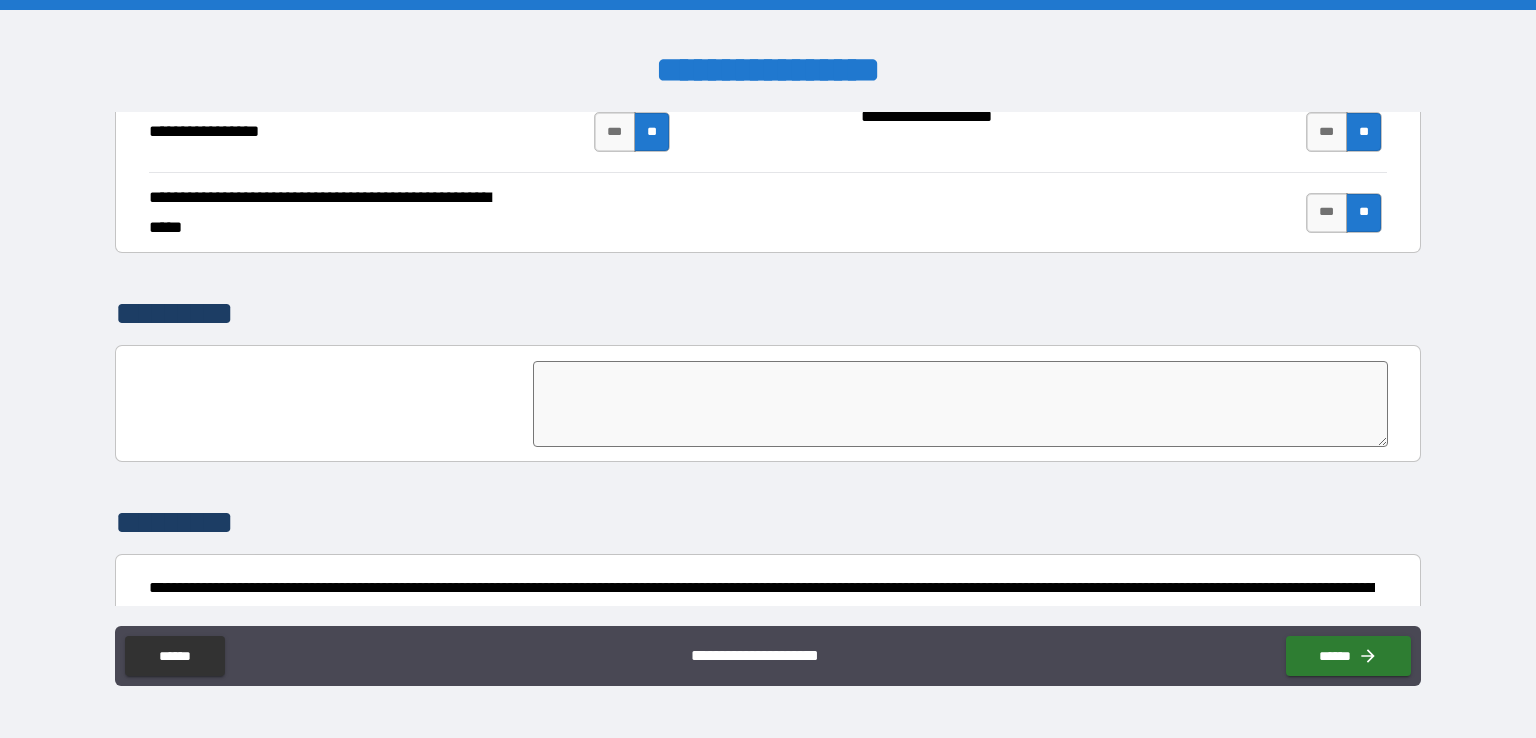 scroll, scrollTop: 3824, scrollLeft: 0, axis: vertical 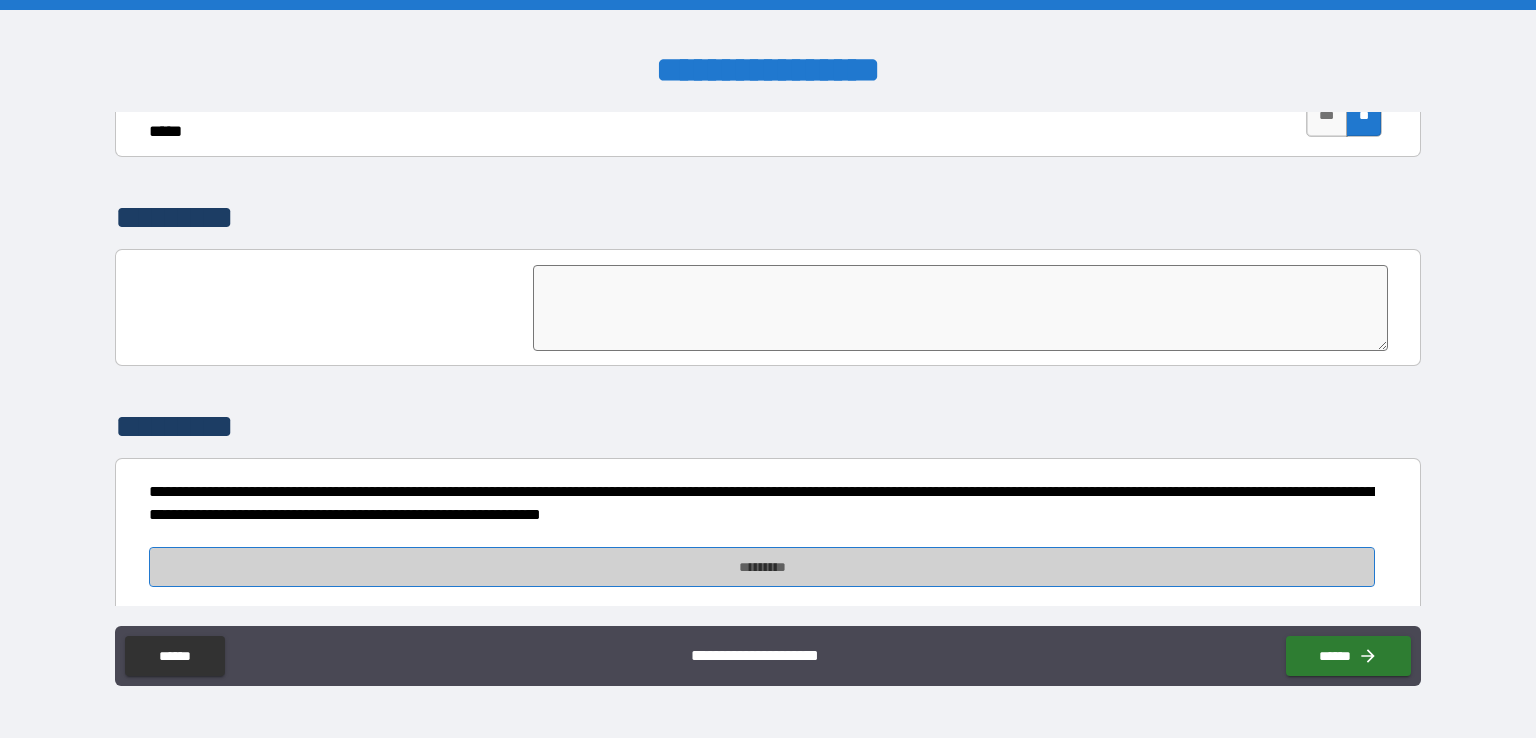 click on "*********" at bounding box center [762, 567] 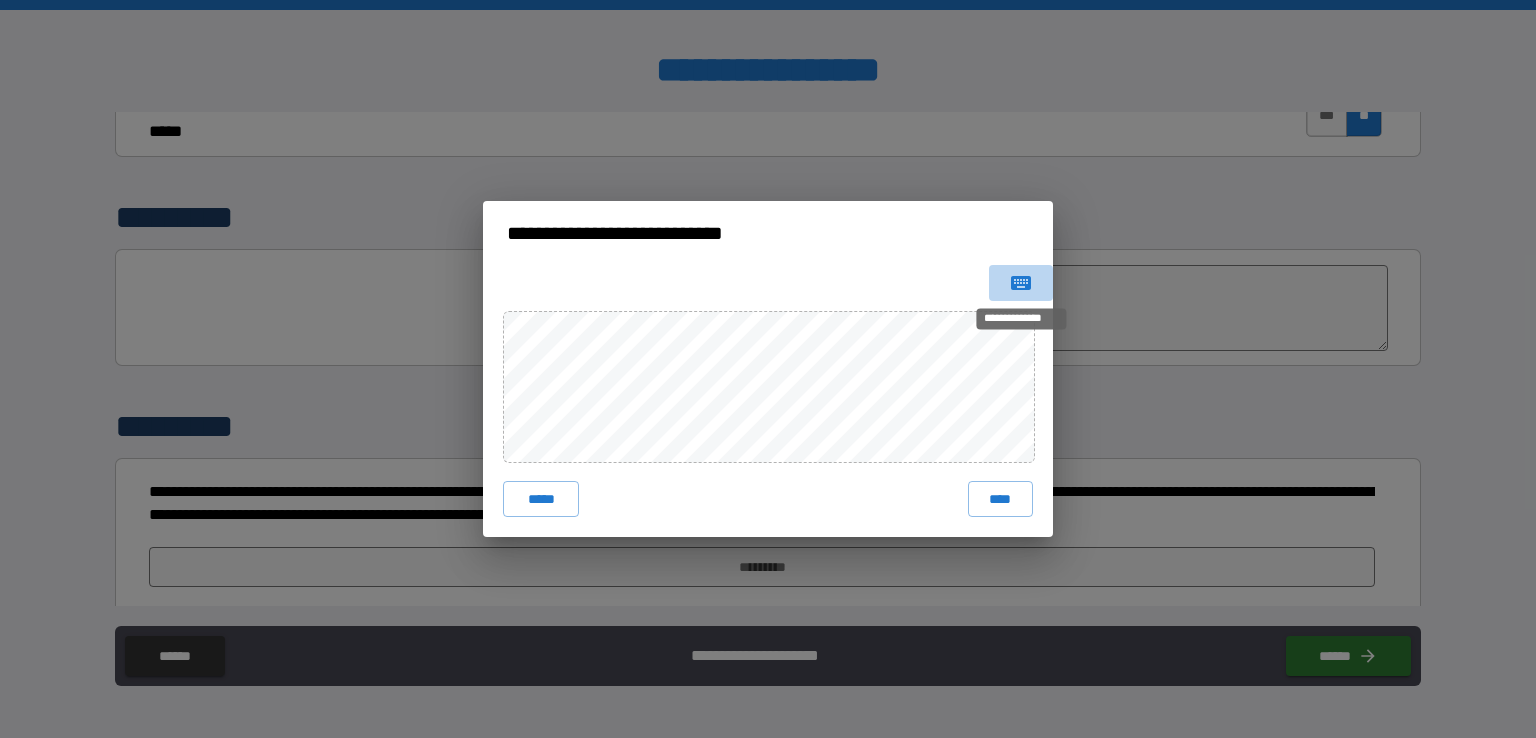 click 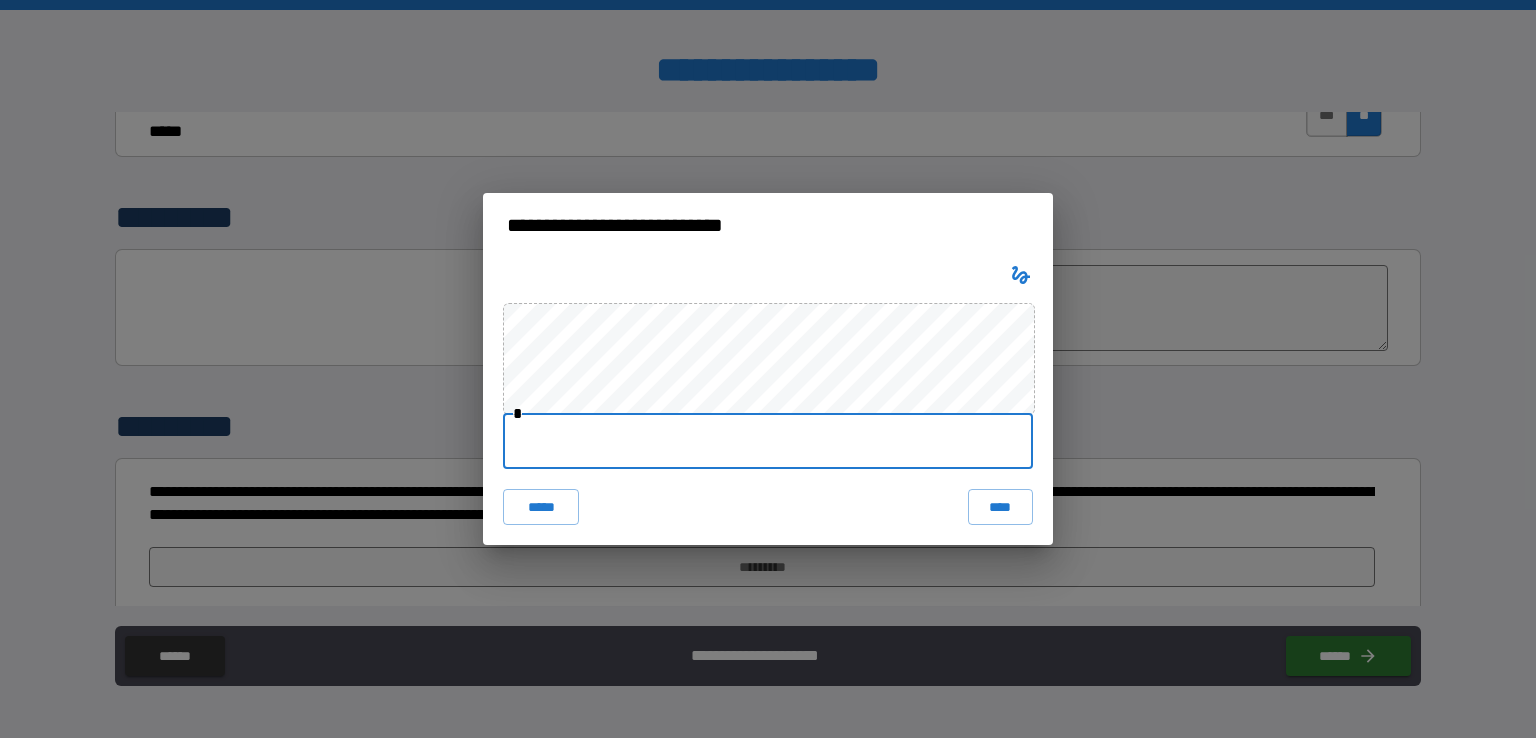 click at bounding box center (768, 441) 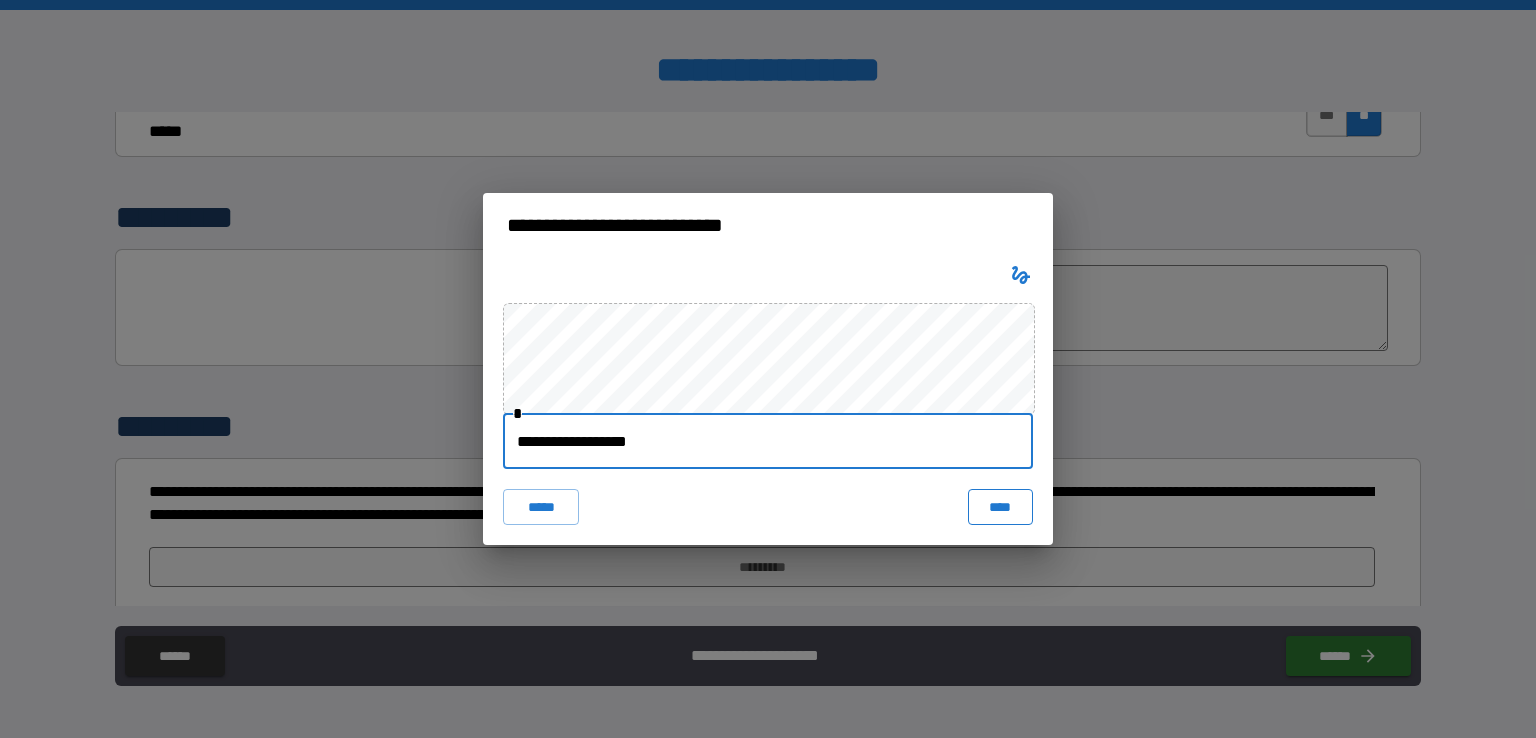 type on "**********" 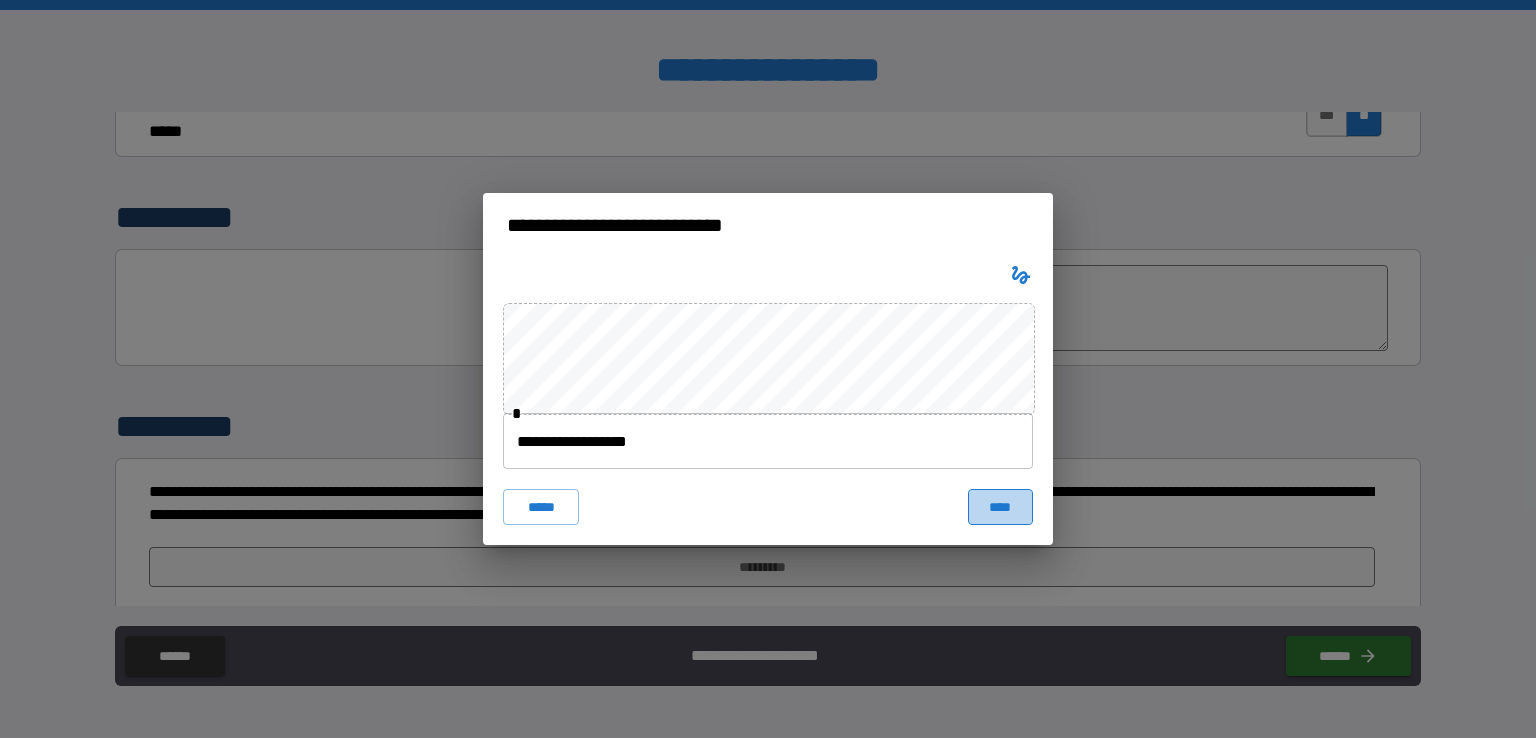 click on "****" at bounding box center (1000, 507) 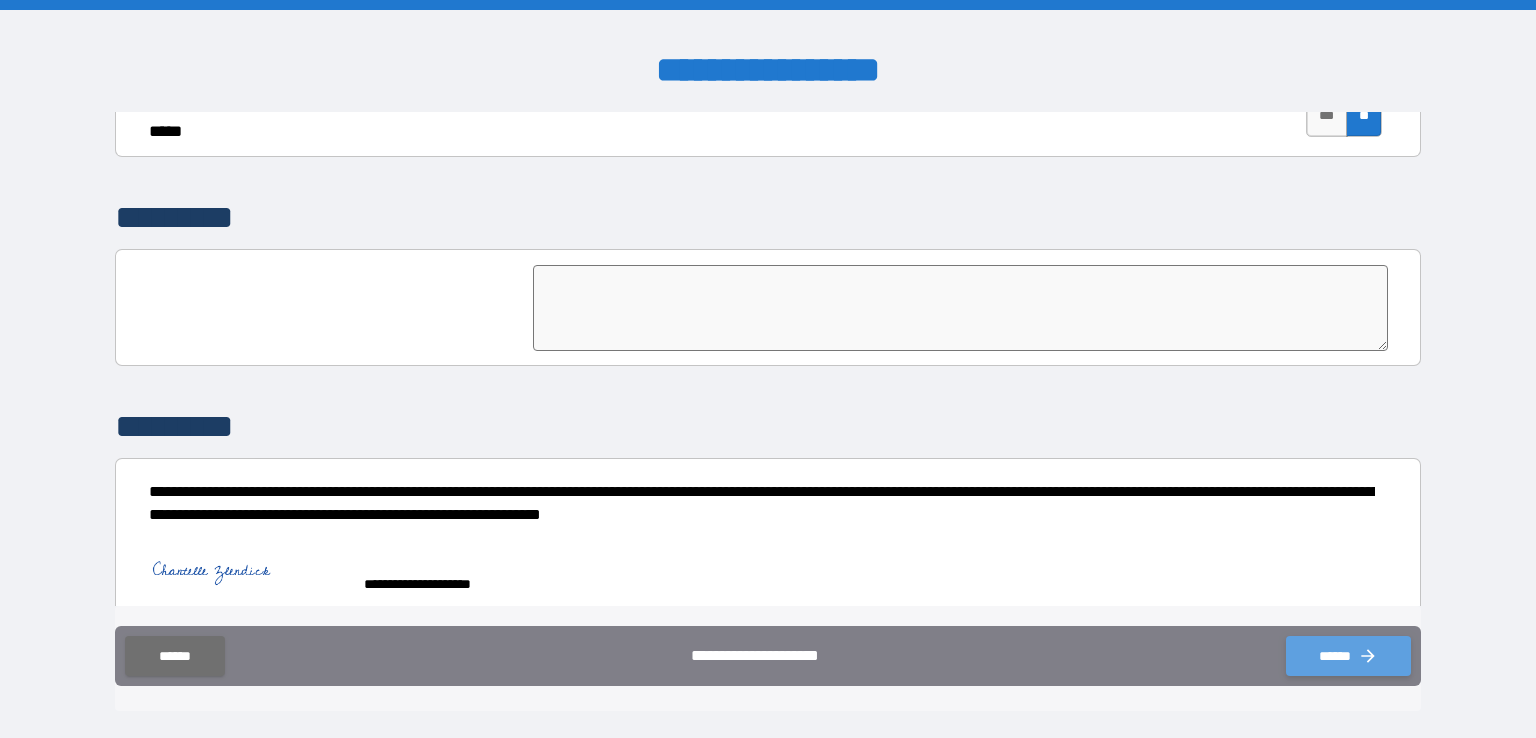 click on "******" at bounding box center [1348, 656] 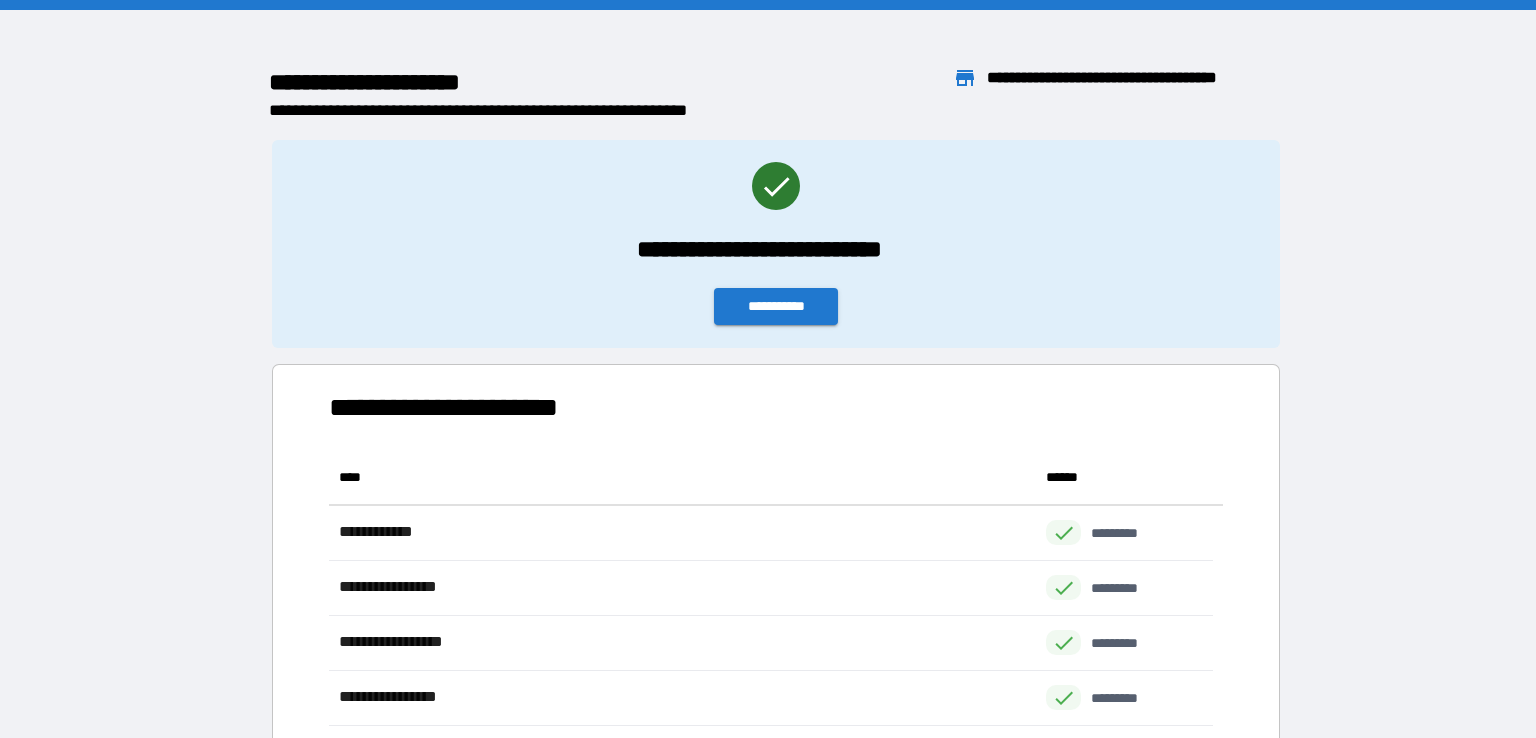 scroll, scrollTop: 16, scrollLeft: 16, axis: both 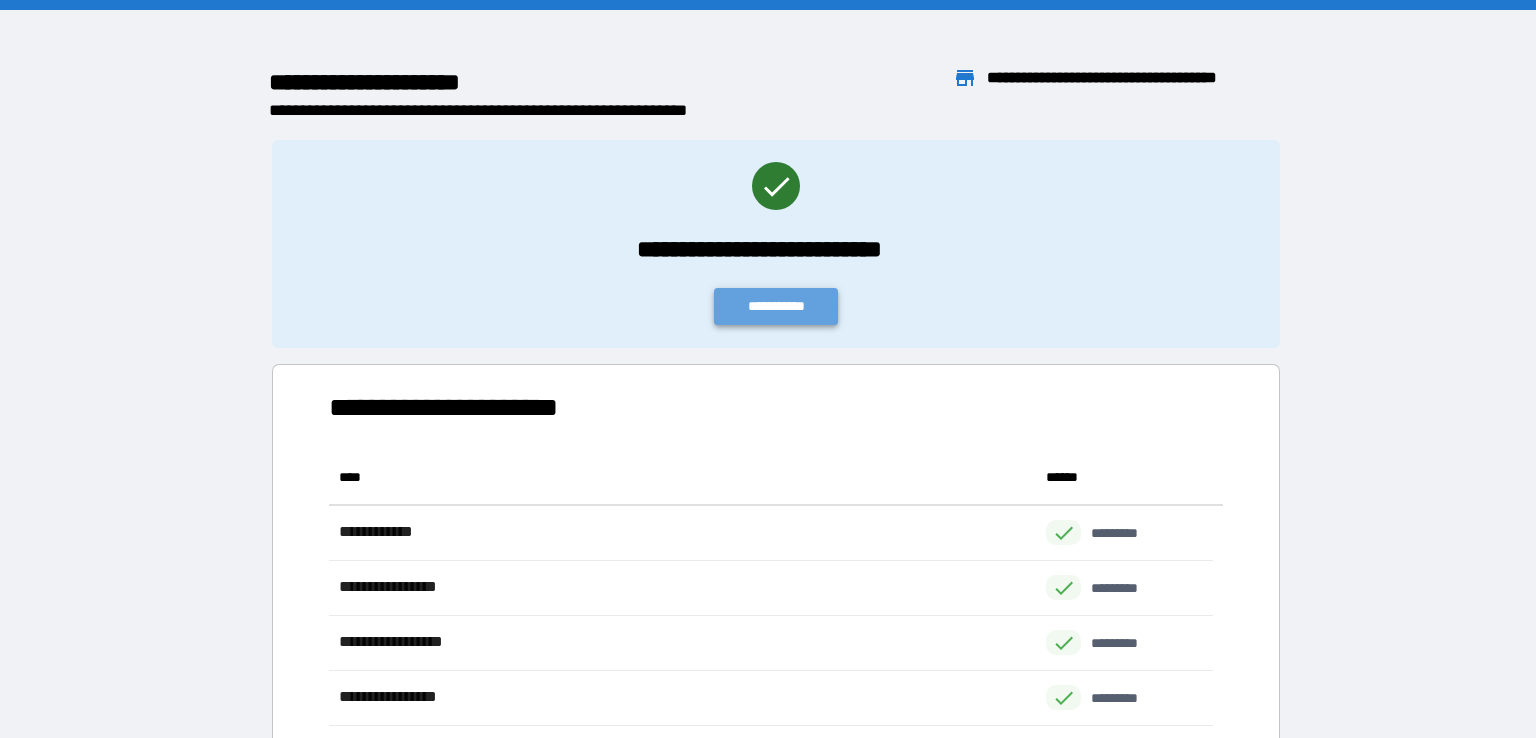 click on "**********" at bounding box center [776, 306] 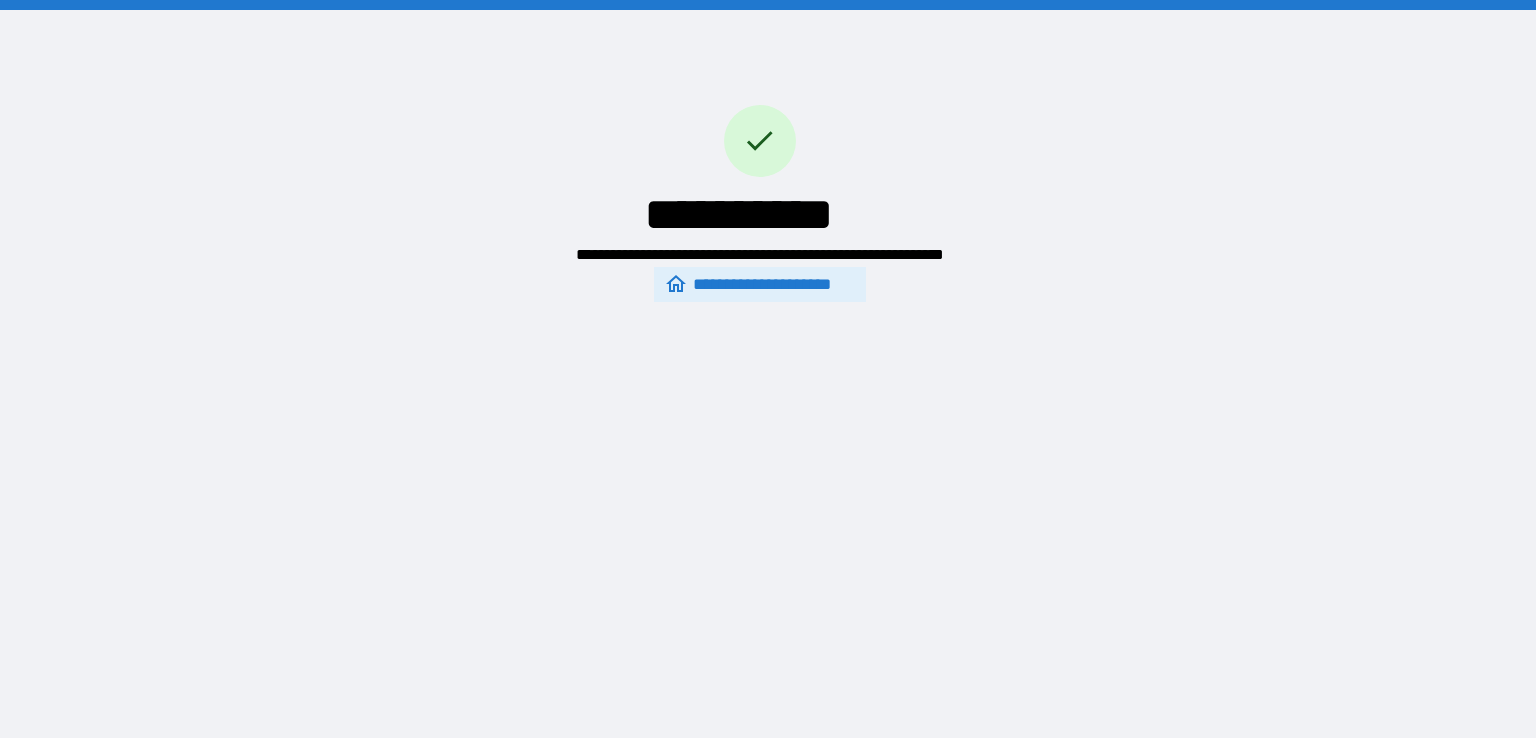 click on "**********" at bounding box center (759, 285) 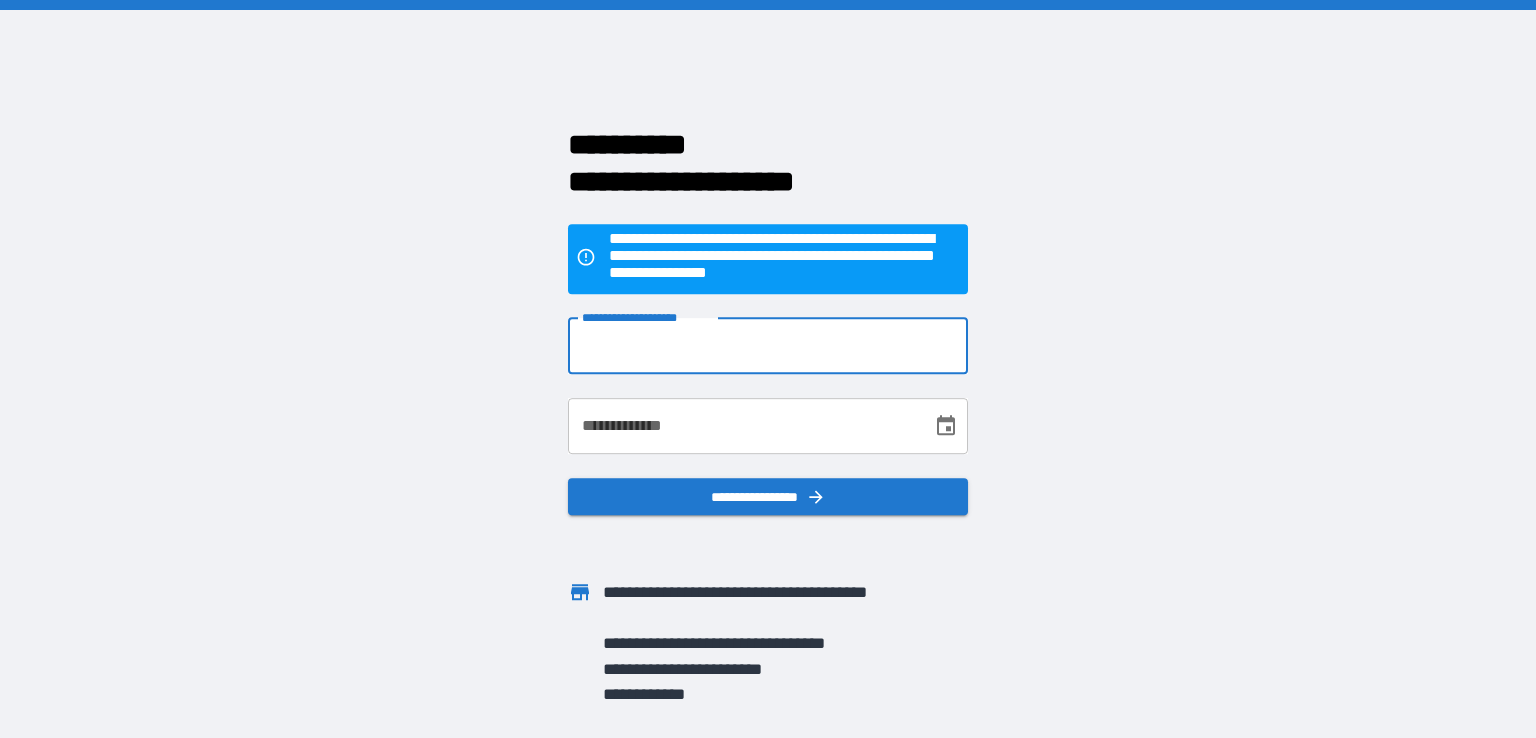 click on "**********" at bounding box center (768, 346) 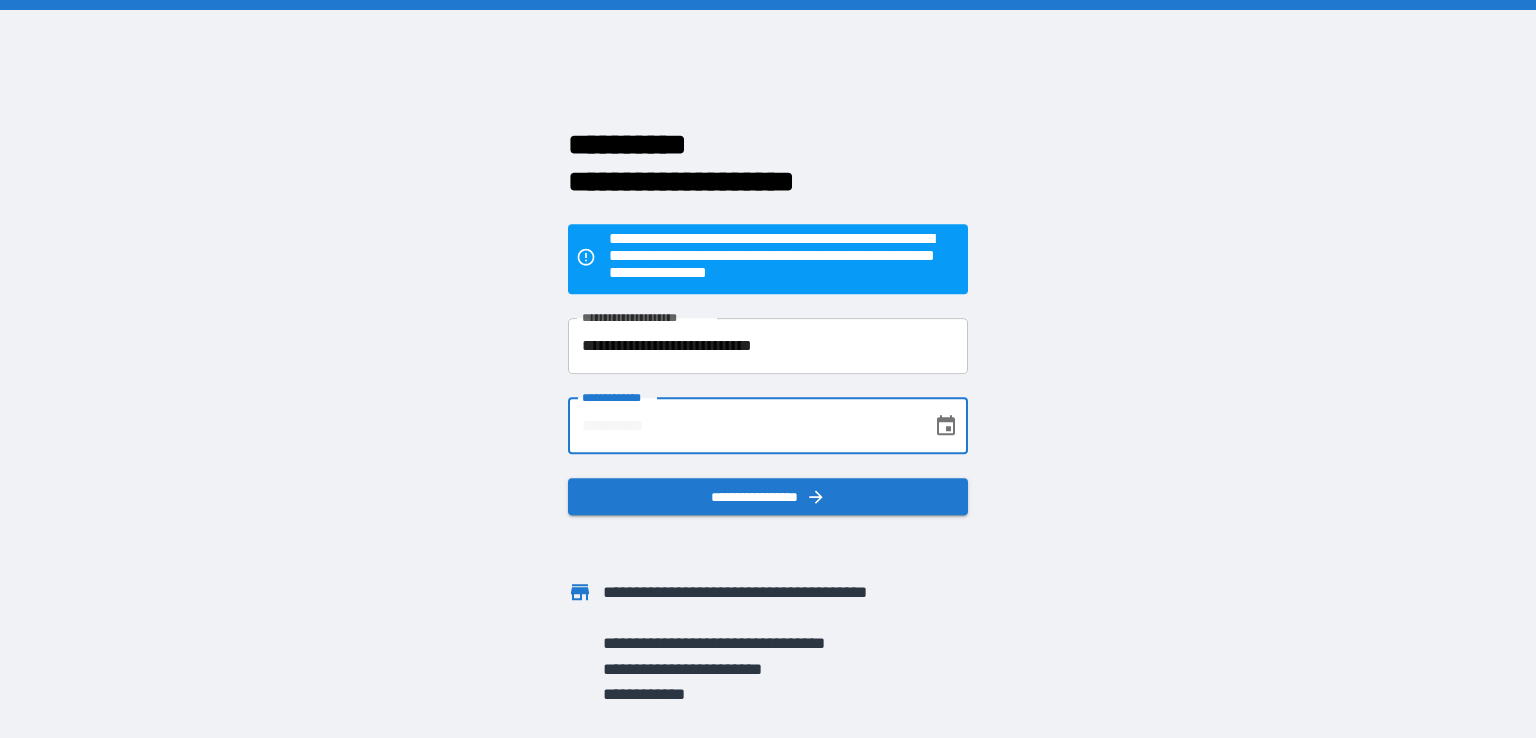 click on "**********" at bounding box center [743, 426] 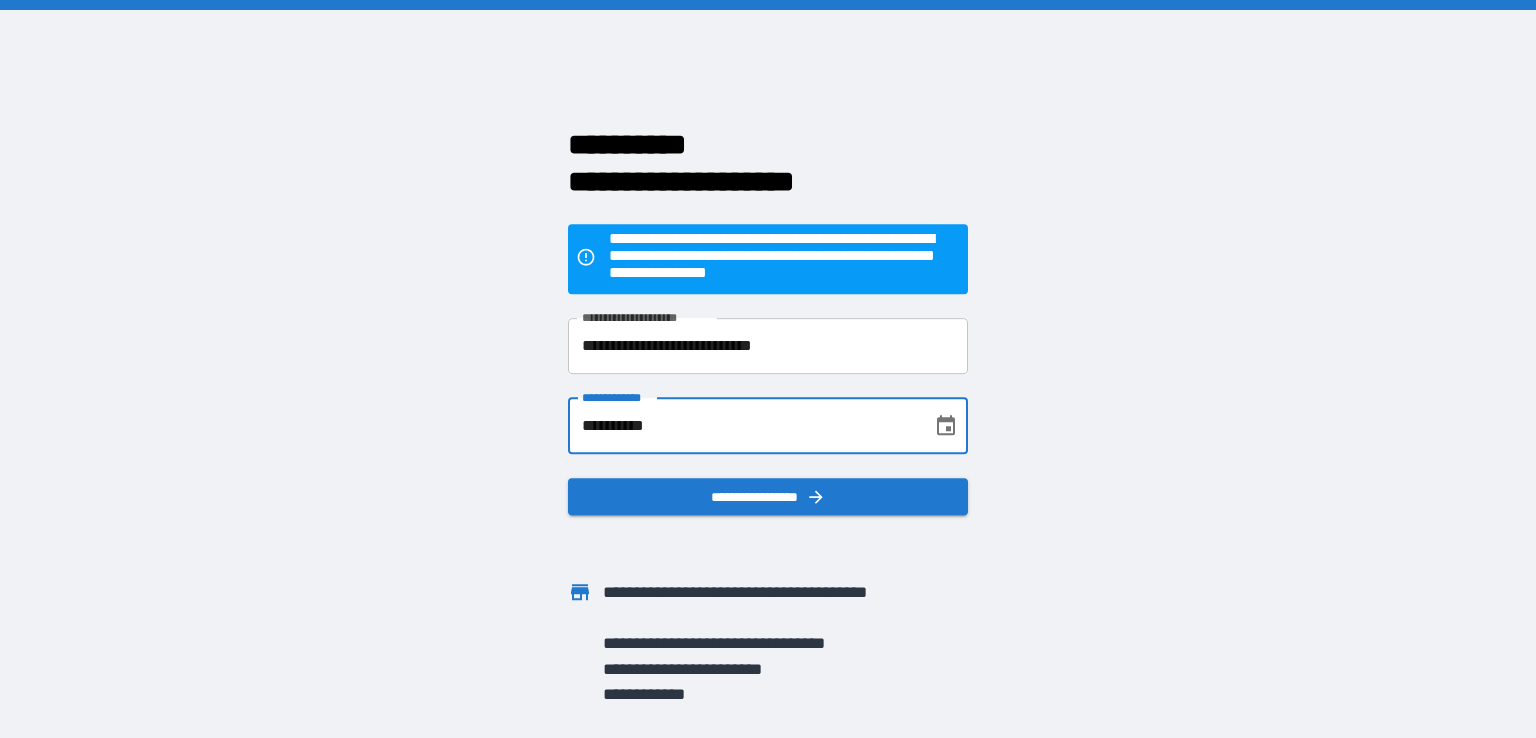 type on "**********" 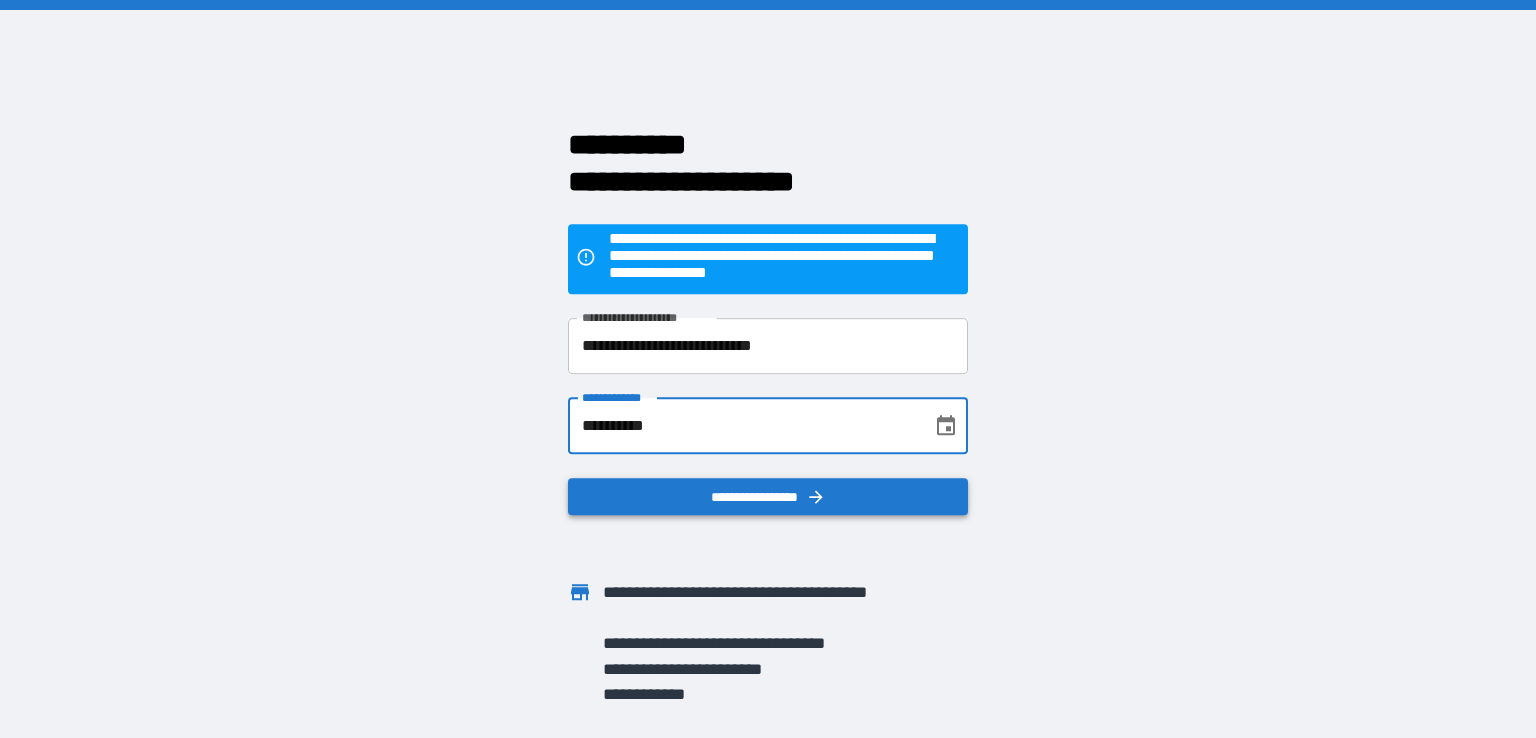 click on "**********" at bounding box center (768, 497) 